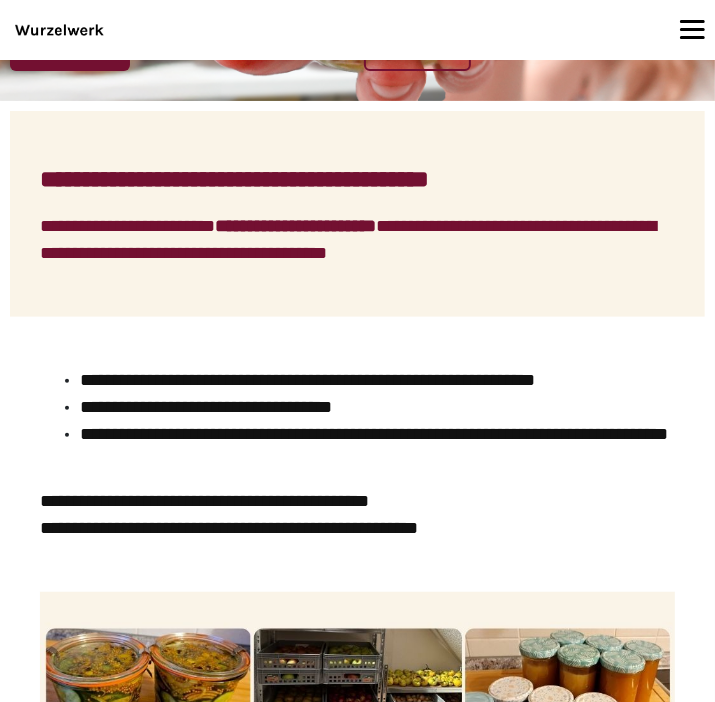 scroll, scrollTop: 0, scrollLeft: 0, axis: both 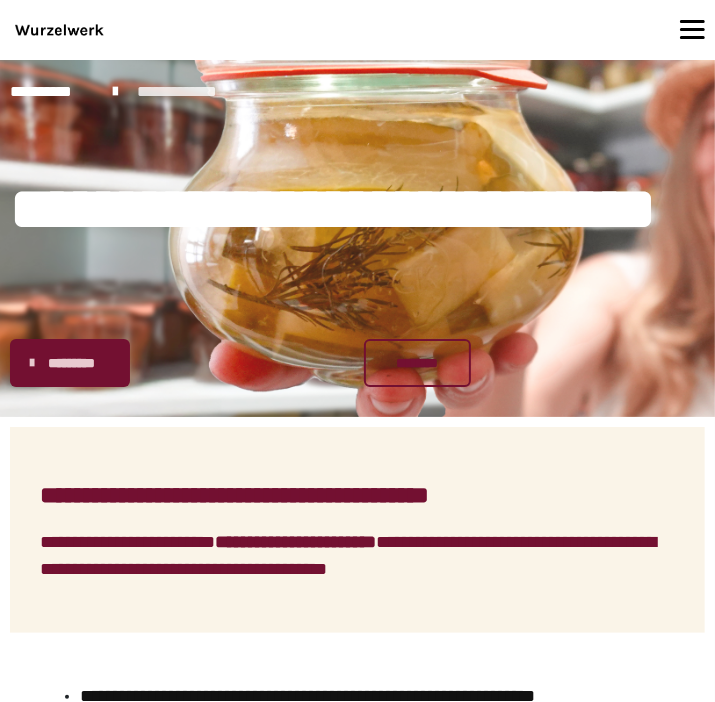 click on "**********" at bounding box center (189, 92) 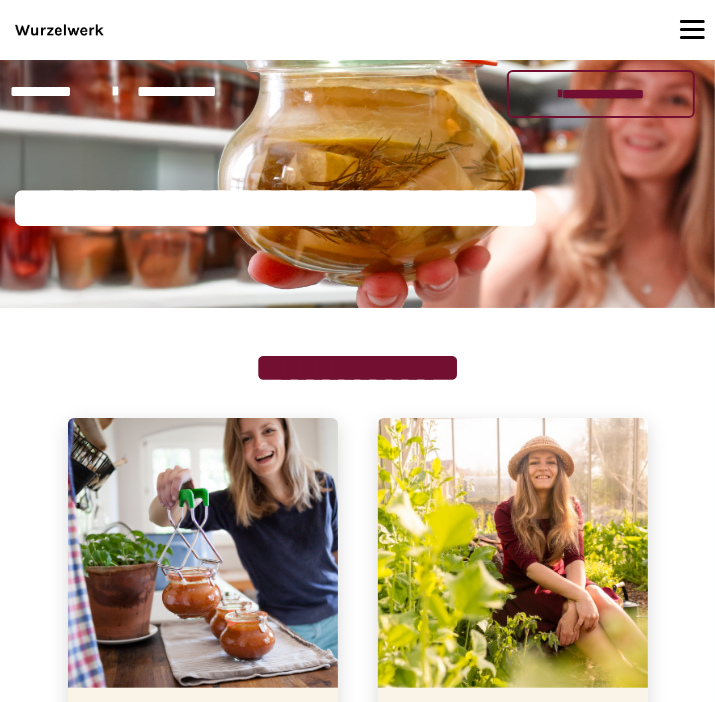 scroll, scrollTop: 211, scrollLeft: 0, axis: vertical 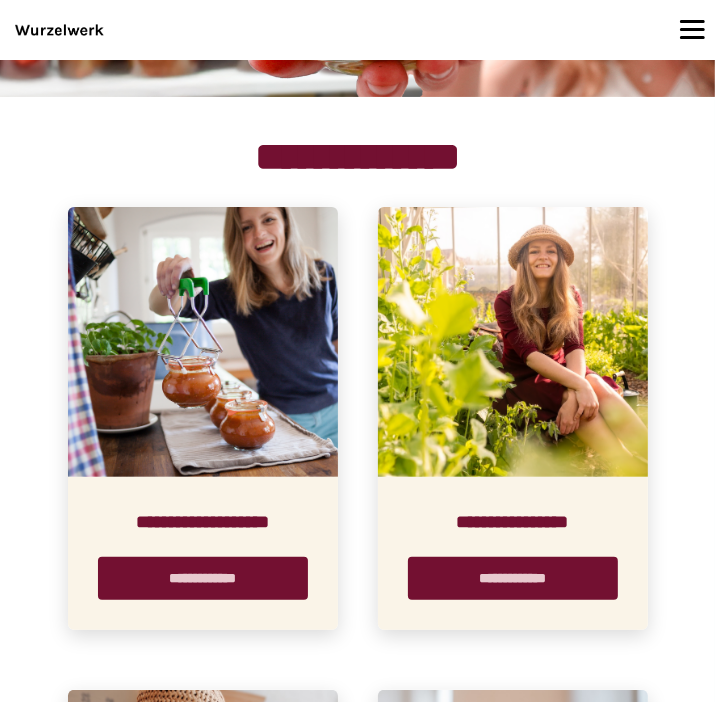 click at bounding box center (203, 342) 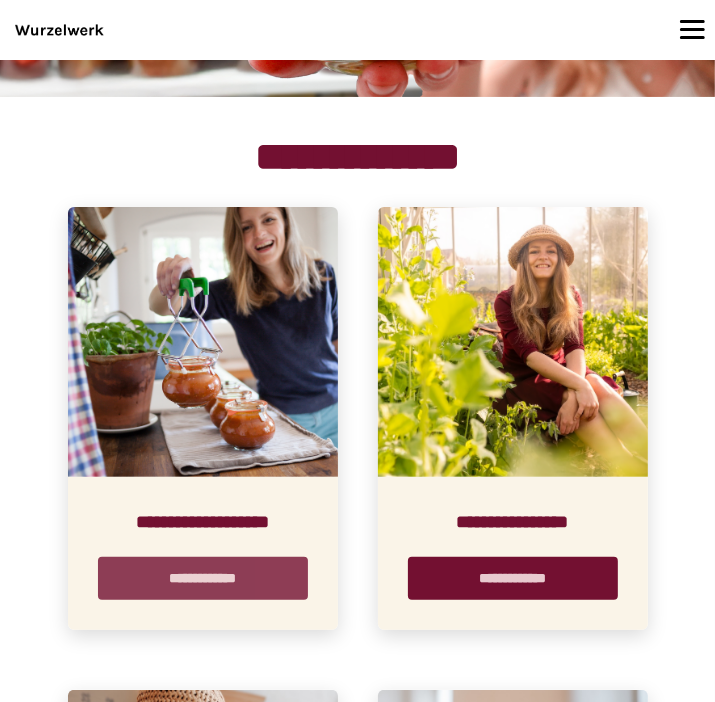 click on "**********" at bounding box center (203, 578) 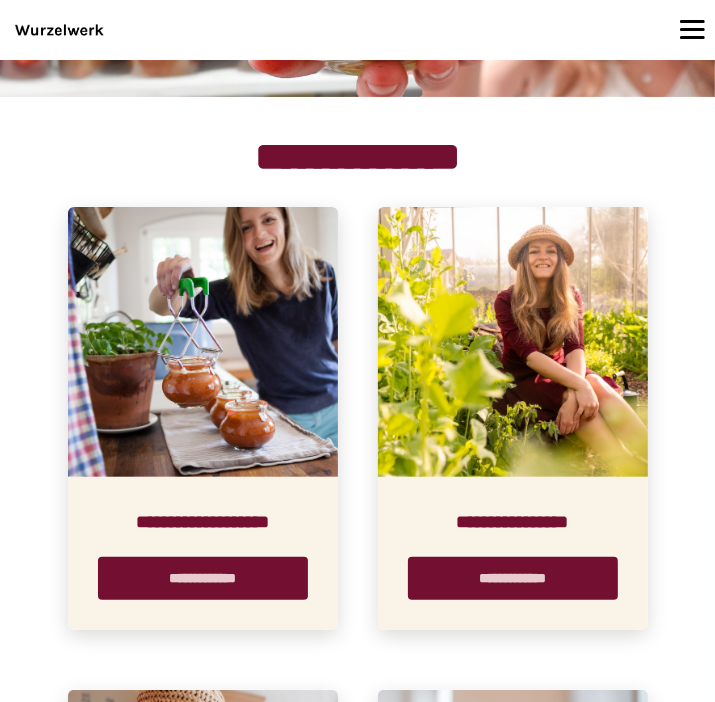 scroll, scrollTop: 0, scrollLeft: 0, axis: both 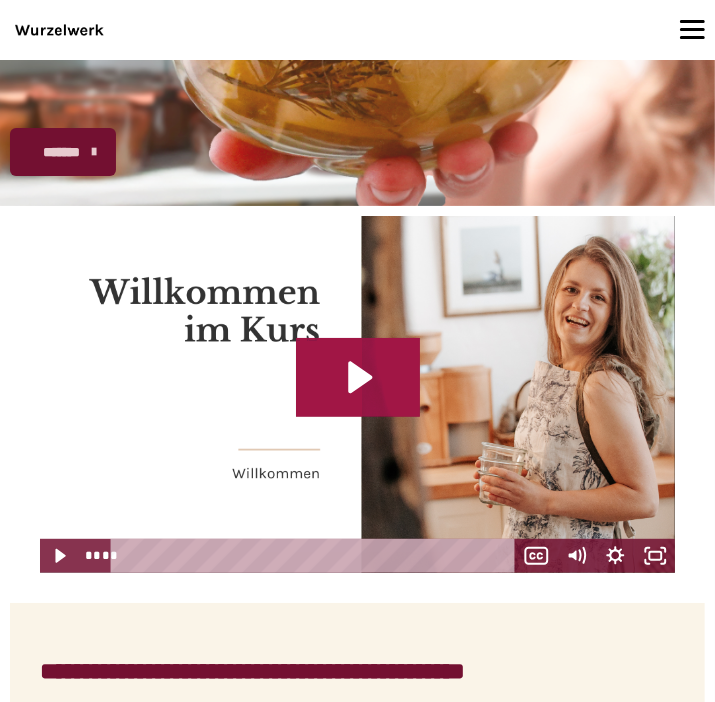 click 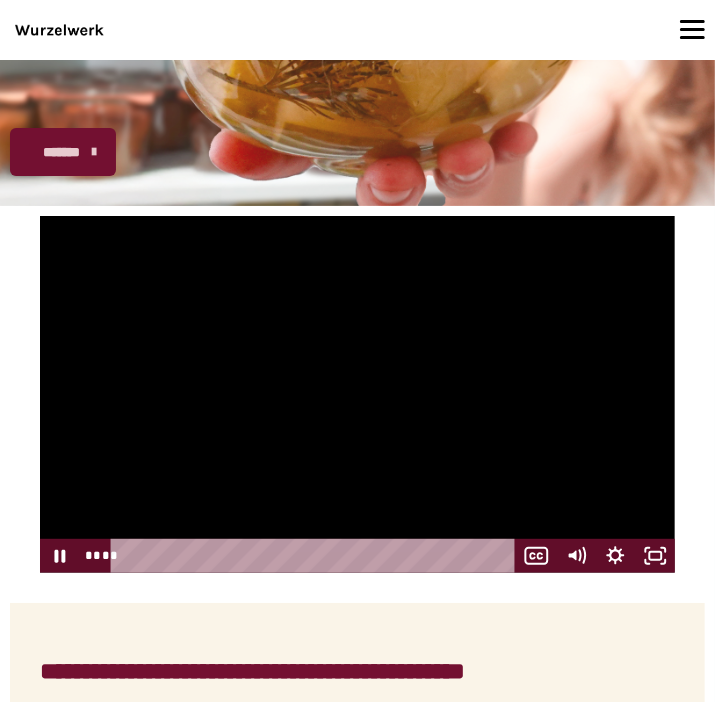 click at bounding box center (315, 556) 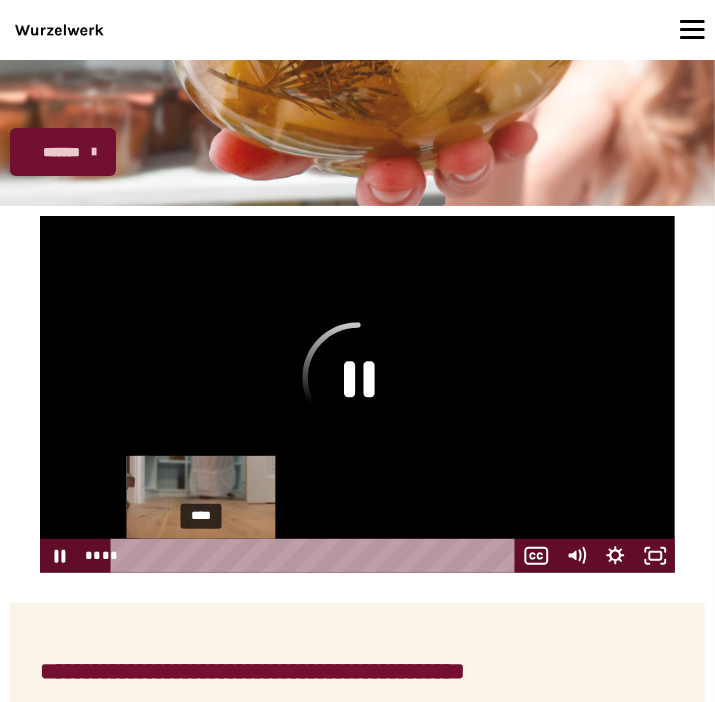 click on "****" at bounding box center [315, 556] 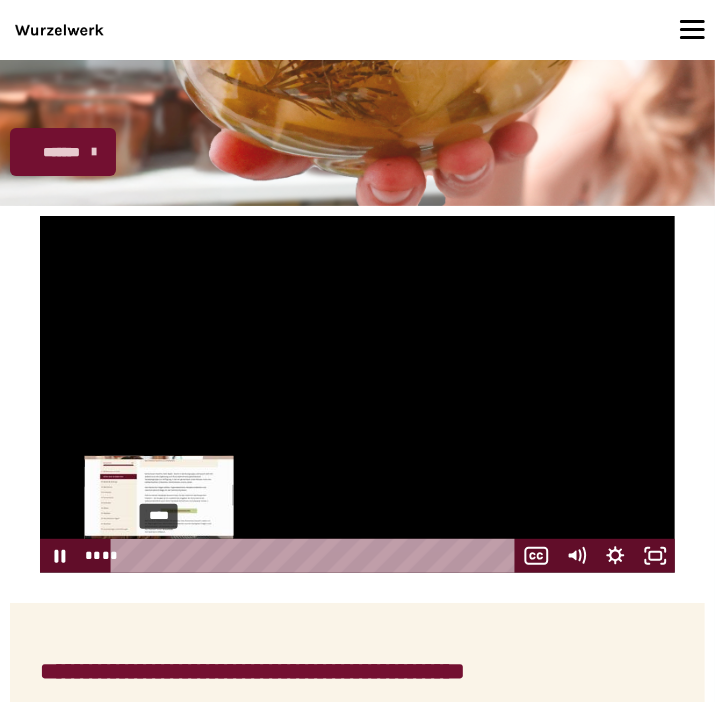 drag, startPoint x: 221, startPoint y: 558, endPoint x: 159, endPoint y: 561, distance: 62.072536 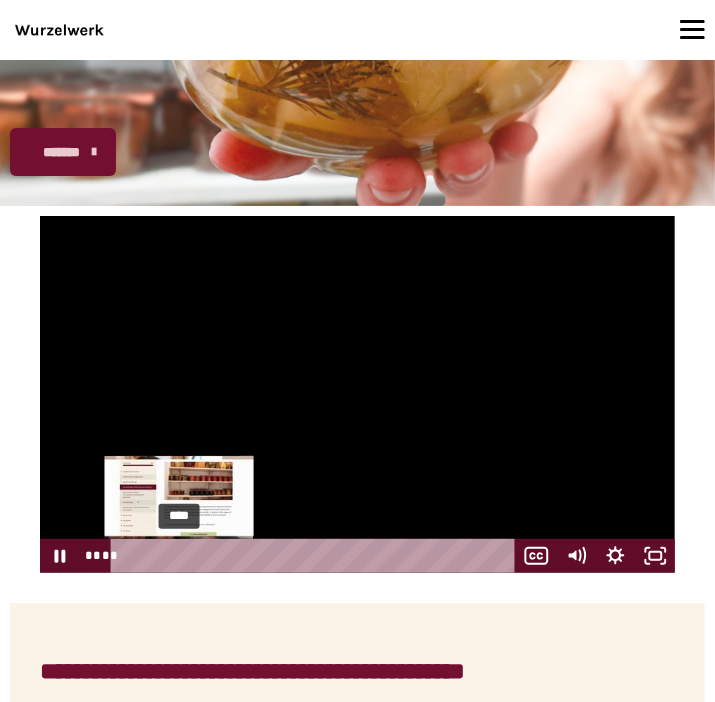 click on "****" at bounding box center (315, 556) 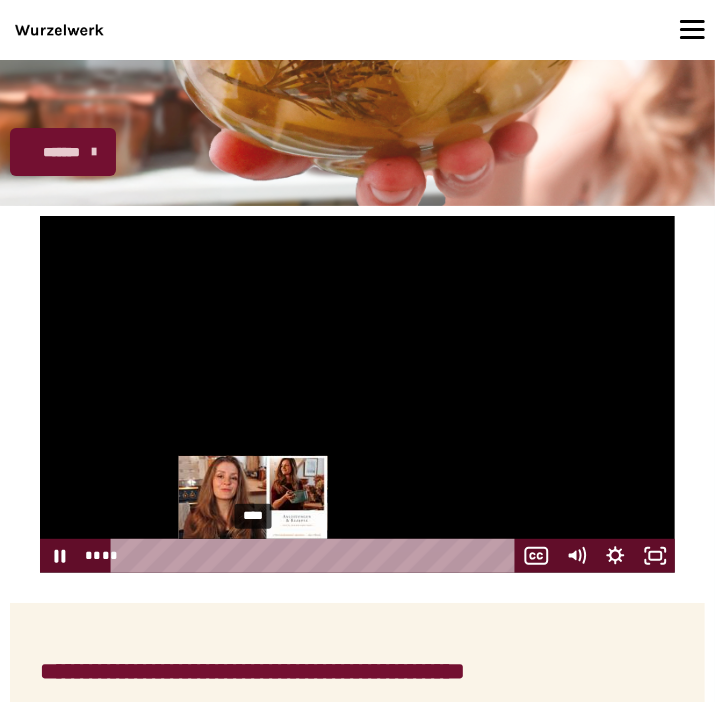 drag, startPoint x: 200, startPoint y: 557, endPoint x: 254, endPoint y: 556, distance: 54.00926 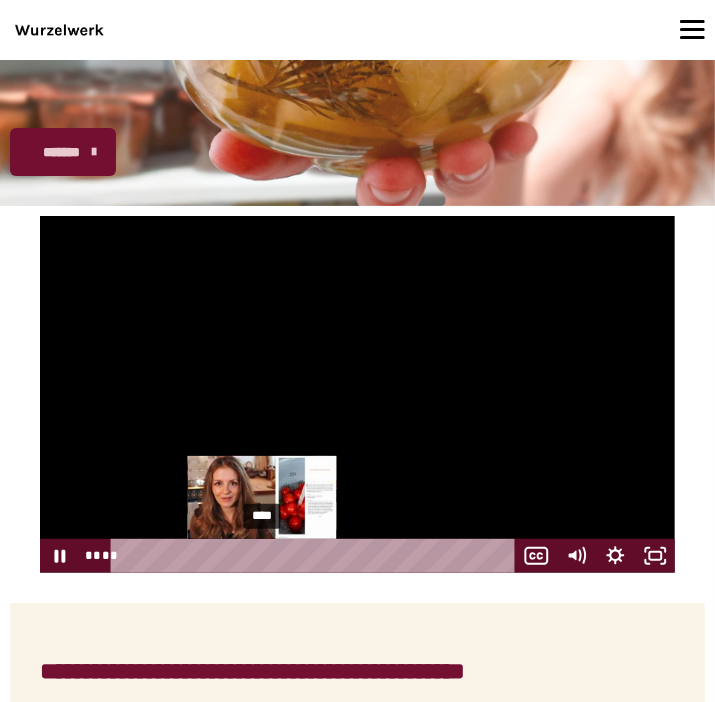 drag, startPoint x: 254, startPoint y: 556, endPoint x: 296, endPoint y: 555, distance: 42.0119 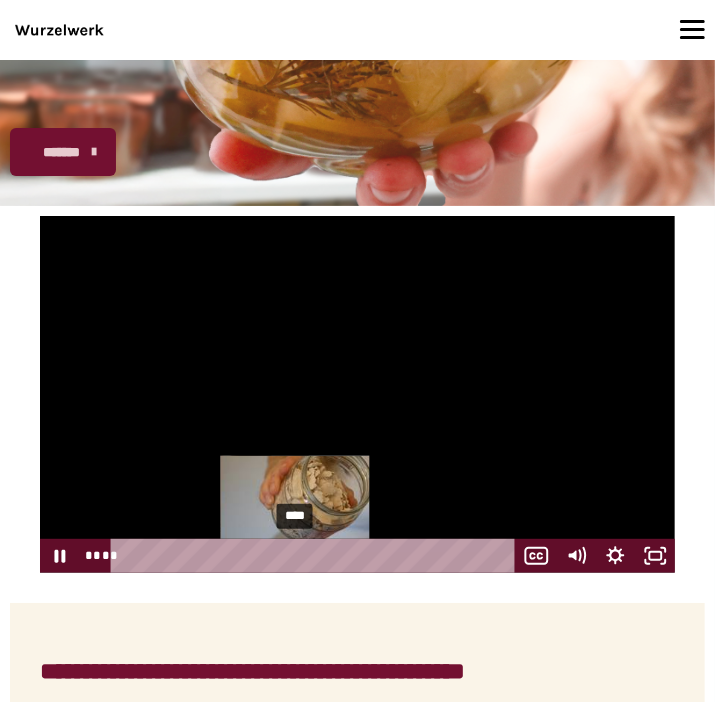 click at bounding box center (296, 556) 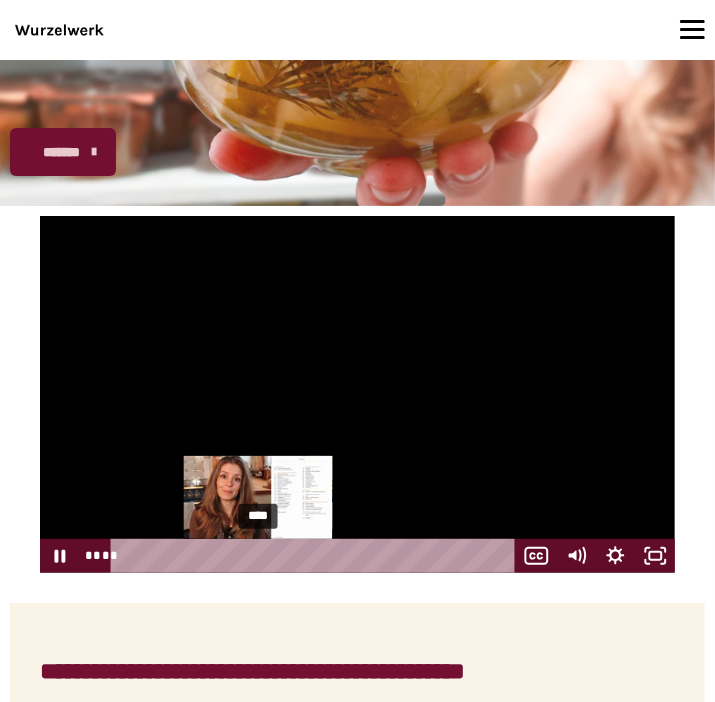 click on "****" at bounding box center (315, 556) 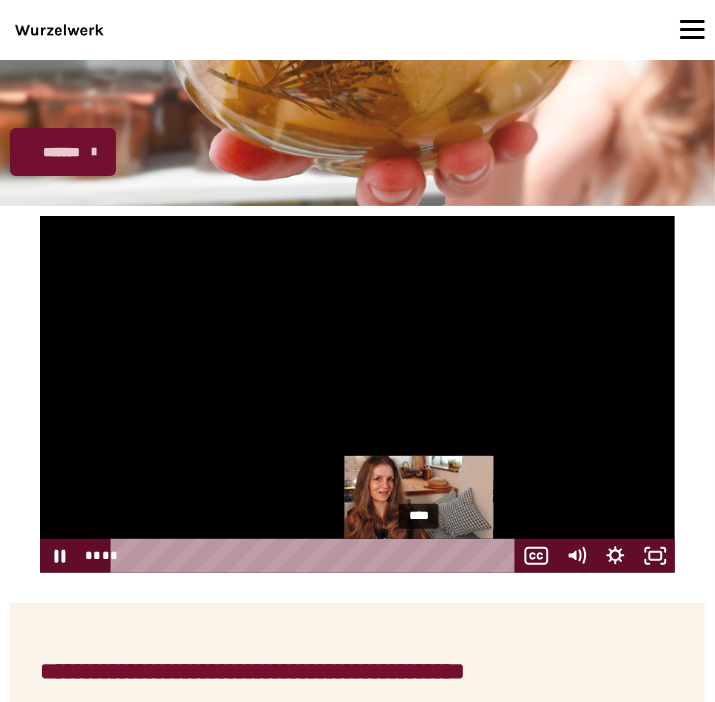 drag, startPoint x: 335, startPoint y: 556, endPoint x: 420, endPoint y: 555, distance: 85.00588 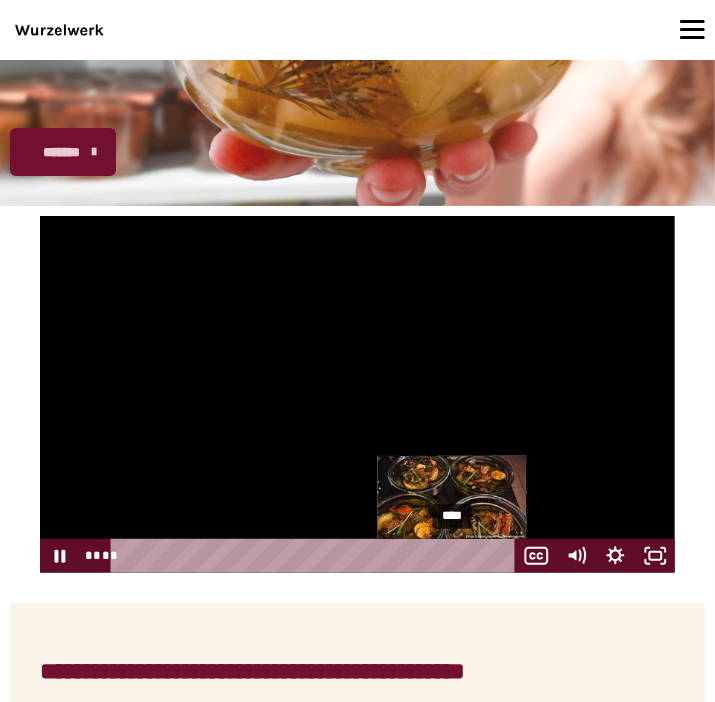 drag, startPoint x: 420, startPoint y: 555, endPoint x: 454, endPoint y: 555, distance: 34 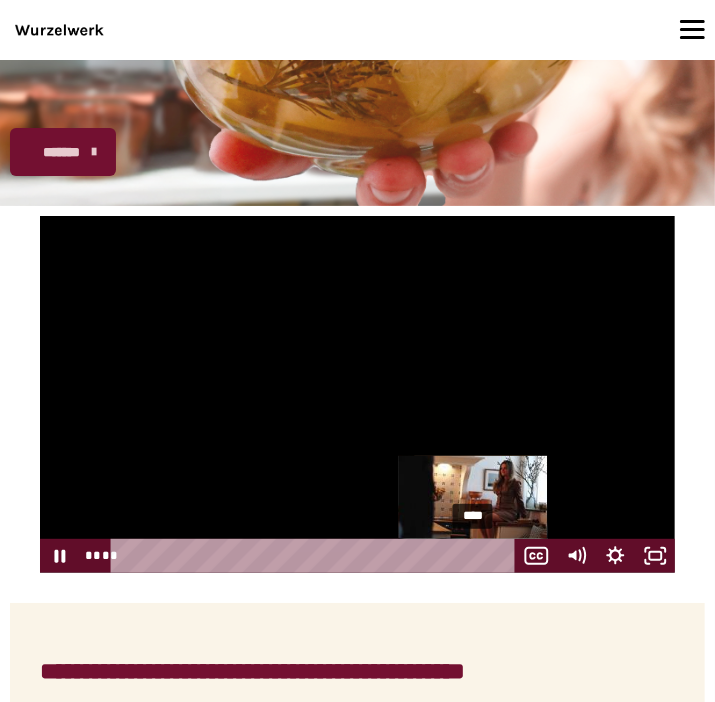 drag, startPoint x: 454, startPoint y: 555, endPoint x: 475, endPoint y: 553, distance: 21.095022 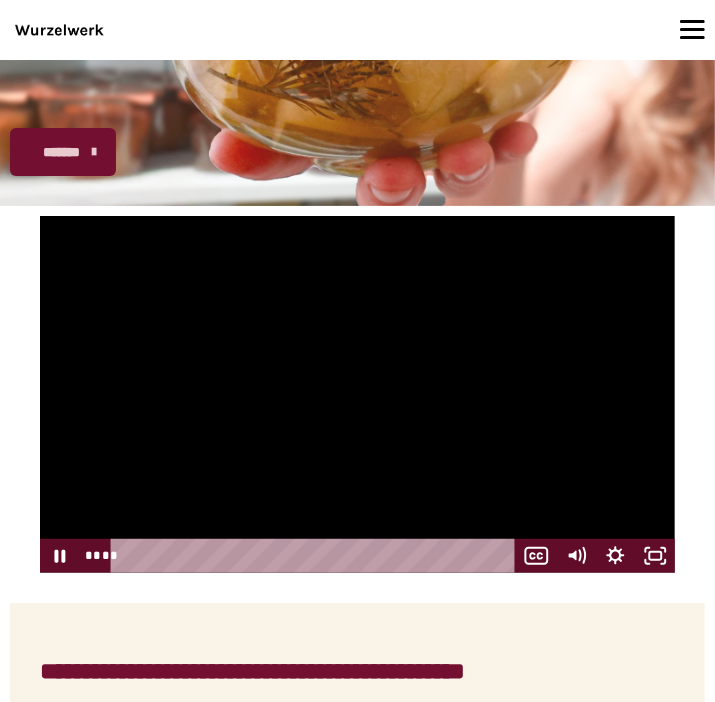 drag, startPoint x: 475, startPoint y: 553, endPoint x: 112, endPoint y: 581, distance: 364.07828 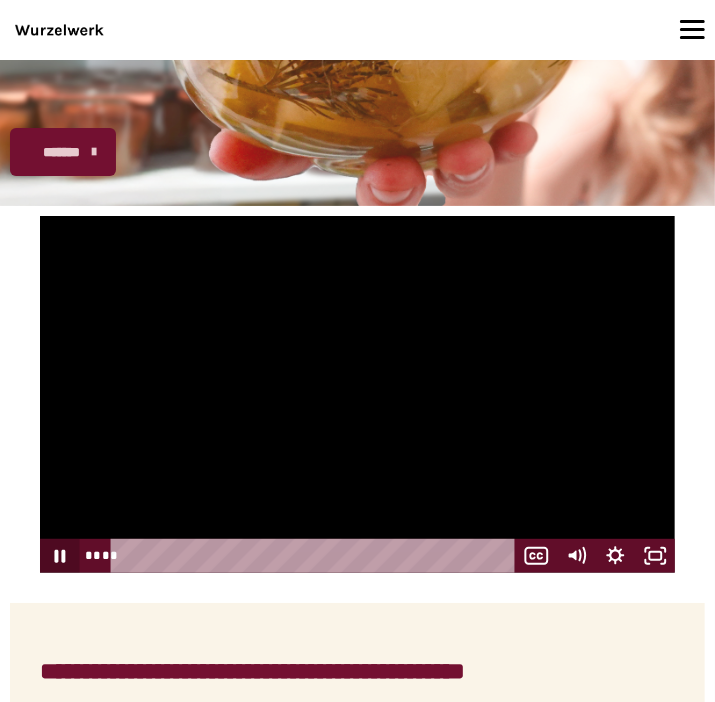 click 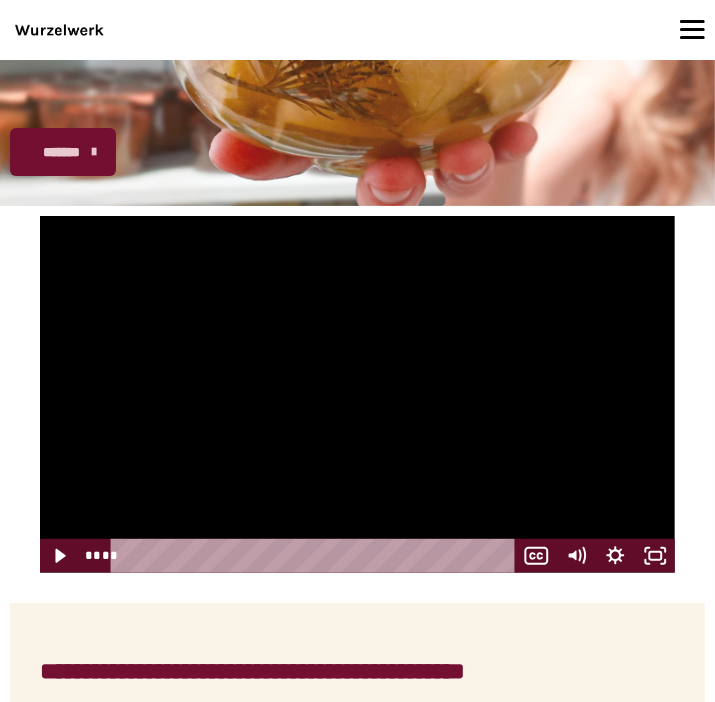 click on "**** ****" at bounding box center (298, 556) 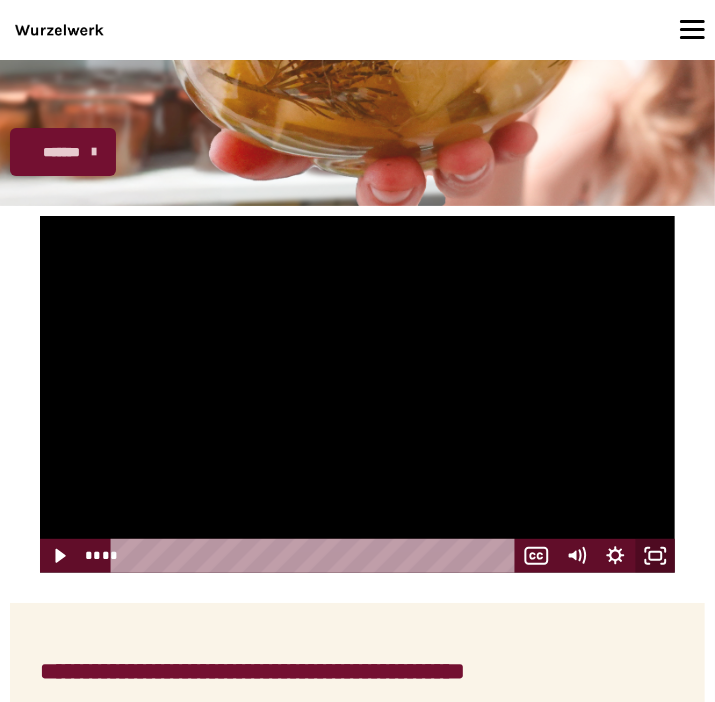 click 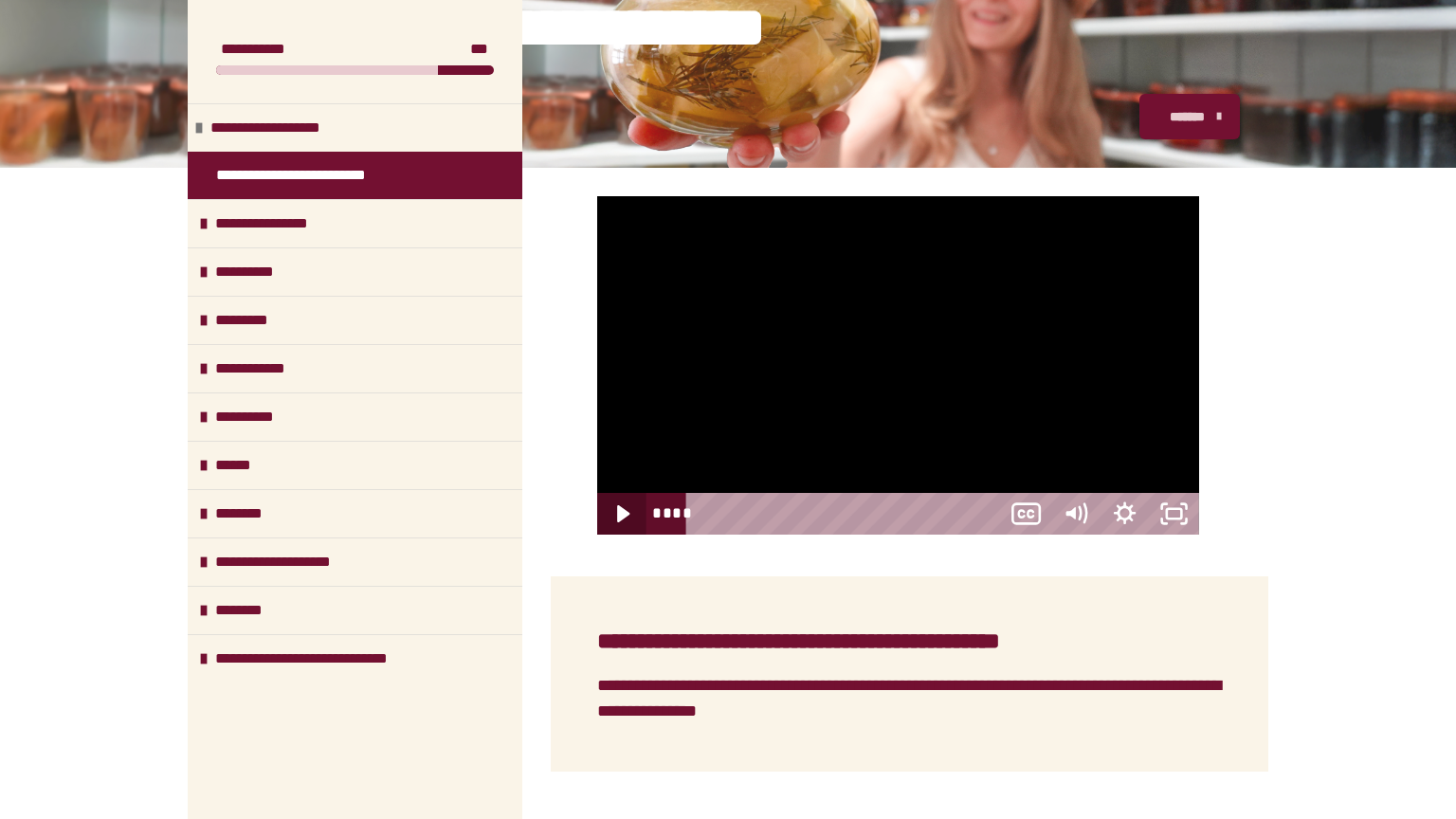 type 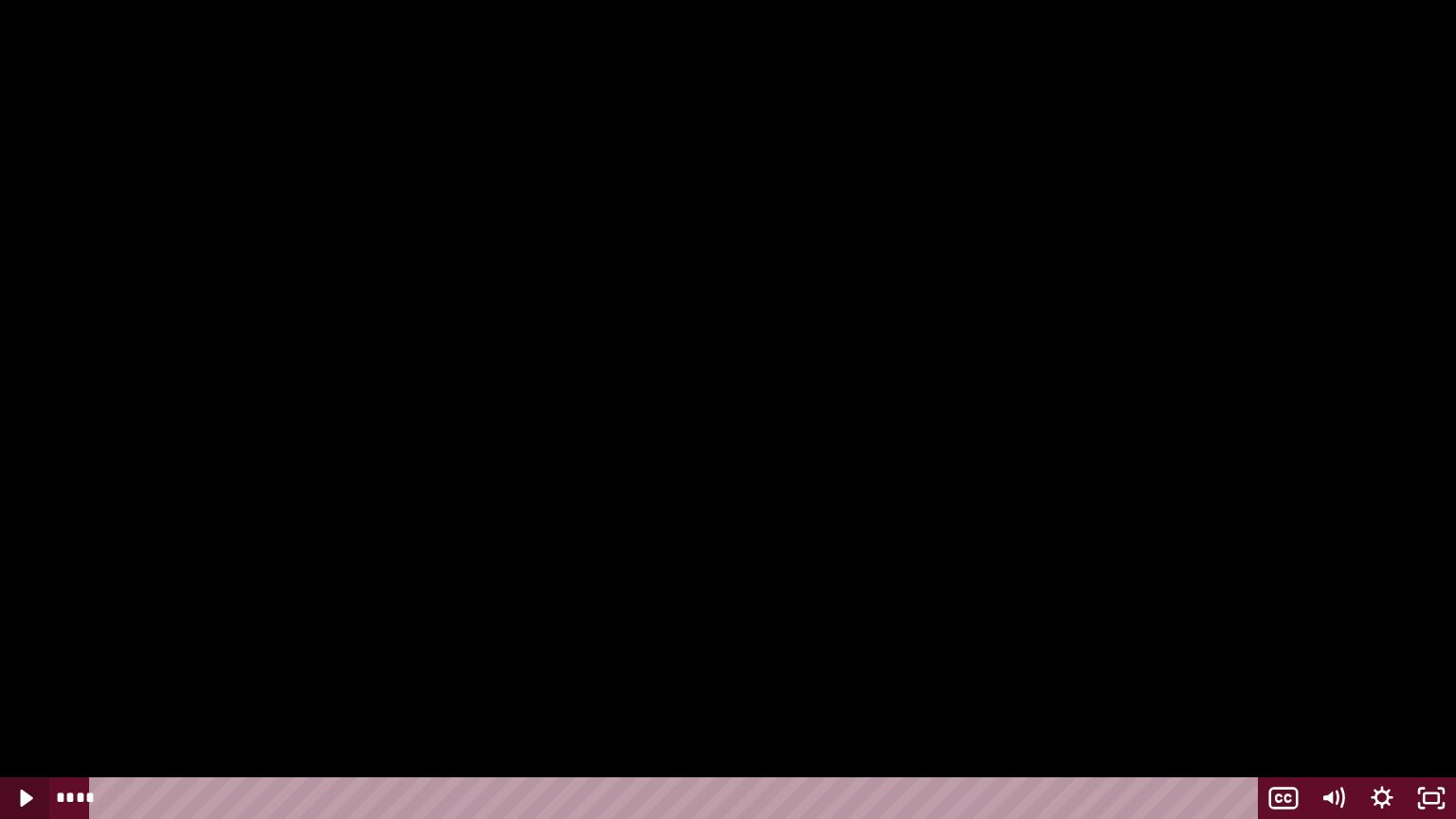 click 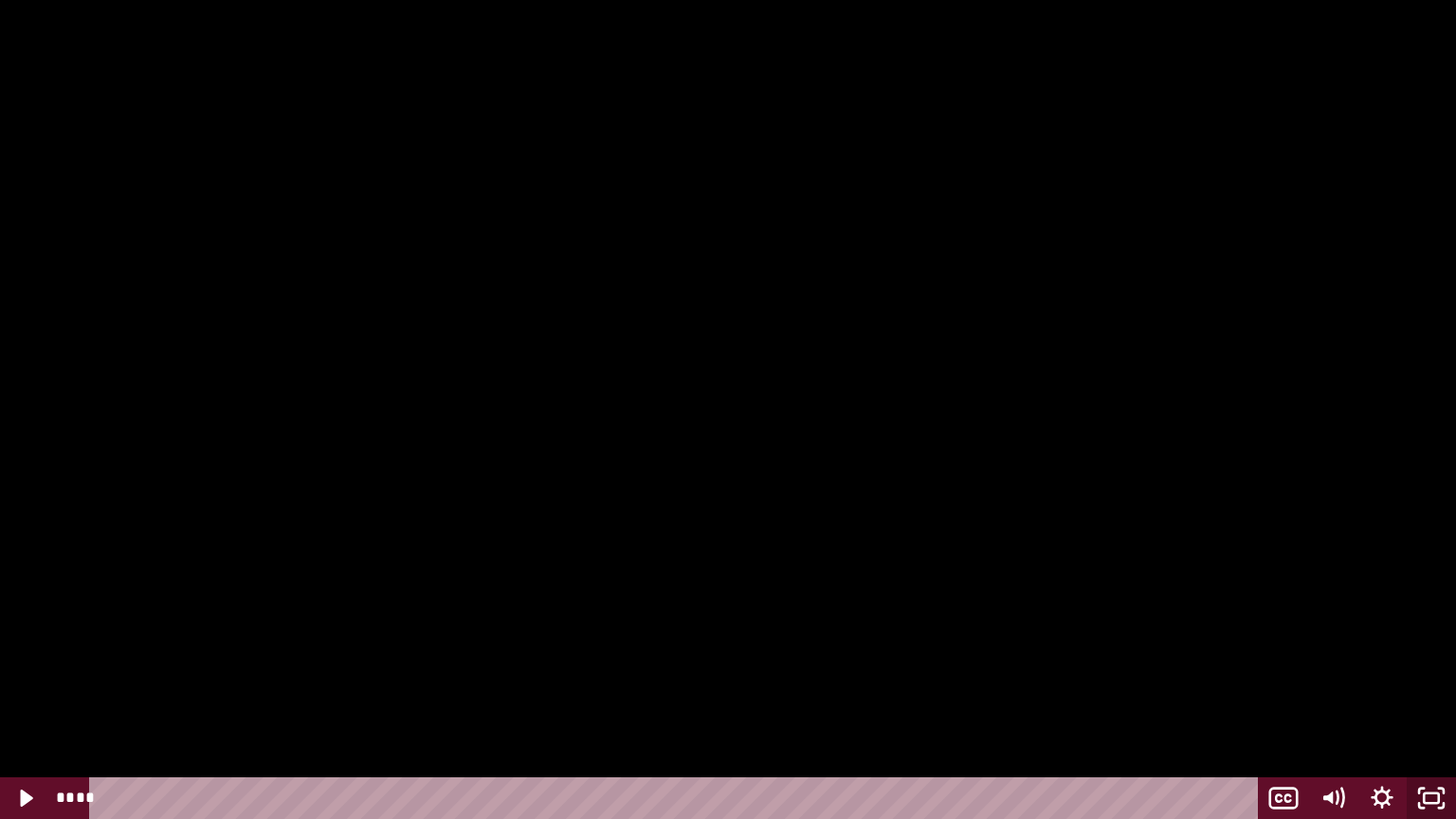 click 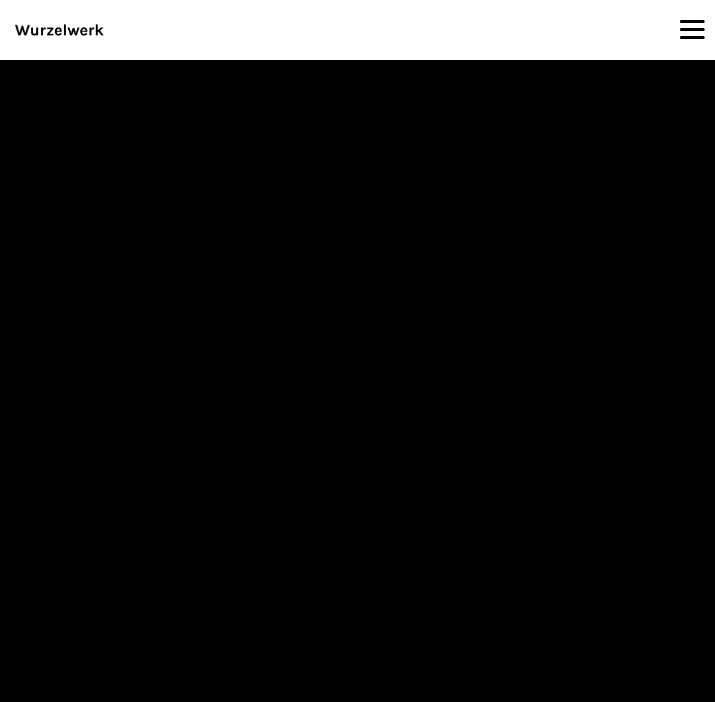 scroll, scrollTop: 1995, scrollLeft: 0, axis: vertical 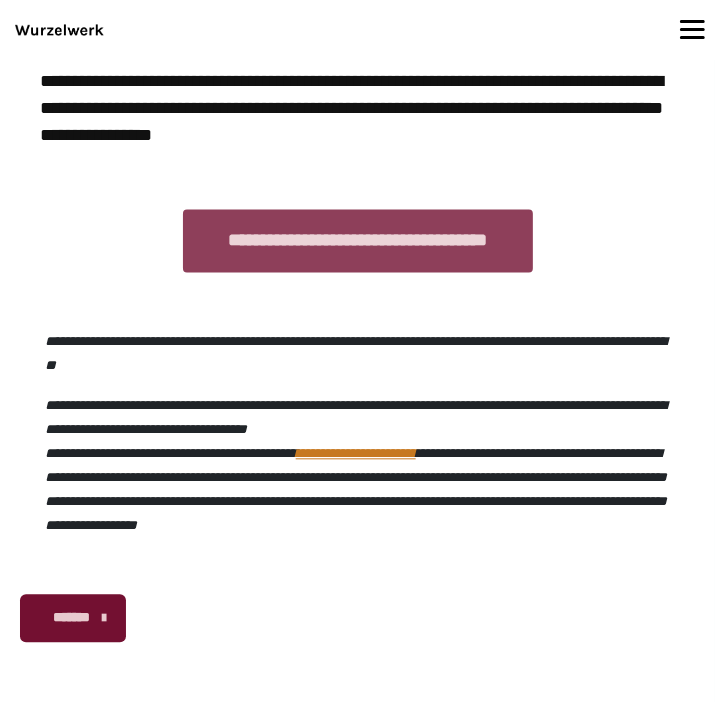 click on "**********" at bounding box center (358, 240) 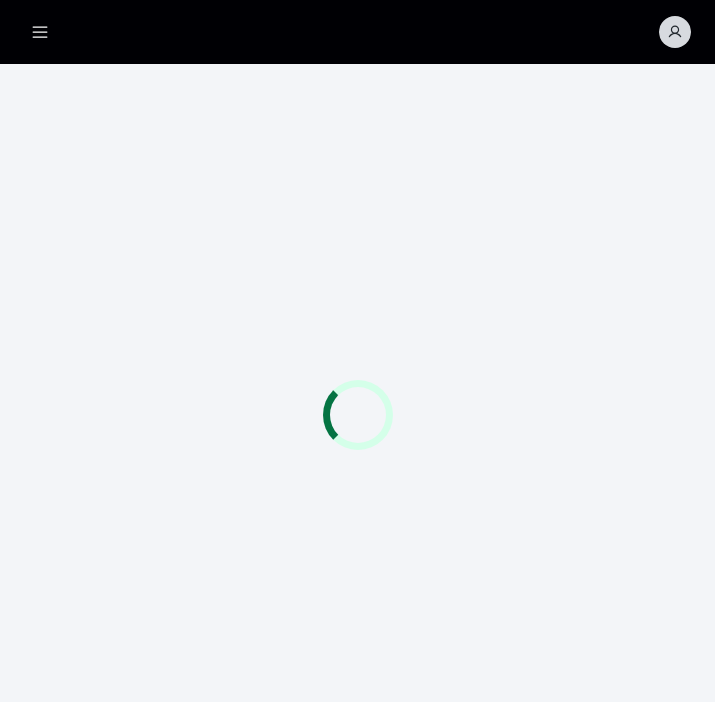 scroll, scrollTop: 0, scrollLeft: 0, axis: both 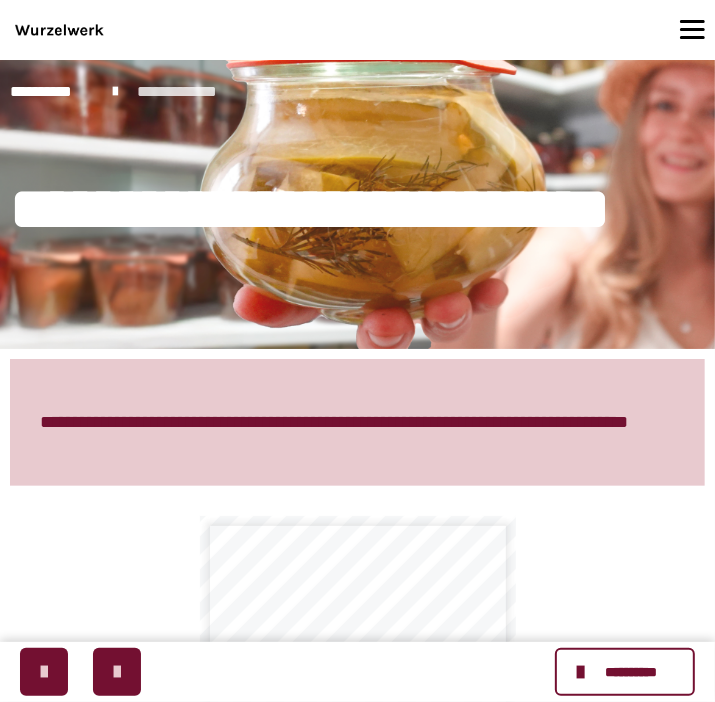 click on "**********" at bounding box center (189, 92) 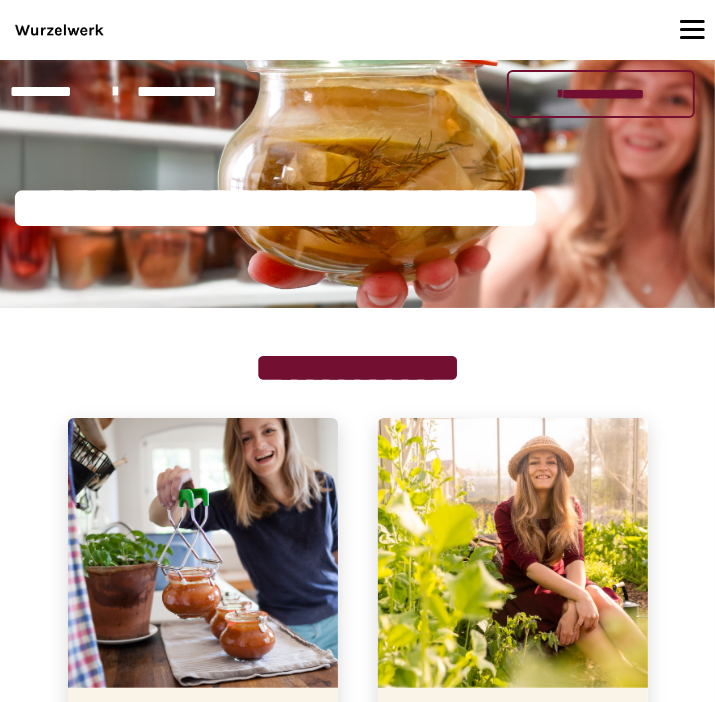 scroll, scrollTop: 211, scrollLeft: 0, axis: vertical 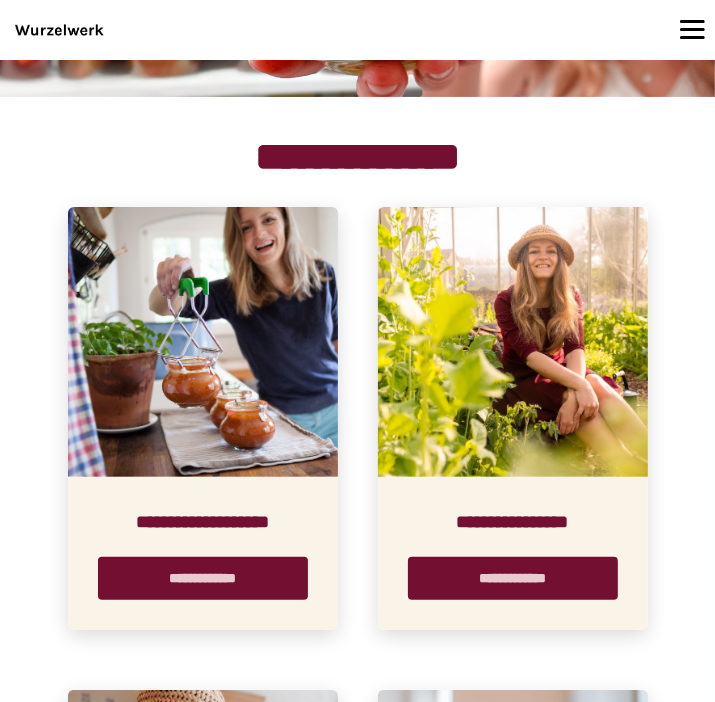 click at bounding box center (203, 342) 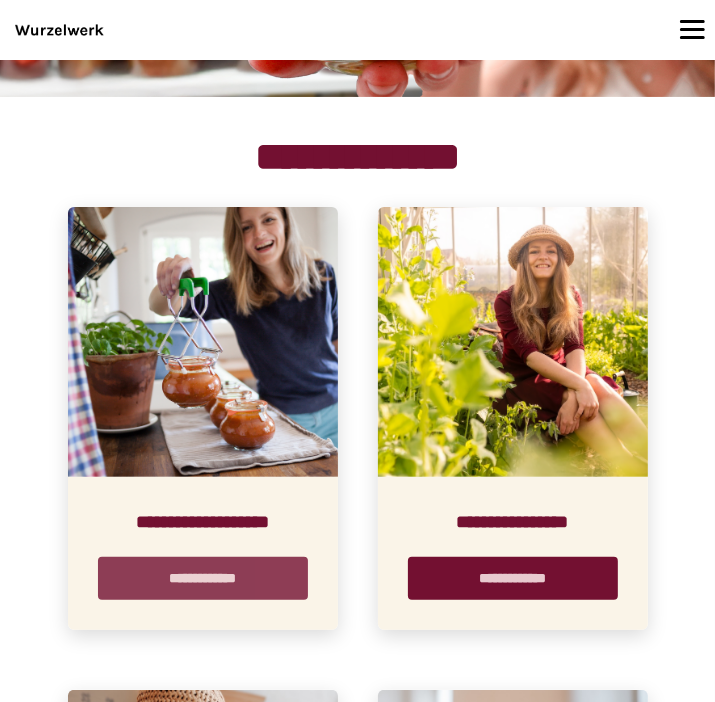 click on "**********" at bounding box center [203, 578] 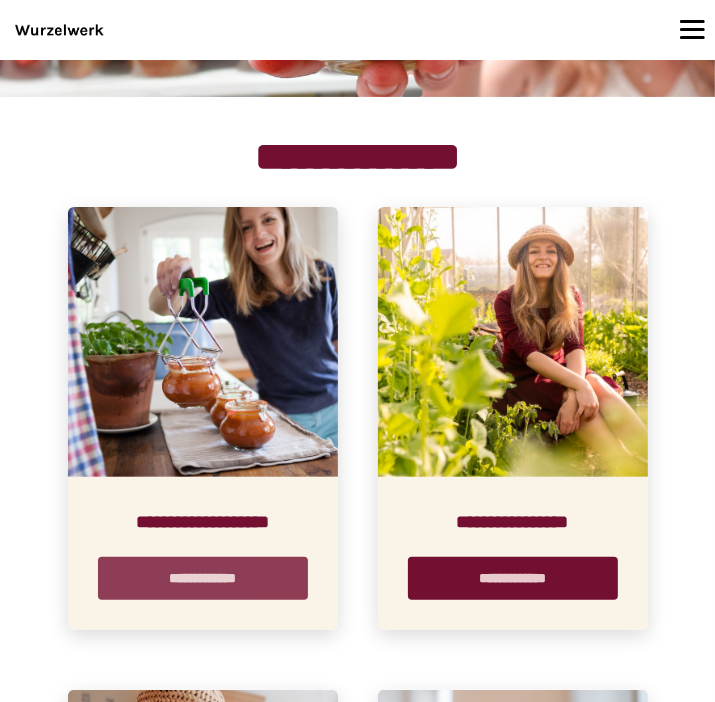scroll, scrollTop: 0, scrollLeft: 0, axis: both 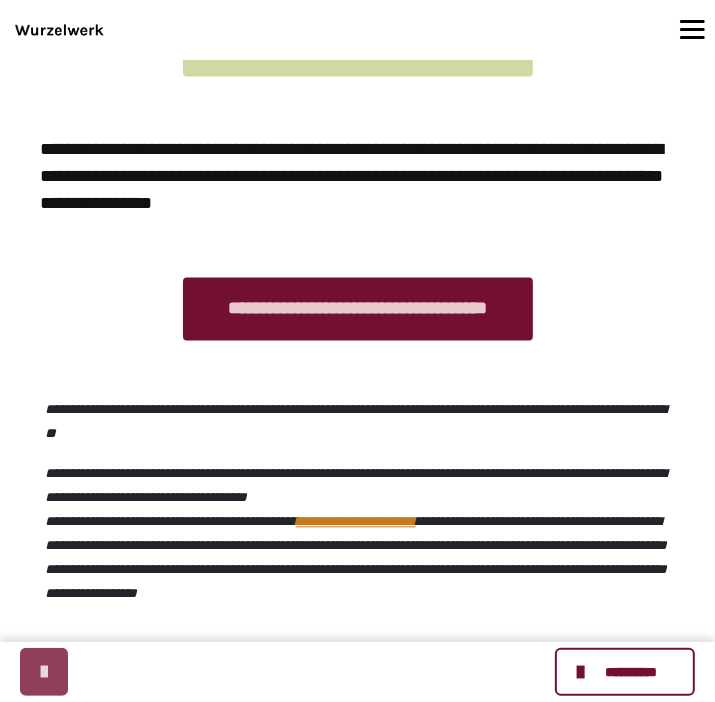 click at bounding box center [44, 672] 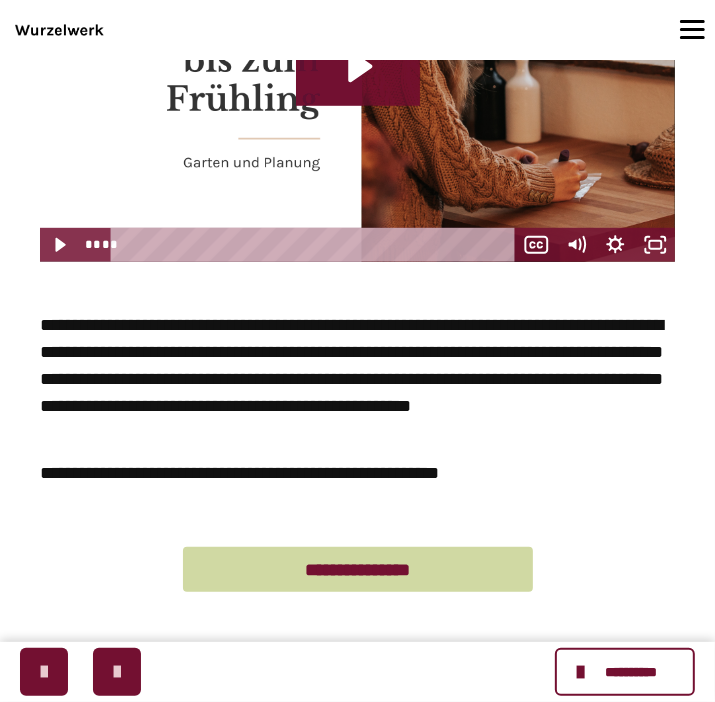 scroll, scrollTop: 0, scrollLeft: 0, axis: both 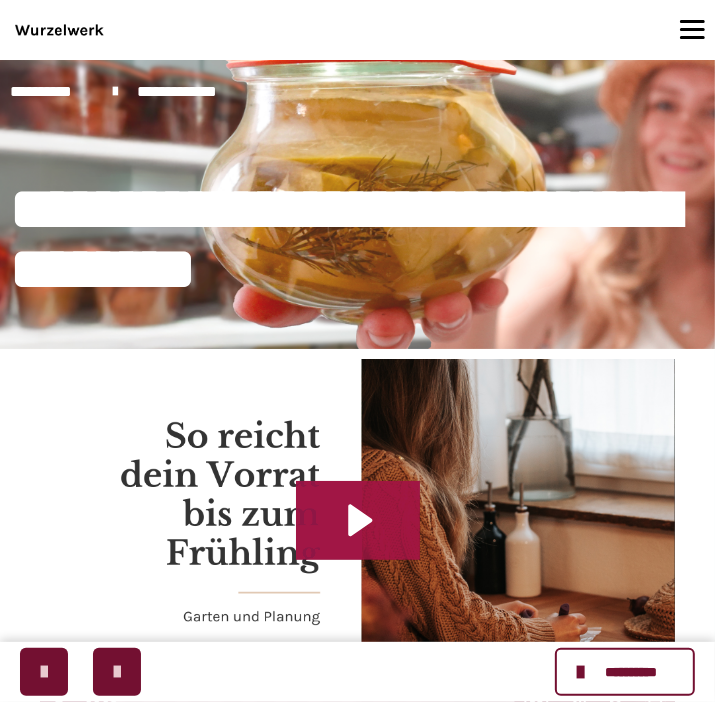 click 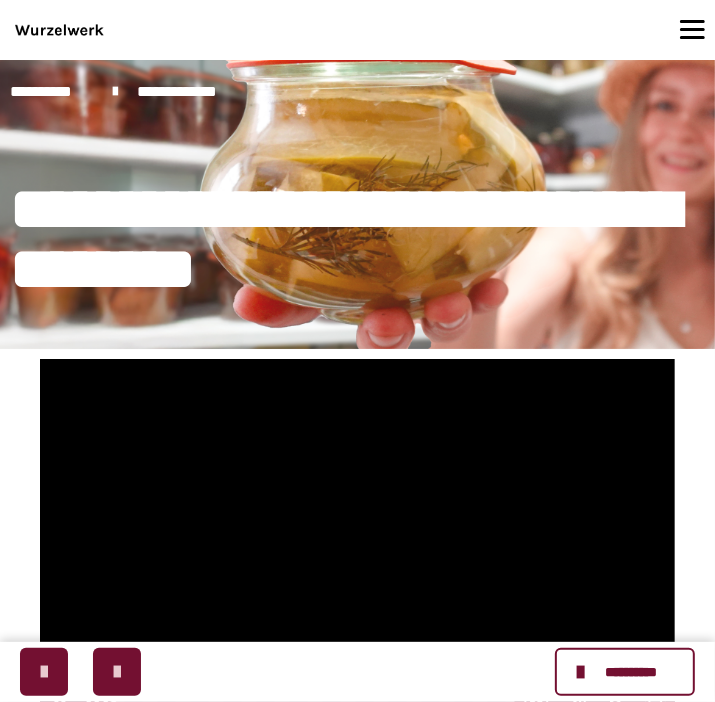 scroll, scrollTop: 105, scrollLeft: 0, axis: vertical 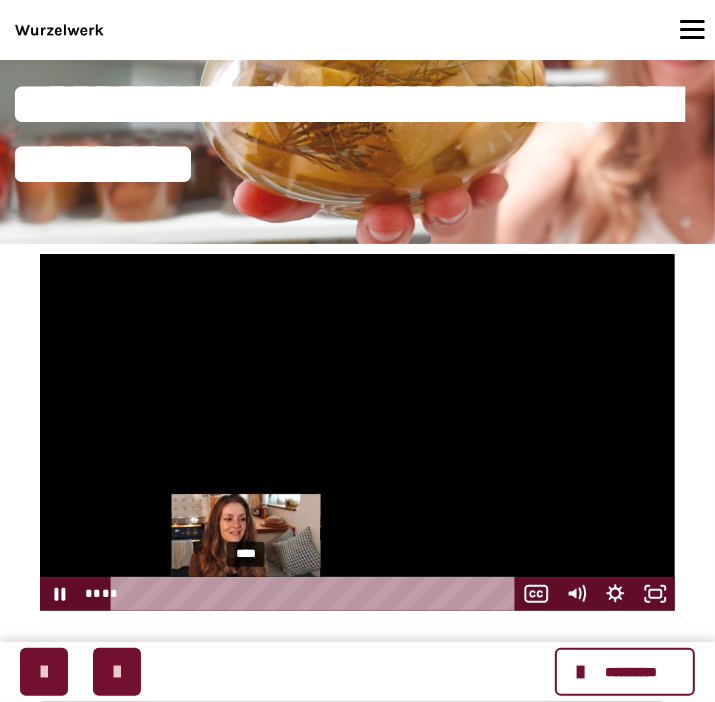 click on "****" at bounding box center (315, 594) 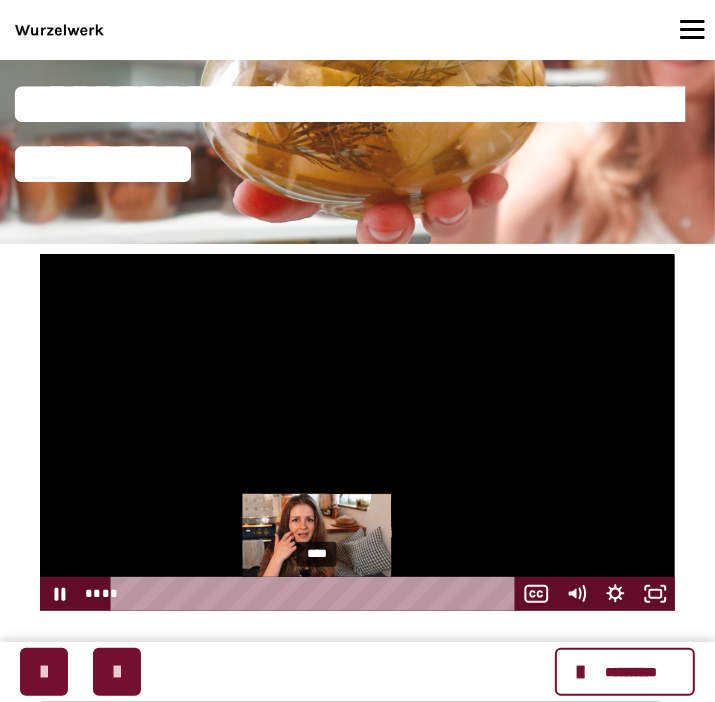 click on "****" at bounding box center (315, 594) 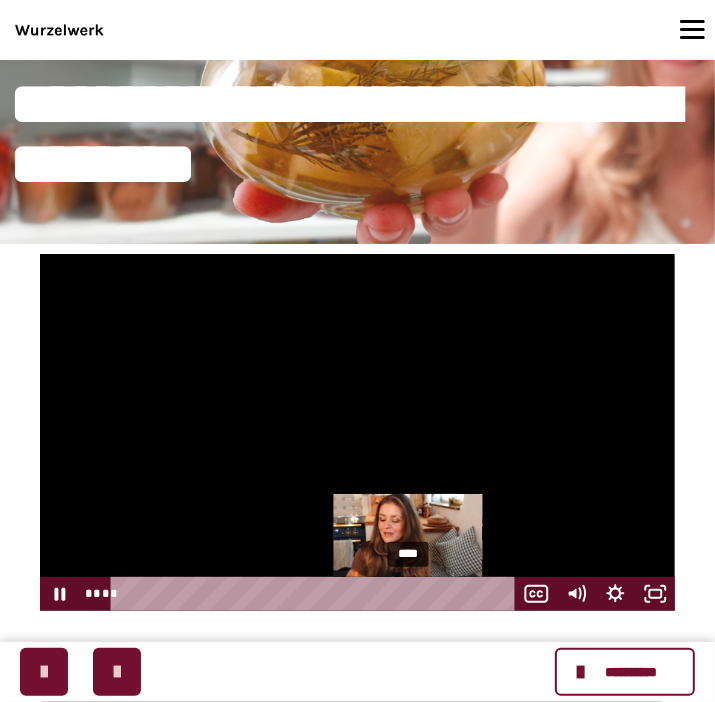 click on "****" at bounding box center [315, 594] 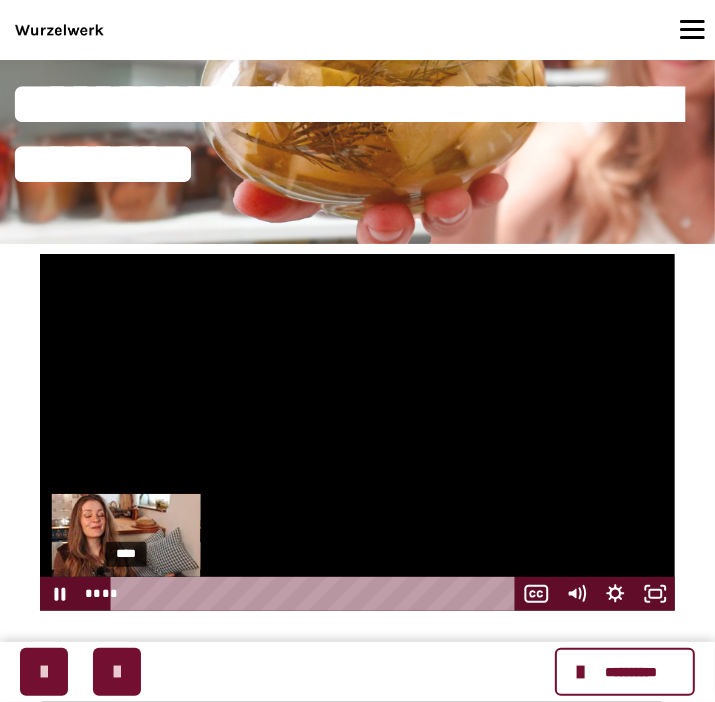 click on "****" at bounding box center [315, 594] 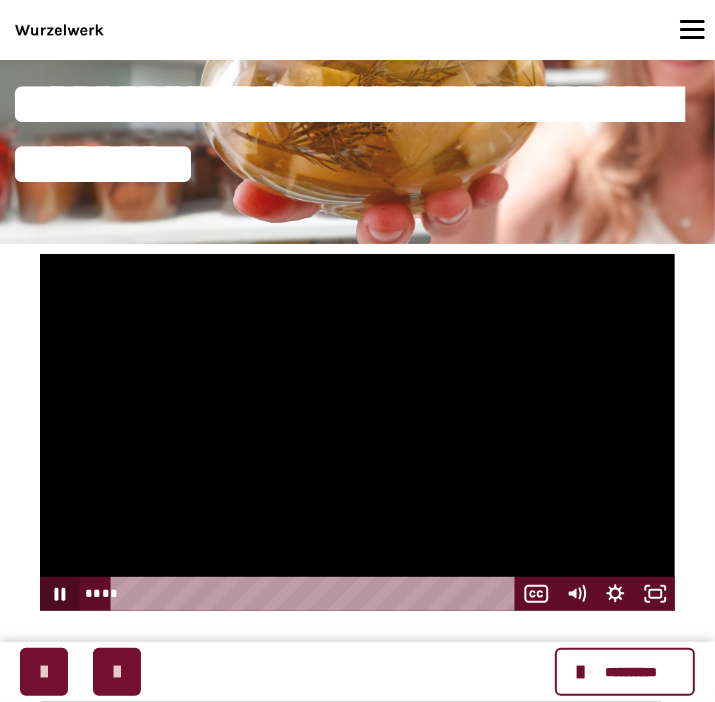 click 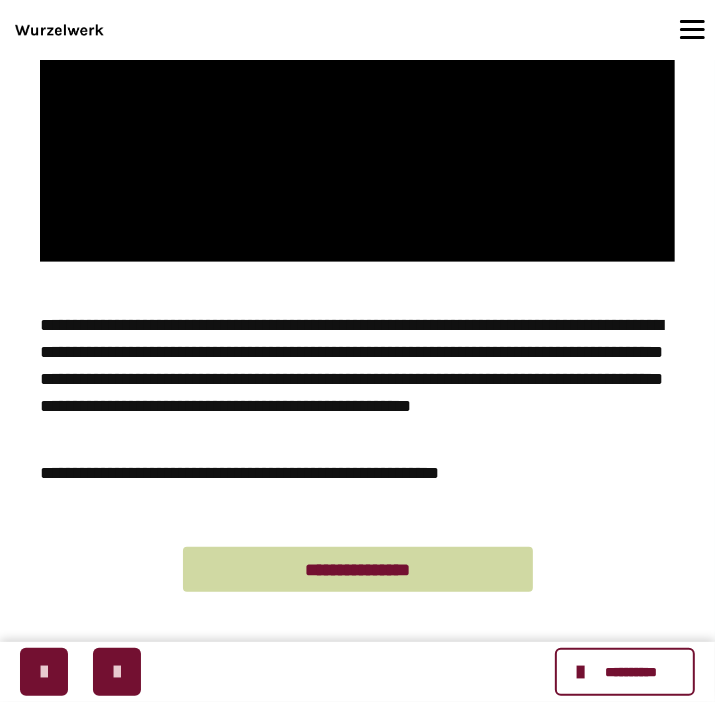 scroll, scrollTop: 0, scrollLeft: 0, axis: both 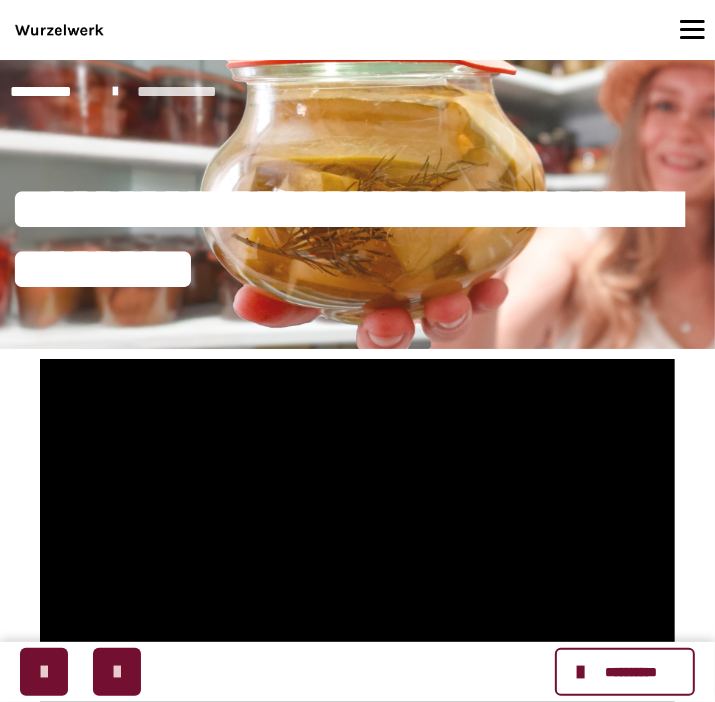click on "**********" at bounding box center [189, 92] 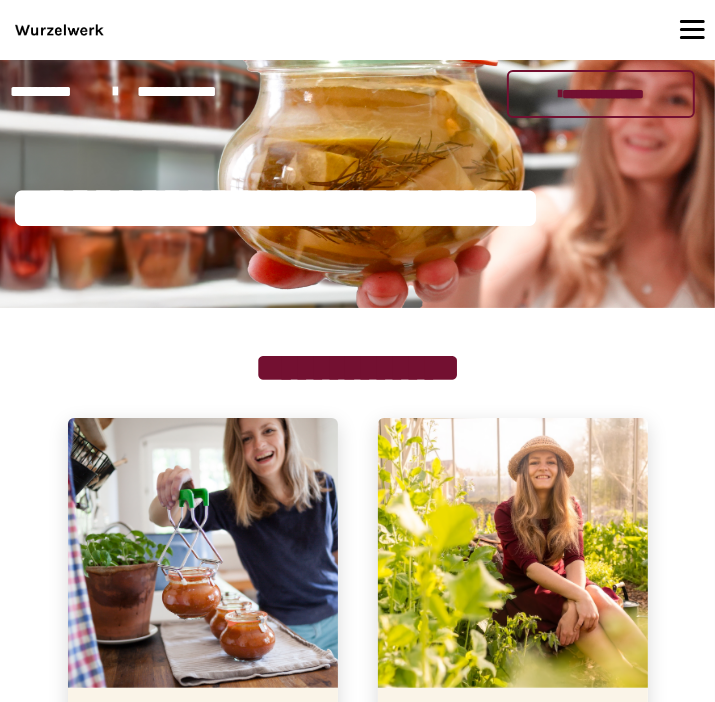 scroll, scrollTop: 316, scrollLeft: 0, axis: vertical 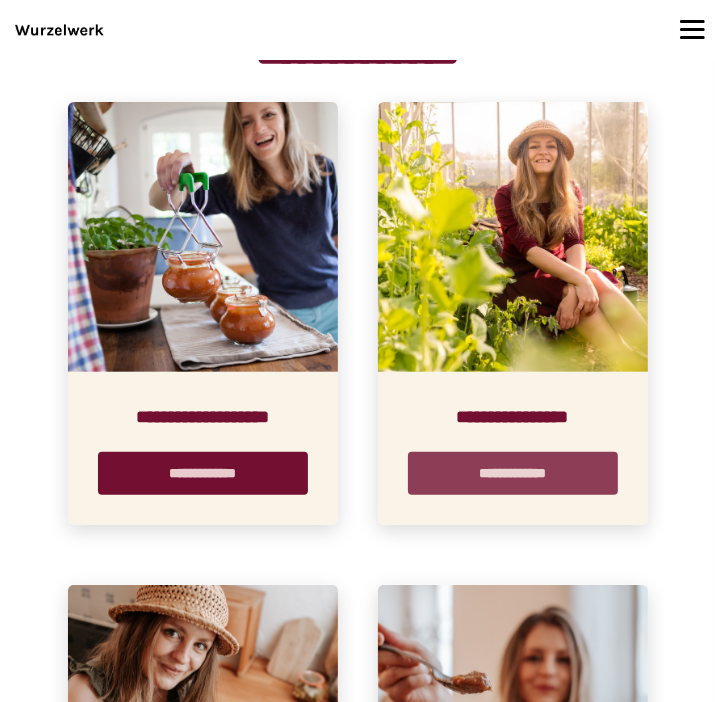 click on "**********" at bounding box center (513, 473) 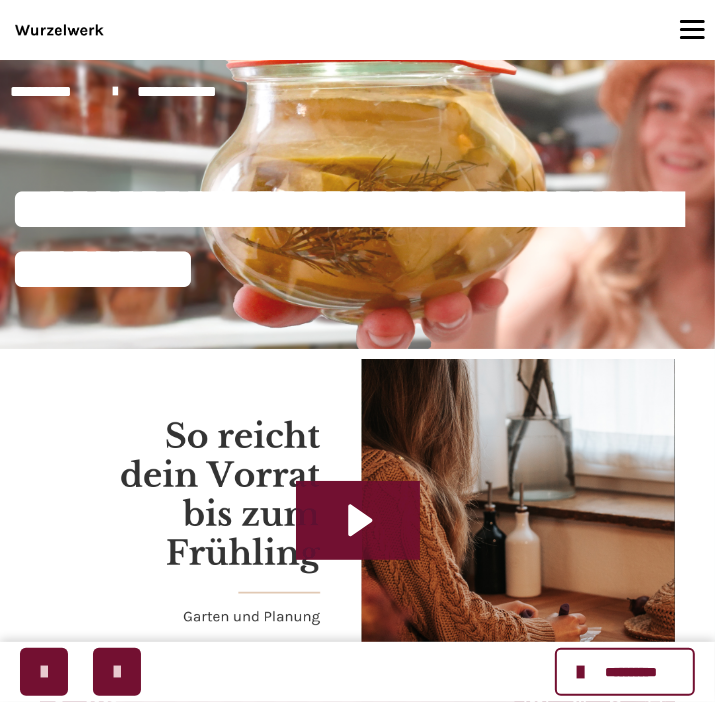 scroll, scrollTop: 211, scrollLeft: 0, axis: vertical 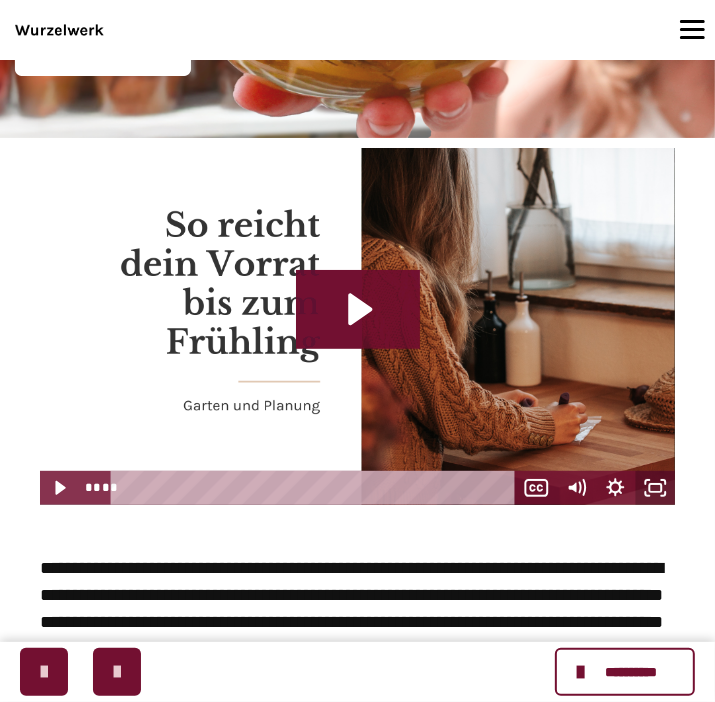 click 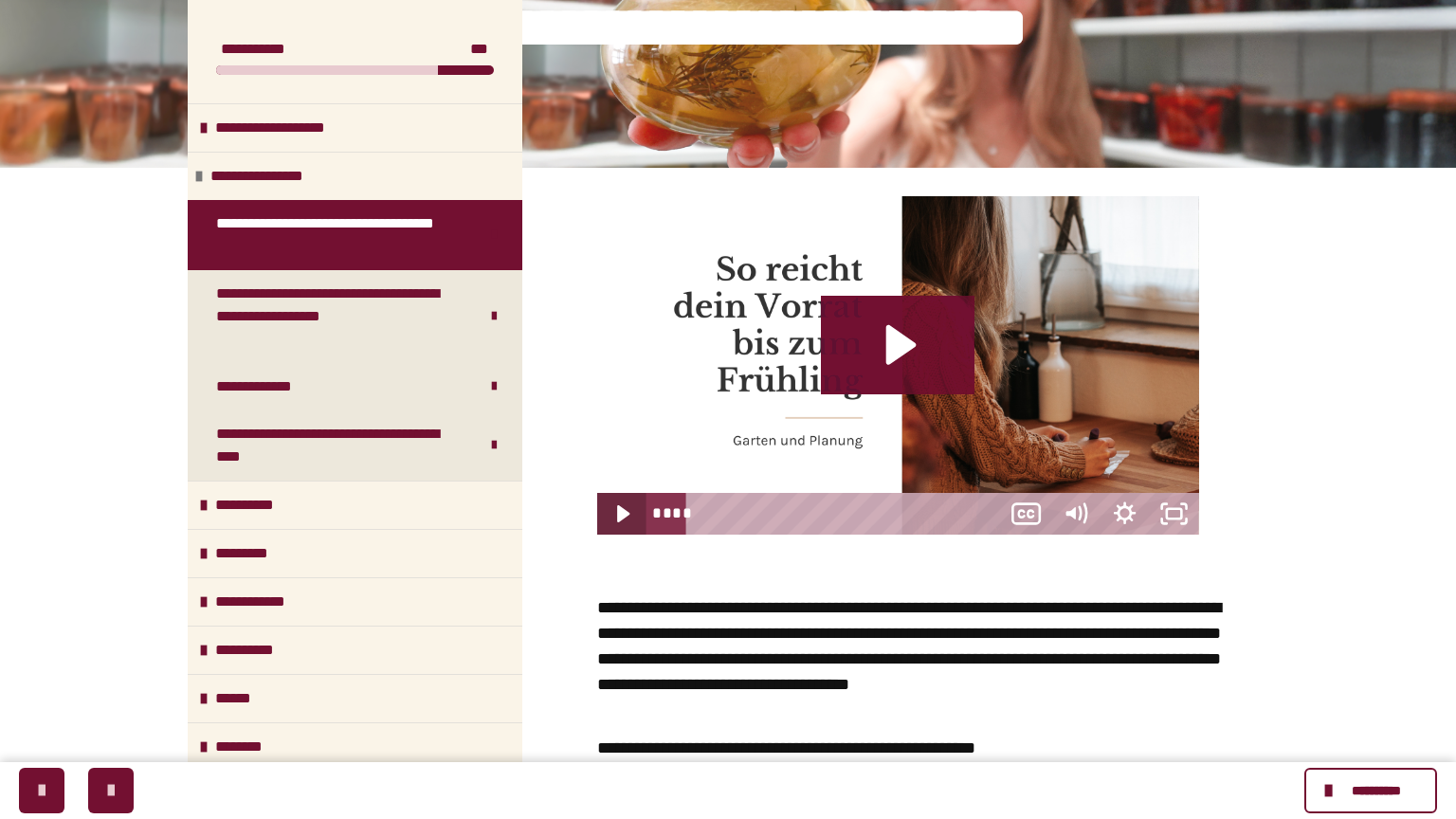 type 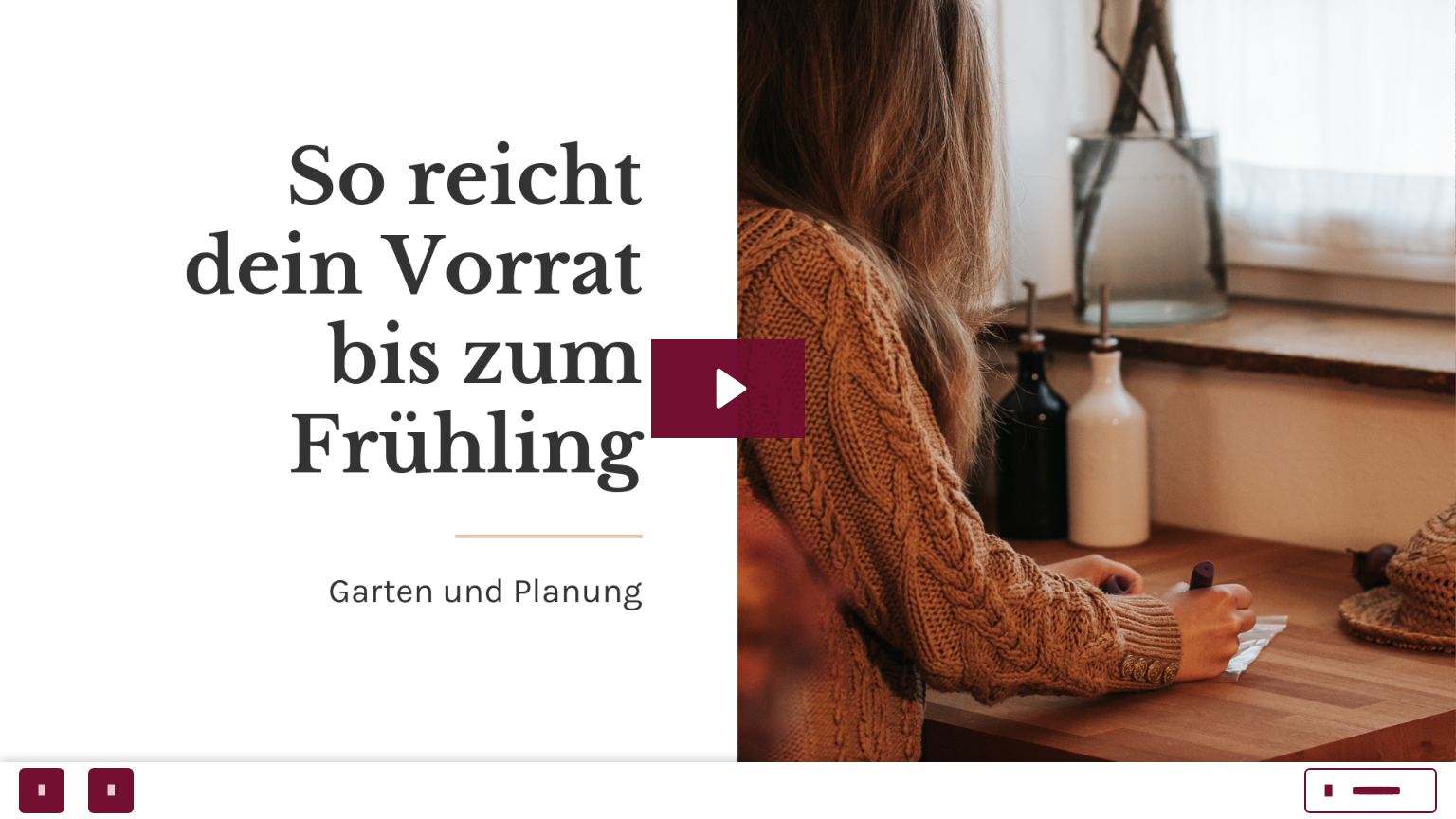 click 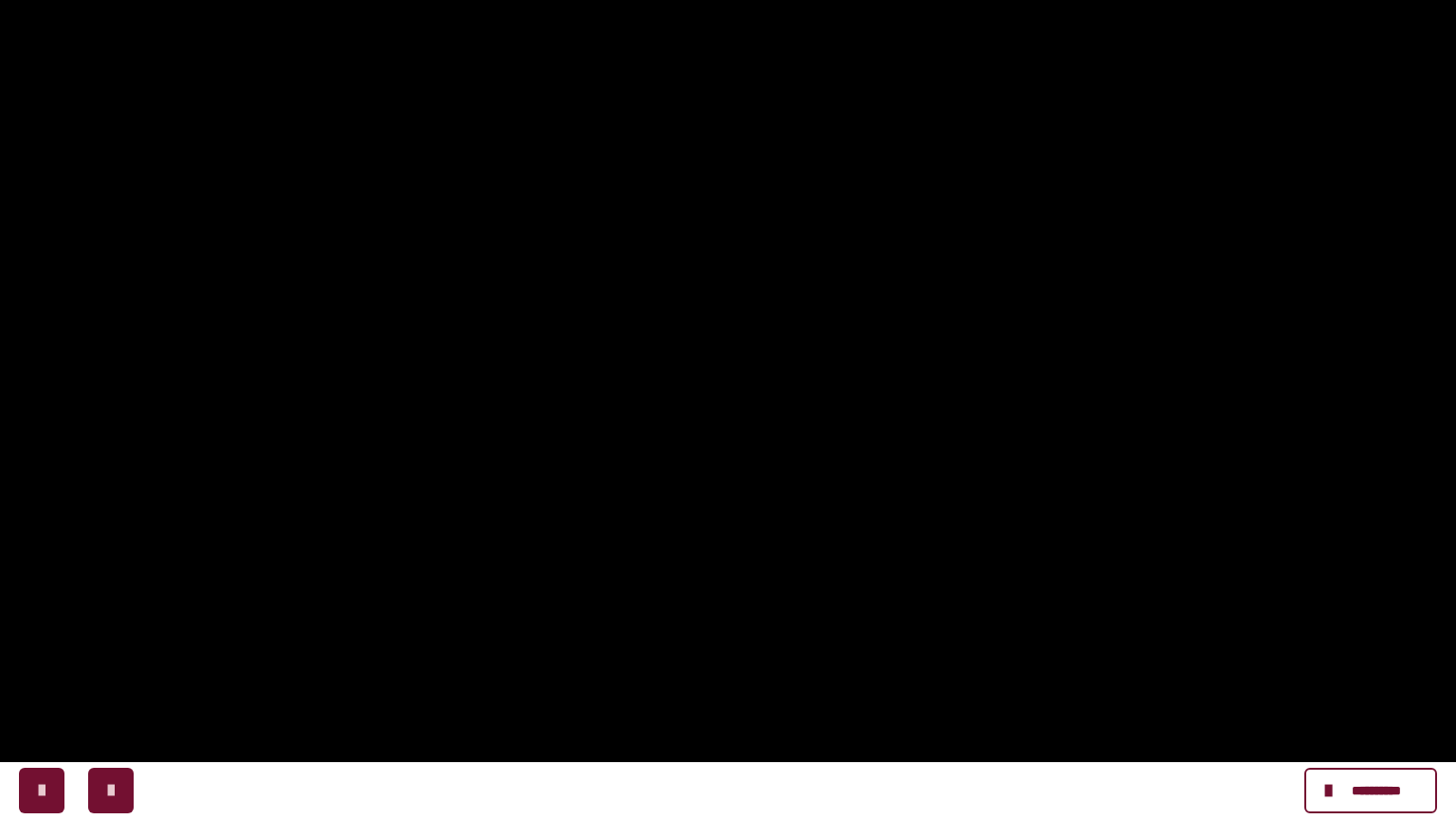 click 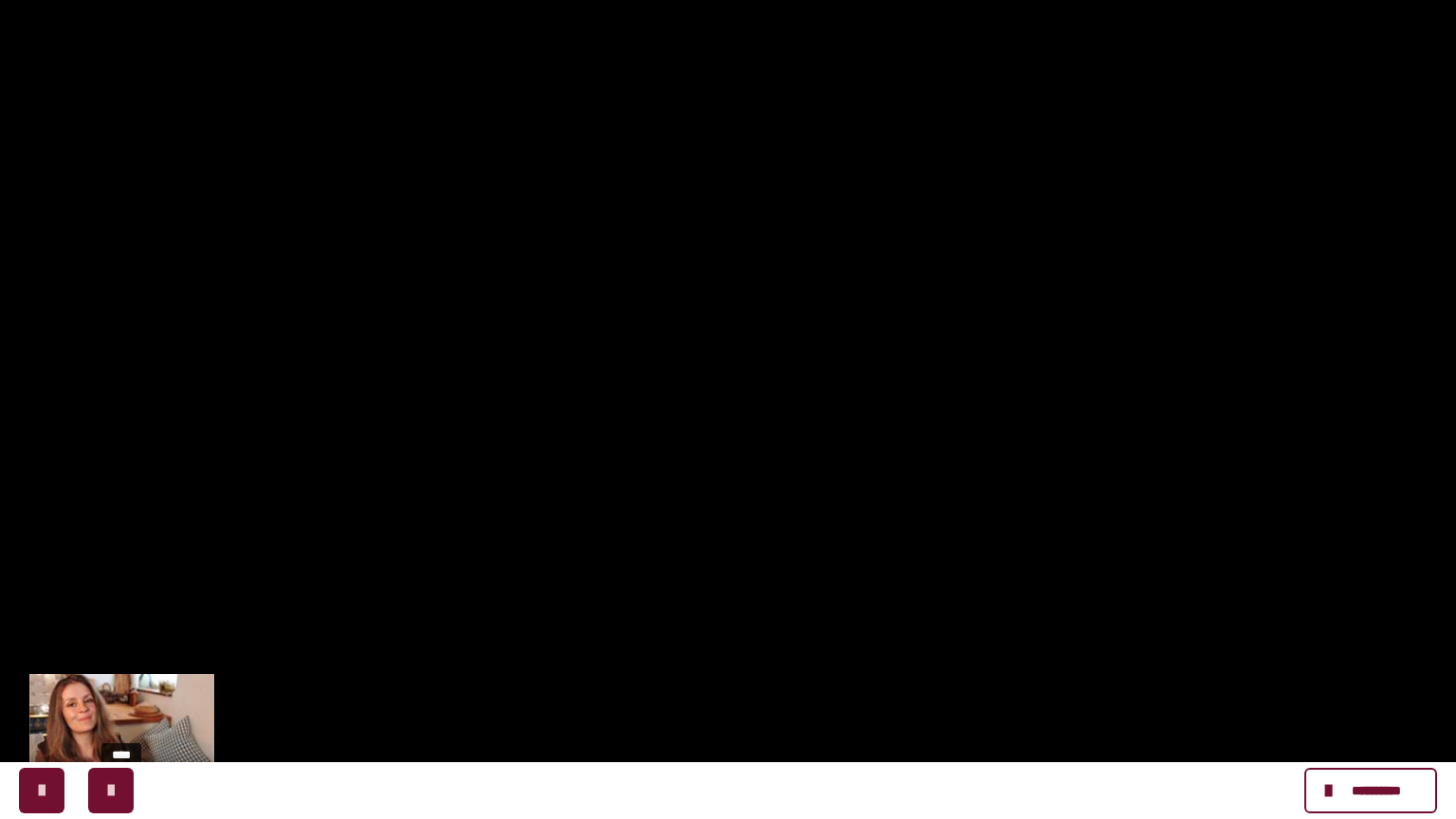 click on "****" at bounding box center [677, 798] 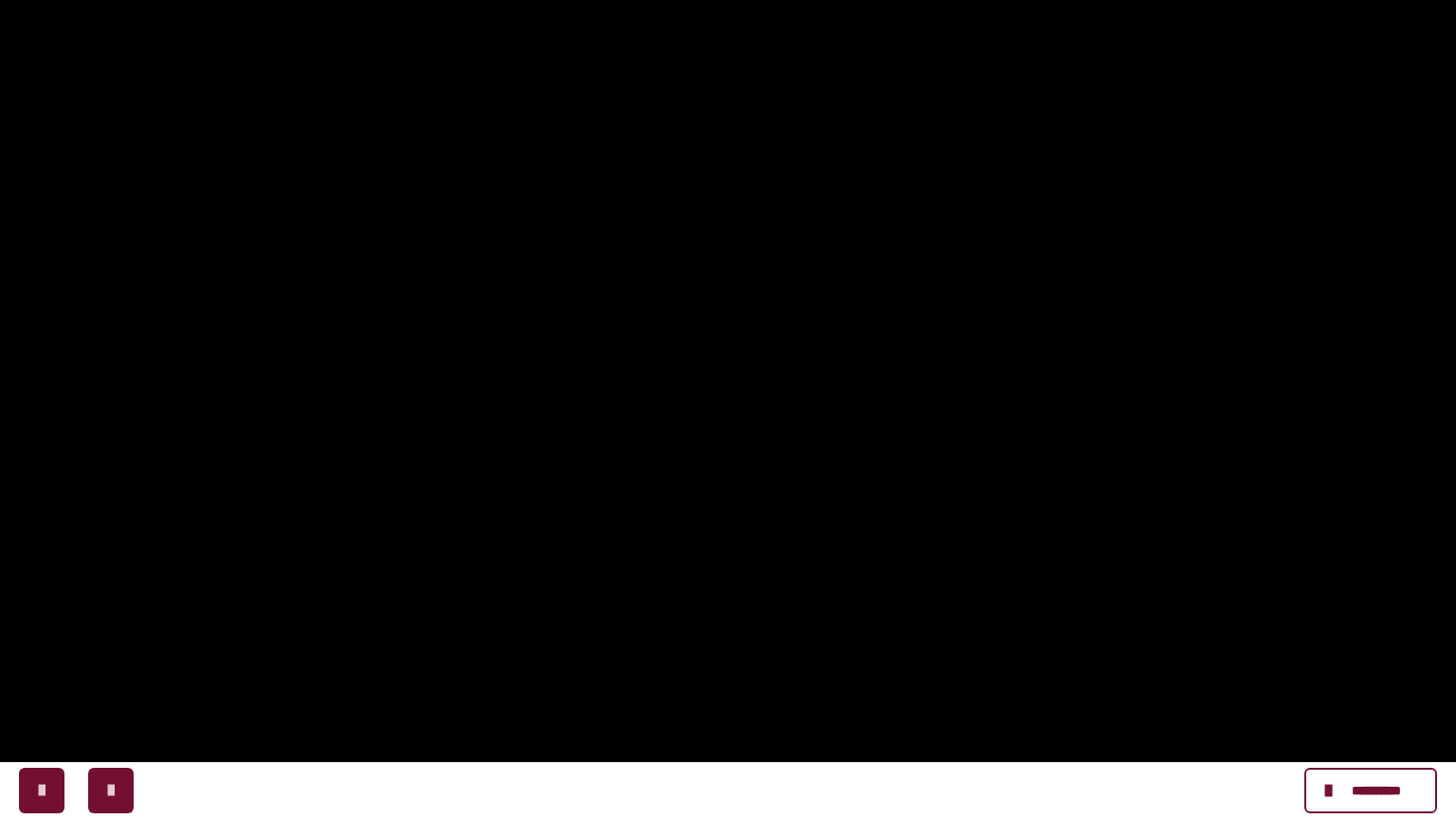 click 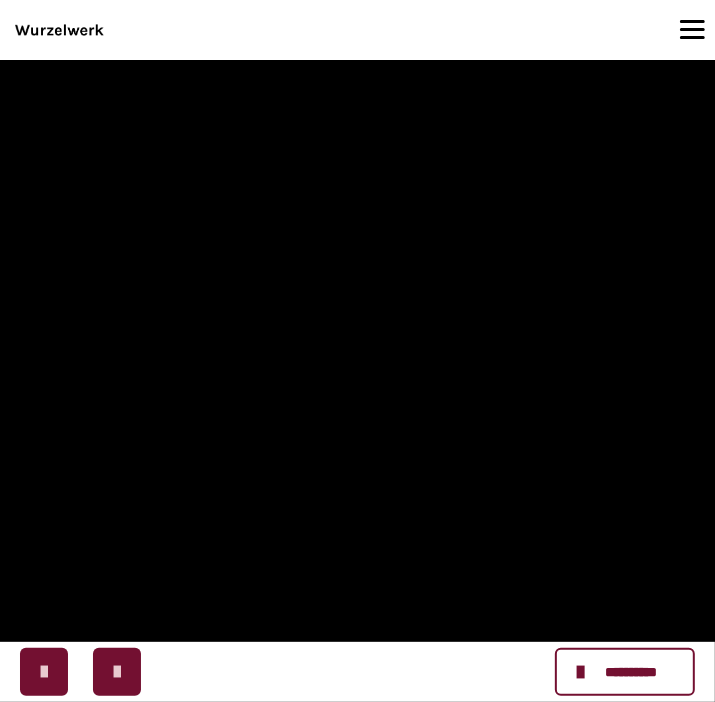 type 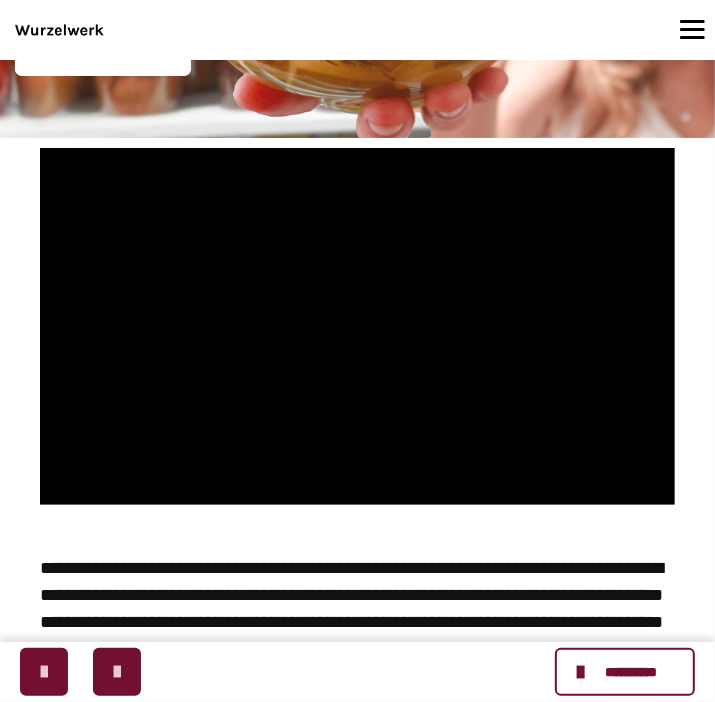 click on "**********" at bounding box center [357, 609] 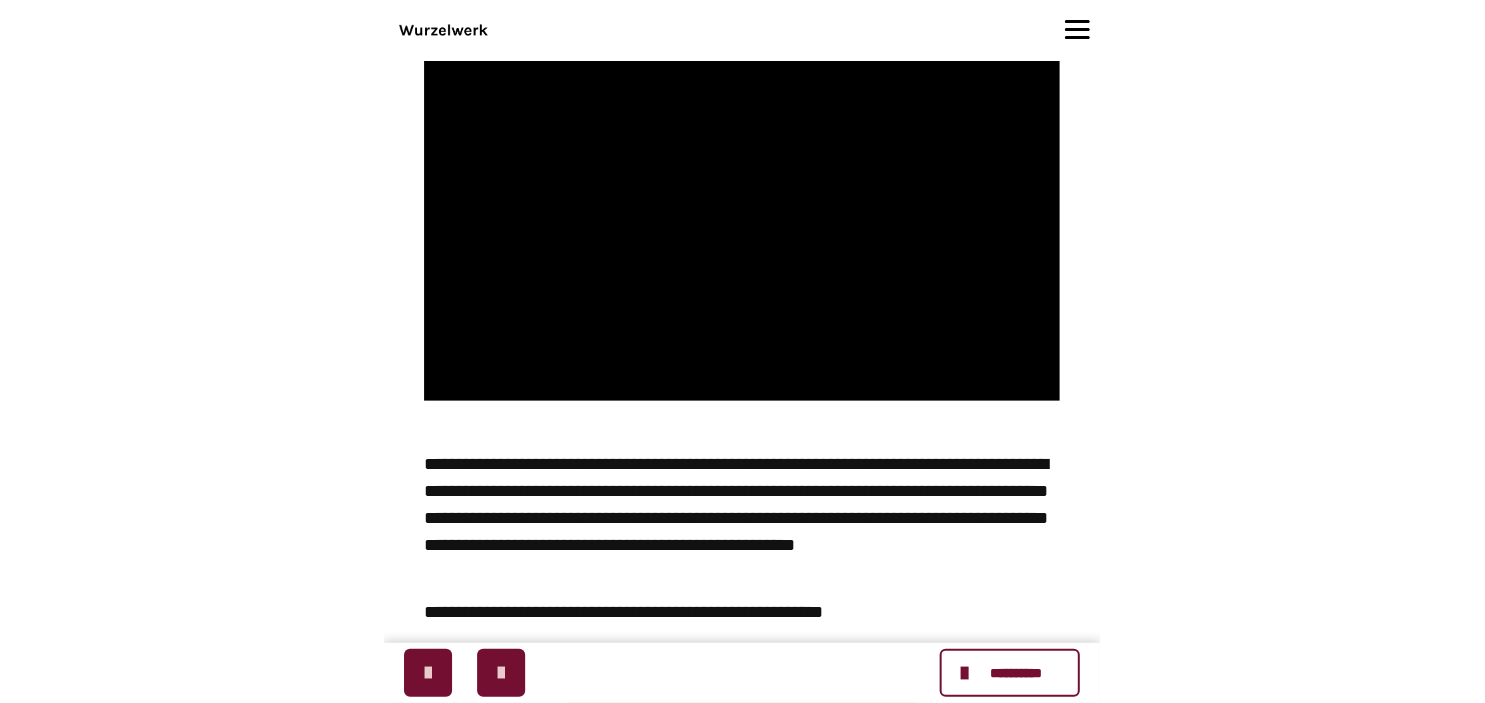 scroll, scrollTop: 480, scrollLeft: 0, axis: vertical 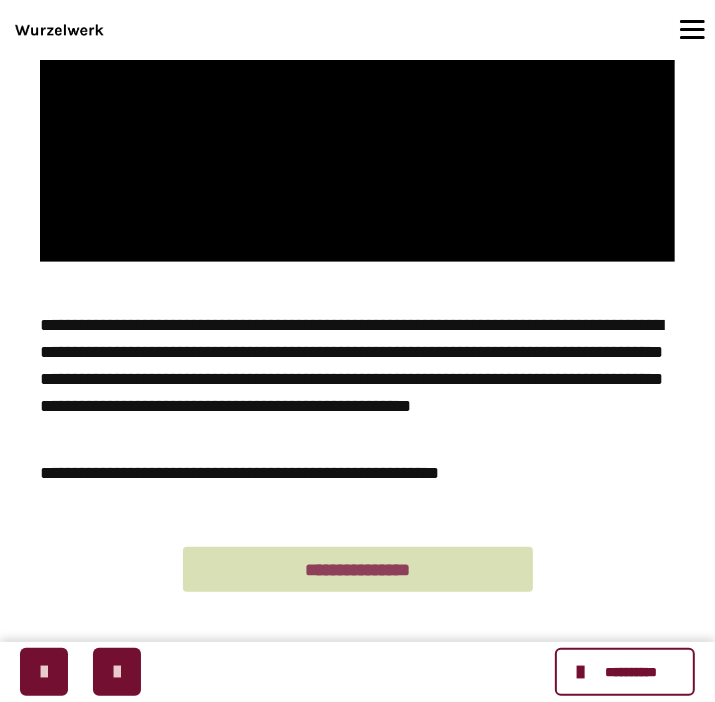 click on "**********" at bounding box center [358, 569] 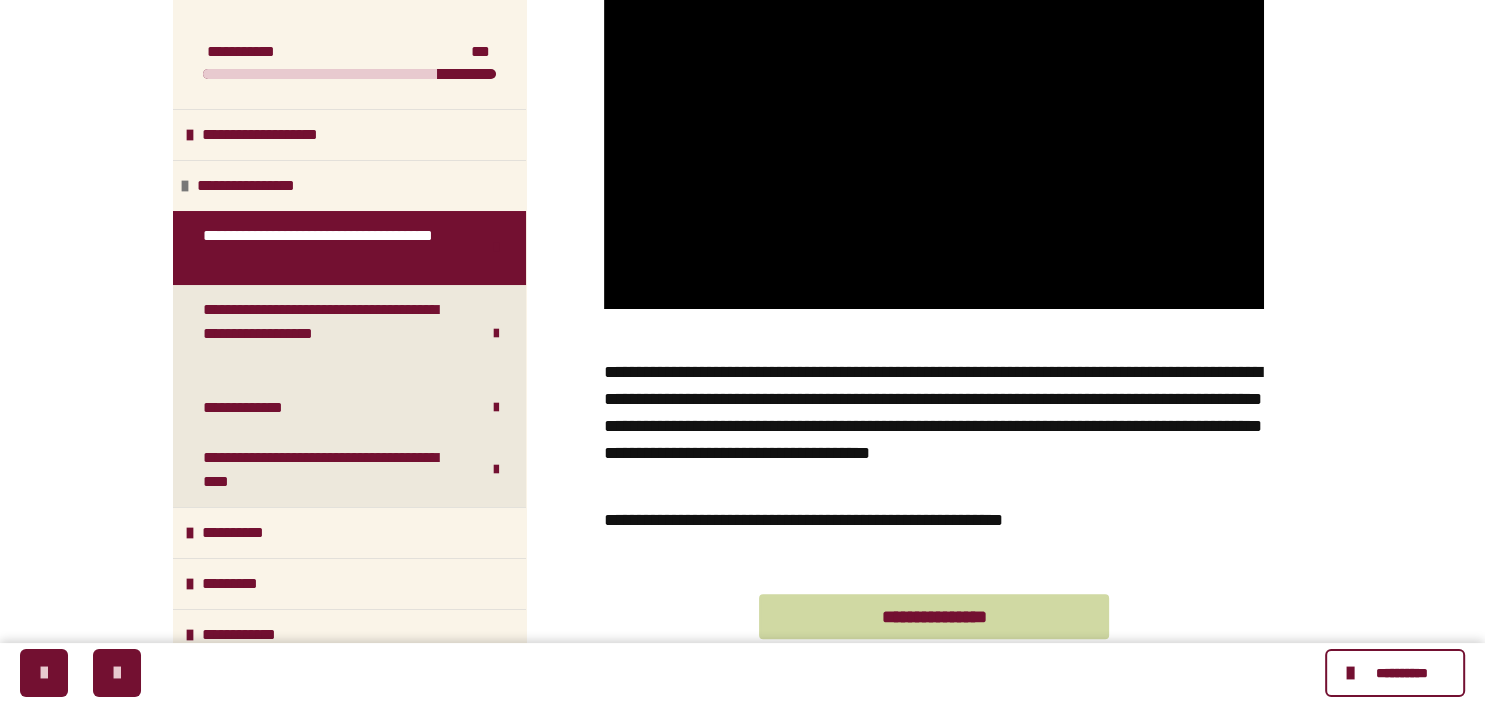 scroll, scrollTop: 621, scrollLeft: 0, axis: vertical 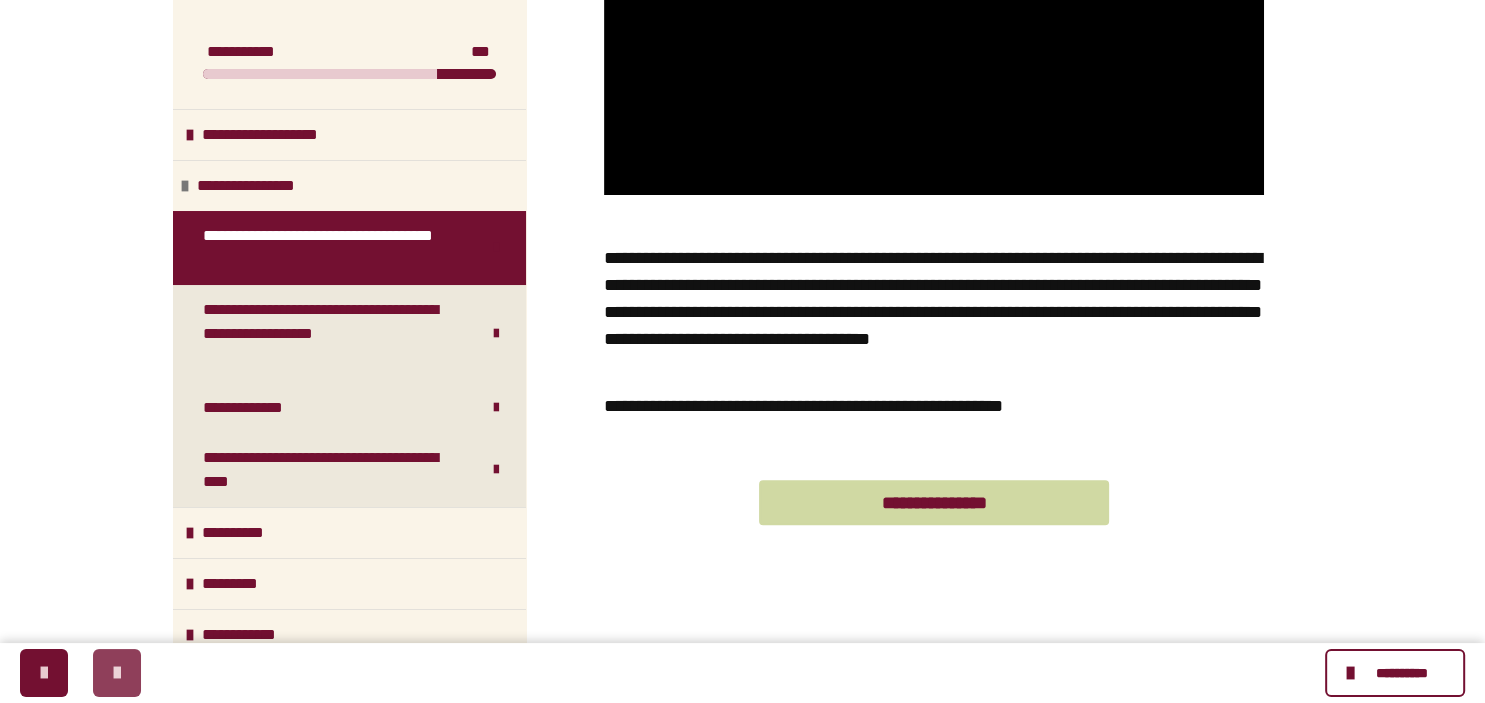 click at bounding box center (117, 673) 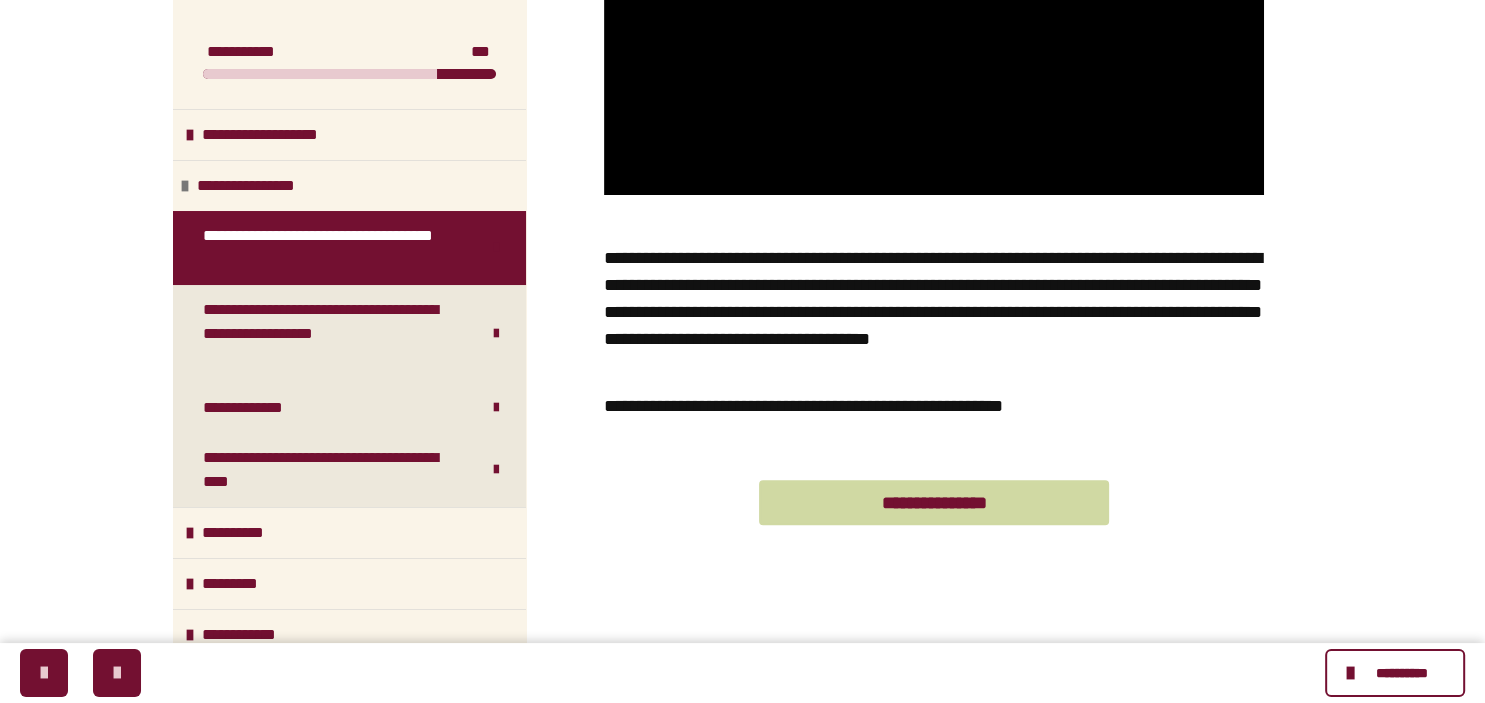 scroll, scrollTop: 0, scrollLeft: 0, axis: both 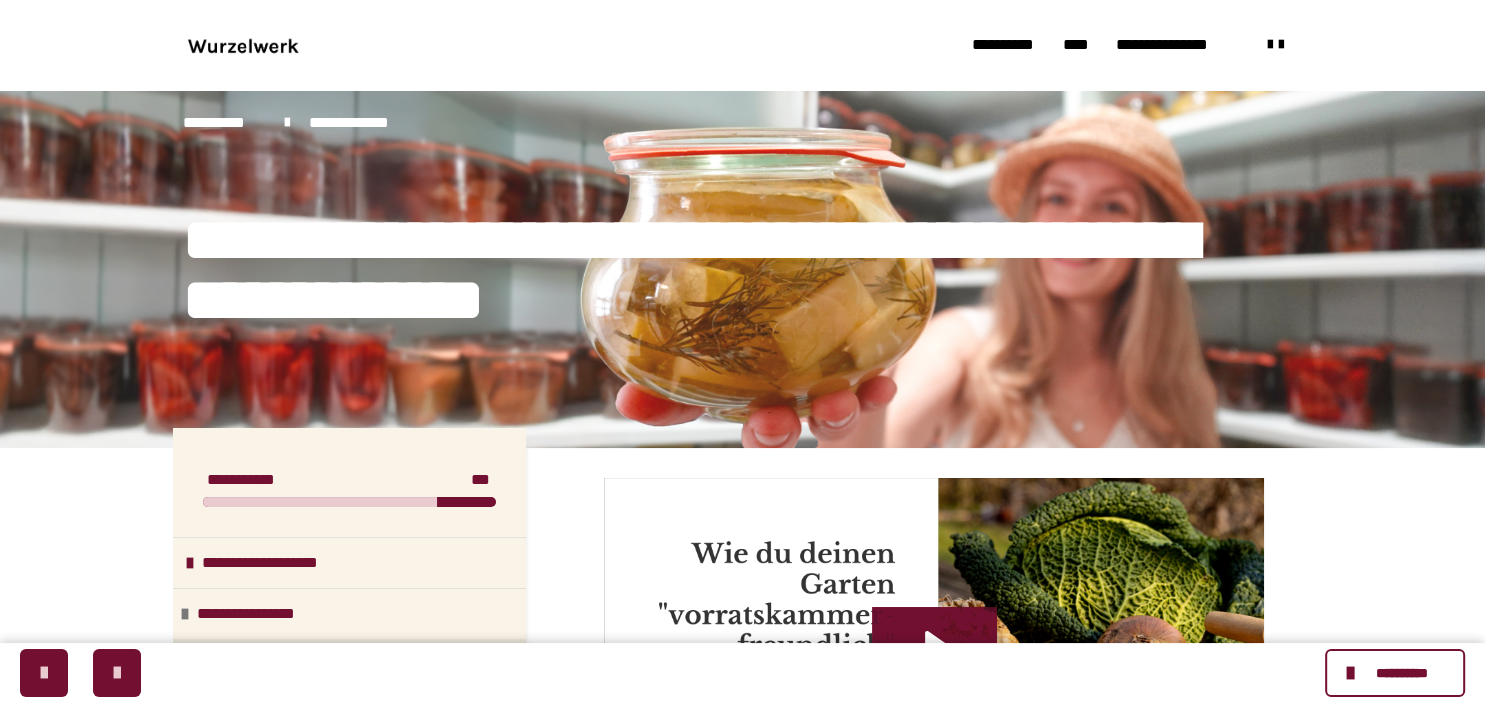 click on "**********" at bounding box center (742, 743) 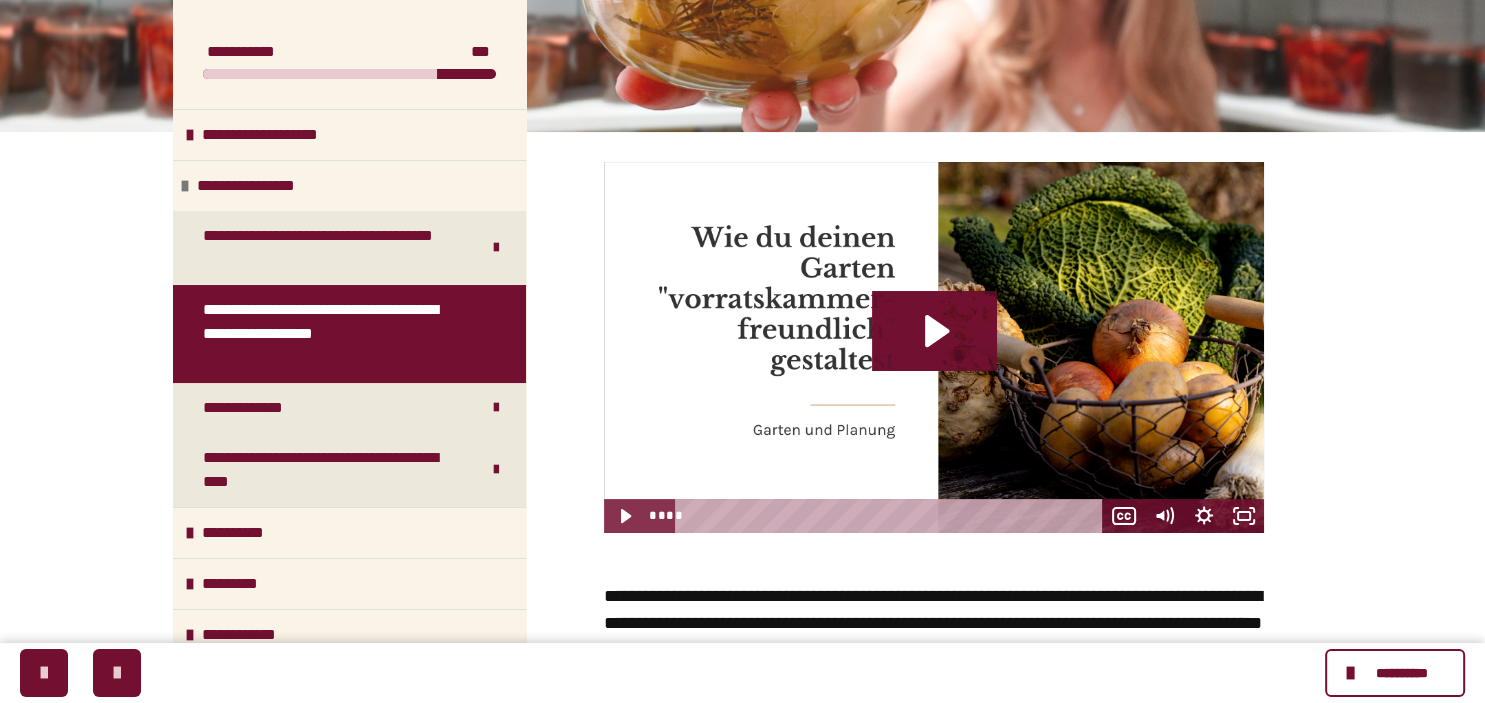 scroll, scrollTop: 508, scrollLeft: 0, axis: vertical 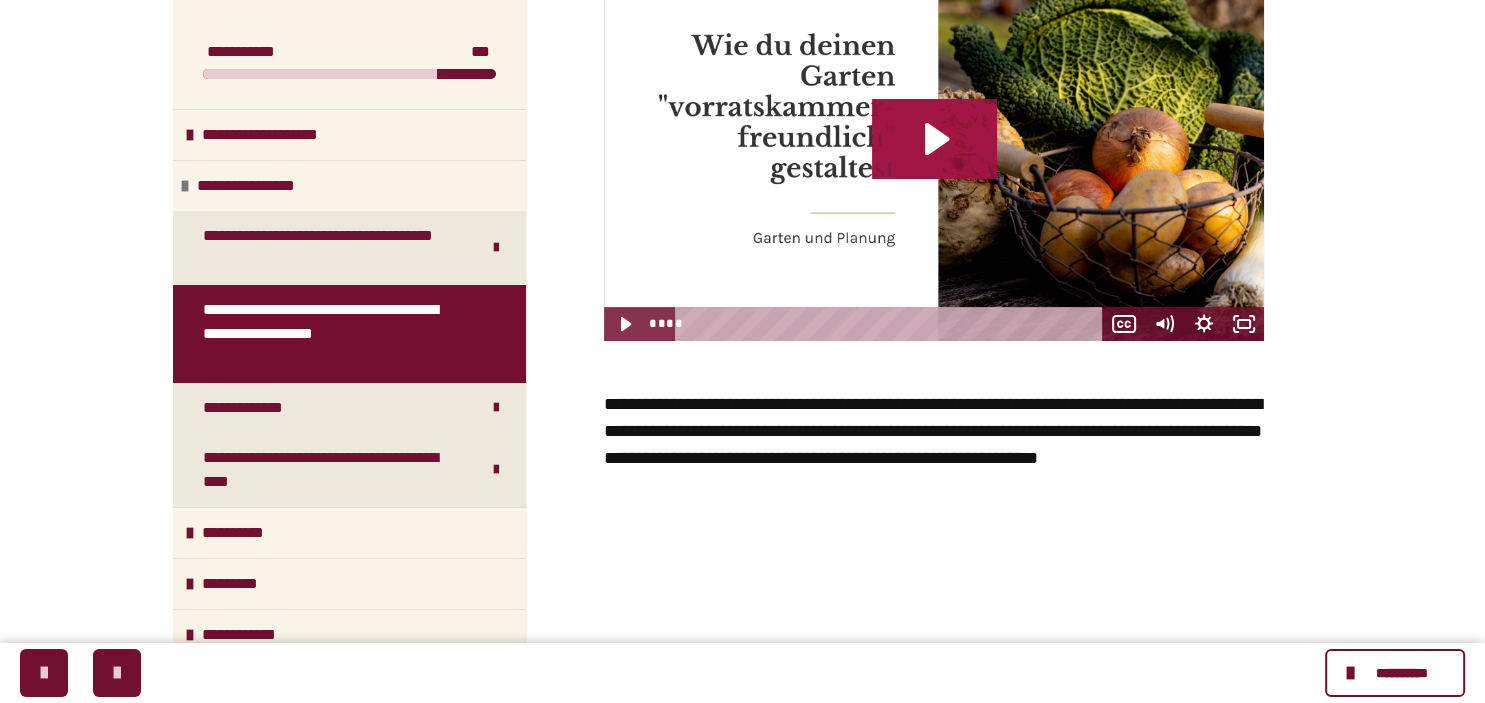 click 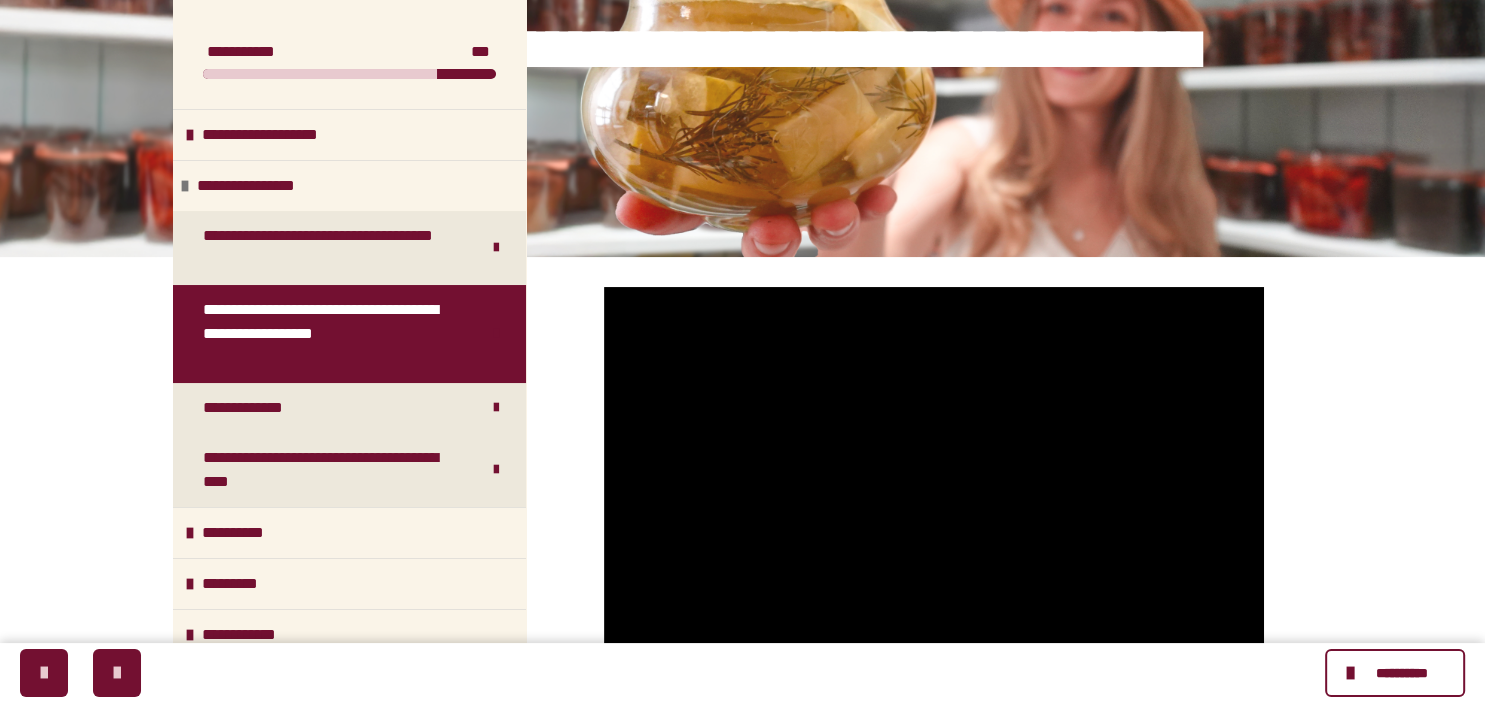 scroll, scrollTop: 402, scrollLeft: 0, axis: vertical 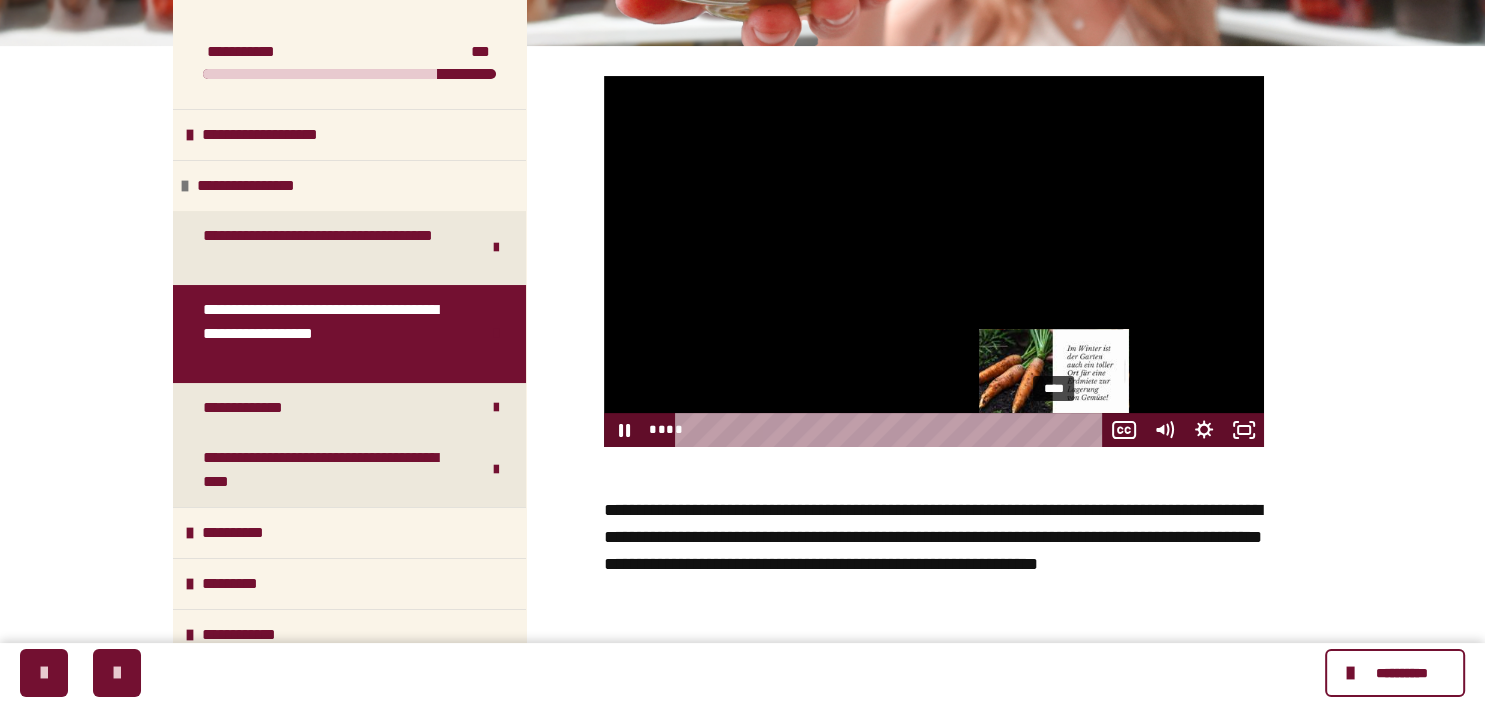 click on "****" at bounding box center (892, 430) 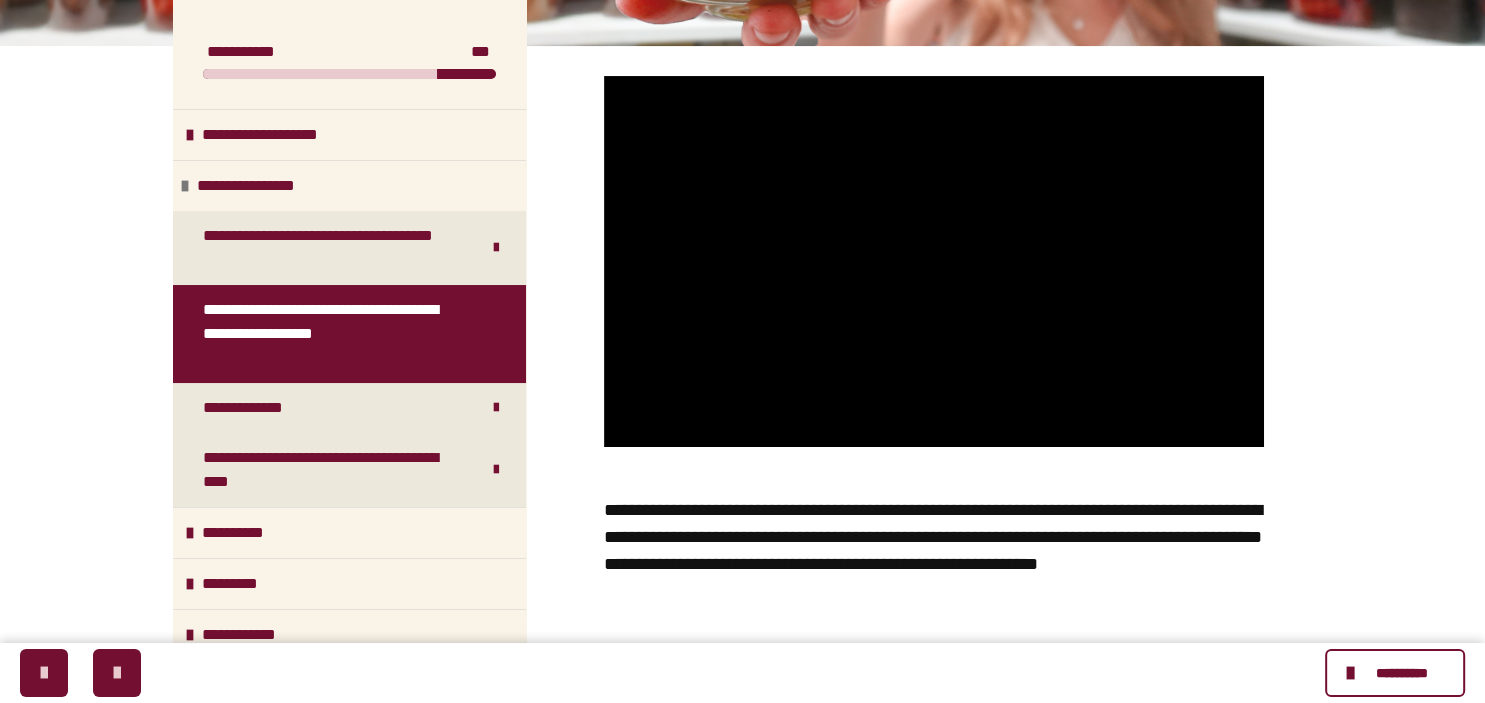 click on "**********" at bounding box center (934, 537) 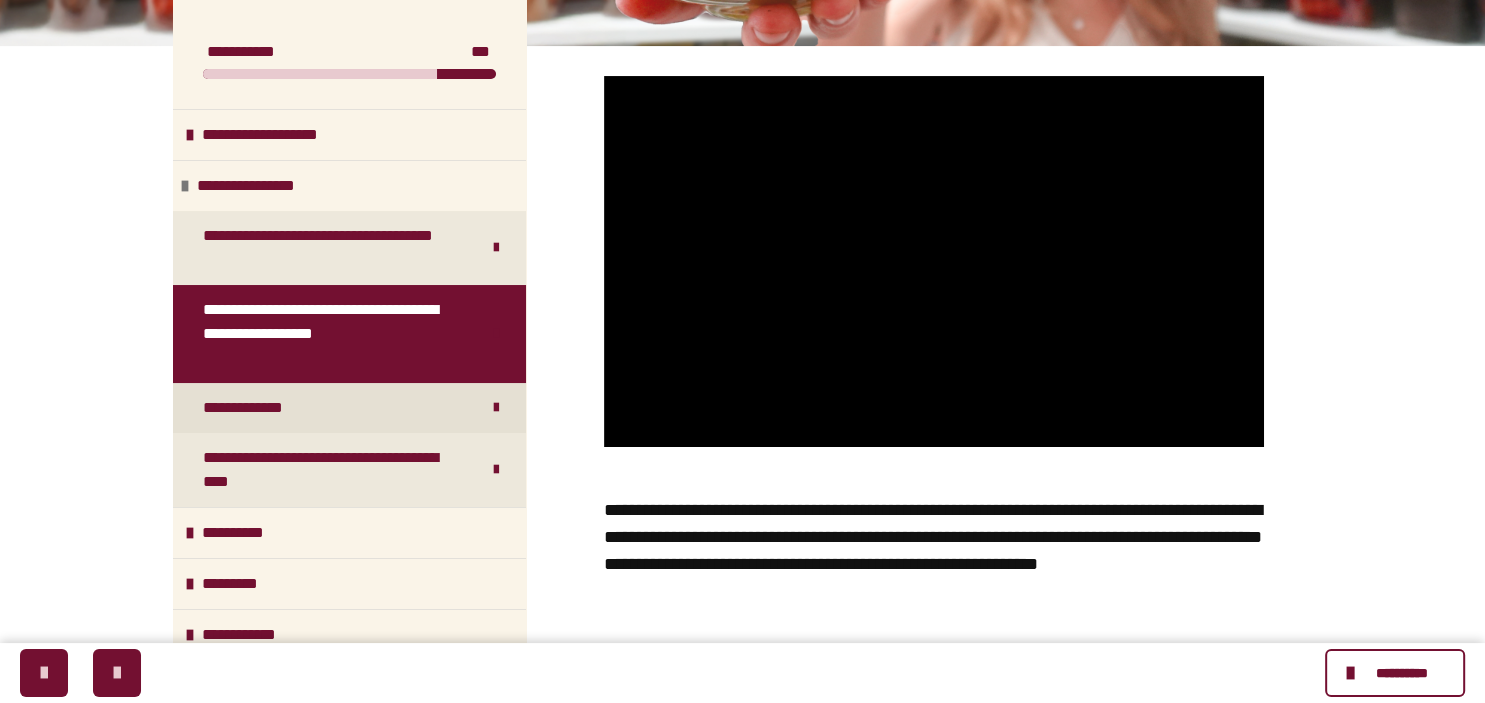click at bounding box center [496, 408] 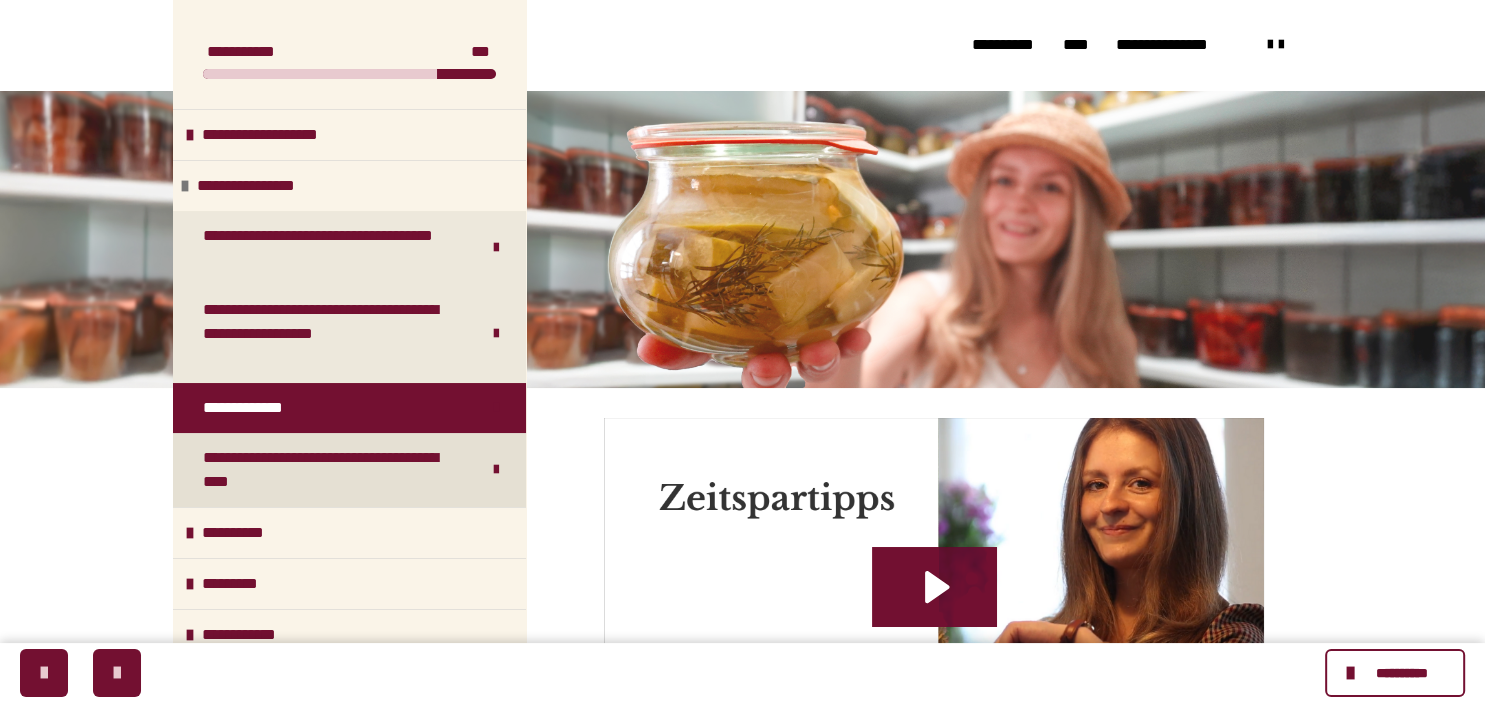 scroll, scrollTop: 422, scrollLeft: 0, axis: vertical 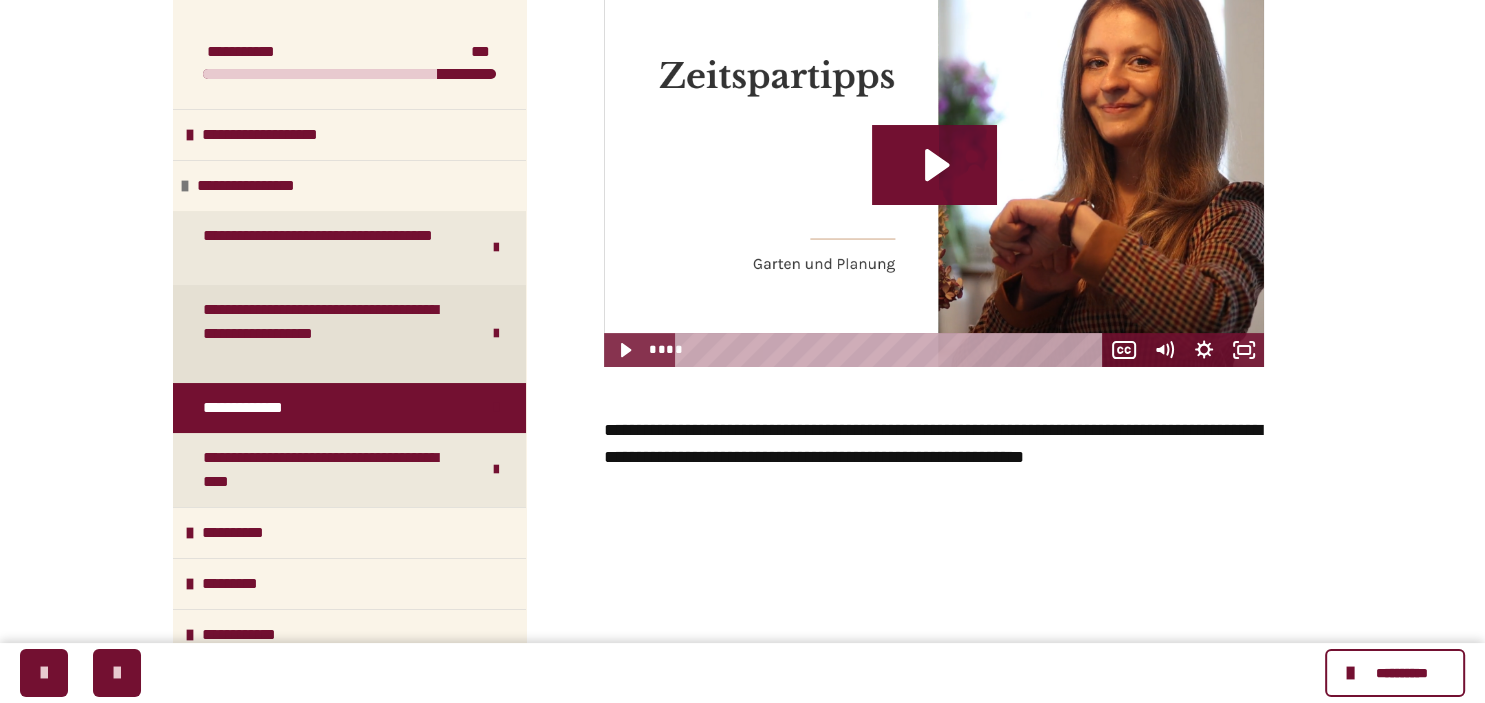 click on "**********" at bounding box center (333, 334) 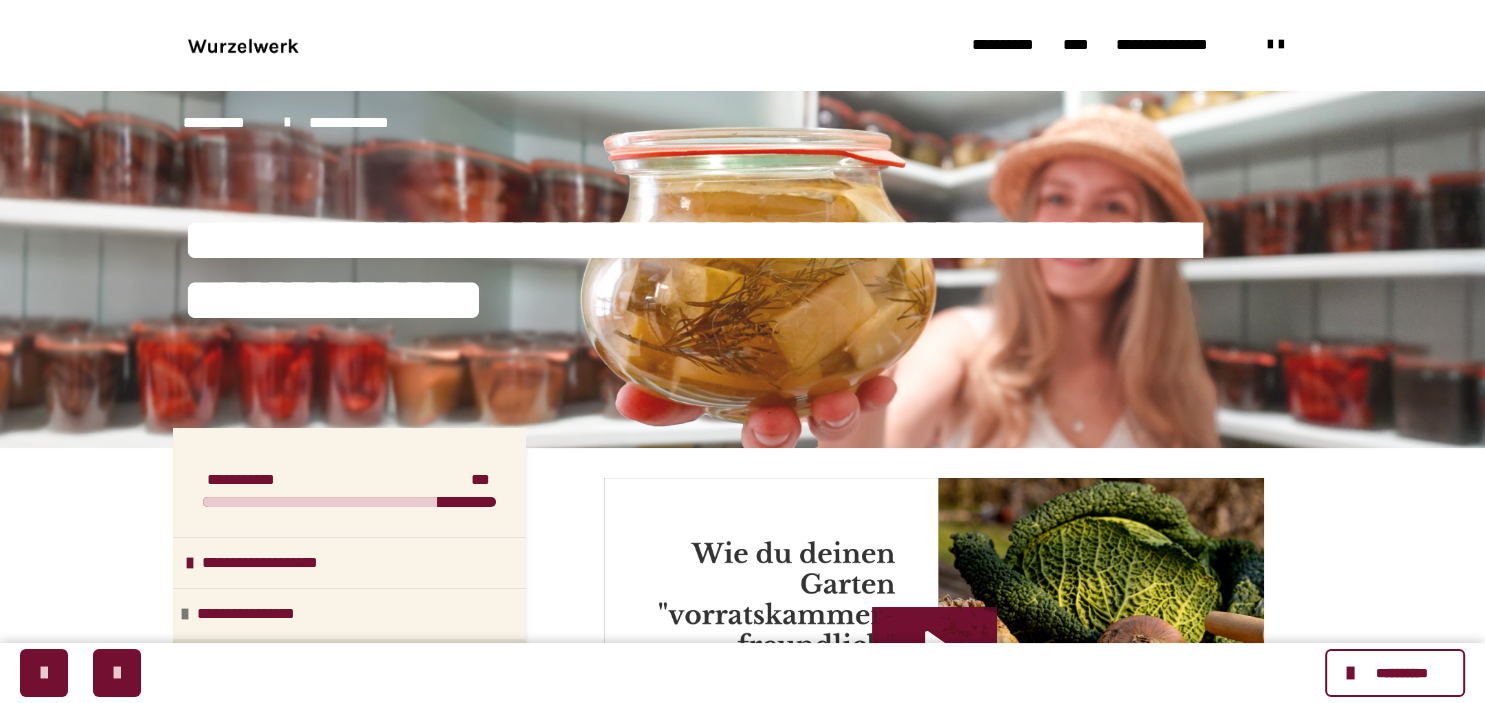 scroll, scrollTop: 422, scrollLeft: 0, axis: vertical 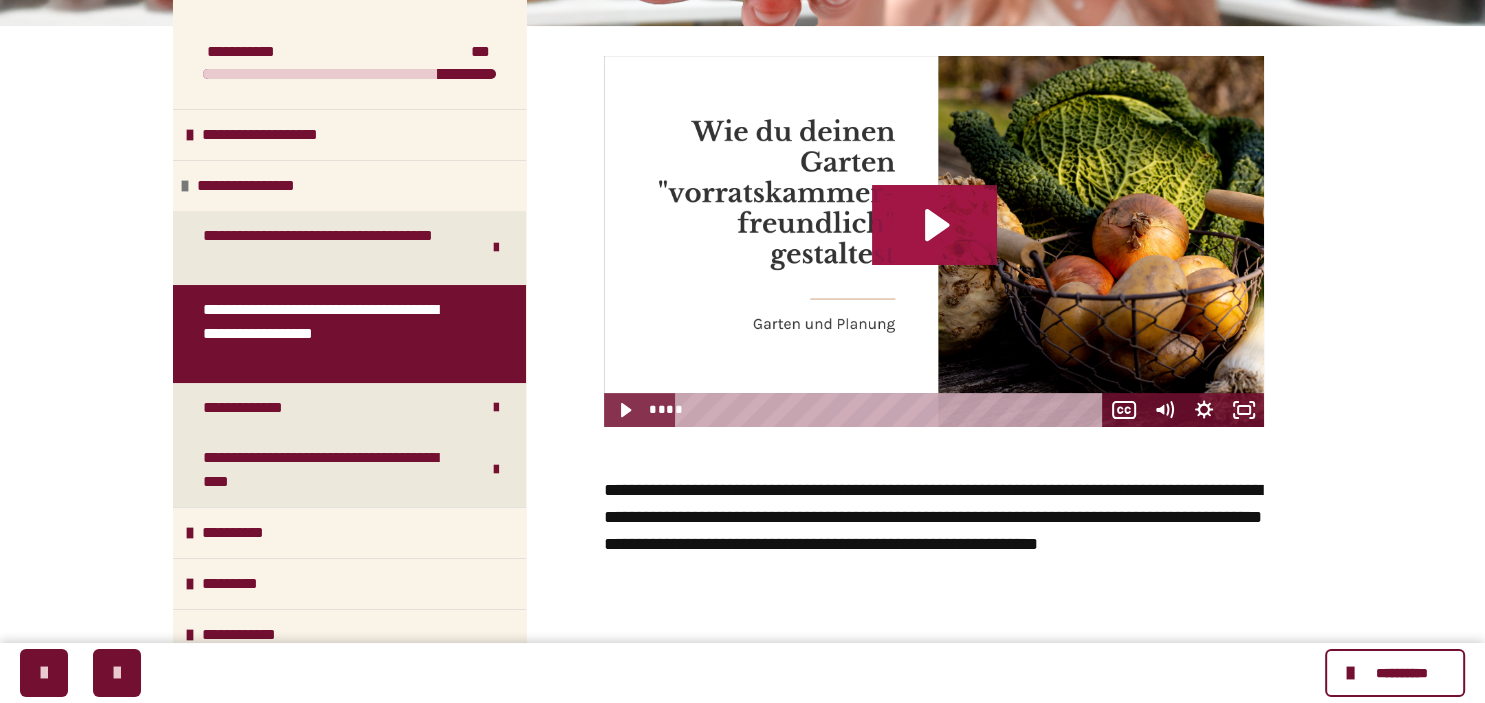 click 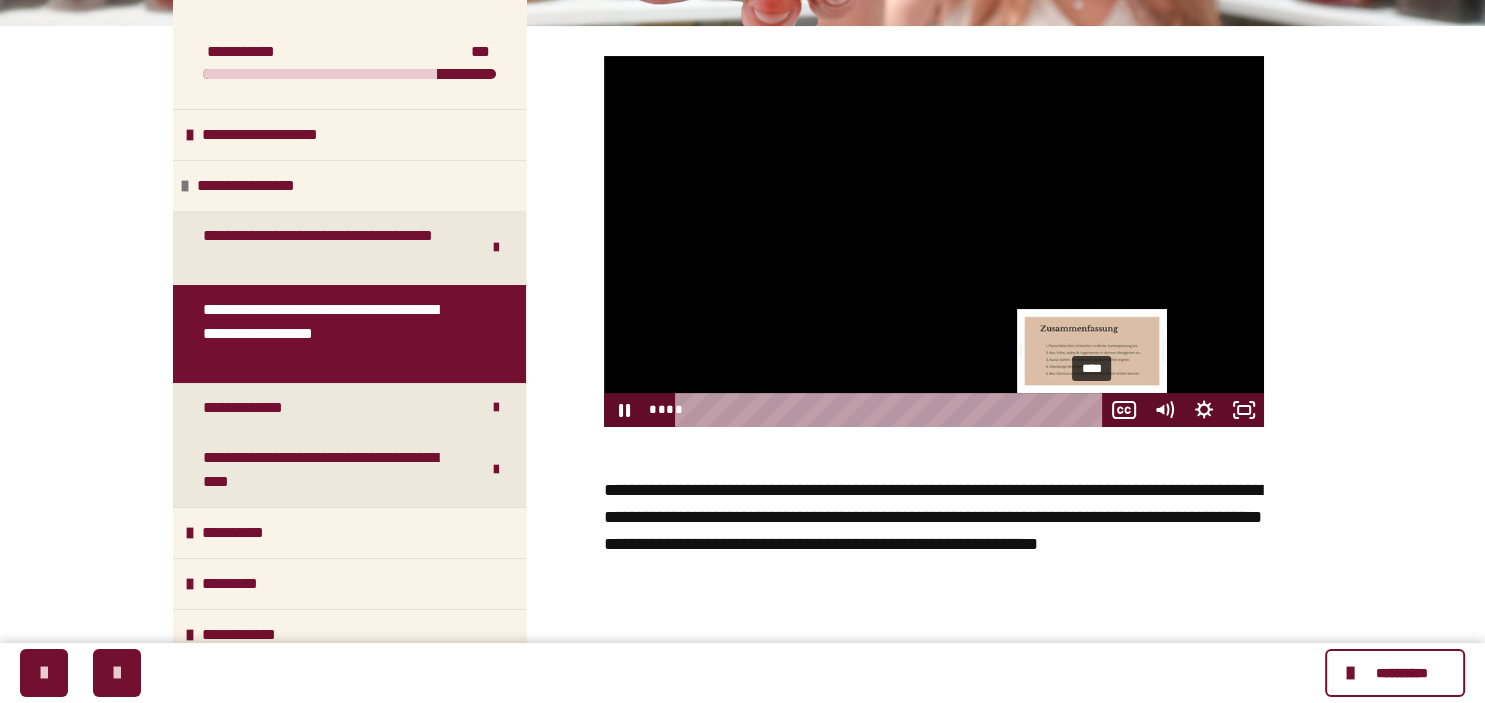 click on "****" at bounding box center (892, 410) 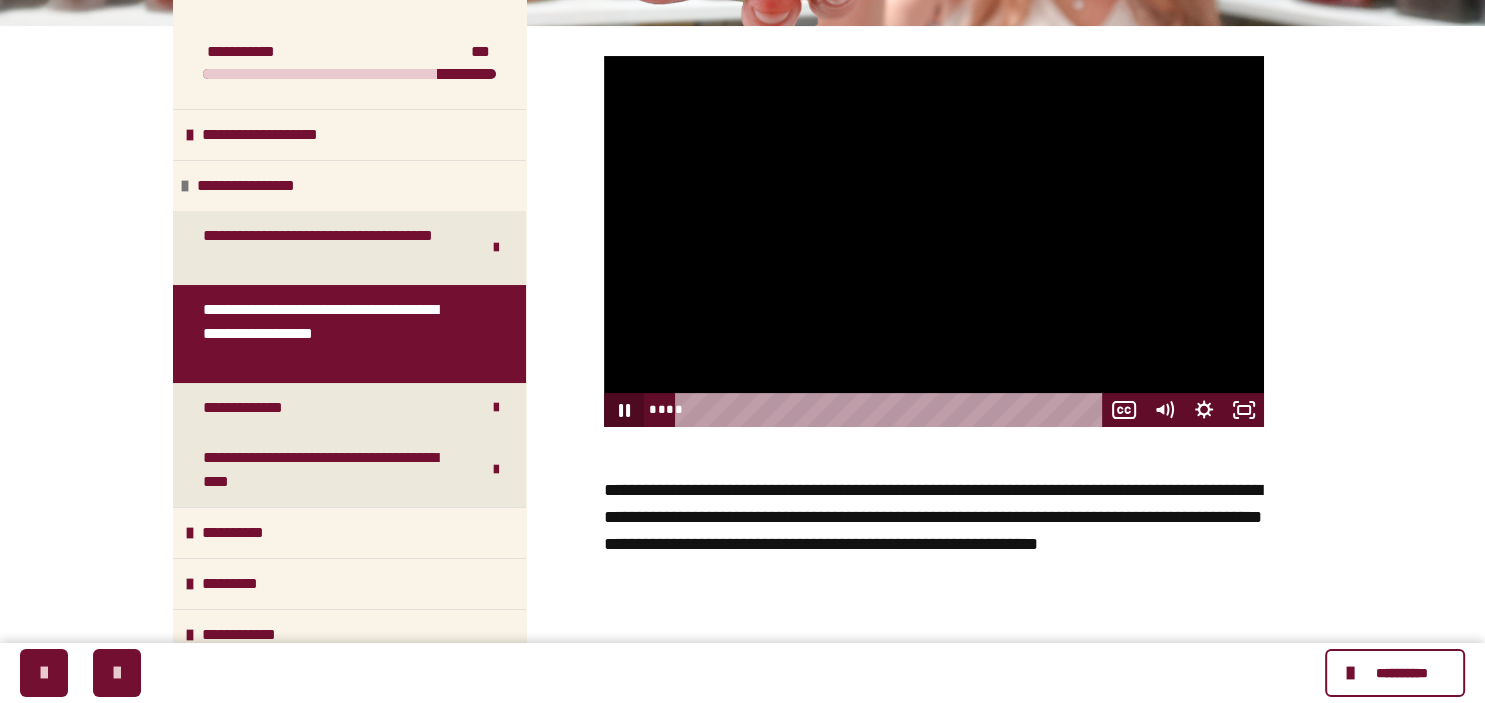 click 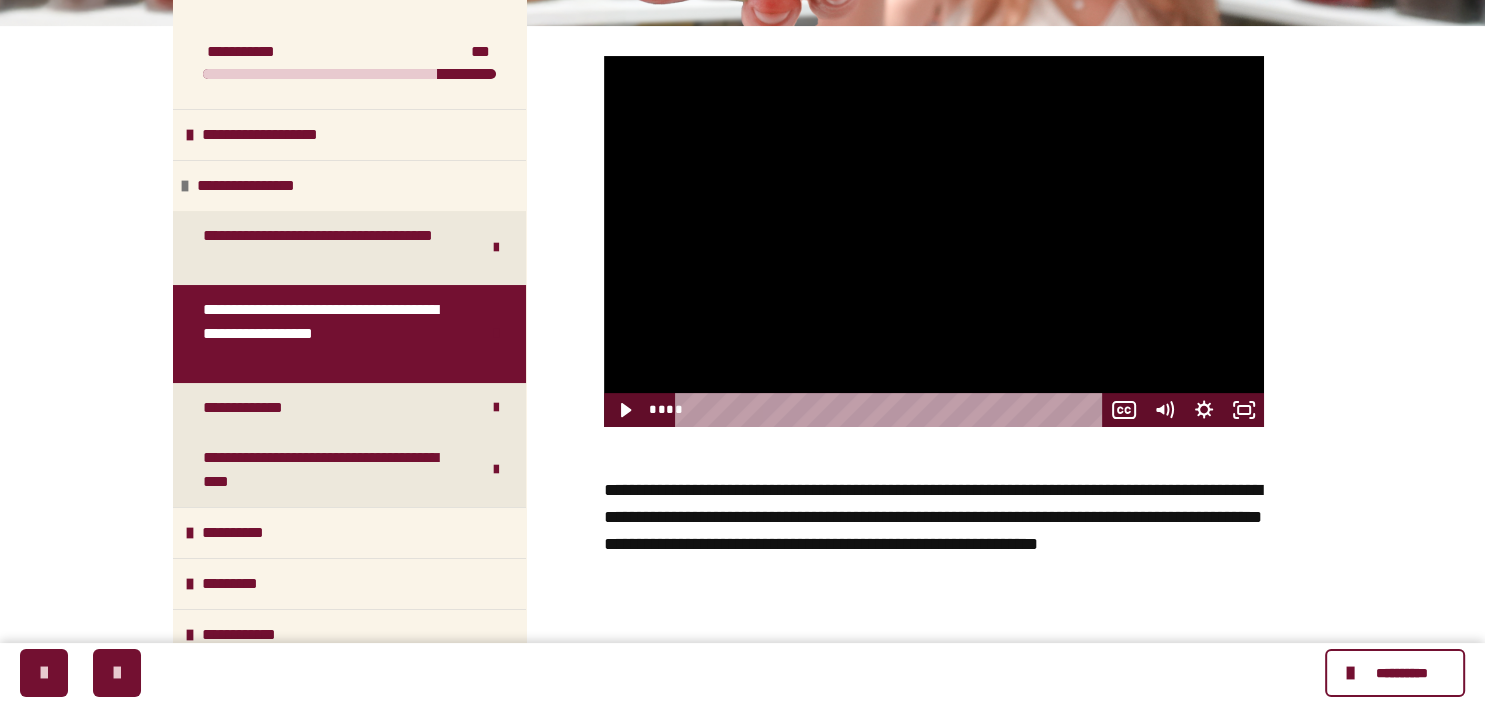 click on "**********" at bounding box center (742, 229) 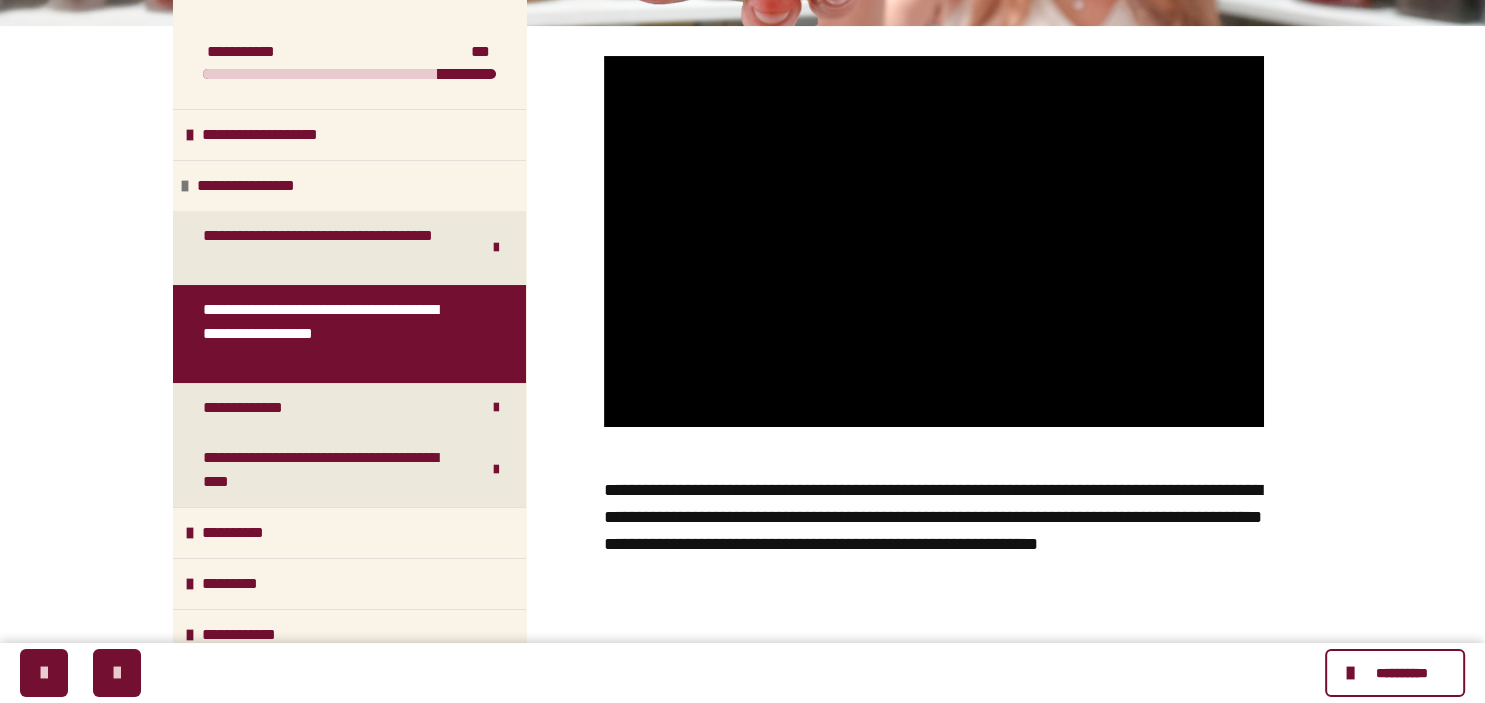 scroll, scrollTop: 508, scrollLeft: 0, axis: vertical 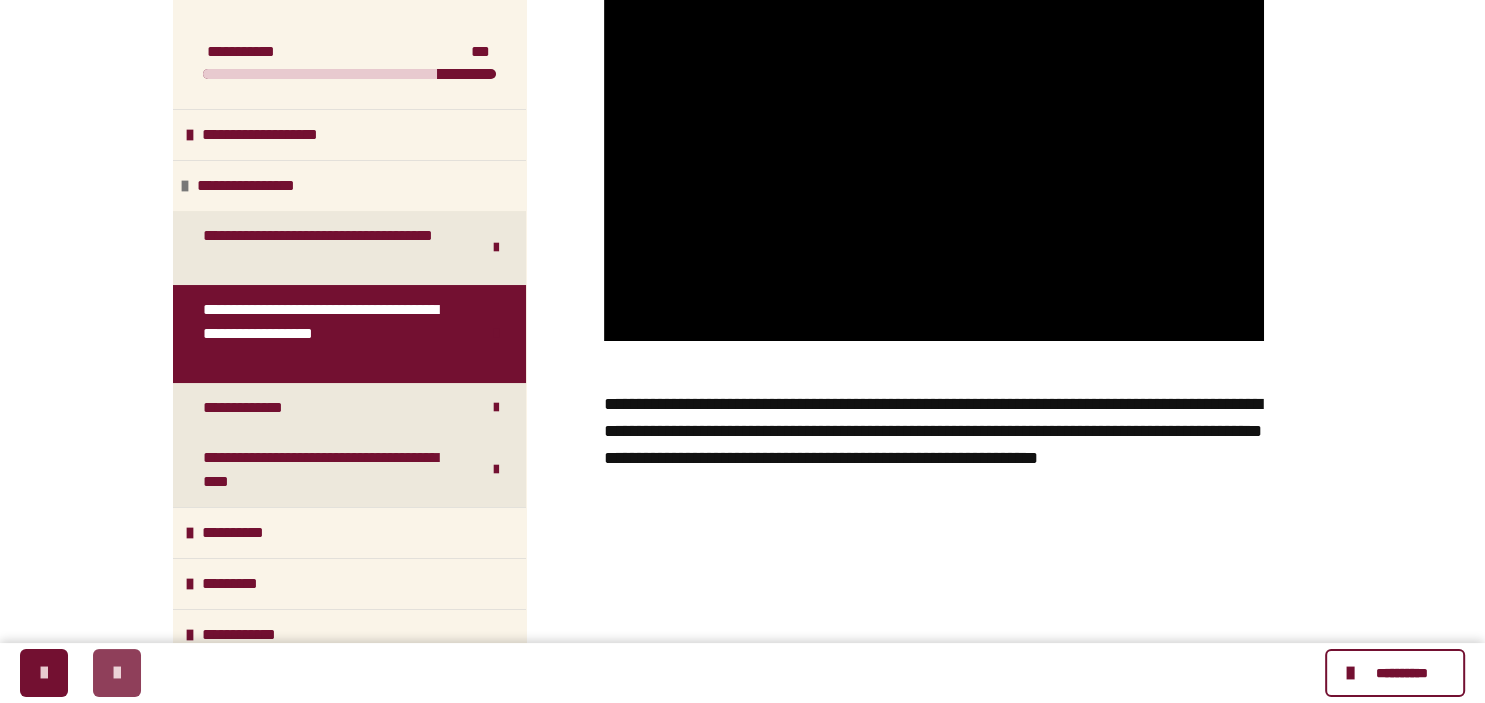 click at bounding box center [117, 673] 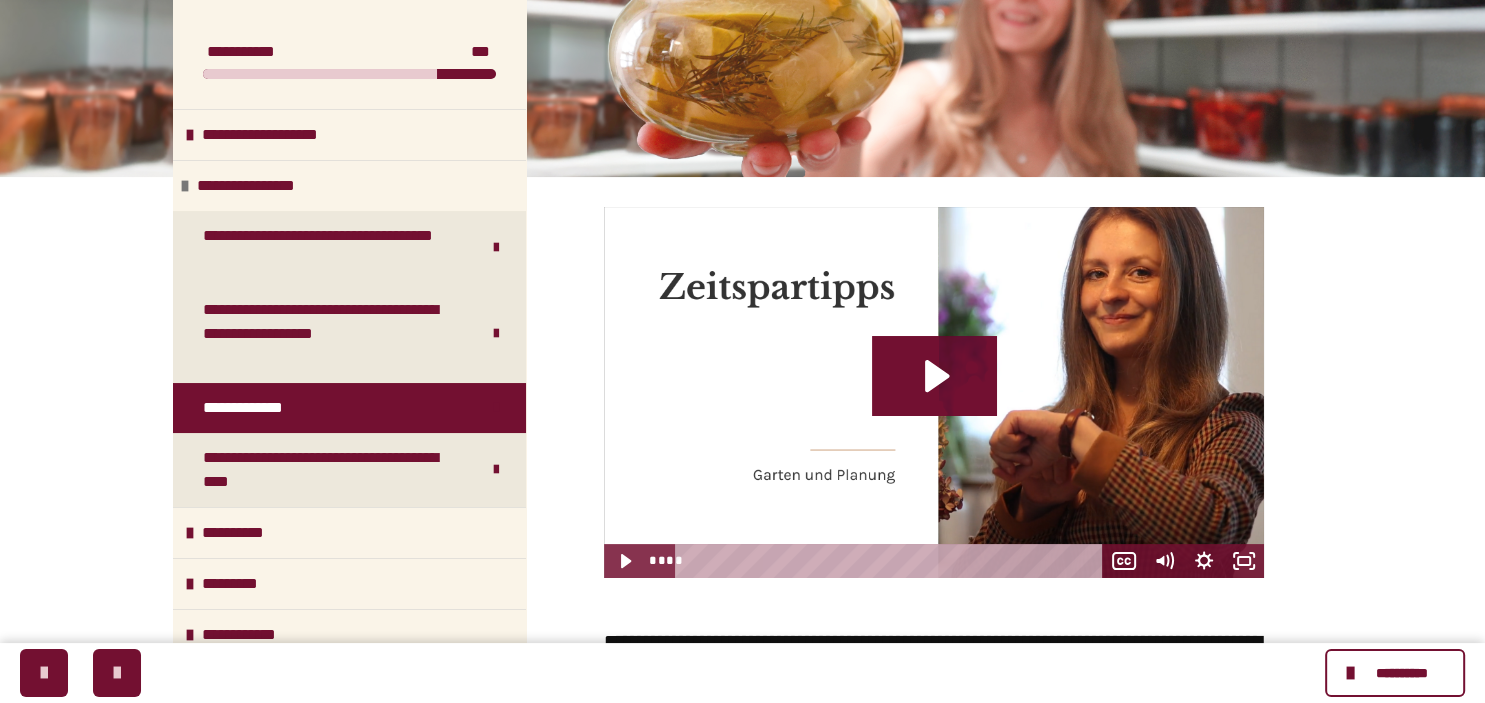 scroll, scrollTop: 316, scrollLeft: 0, axis: vertical 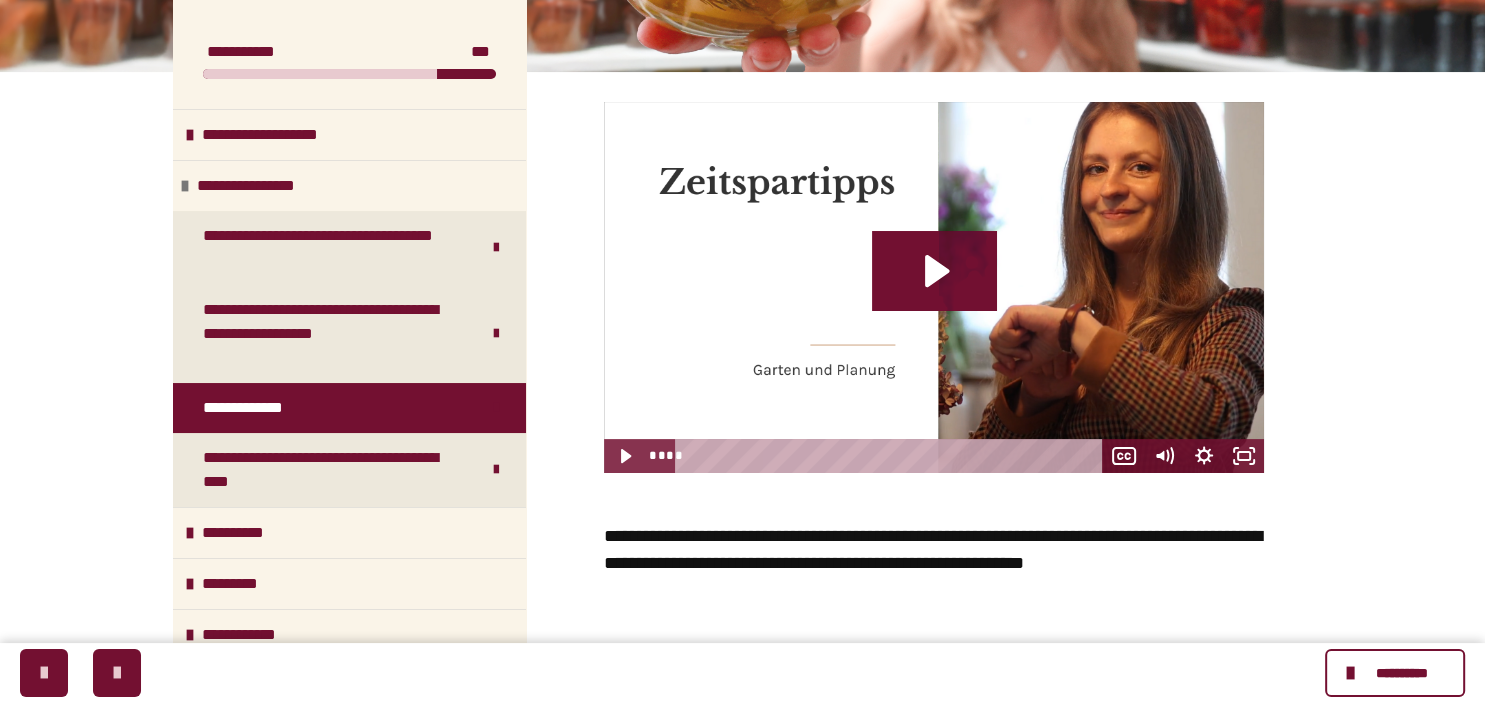 click on "**********" at bounding box center [742, 305] 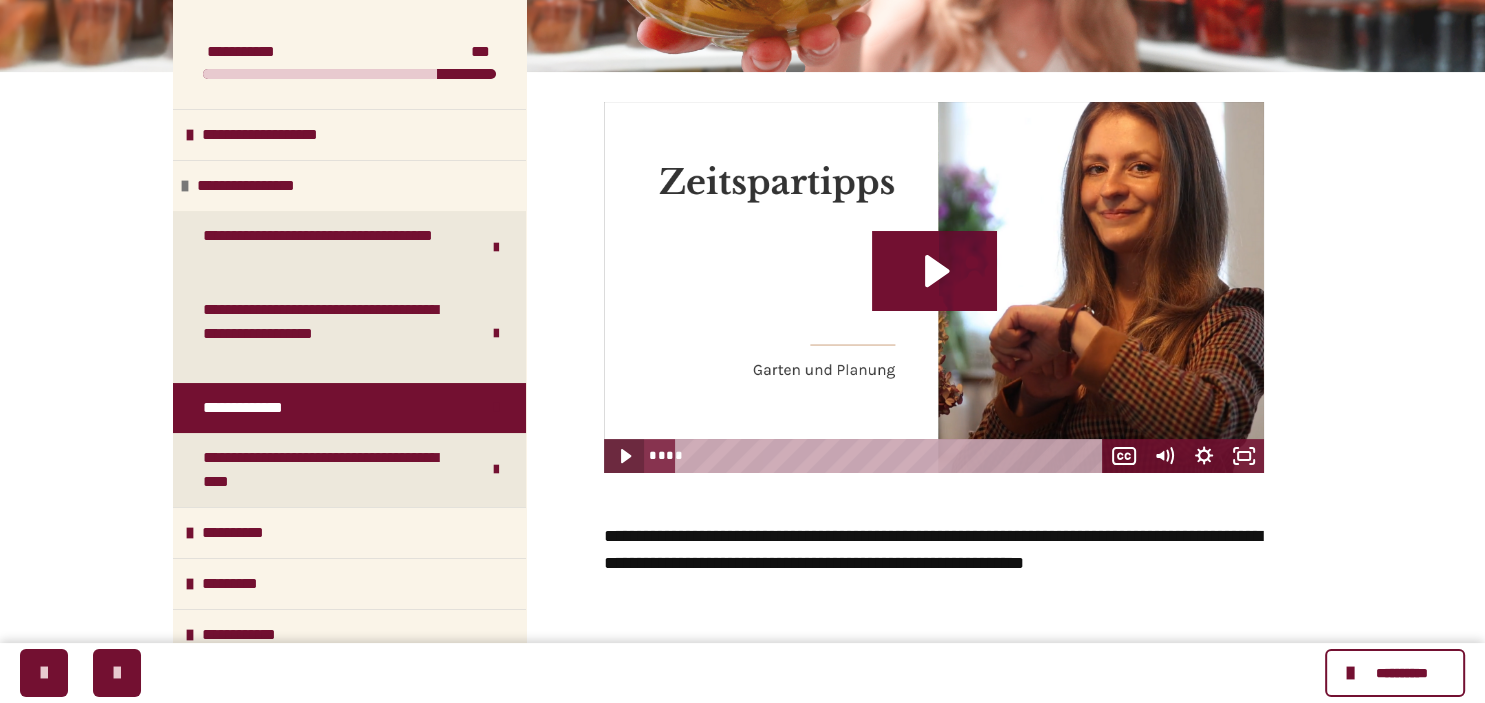 click 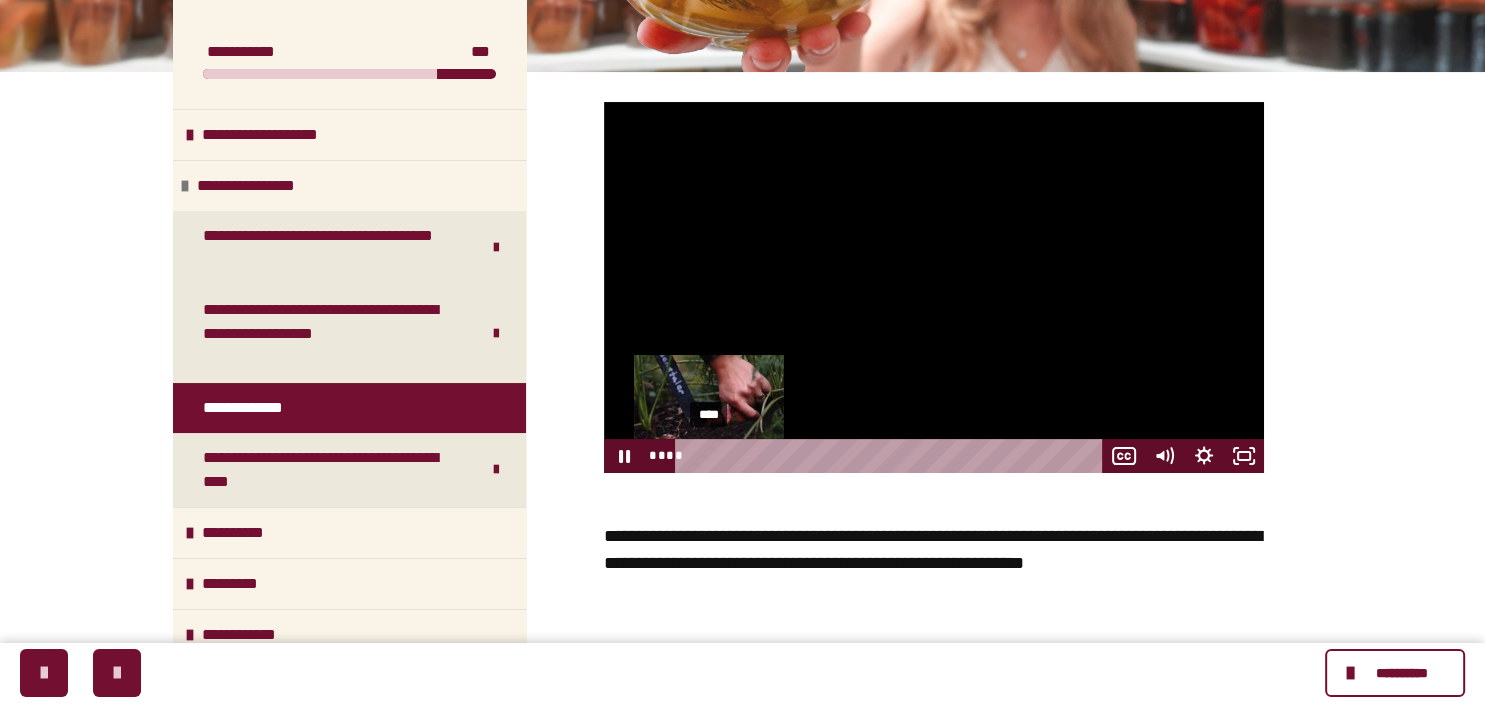 click on "****" at bounding box center (892, 456) 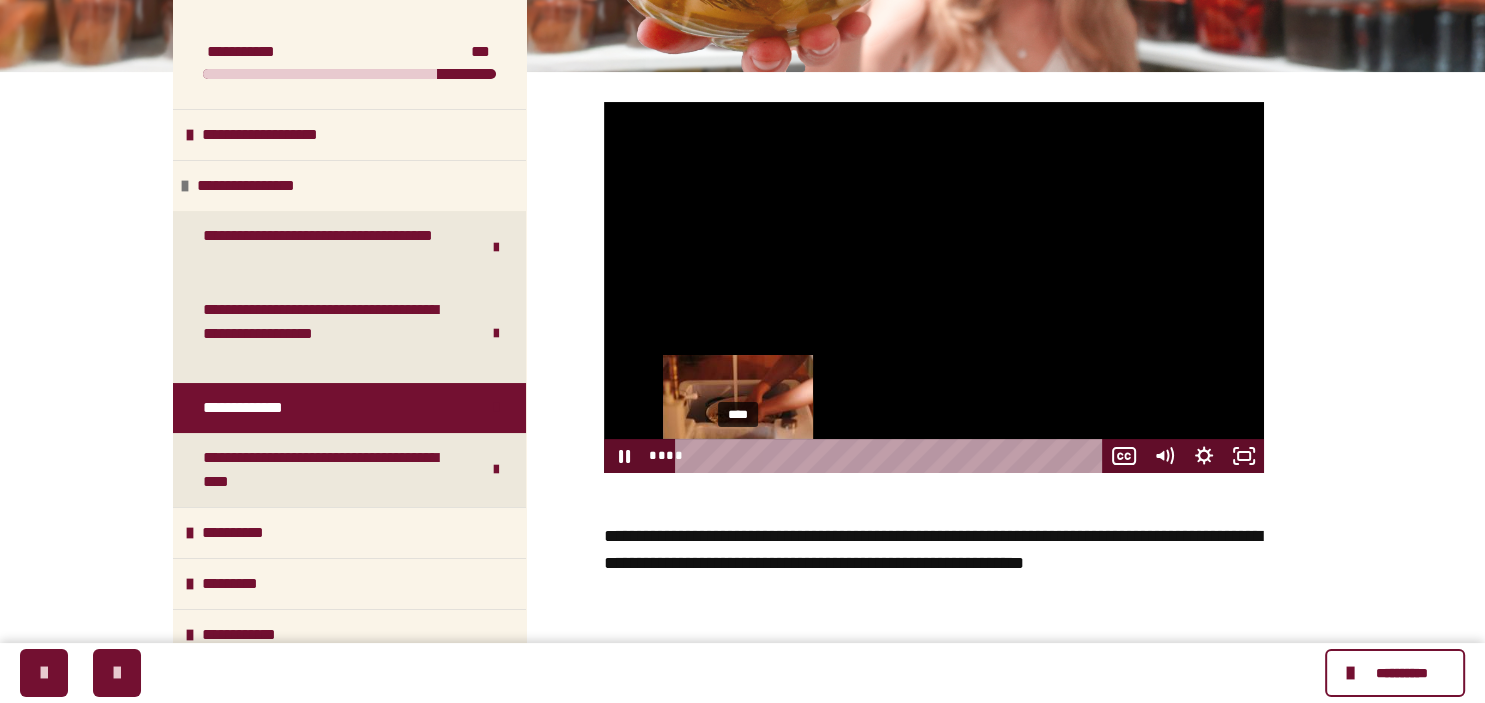 click on "****" at bounding box center (892, 456) 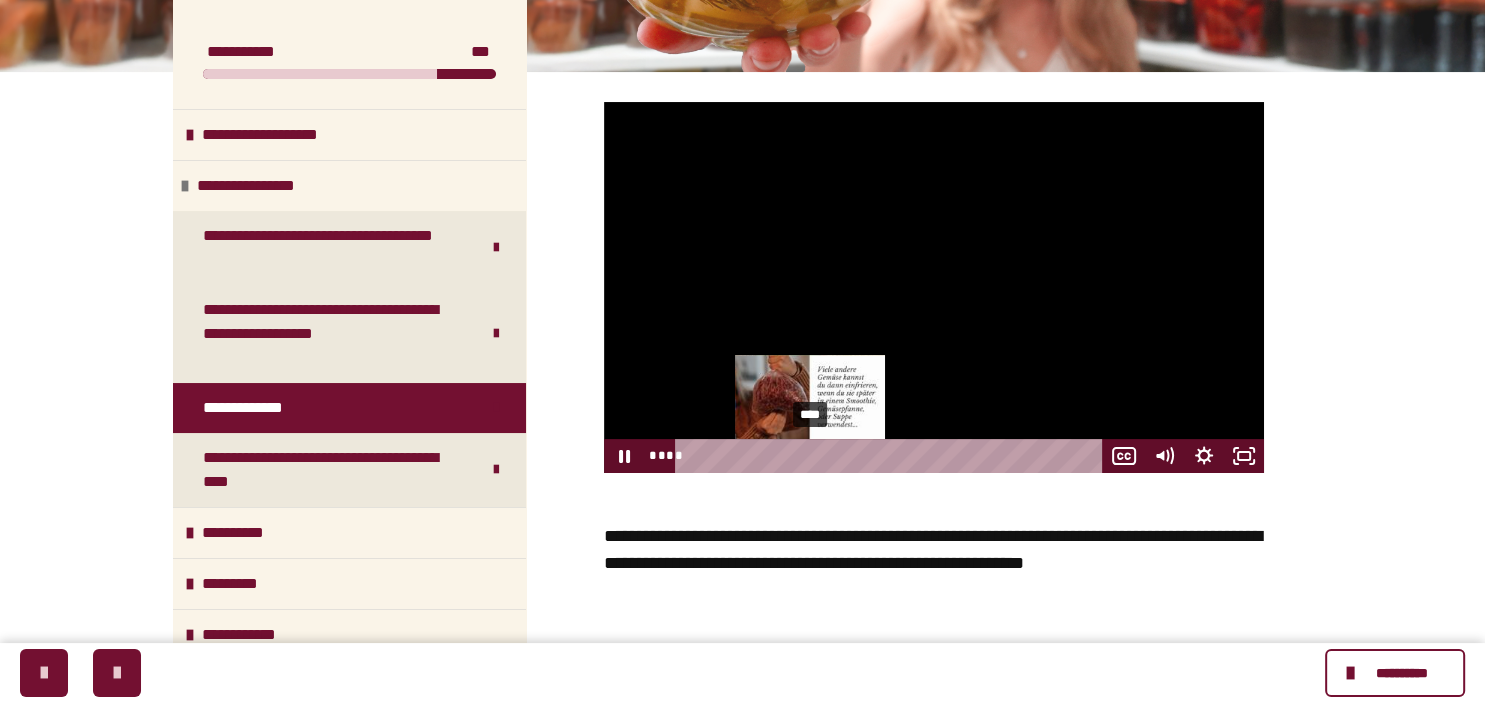 click on "****" at bounding box center [892, 456] 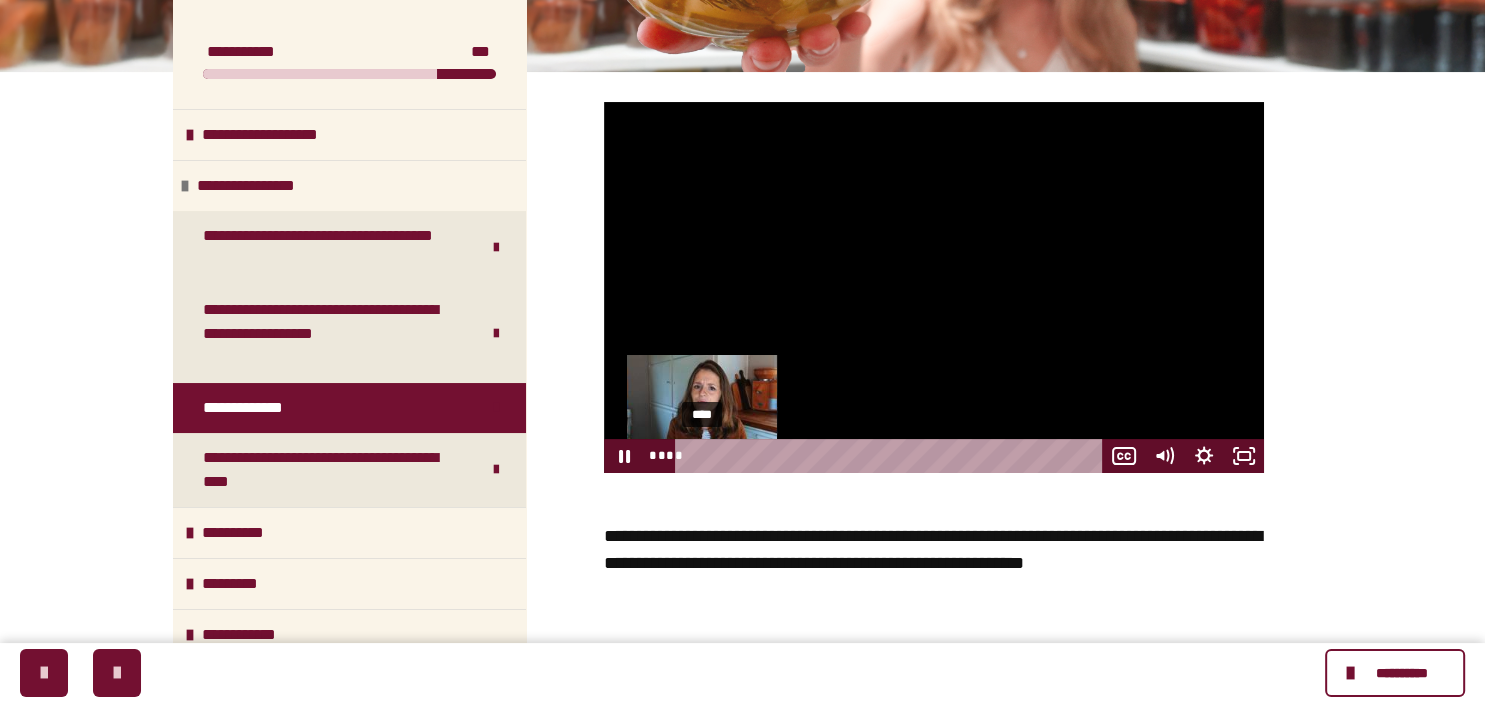 click on "****" at bounding box center (892, 456) 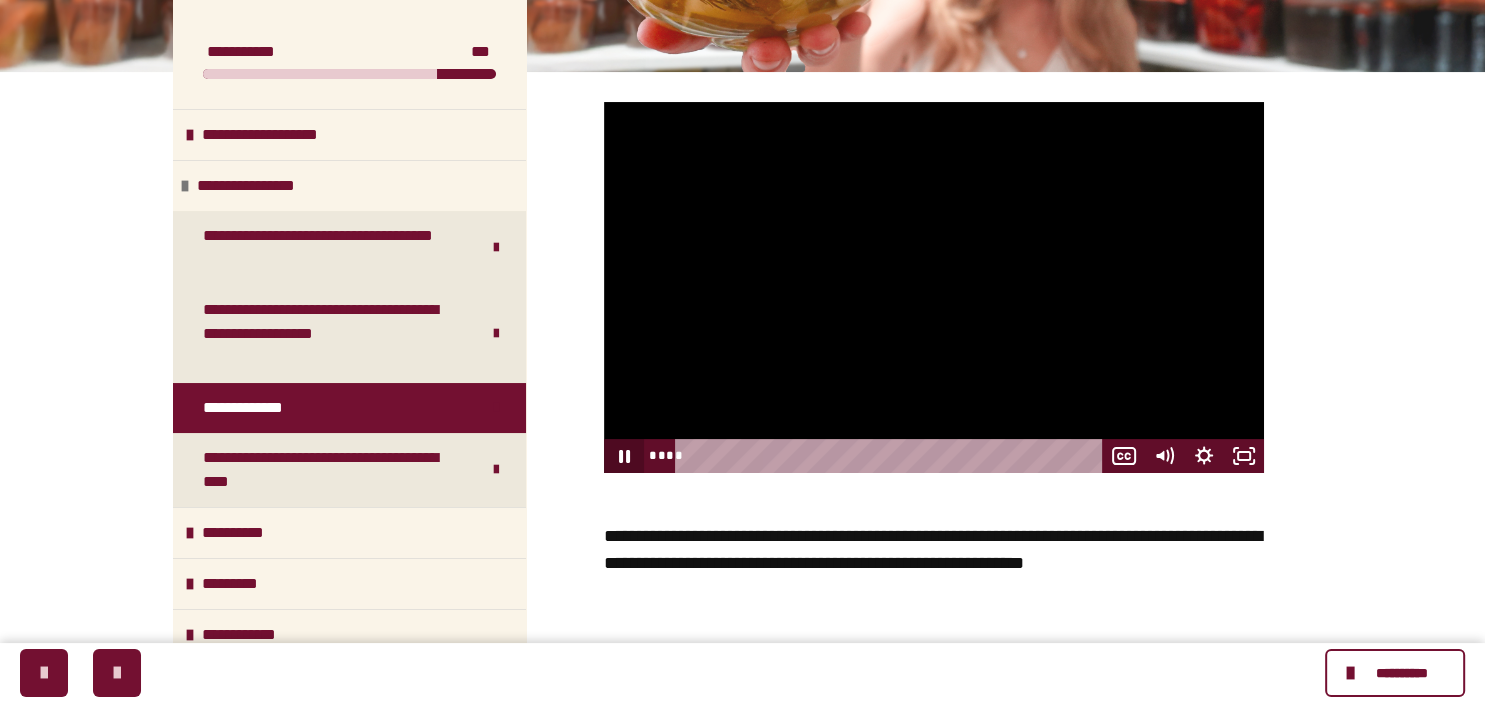 click 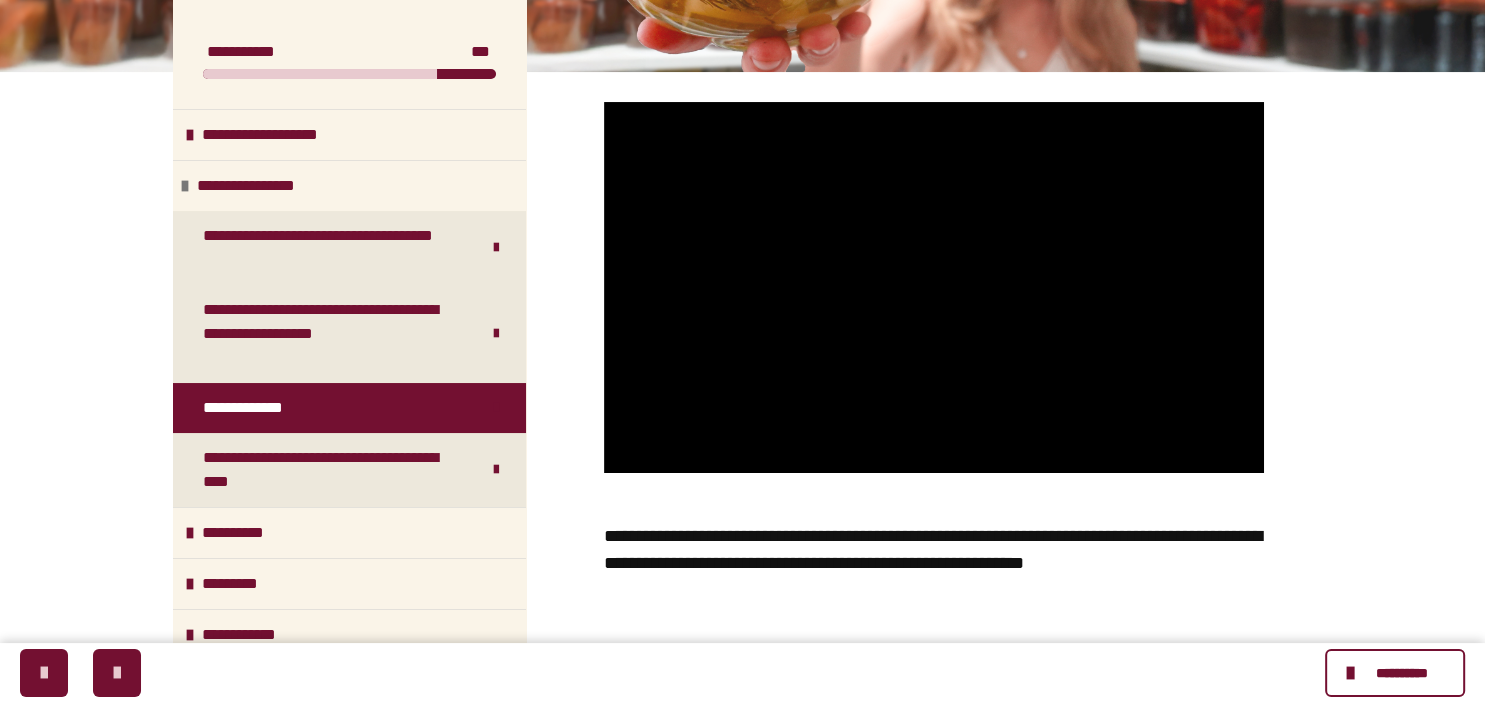 click on "**********" at bounding box center [742, 305] 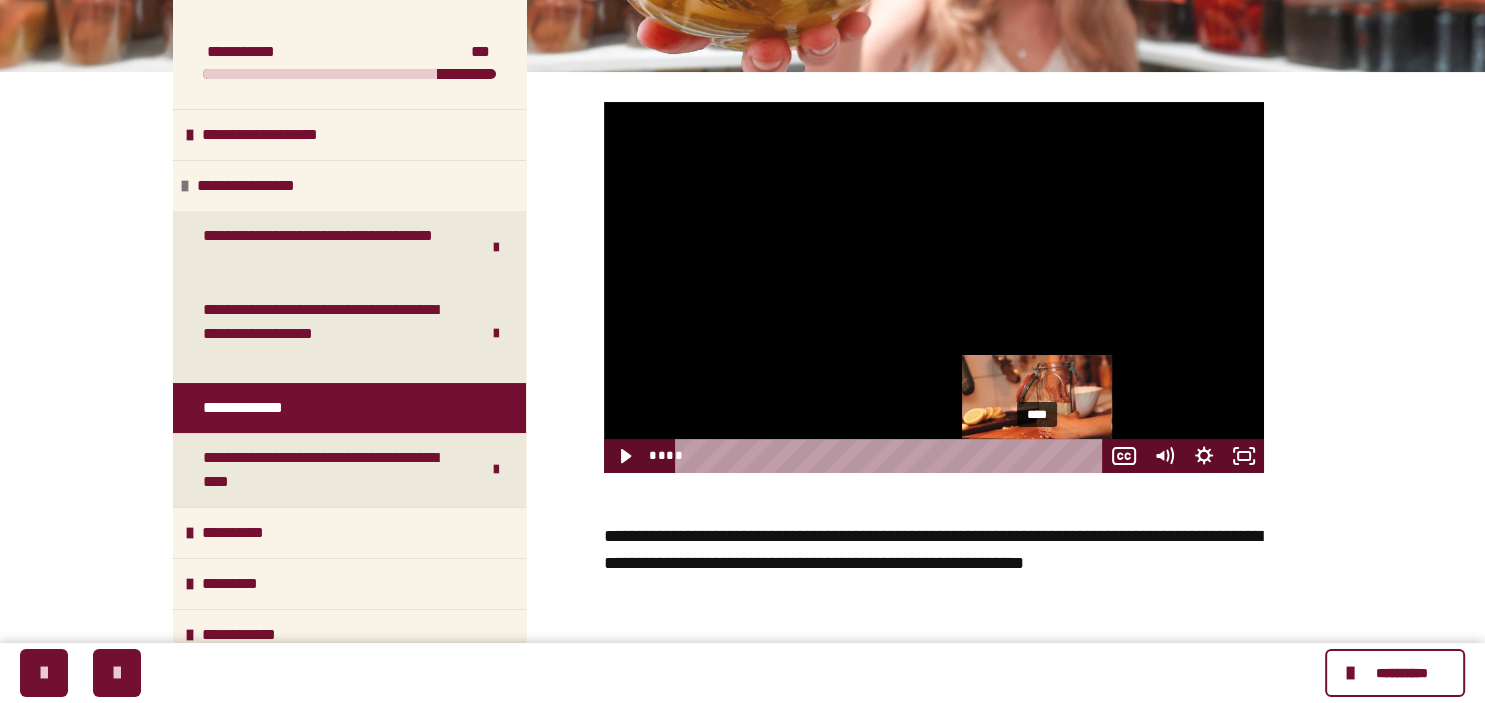 click on "****" at bounding box center (892, 456) 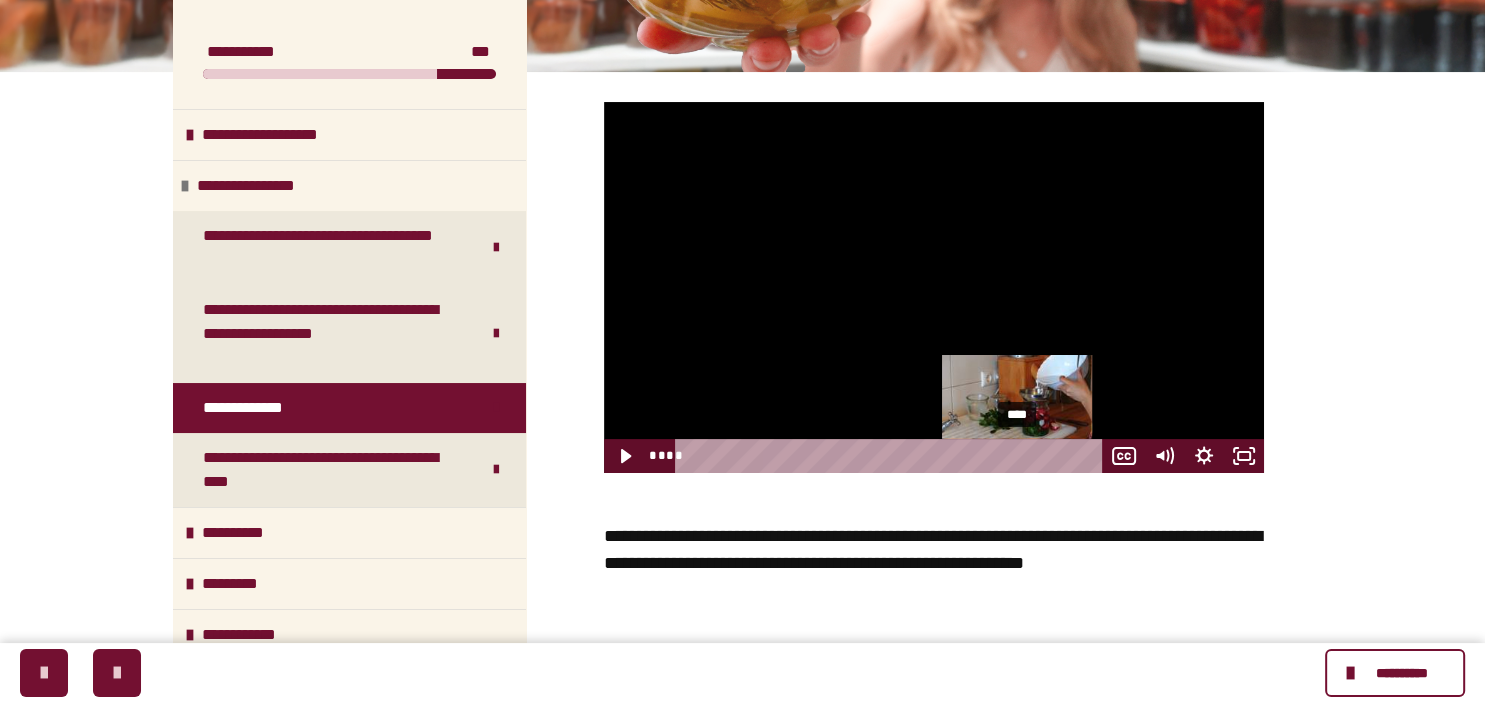 click on "****" at bounding box center (892, 456) 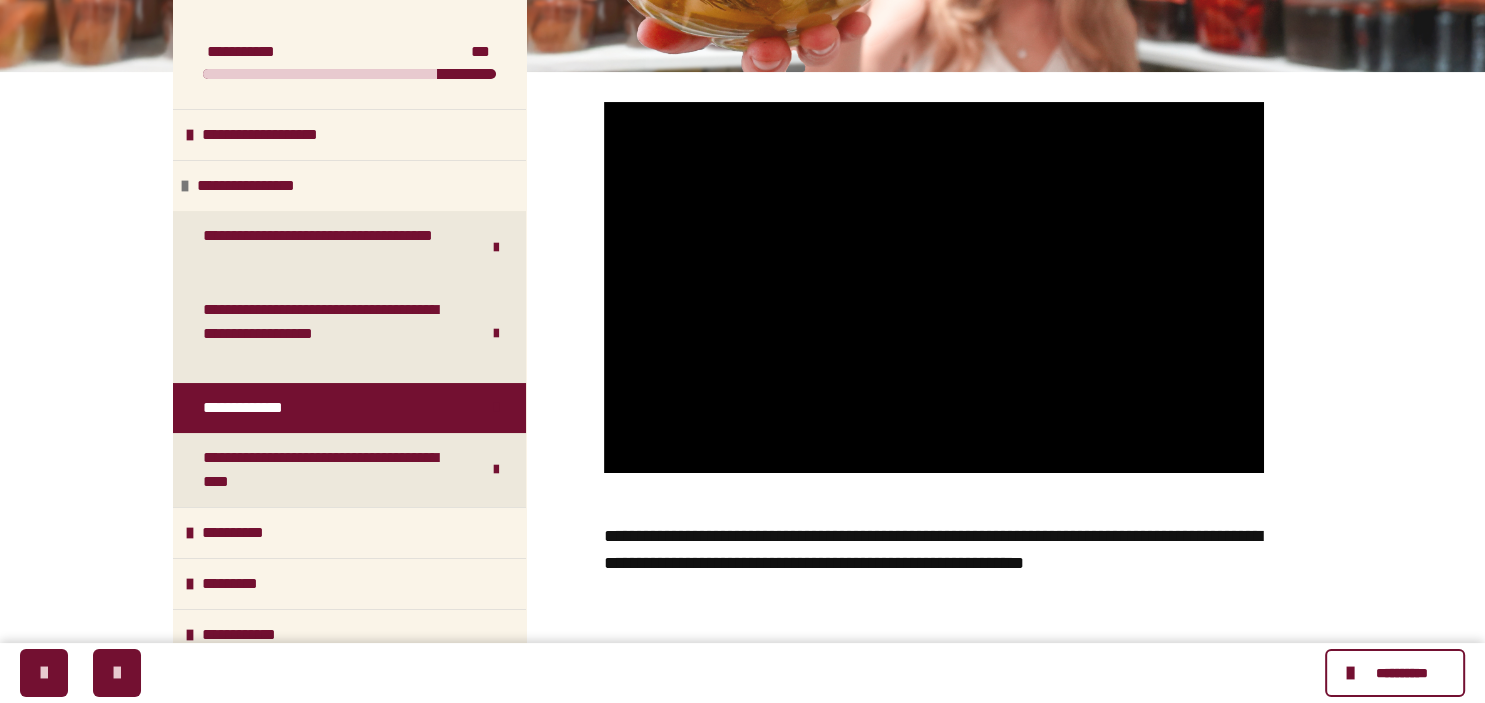 click on "**********" at bounding box center [934, 550] 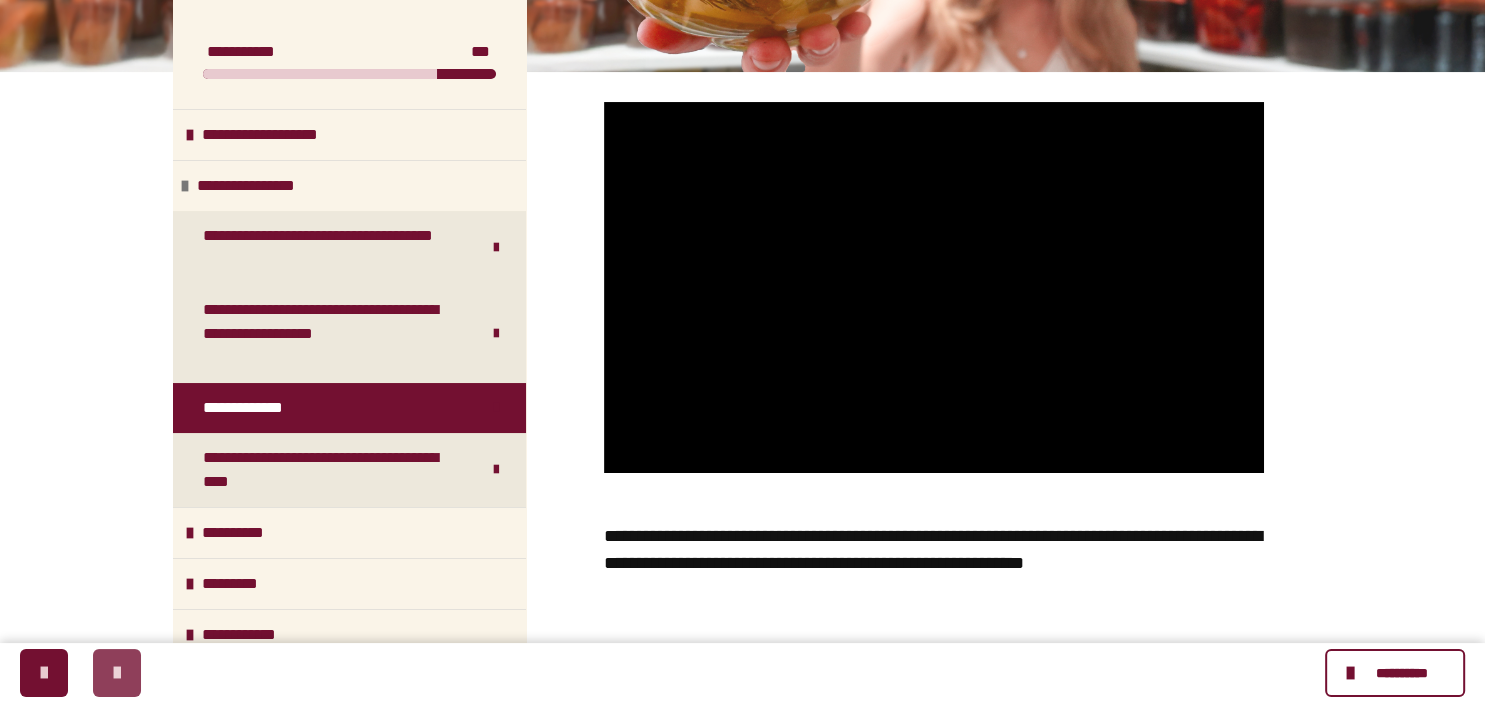 click at bounding box center (117, 673) 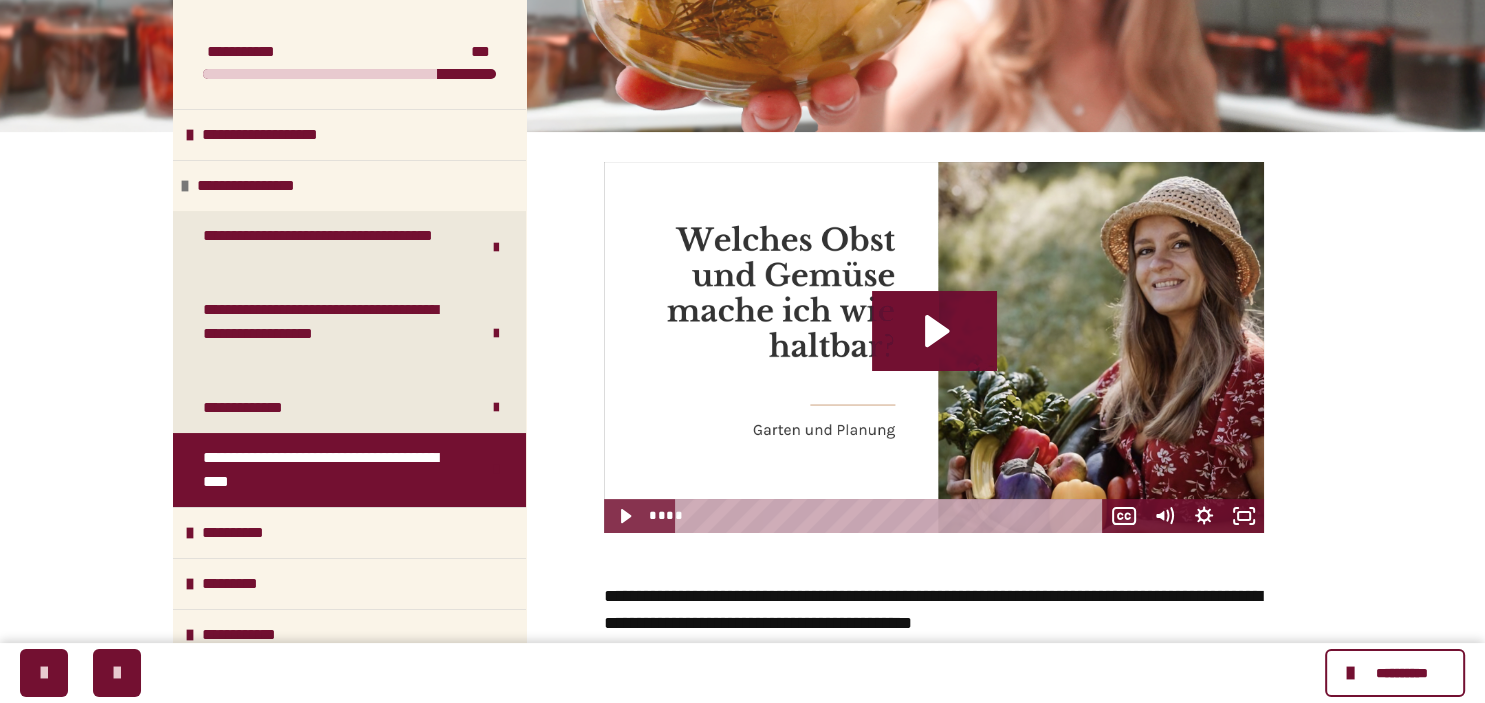 scroll, scrollTop: 508, scrollLeft: 0, axis: vertical 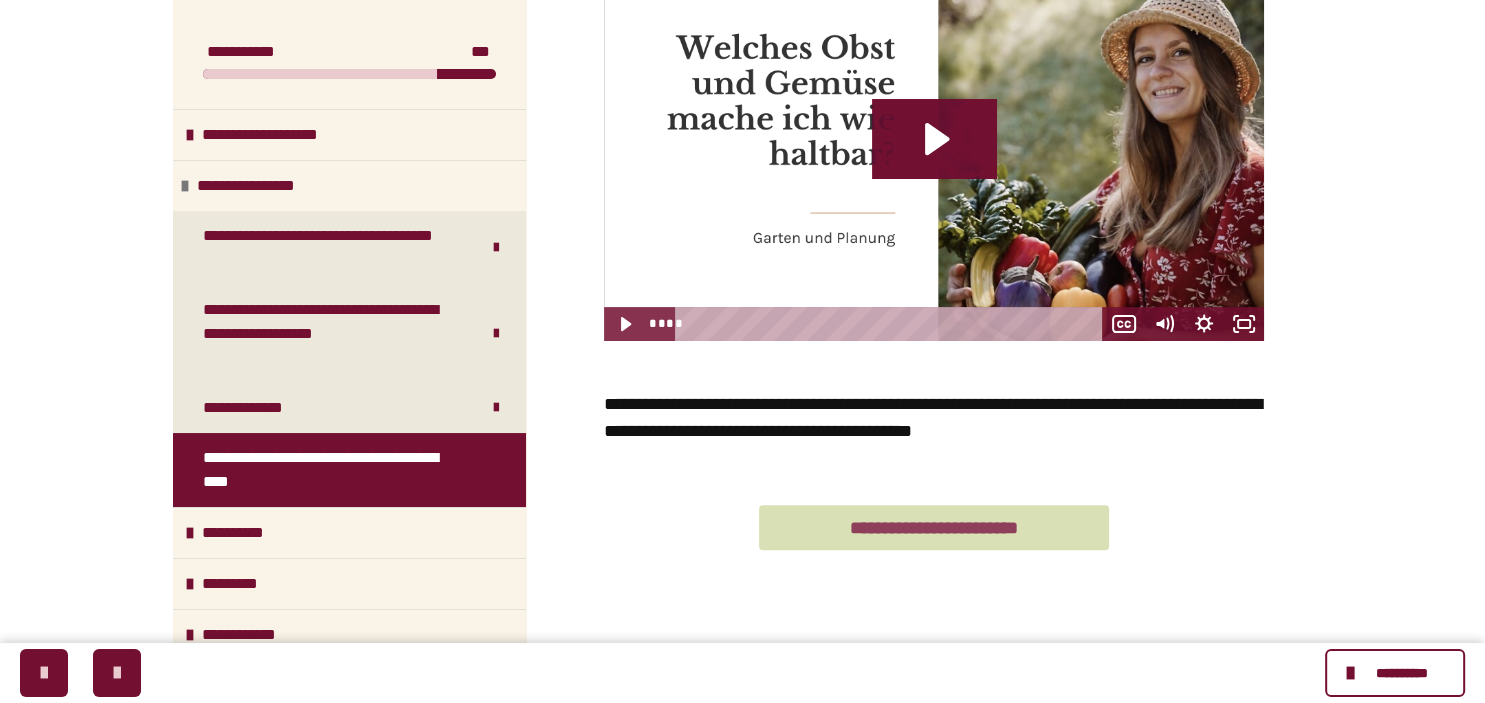 click on "**********" at bounding box center (934, 527) 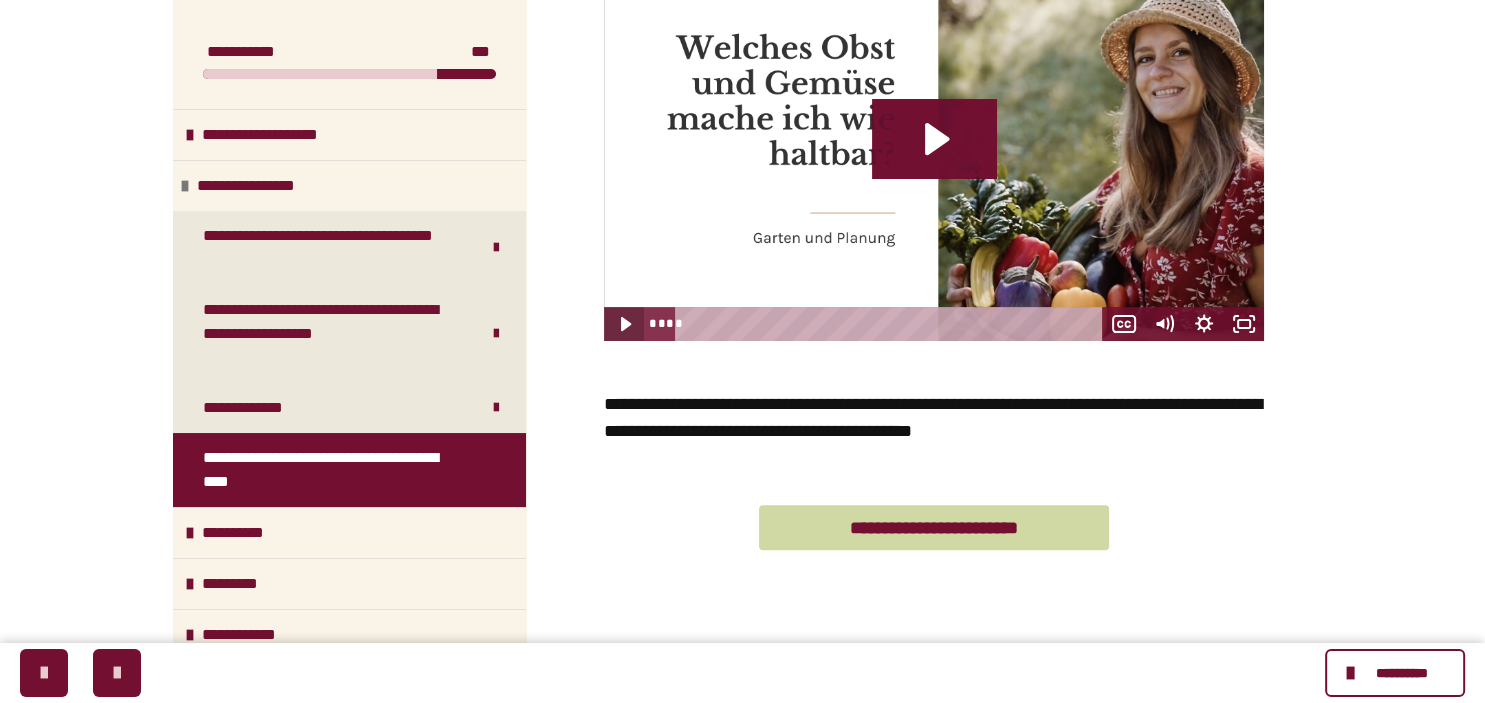 click 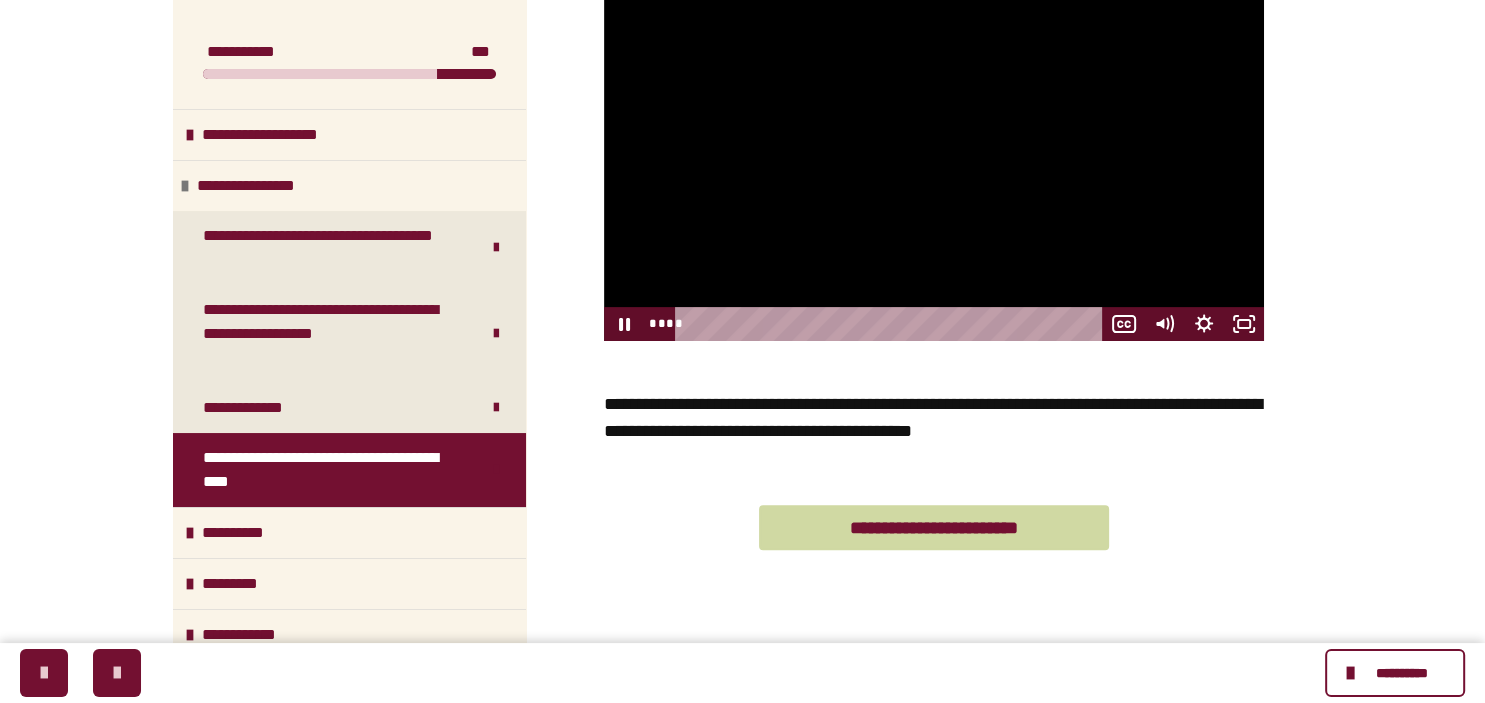 scroll, scrollTop: 402, scrollLeft: 0, axis: vertical 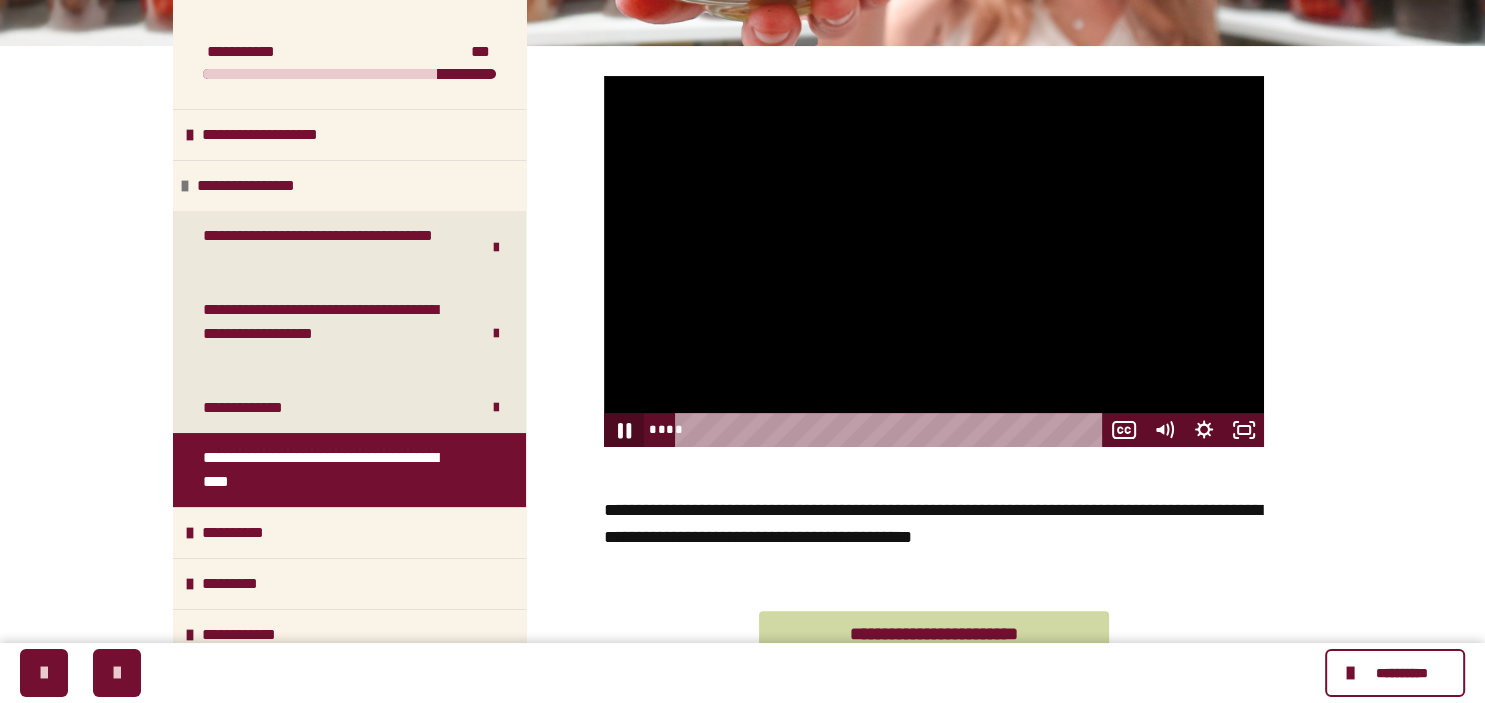 click 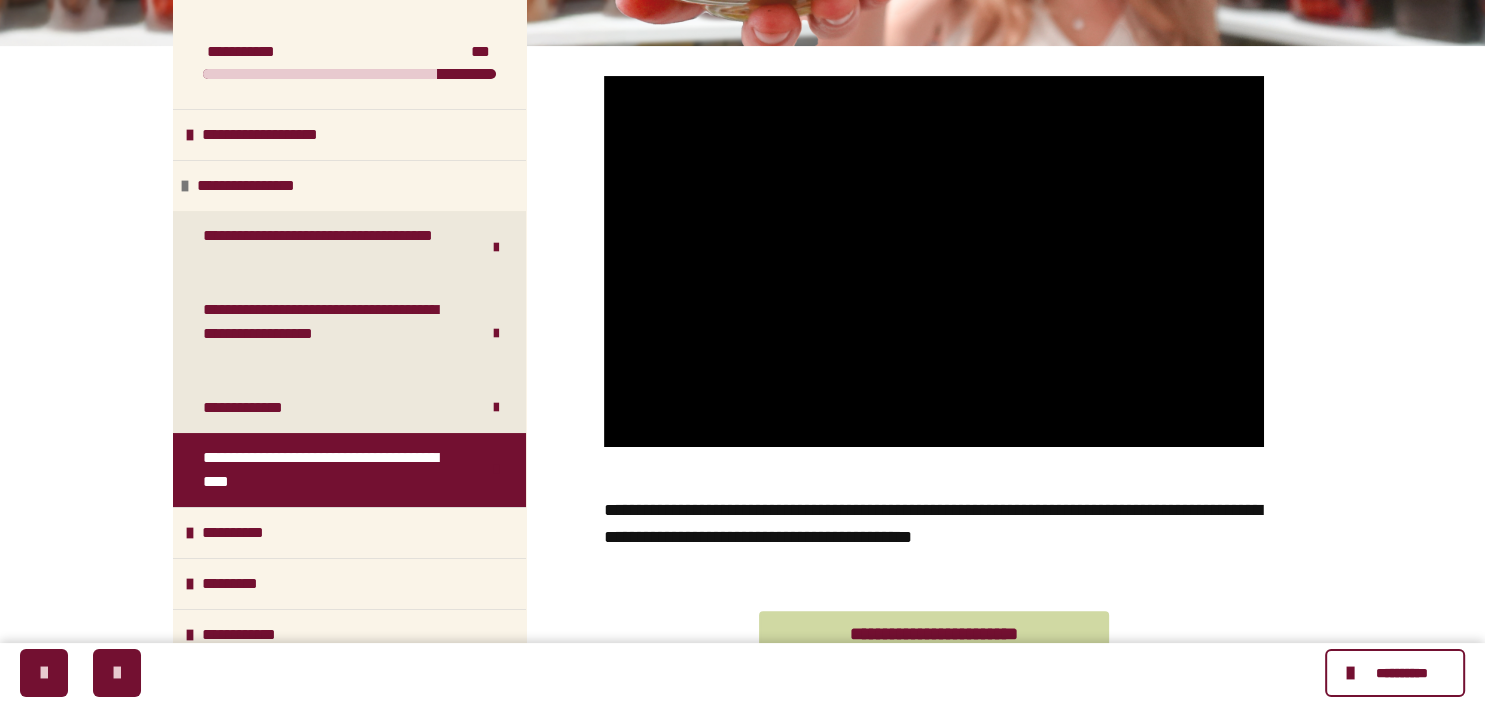 click on "**********" at bounding box center [742, 249] 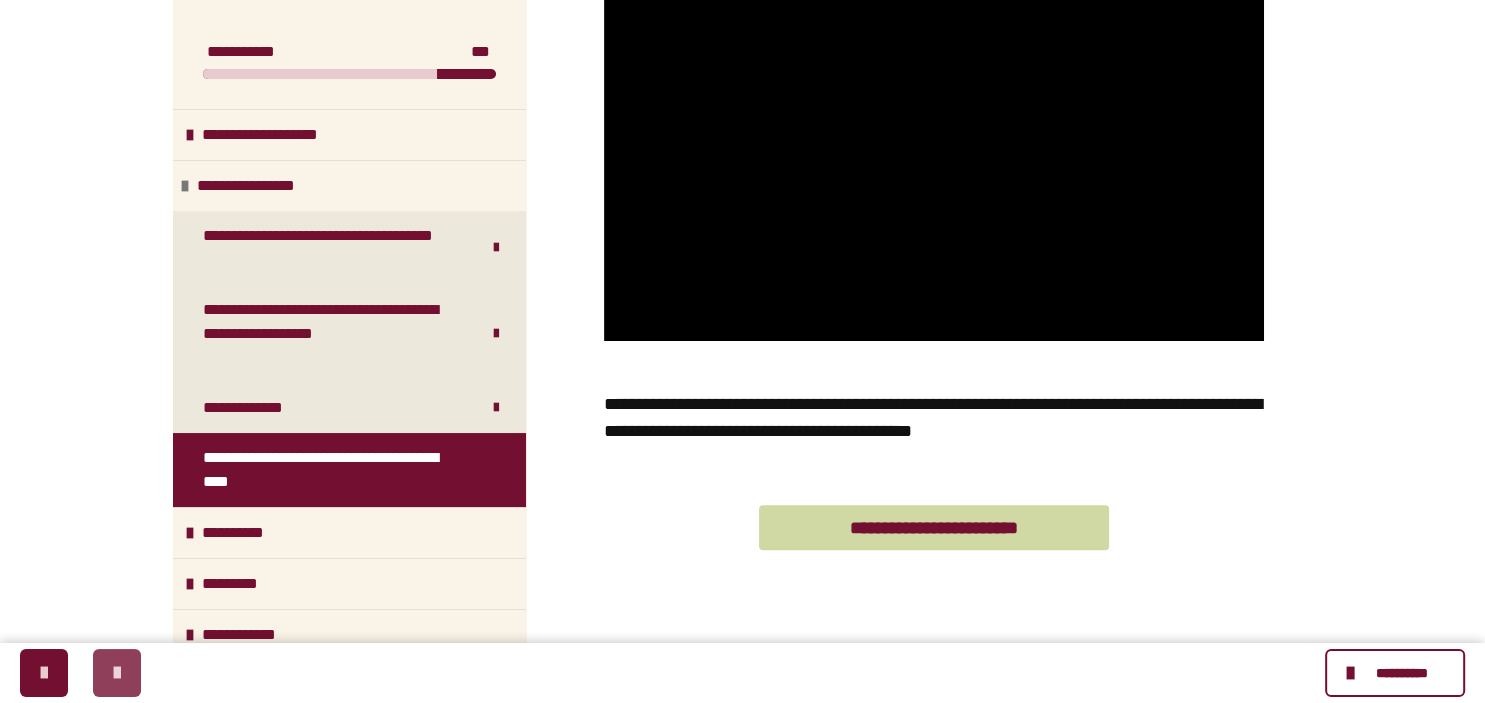 click at bounding box center (117, 673) 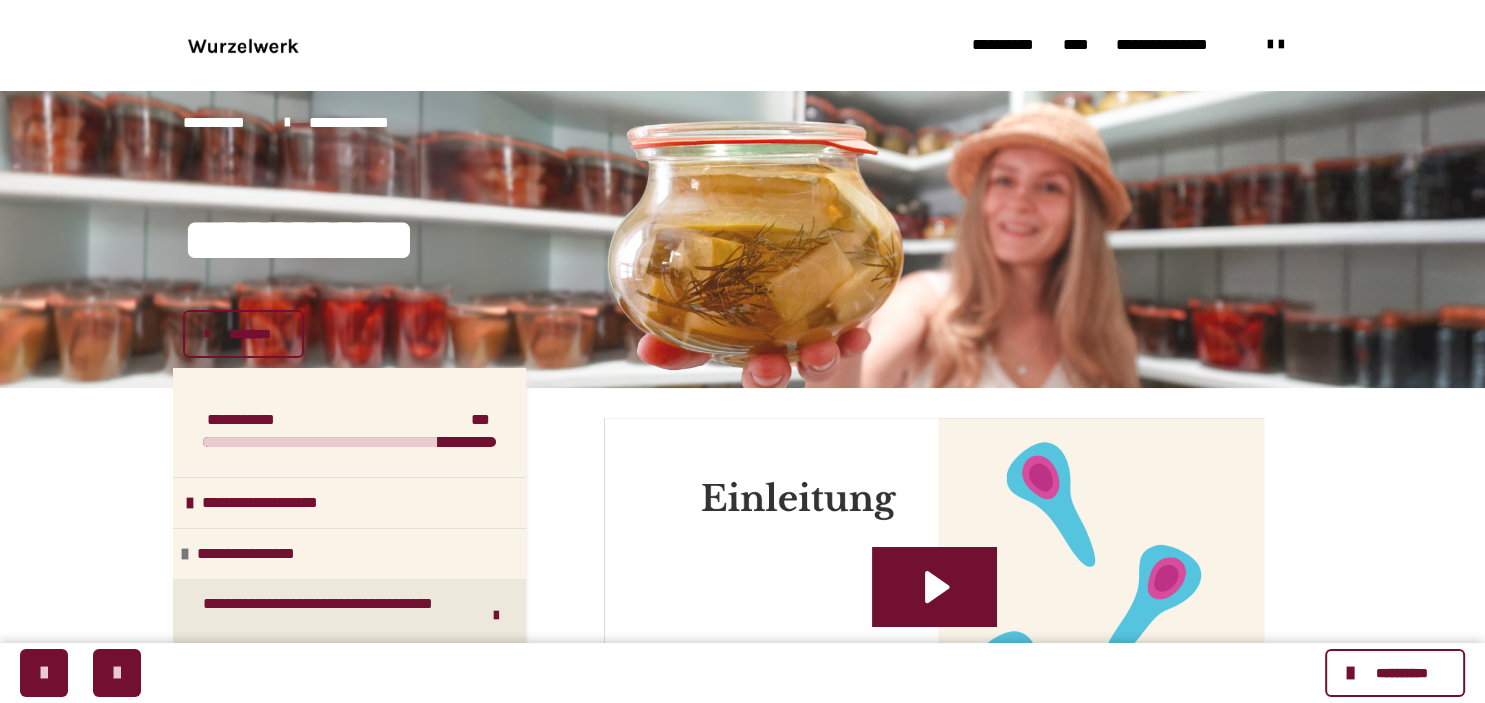 scroll, scrollTop: 211, scrollLeft: 0, axis: vertical 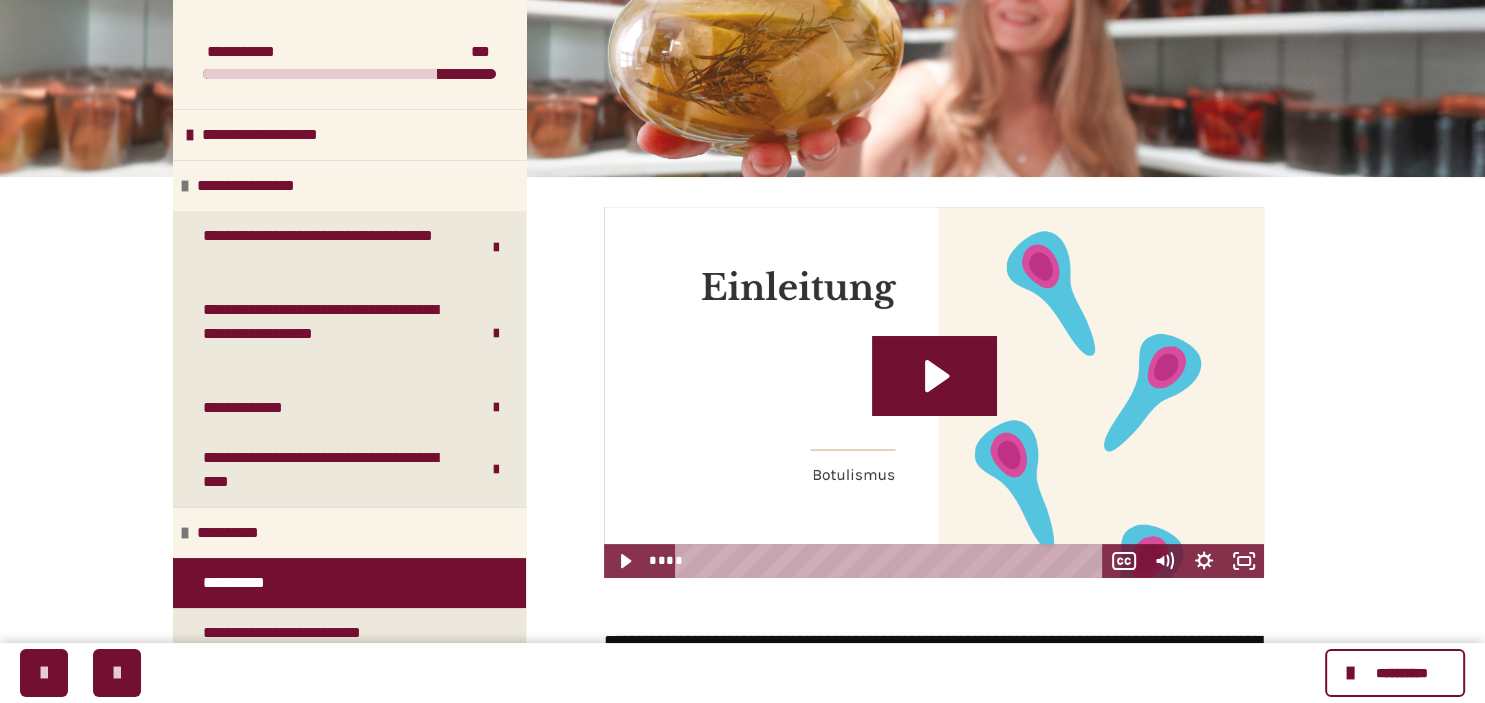 click on "**********" at bounding box center (742, 410) 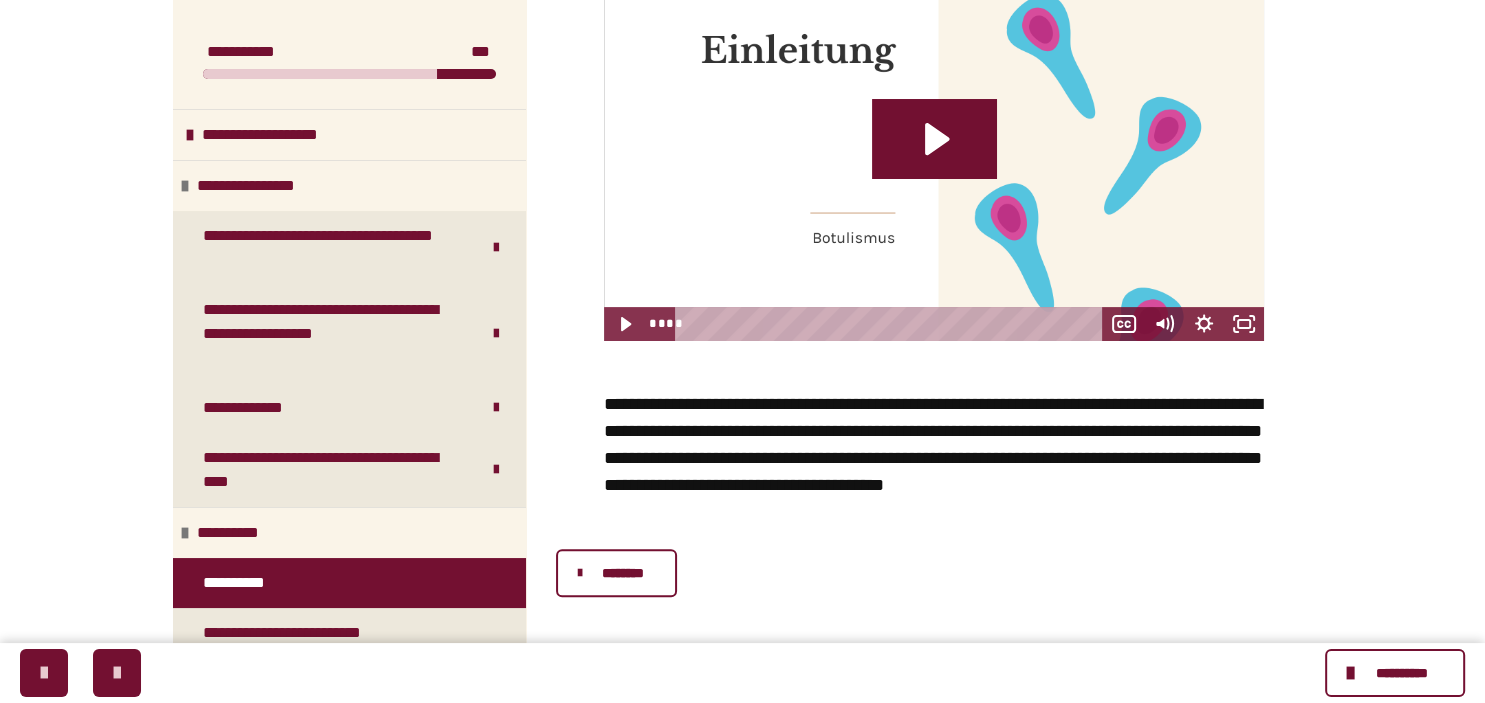 scroll, scrollTop: 236, scrollLeft: 0, axis: vertical 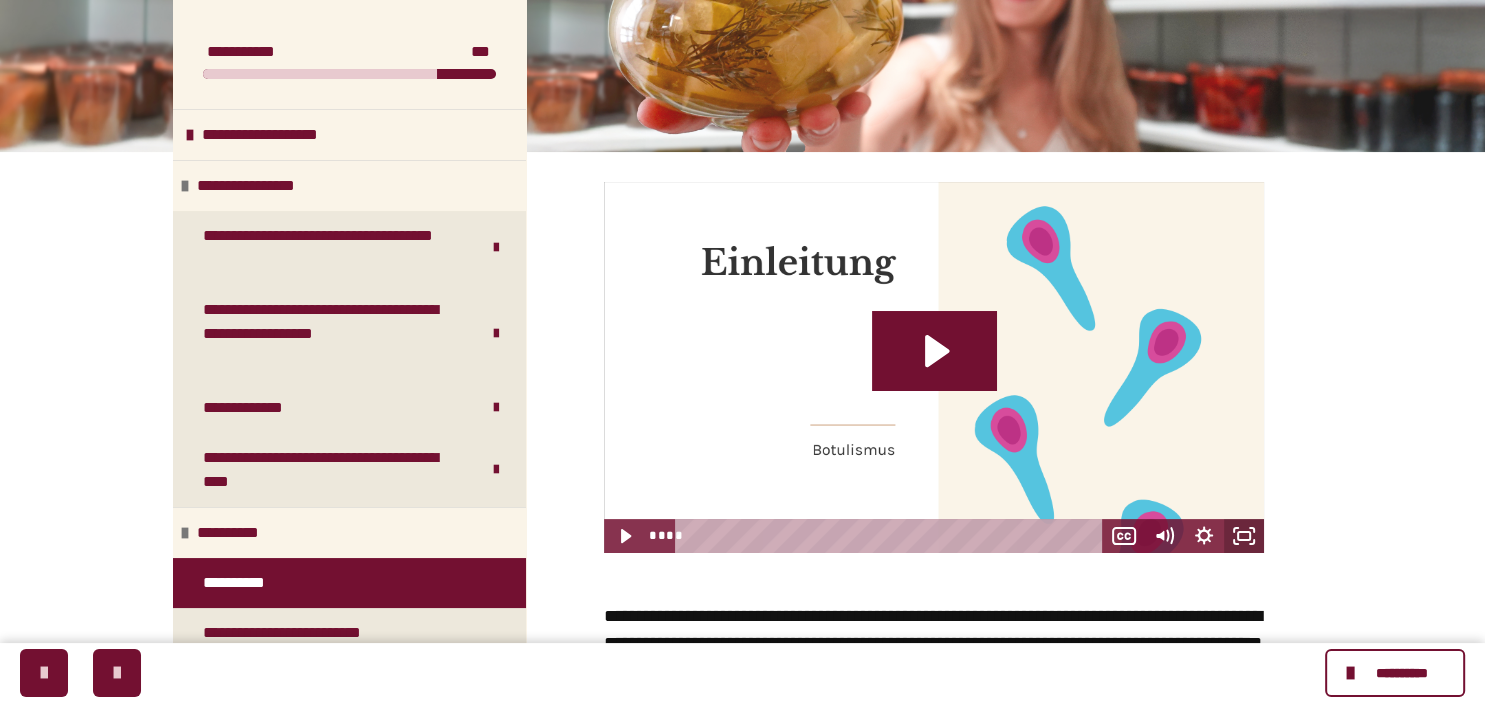 click 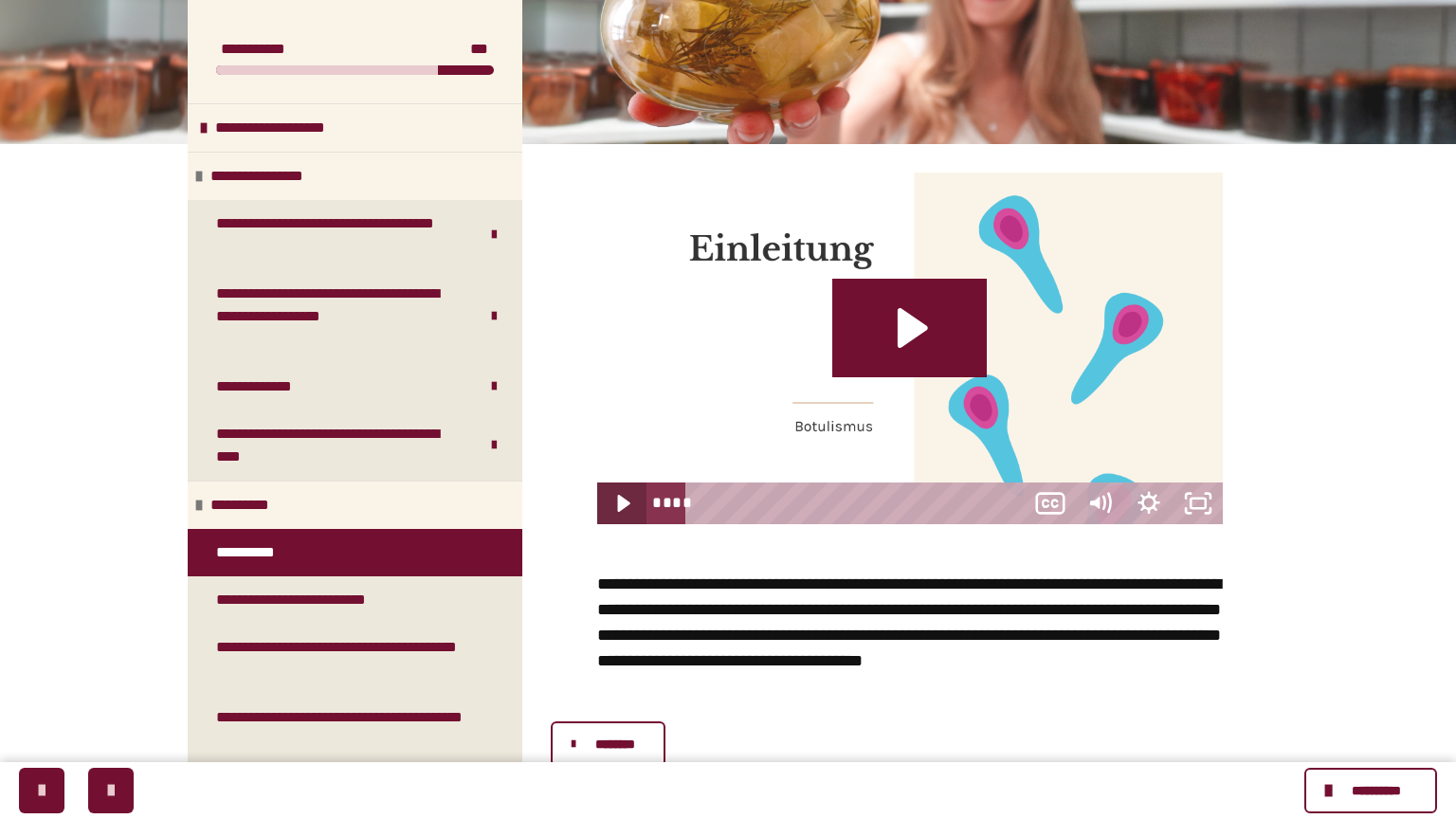 type 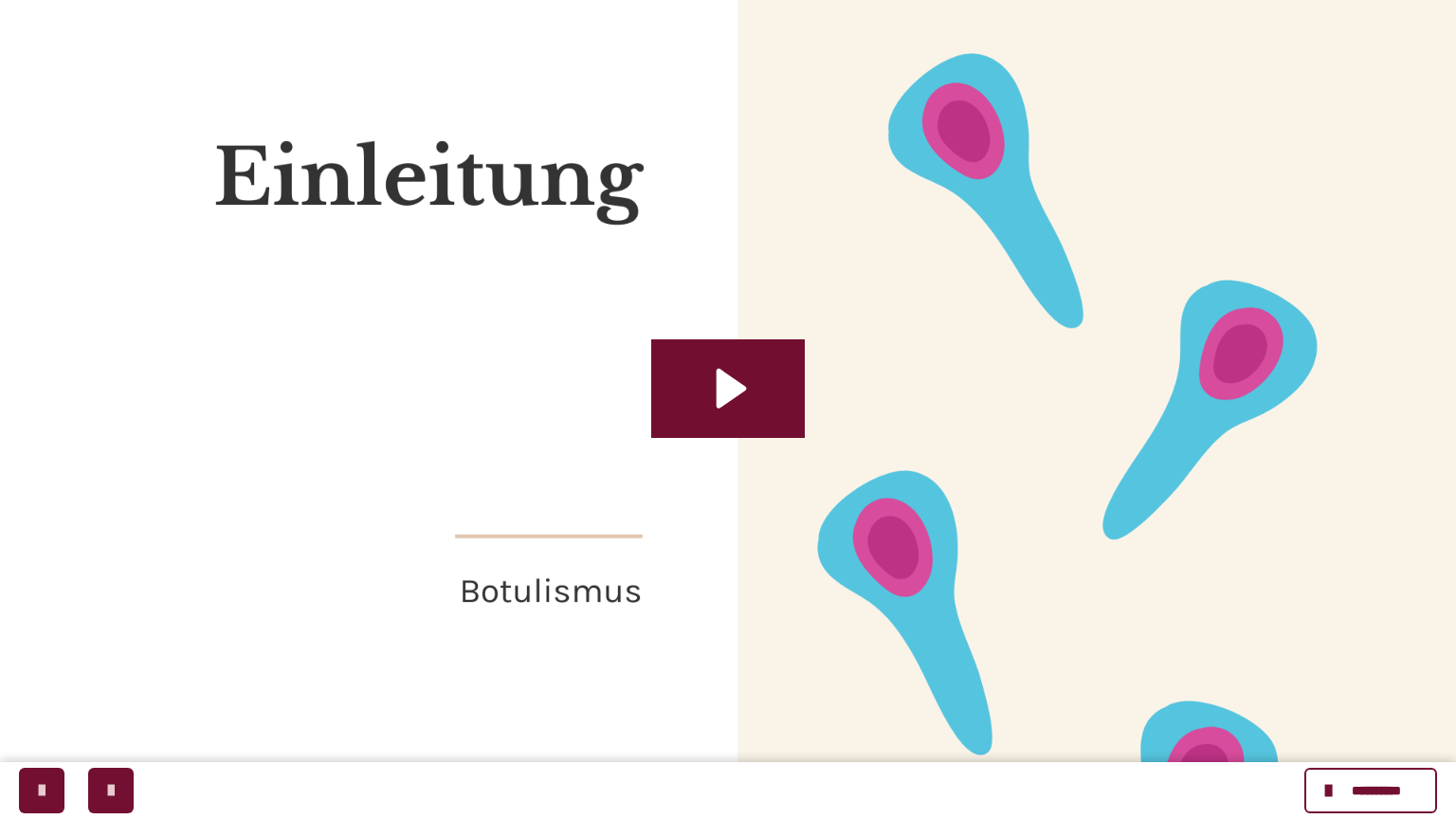 click at bounding box center [728, 410] 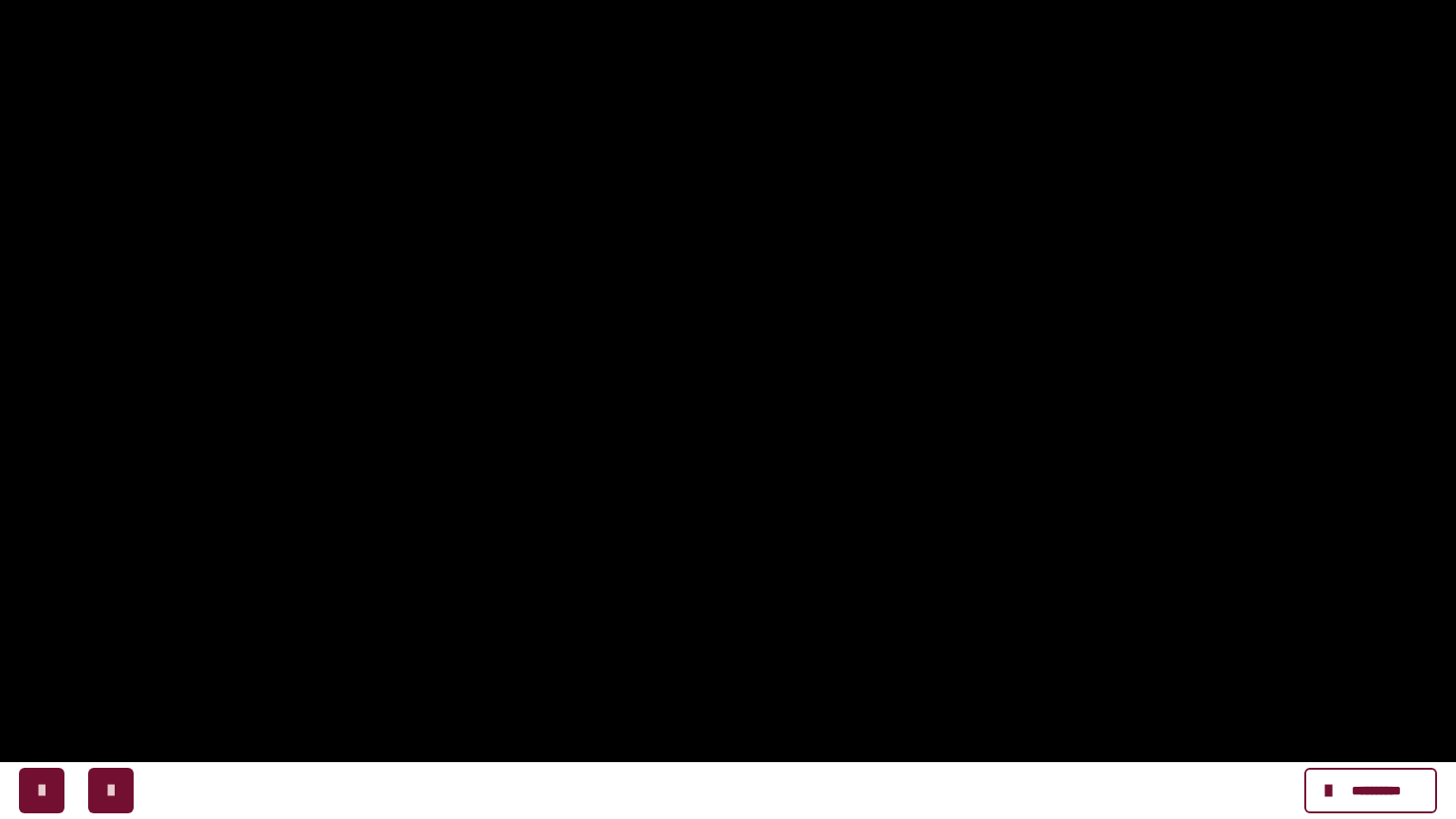 click 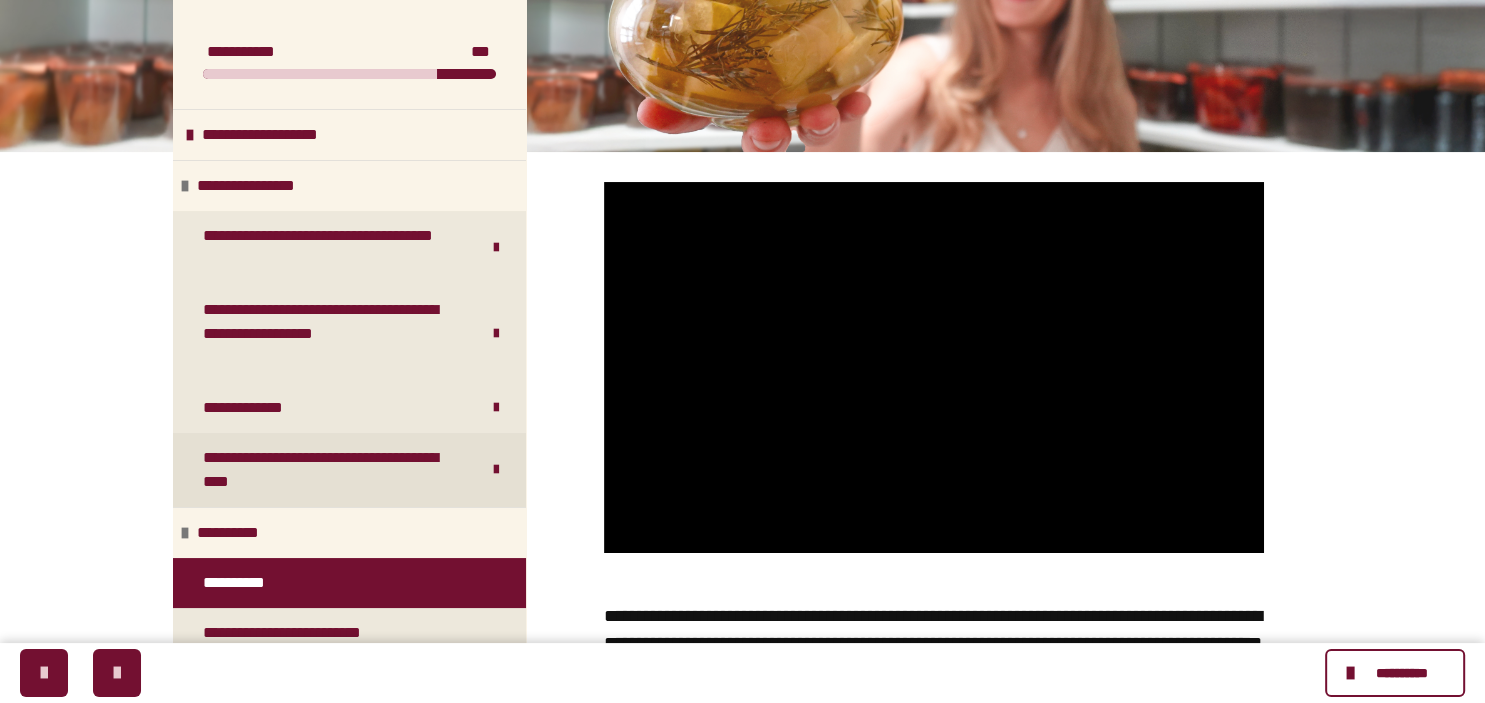 click on "**********" at bounding box center (333, 470) 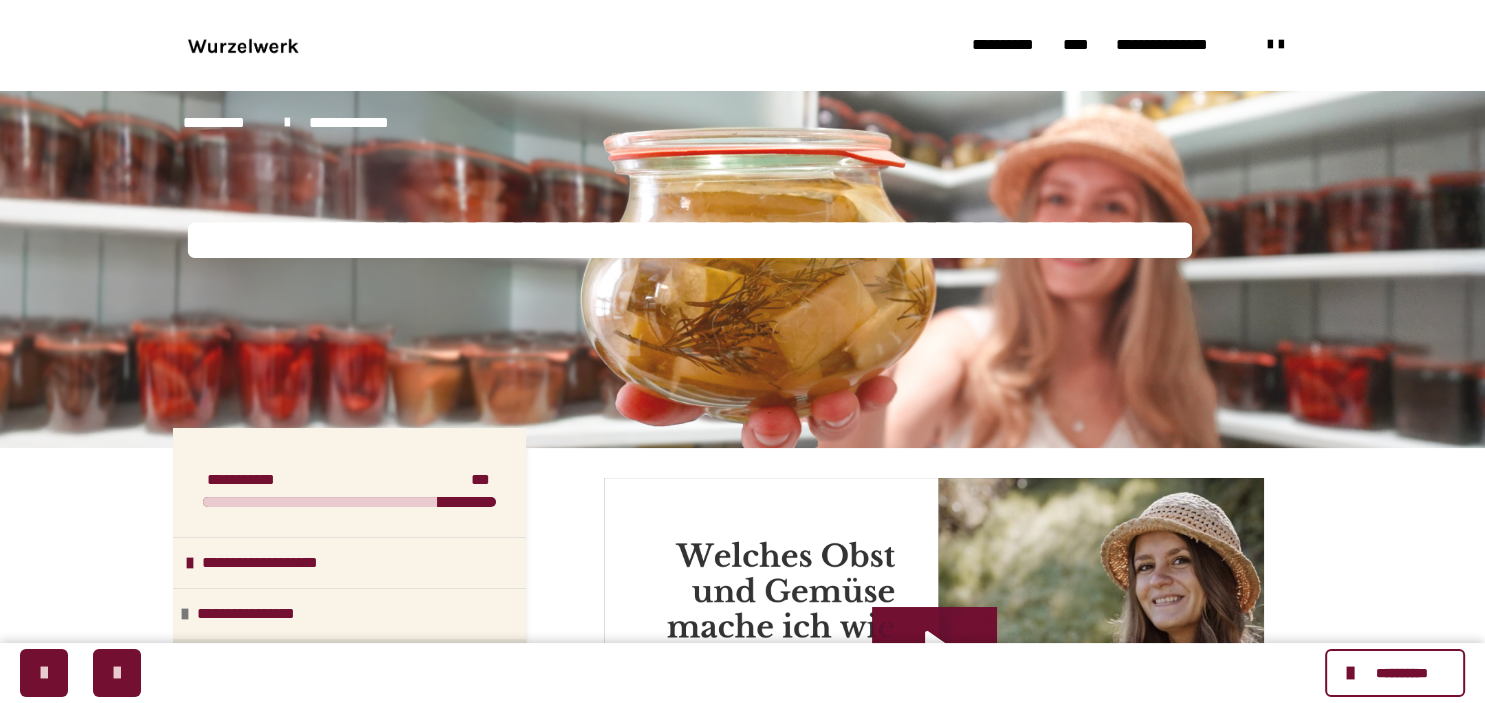 scroll, scrollTop: 105, scrollLeft: 0, axis: vertical 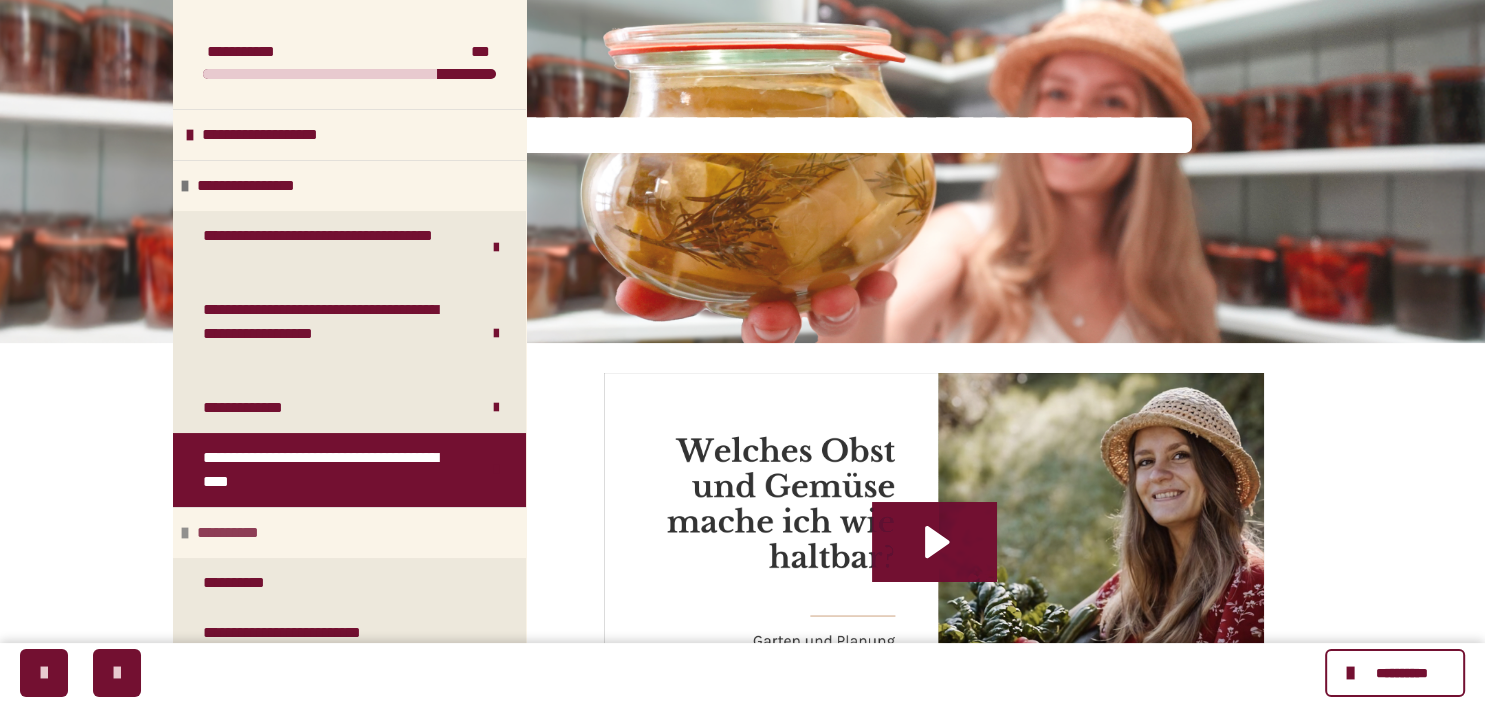 click on "**********" at bounding box center (239, 533) 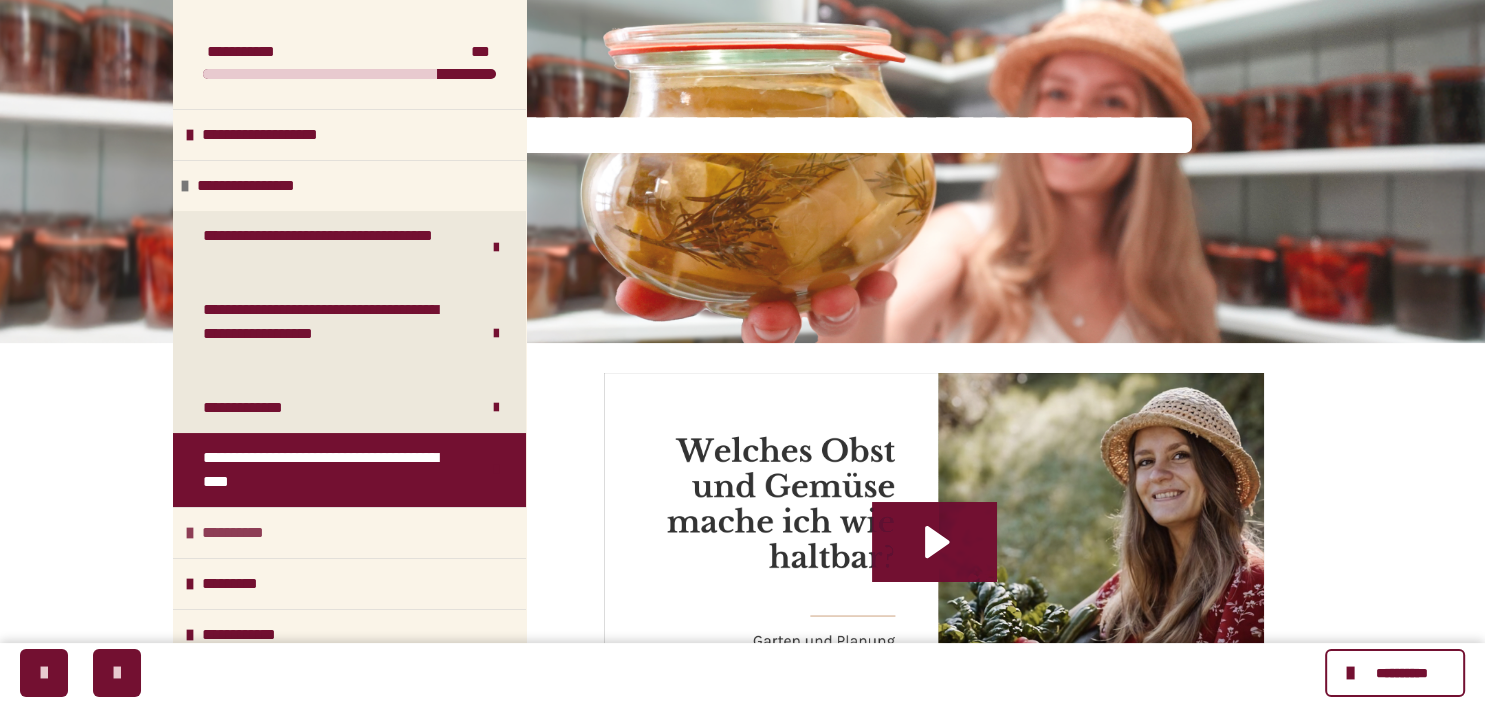 click on "**********" at bounding box center [244, 533] 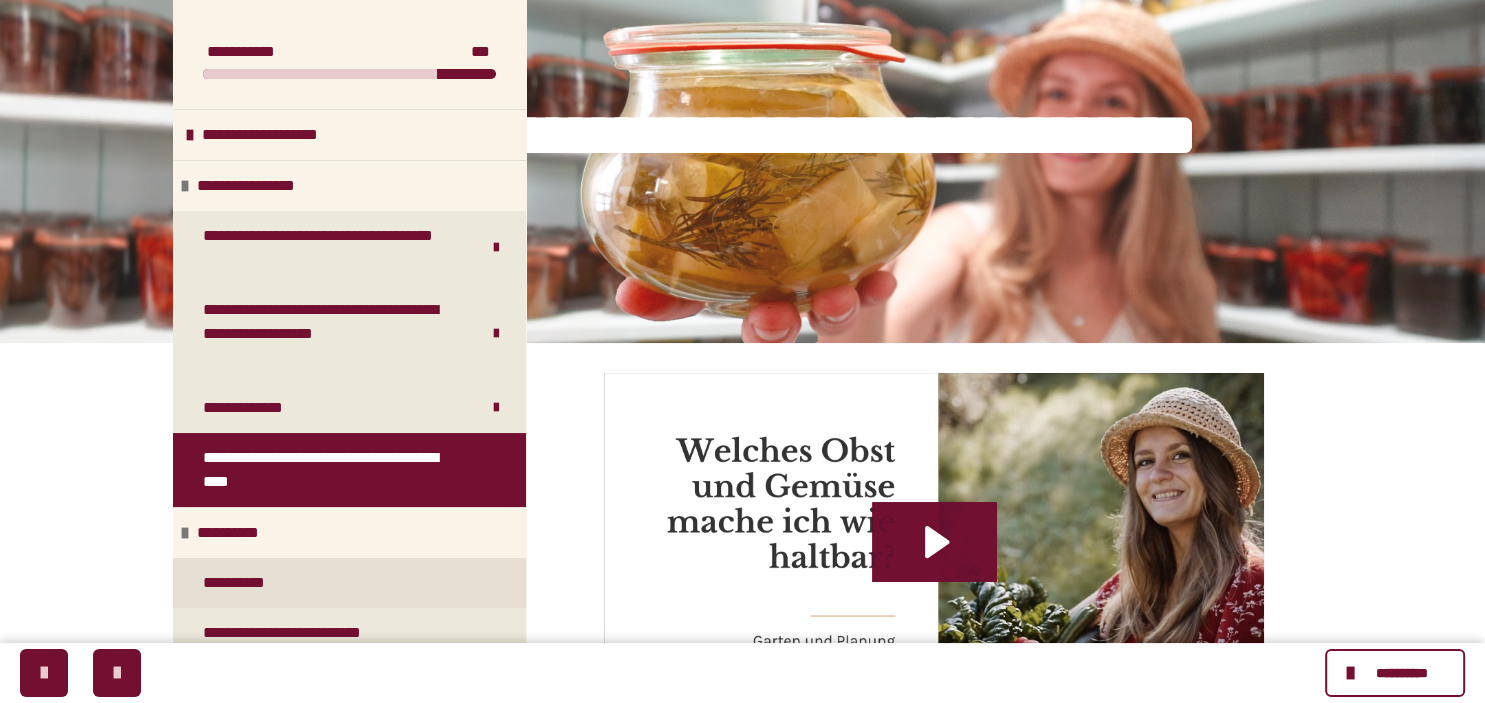 click on "**********" at bounding box center [240, 583] 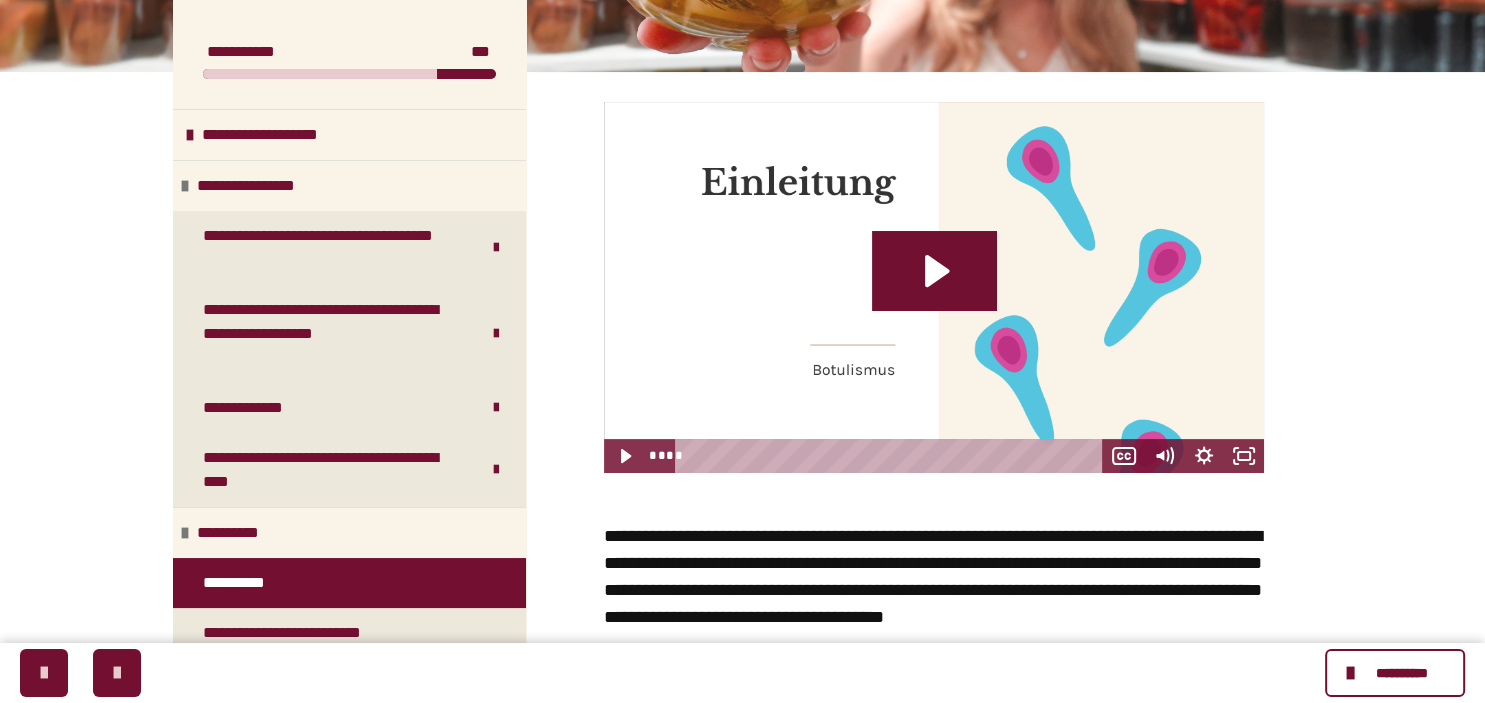 scroll, scrollTop: 422, scrollLeft: 0, axis: vertical 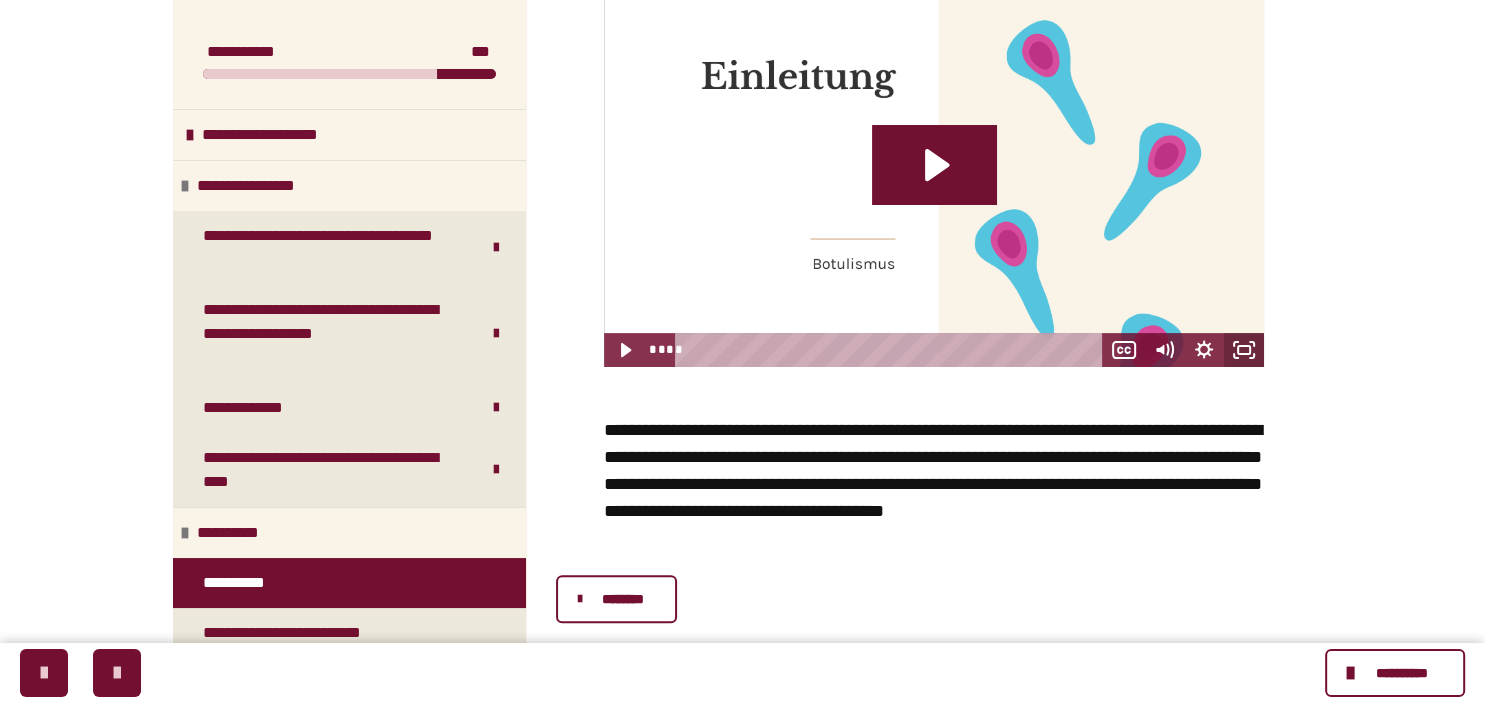 click 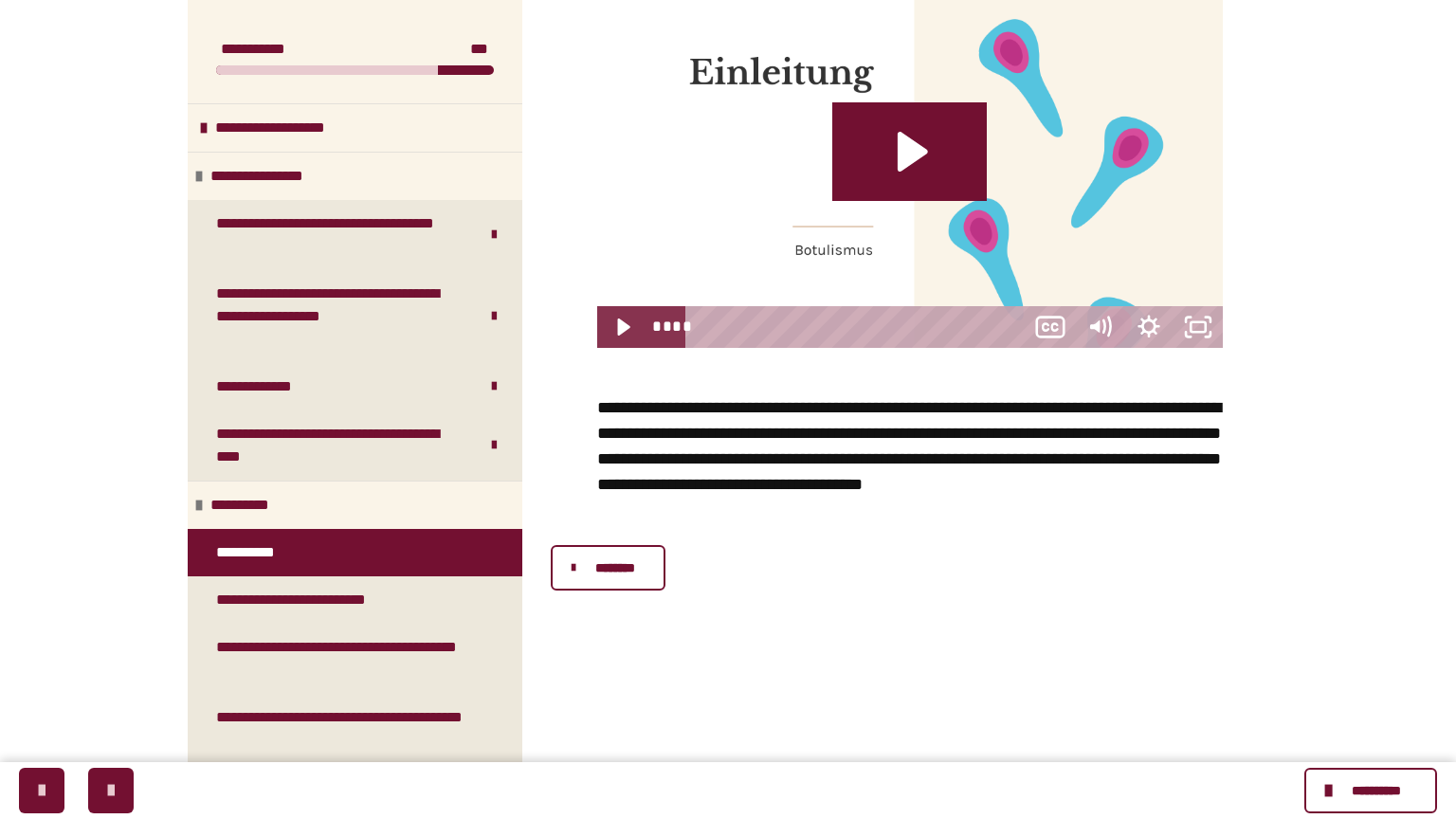 type 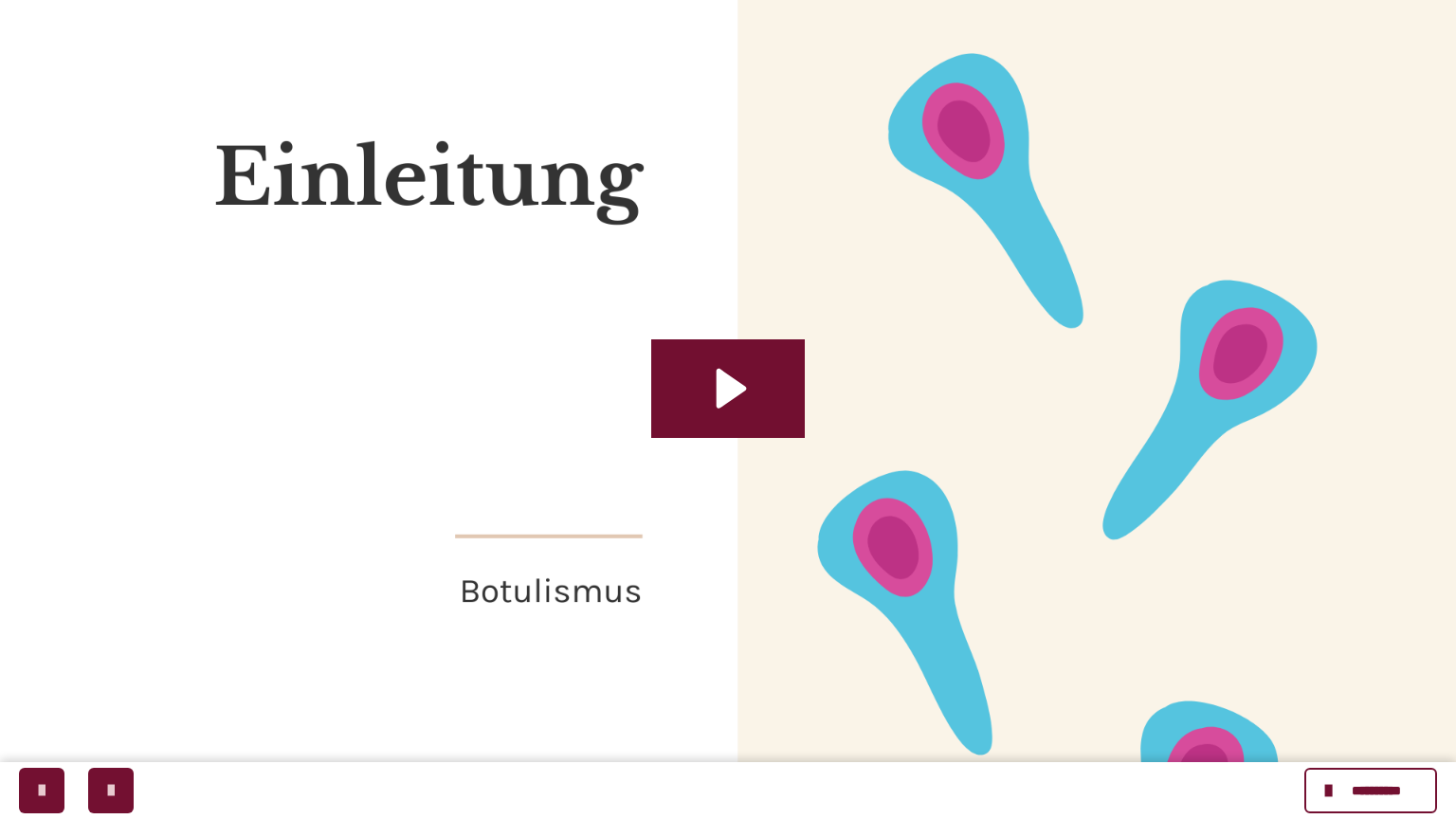 click 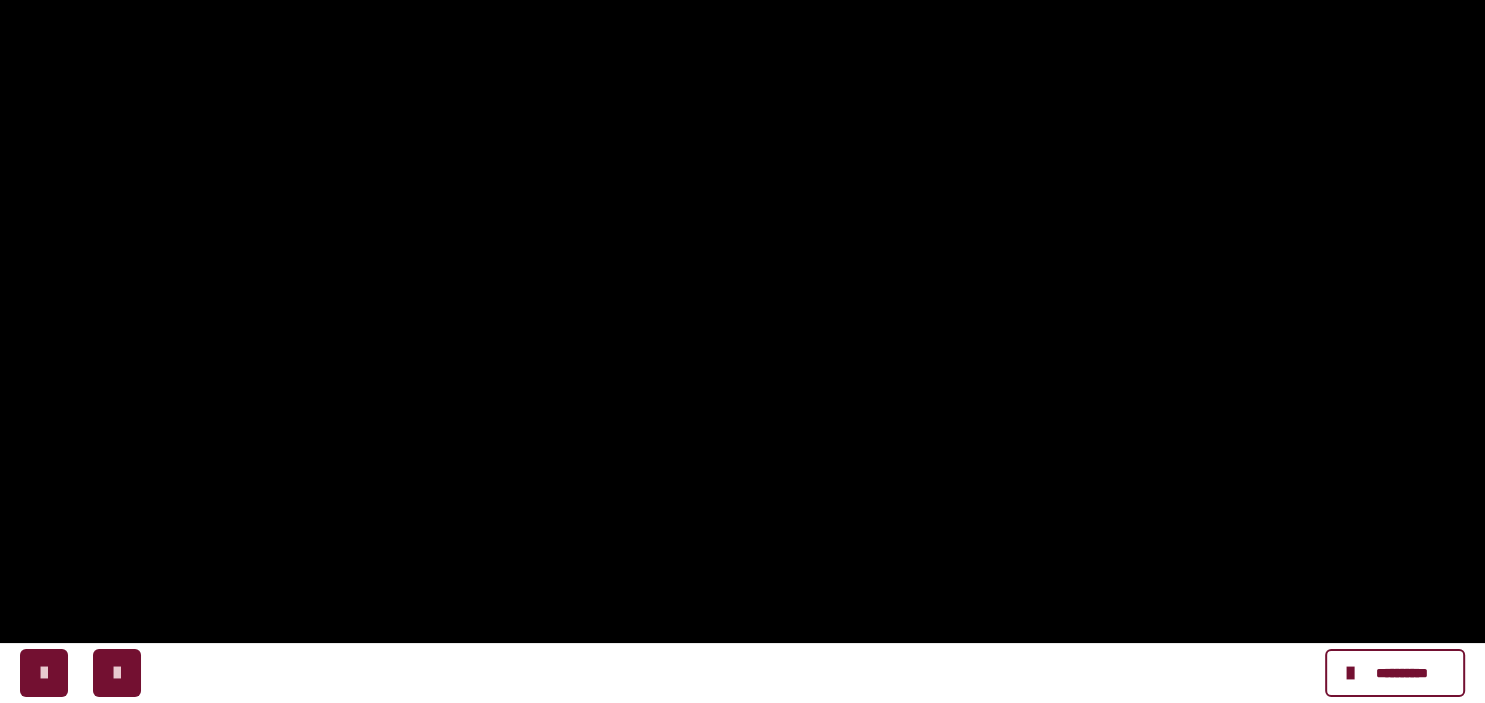 scroll, scrollTop: 448, scrollLeft: 0, axis: vertical 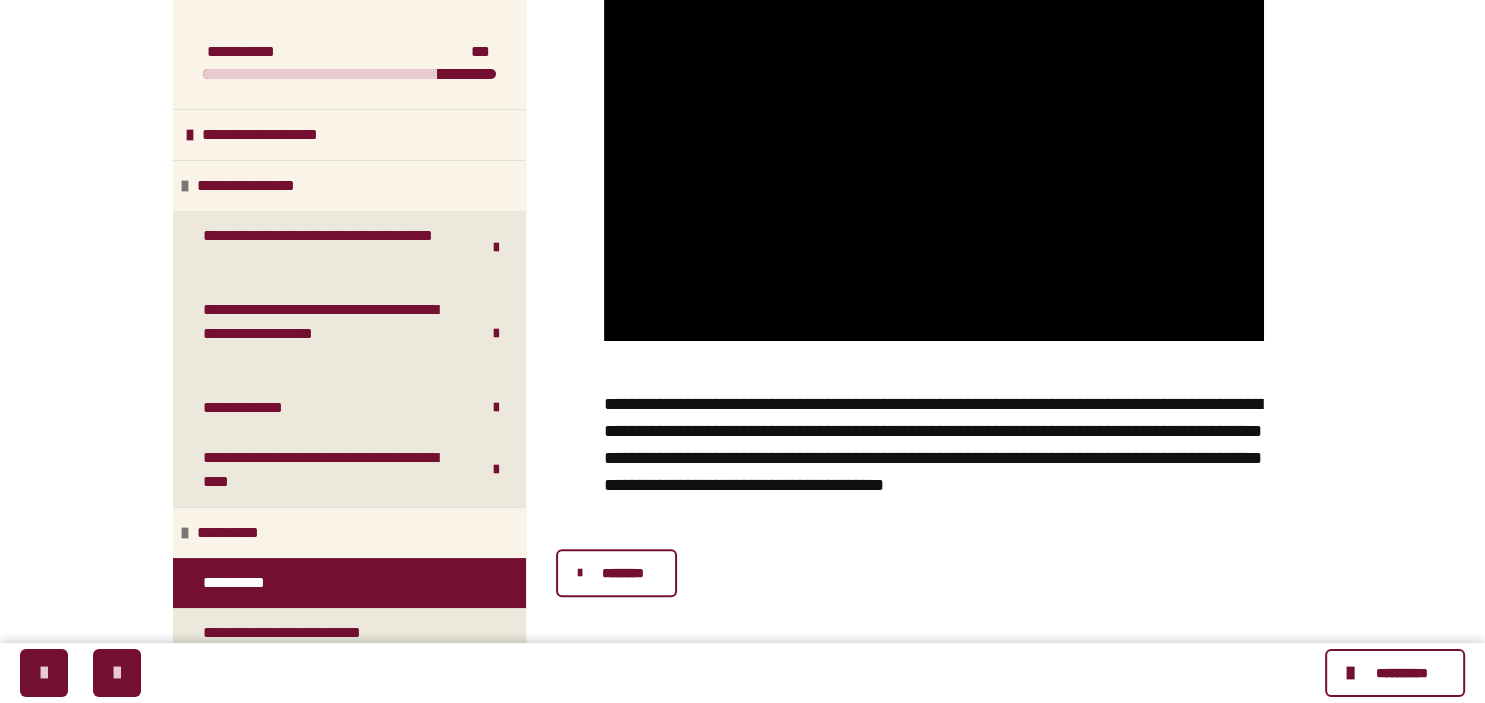 click on "********" at bounding box center (623, 573) 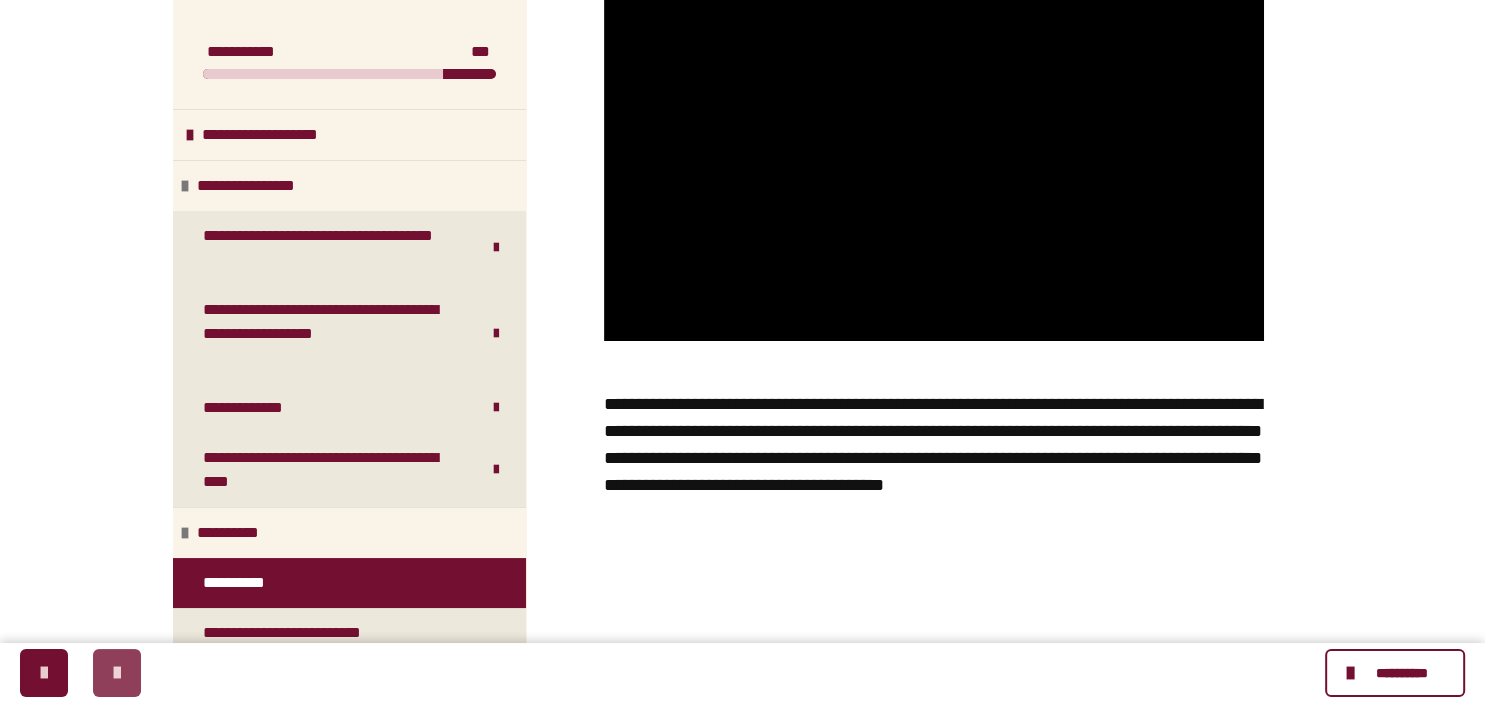 click at bounding box center [117, 673] 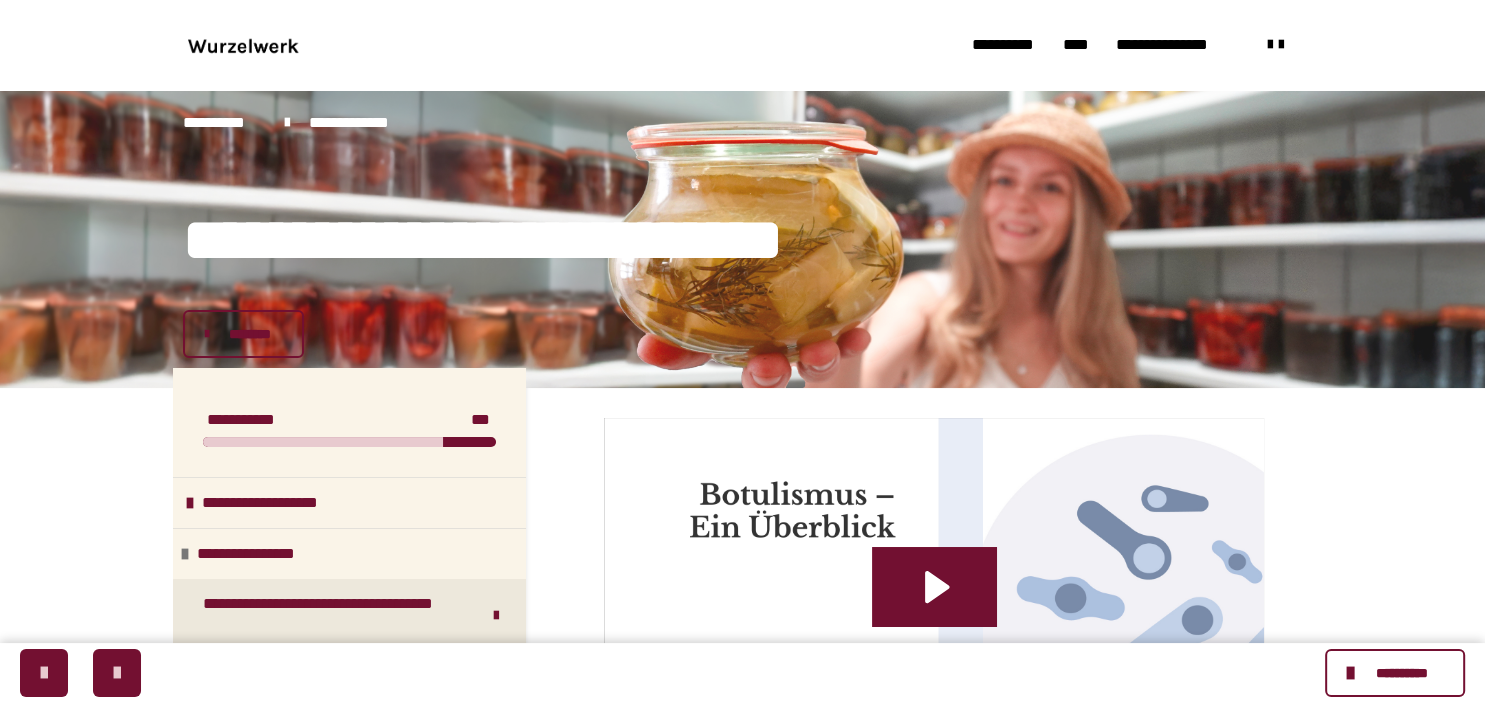 scroll, scrollTop: 211, scrollLeft: 0, axis: vertical 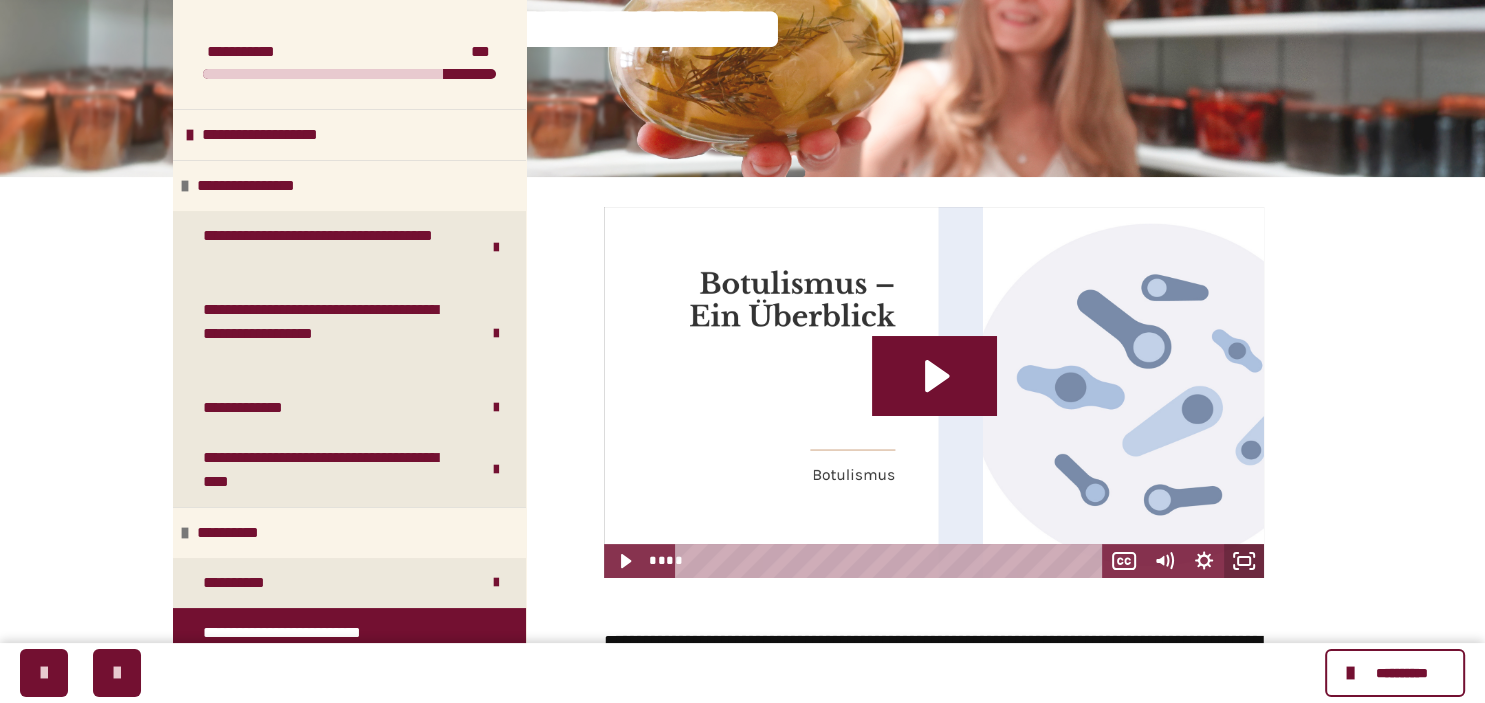 click 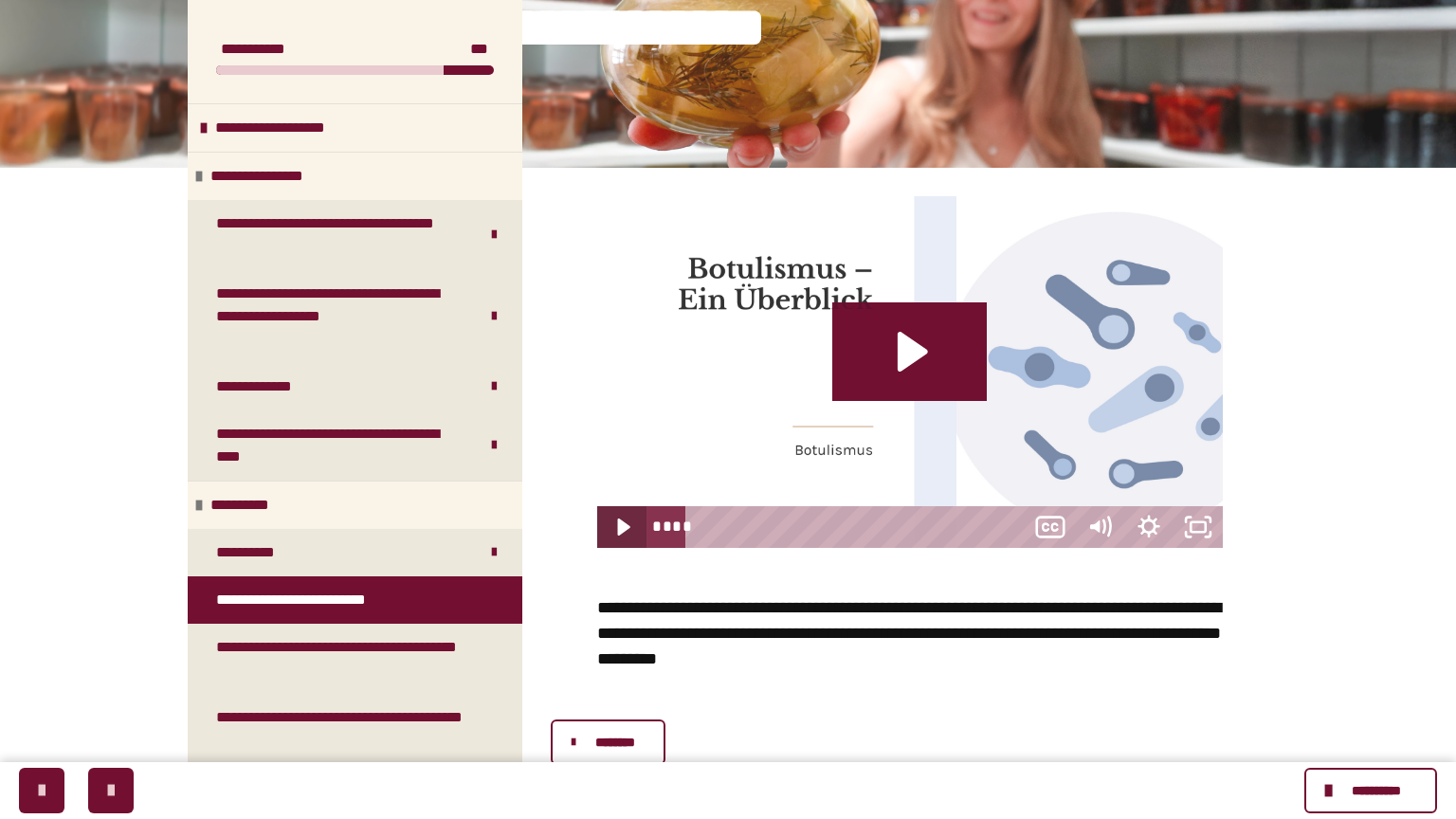 type 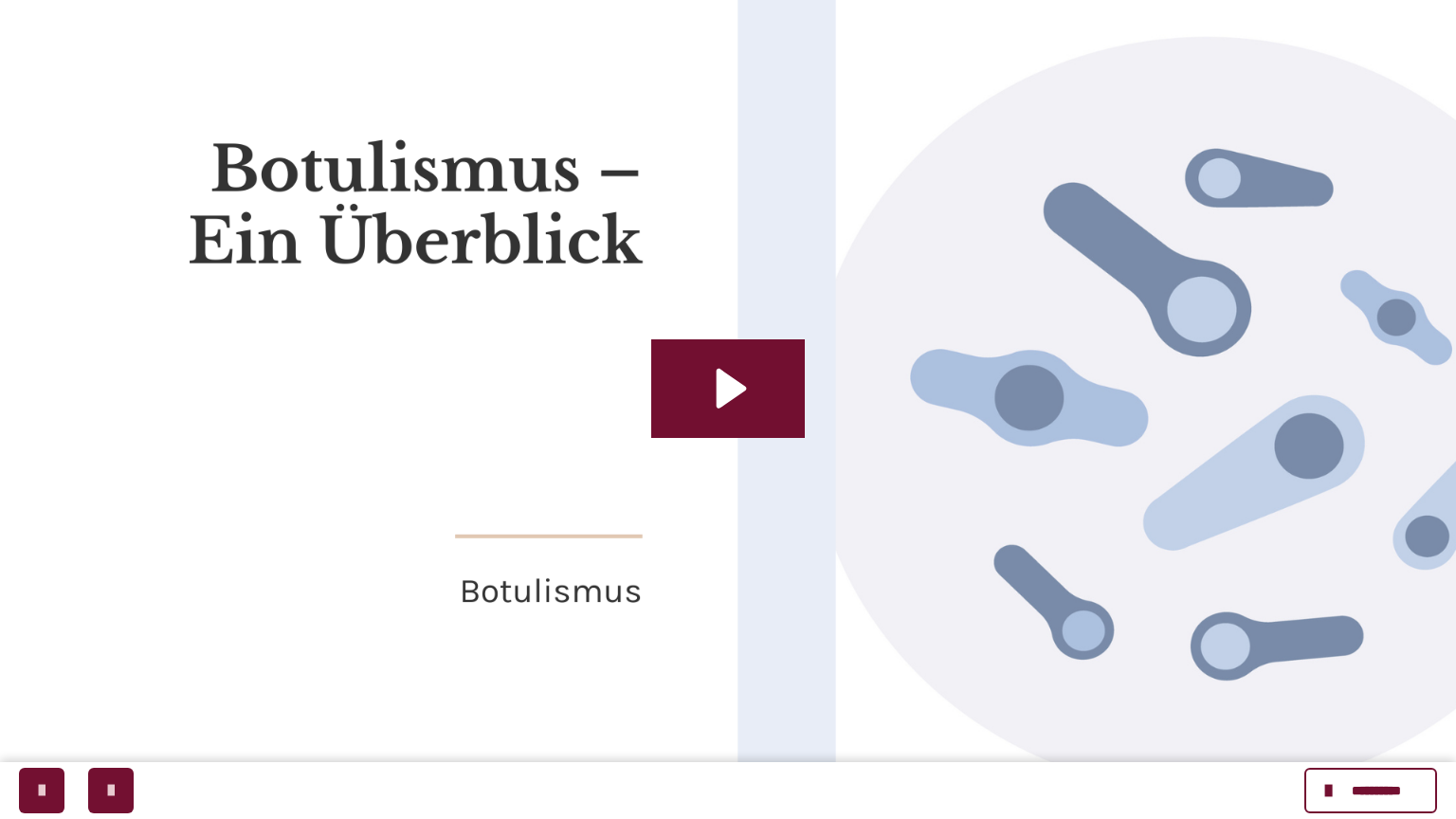 click 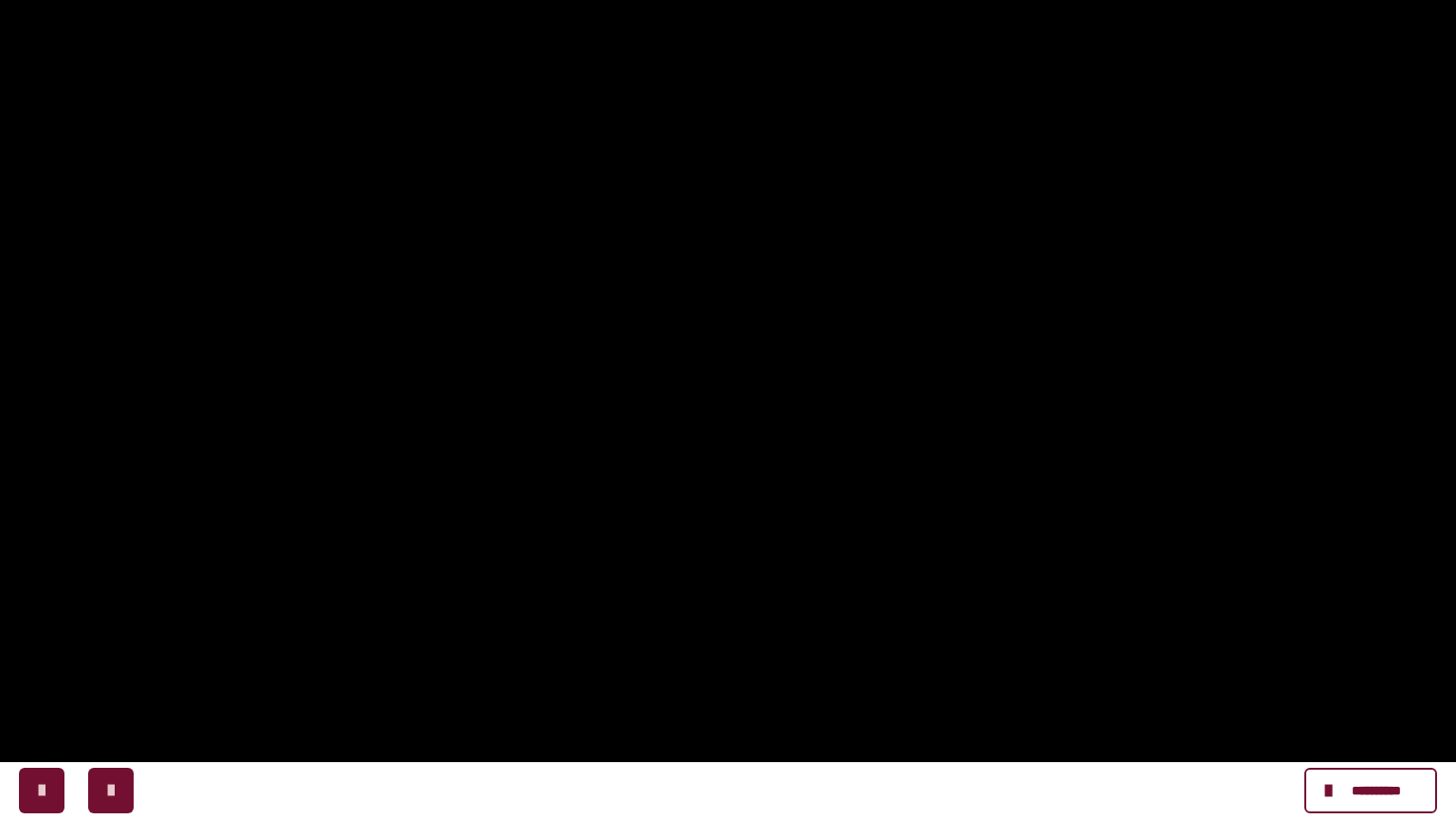 click 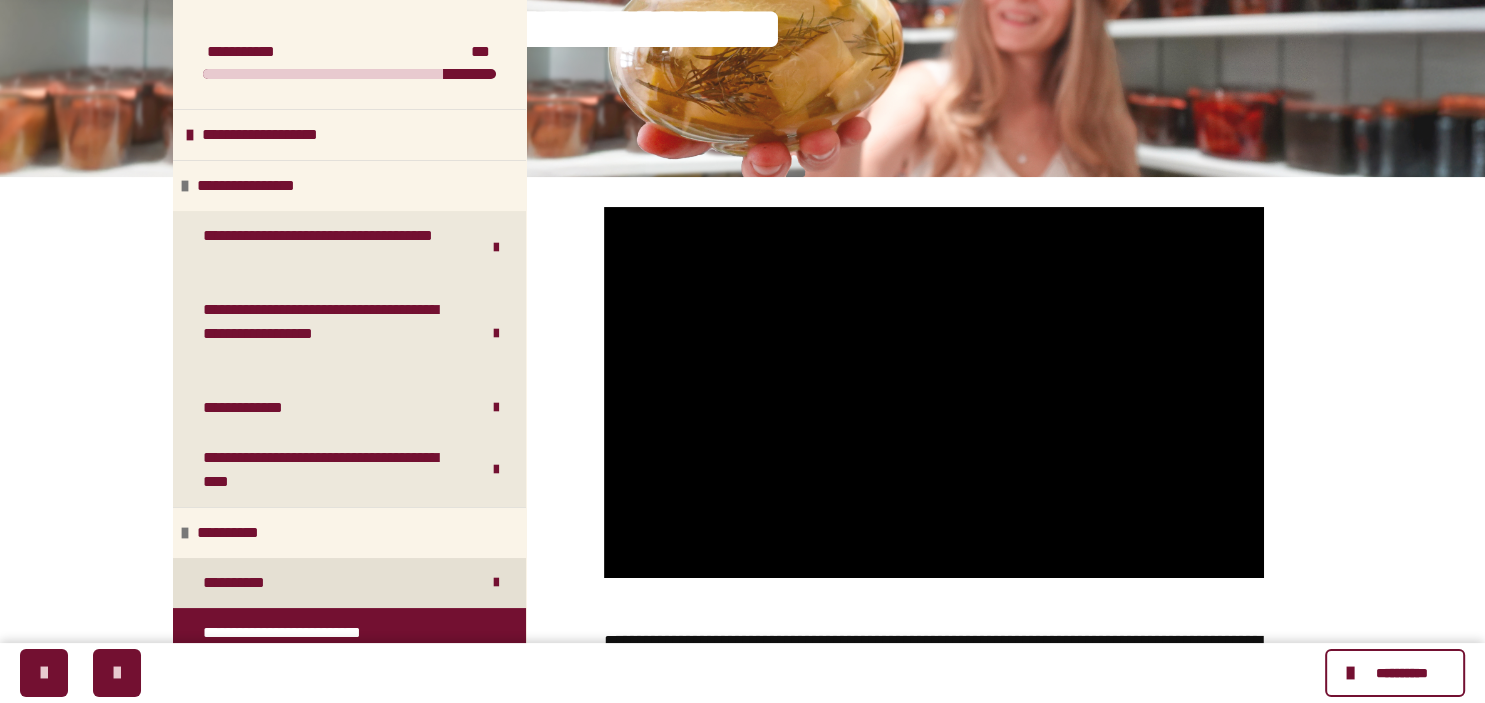 click on "**********" at bounding box center [240, 583] 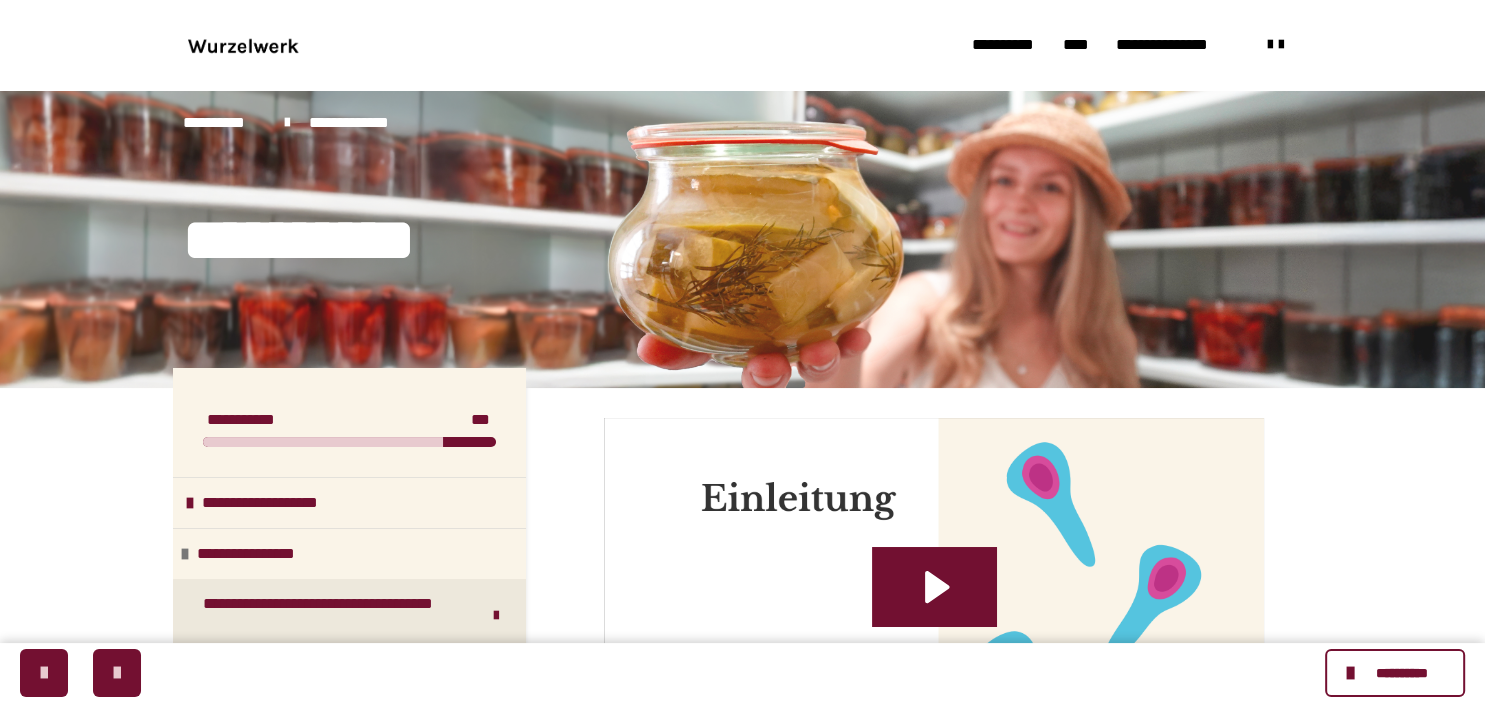scroll, scrollTop: 105, scrollLeft: 0, axis: vertical 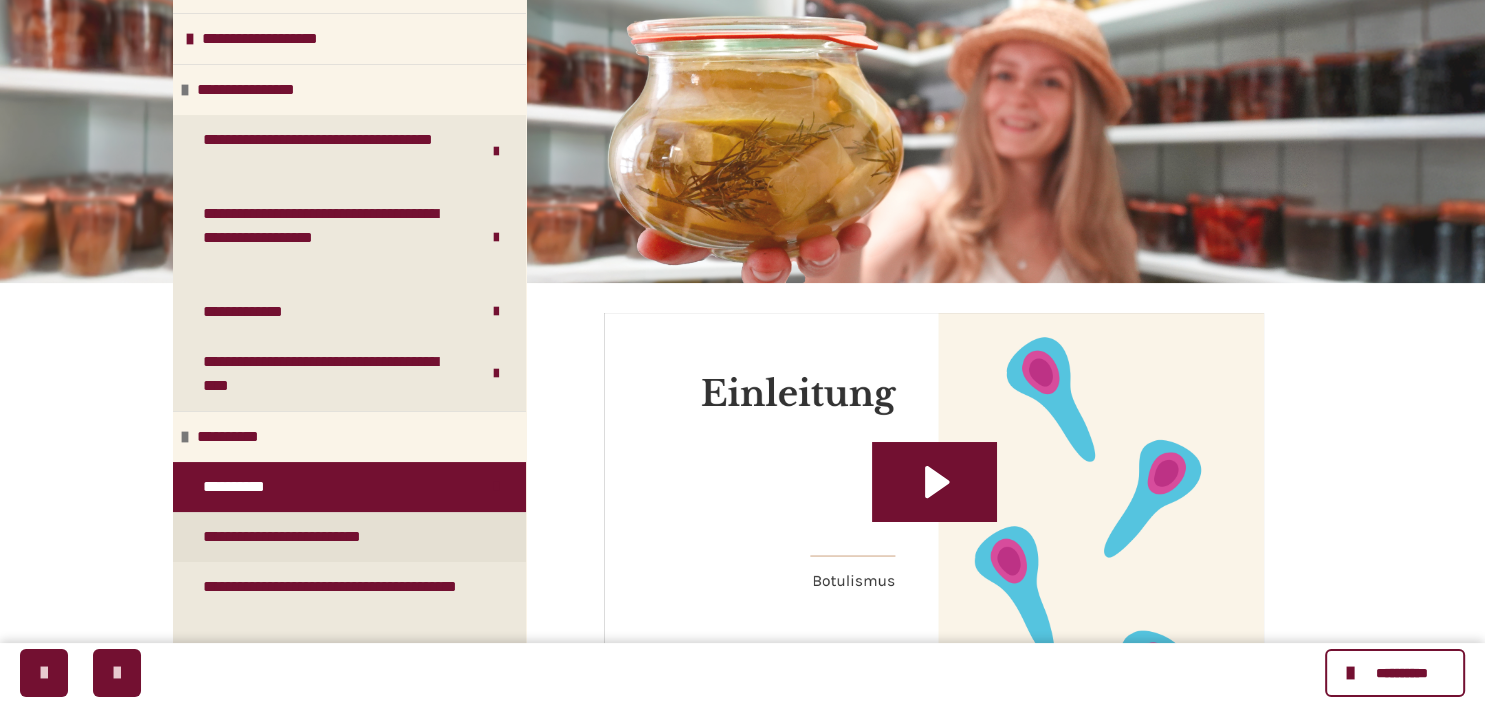 click on "**********" at bounding box center [301, 537] 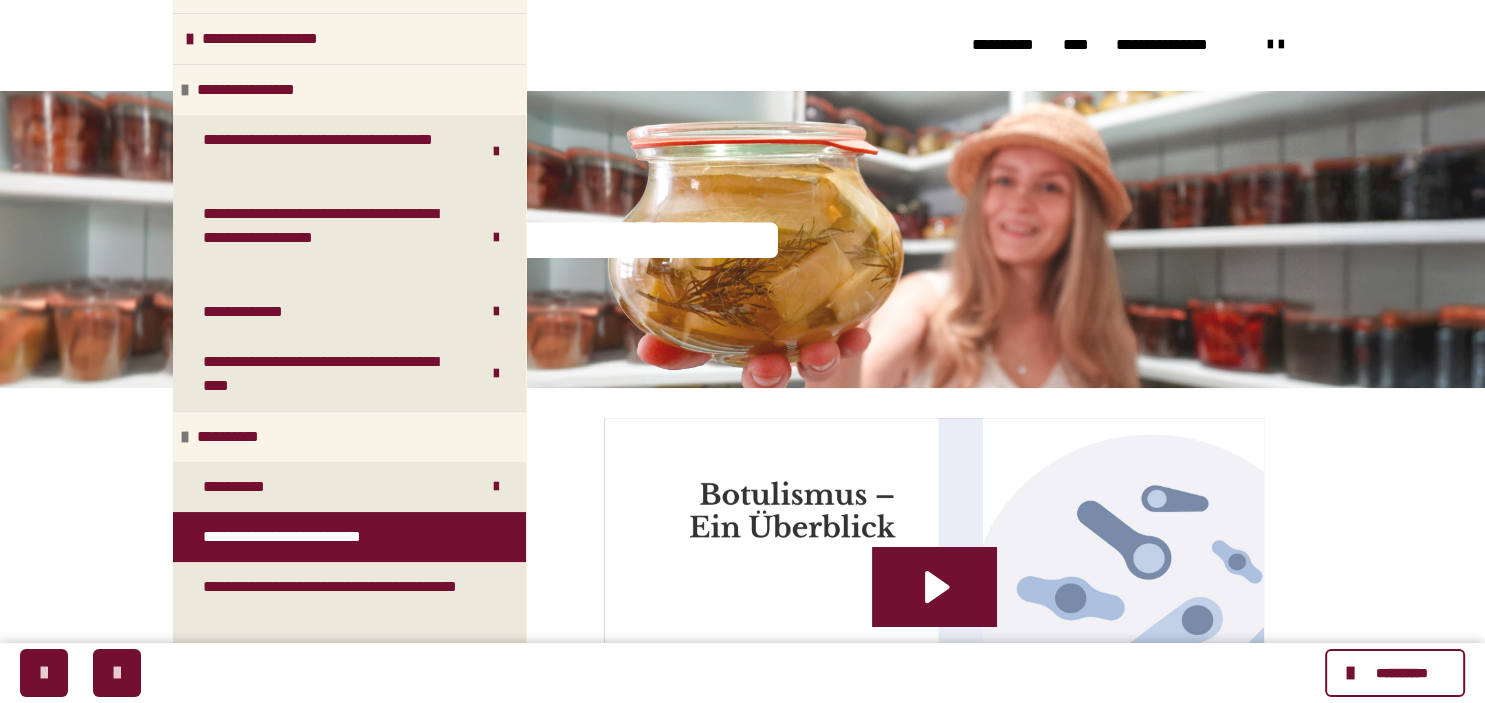 scroll, scrollTop: 211, scrollLeft: 0, axis: vertical 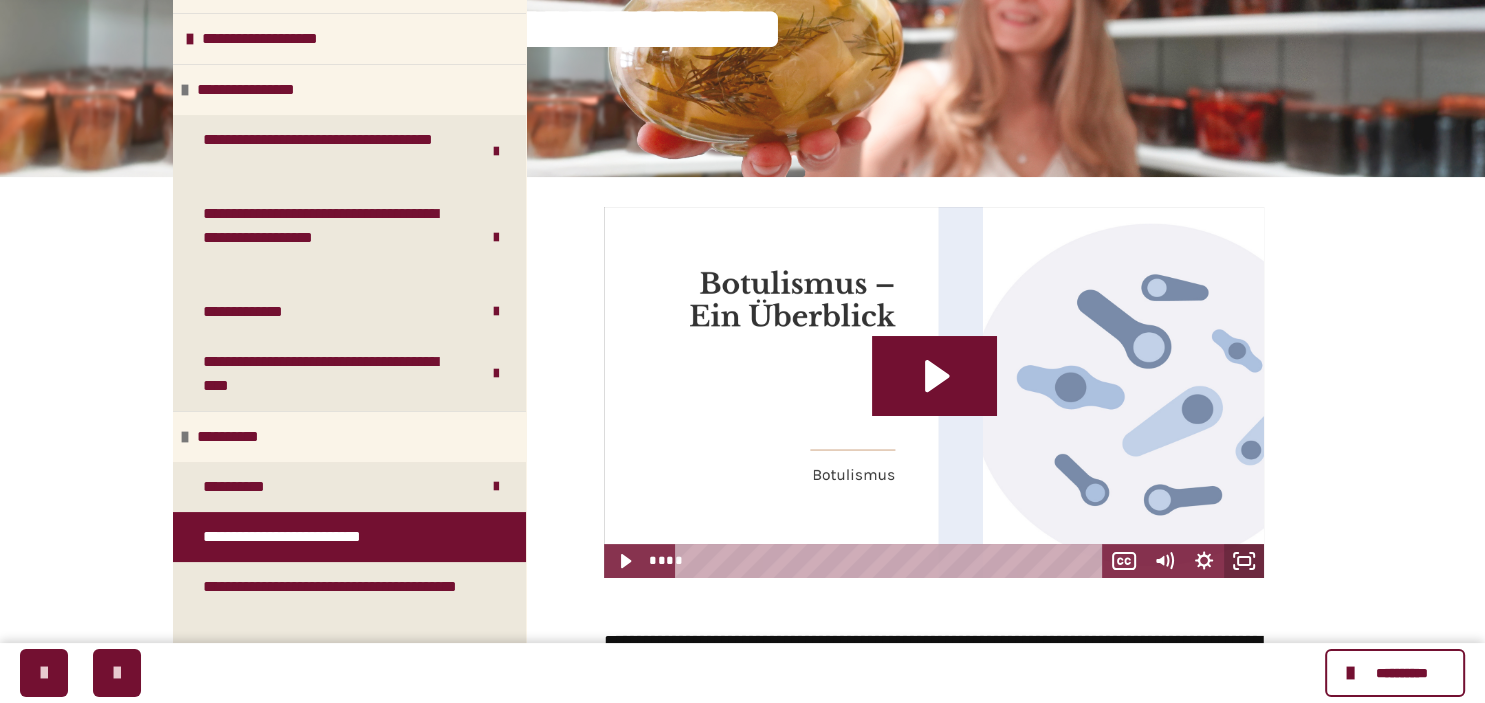 click 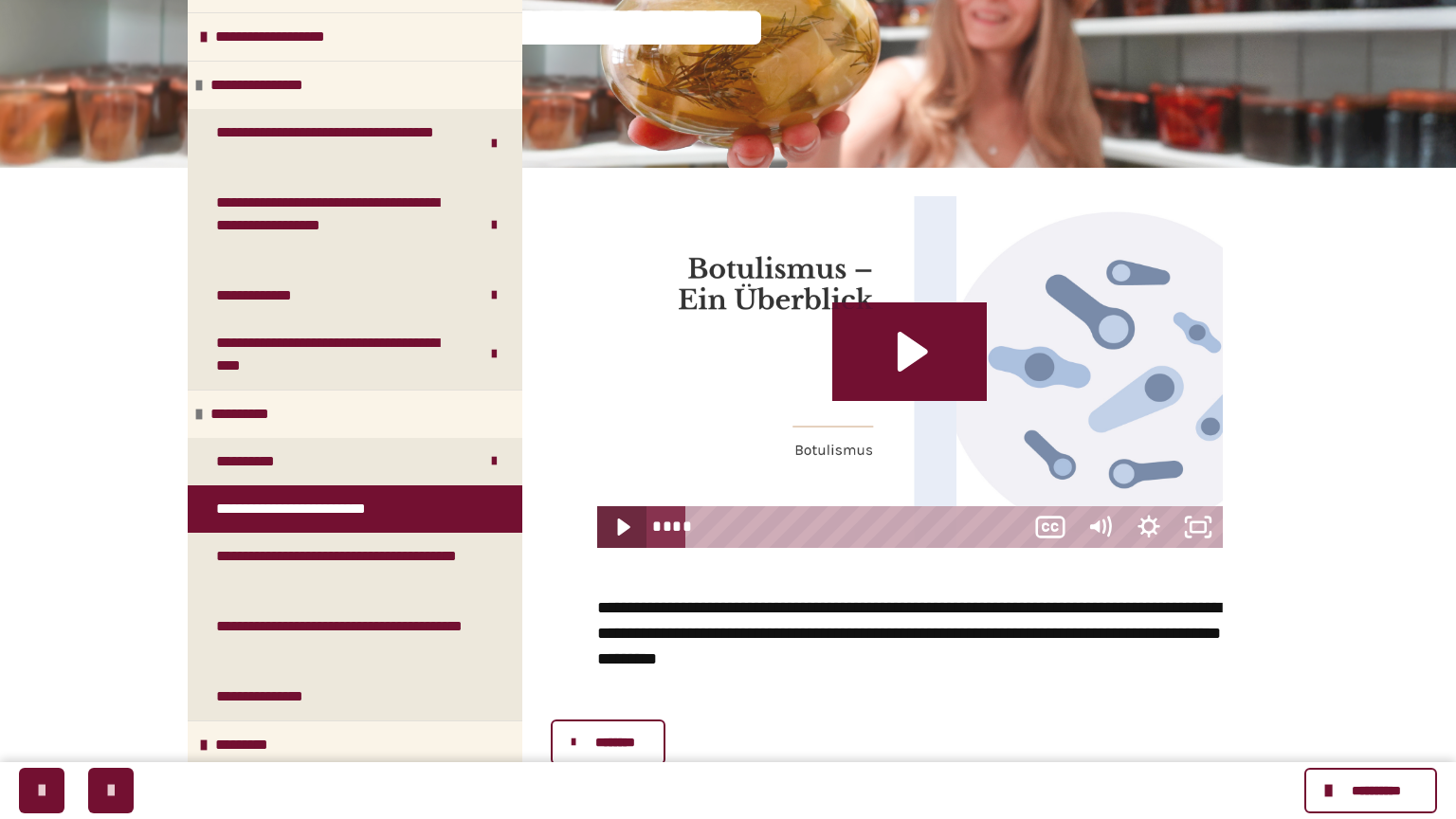 type 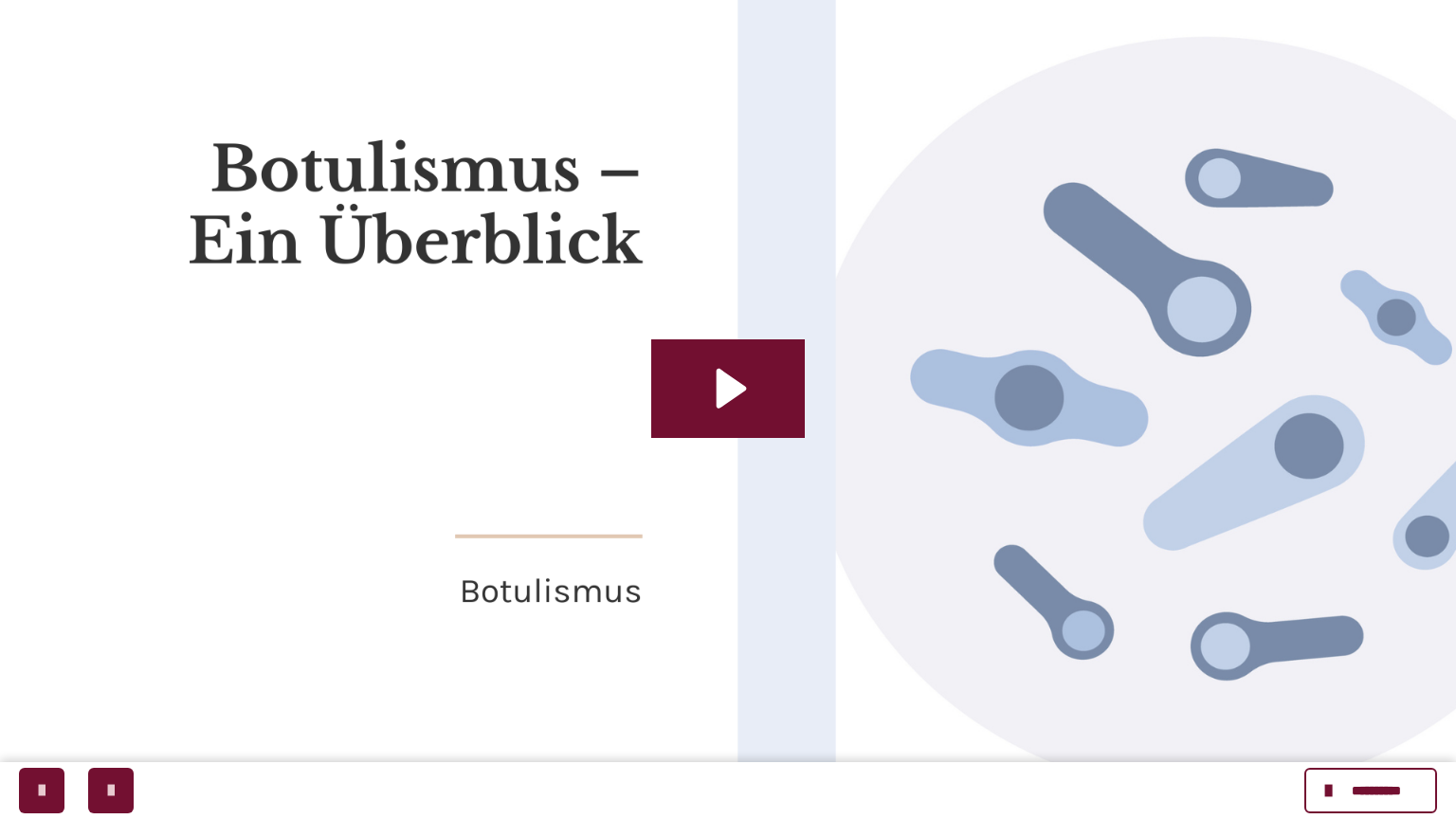 click 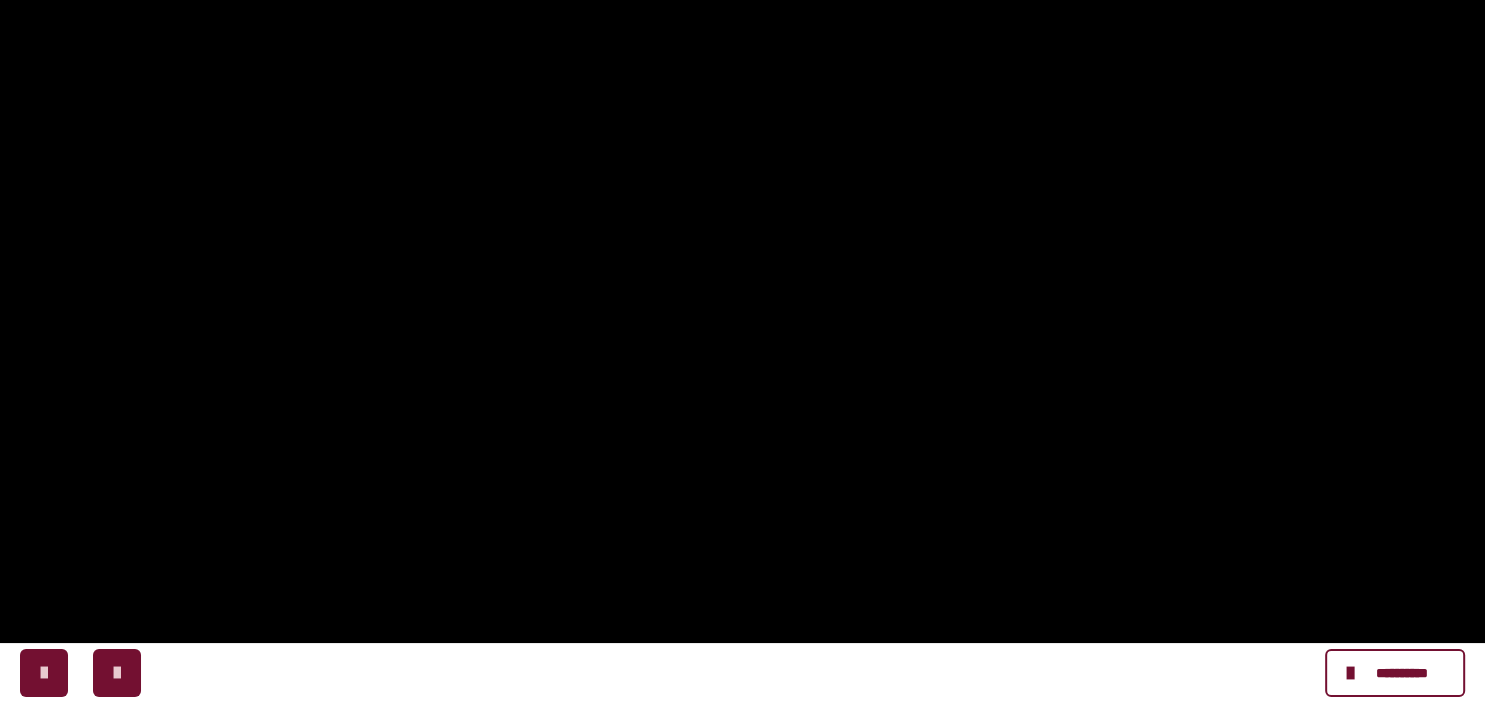 scroll, scrollTop: 448, scrollLeft: 0, axis: vertical 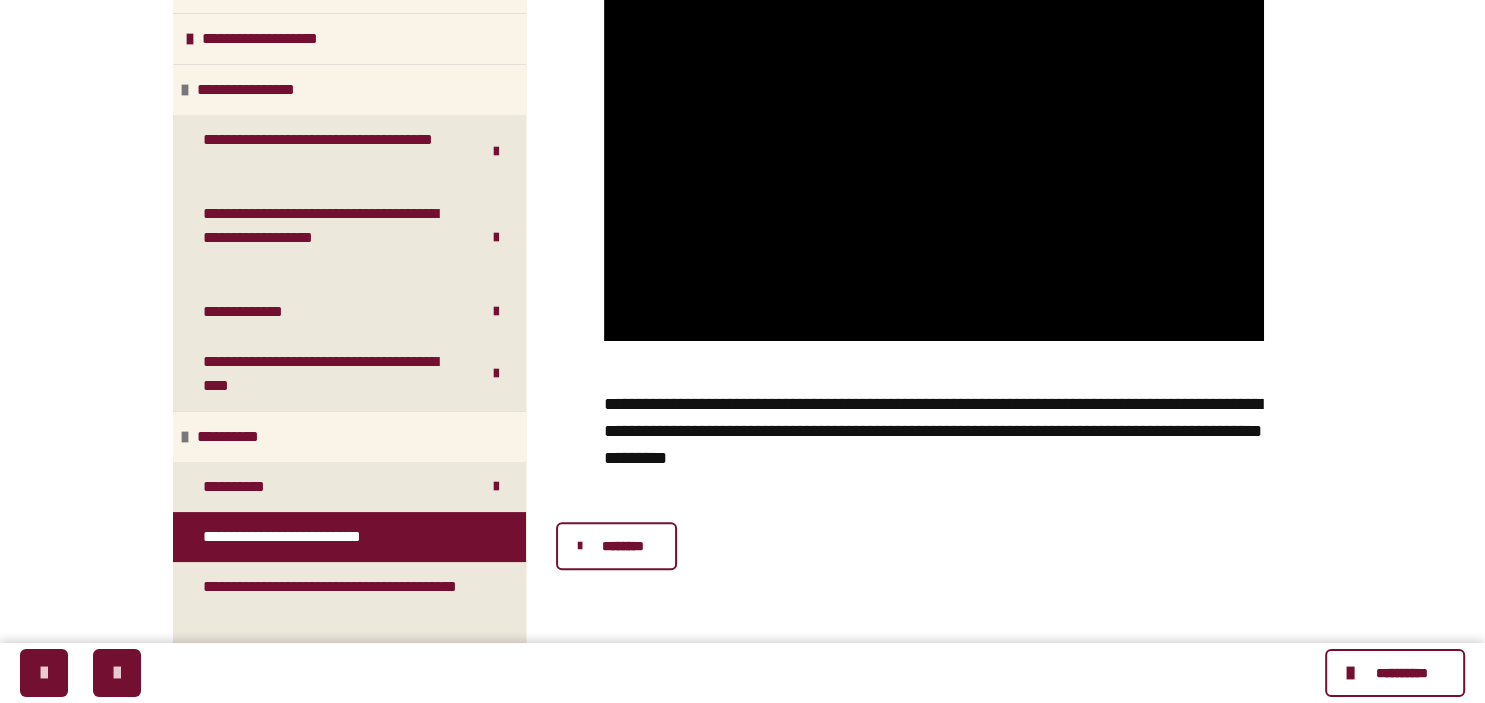 click at bounding box center (585, 546) 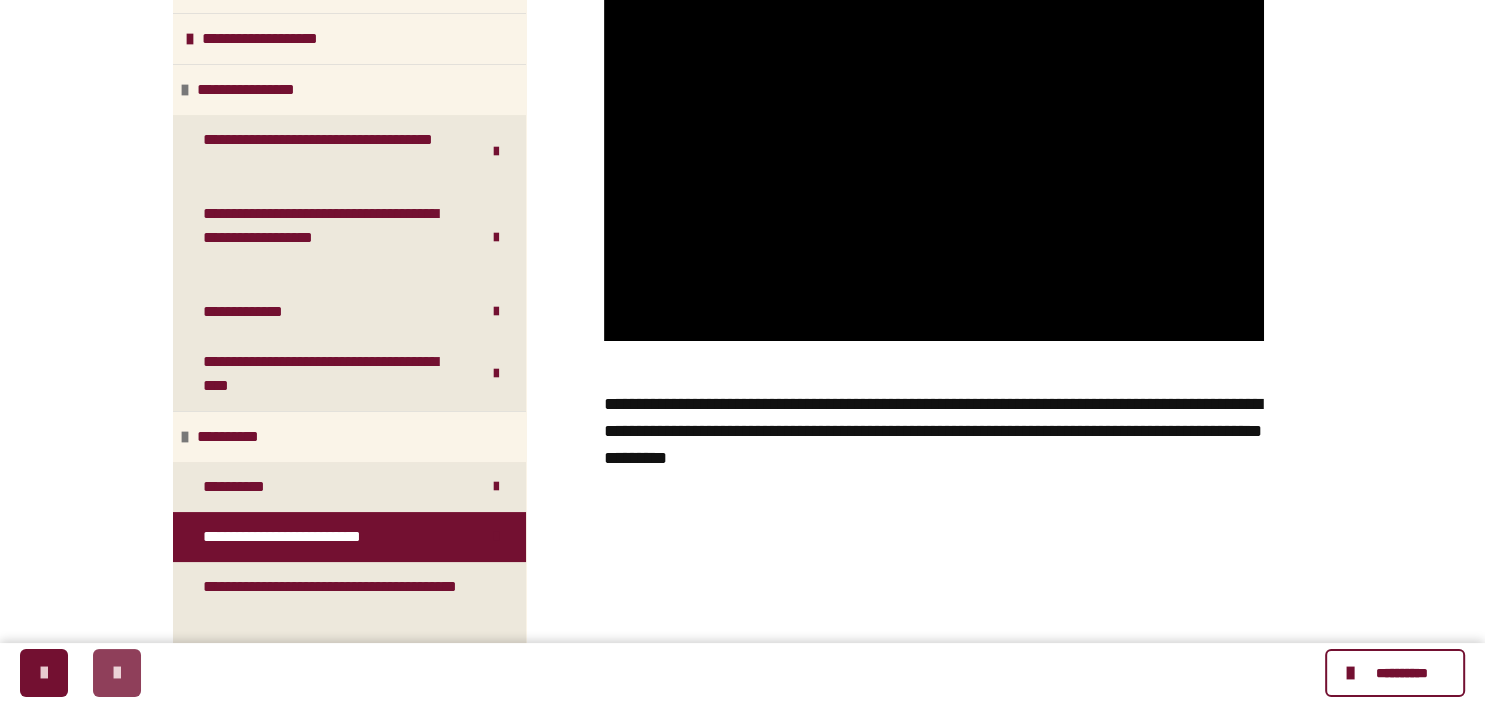 click at bounding box center [117, 673] 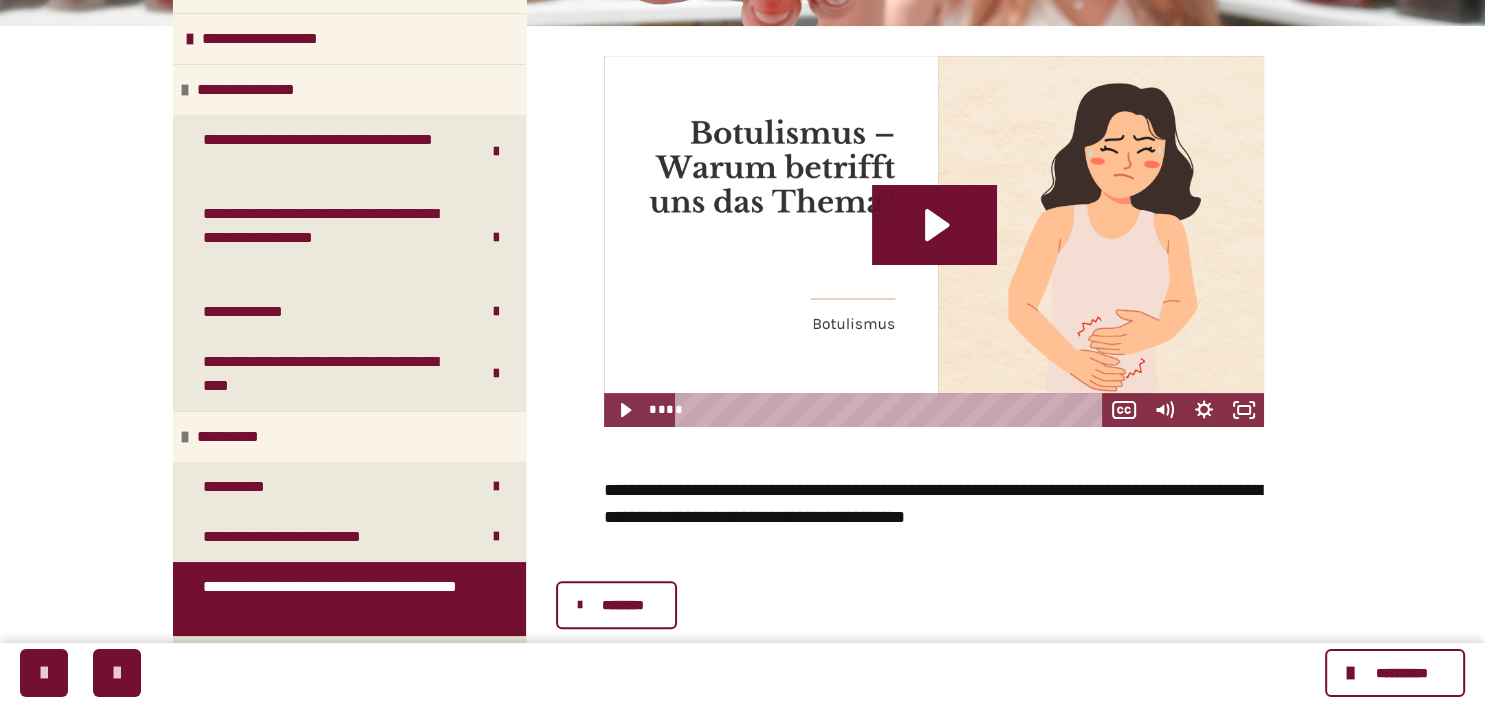 scroll, scrollTop: 508, scrollLeft: 0, axis: vertical 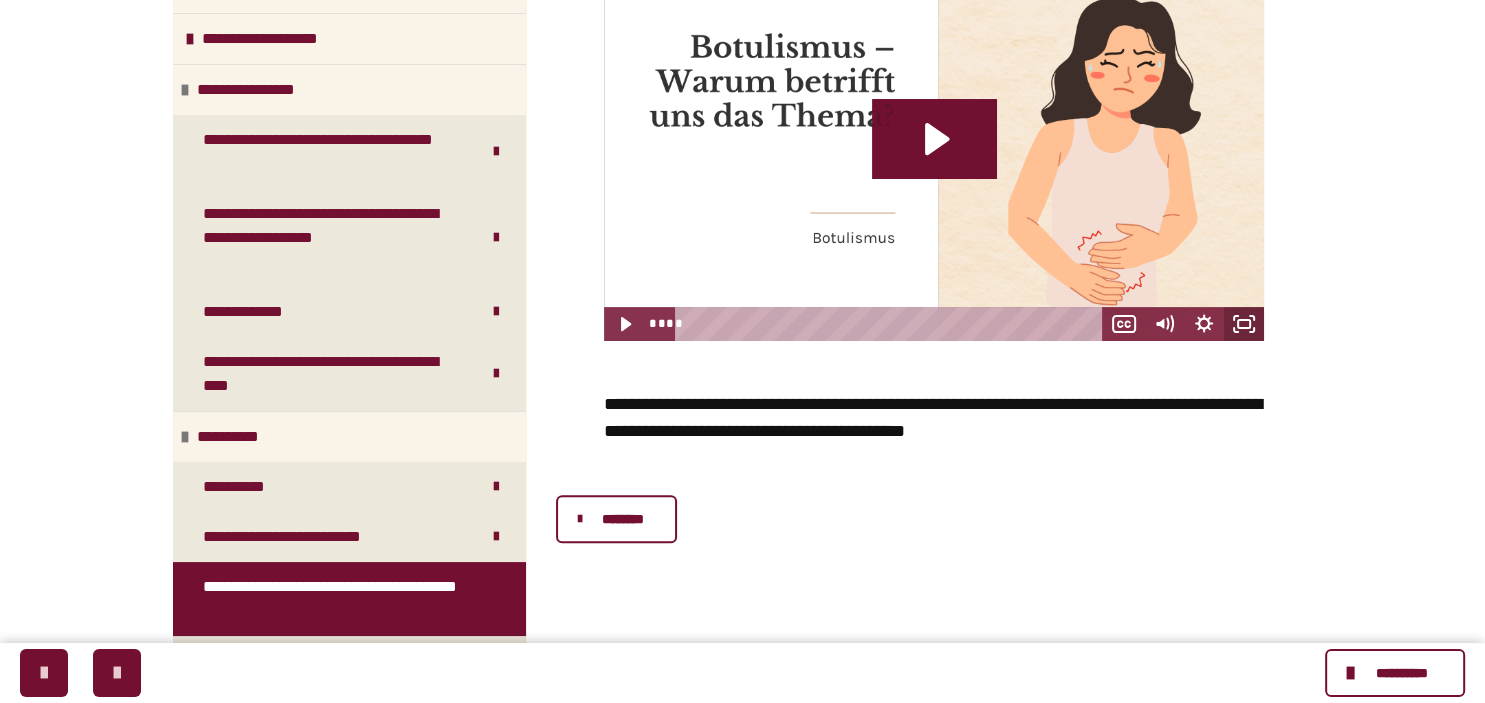 click 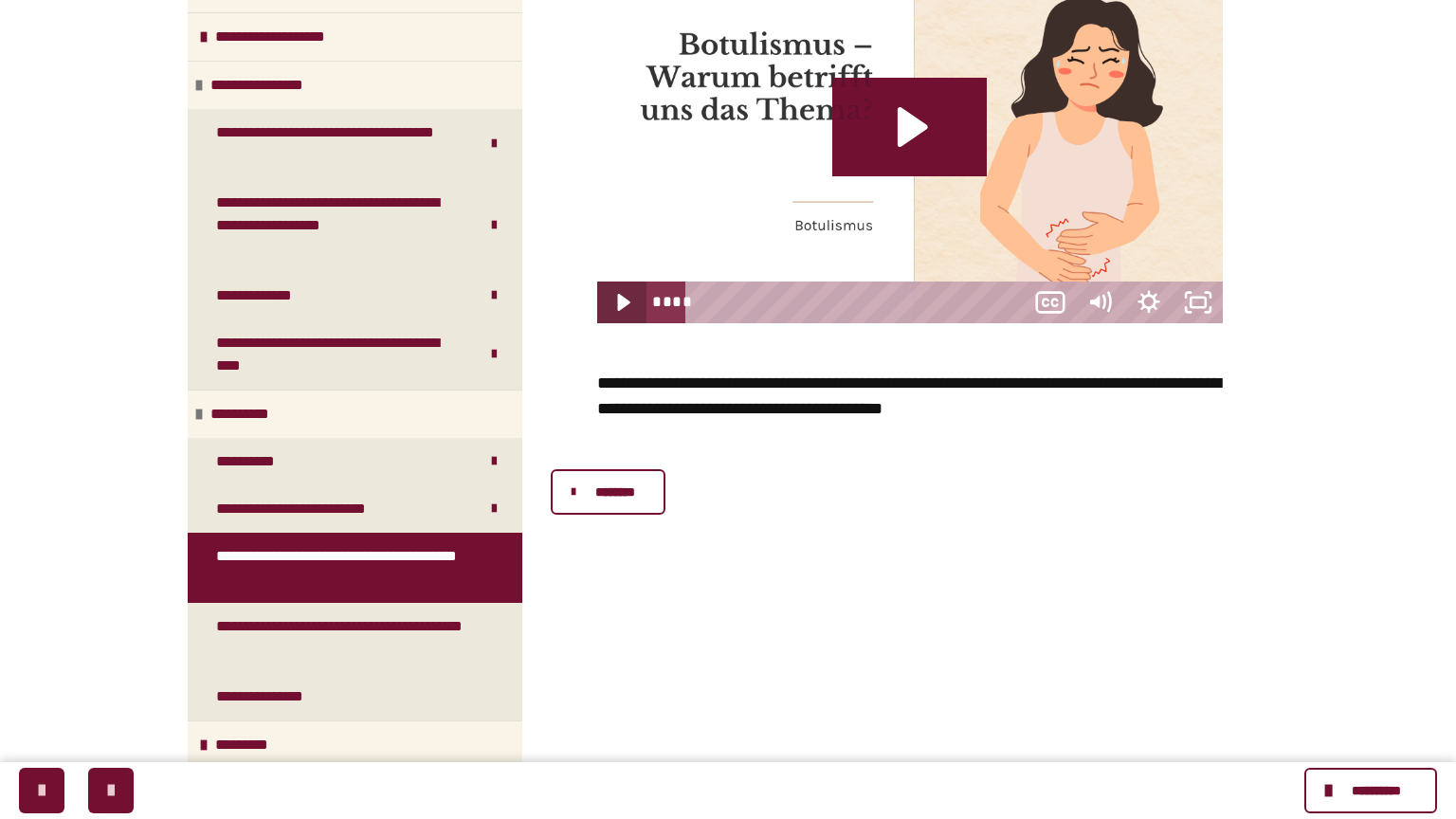 type 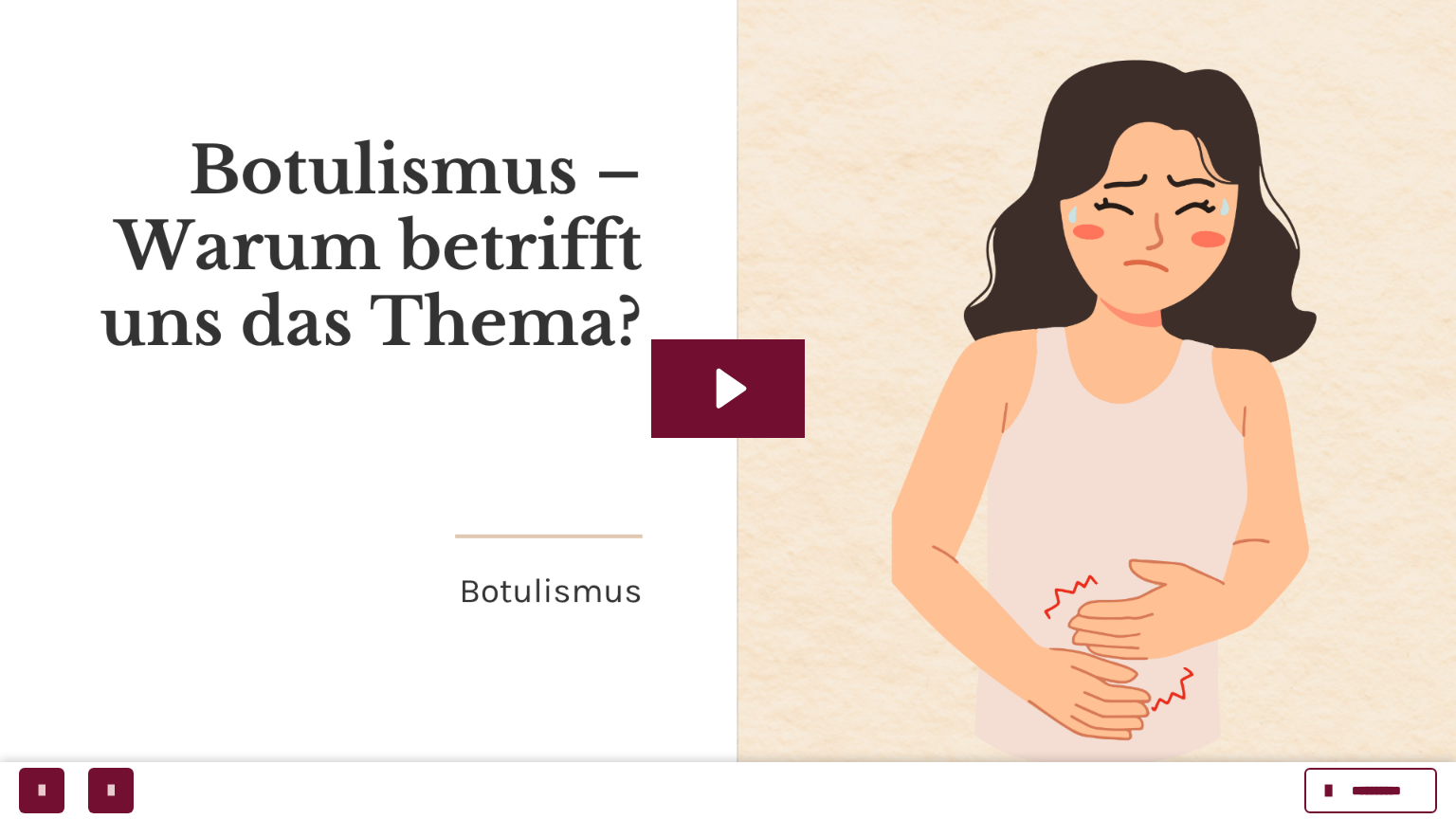 click 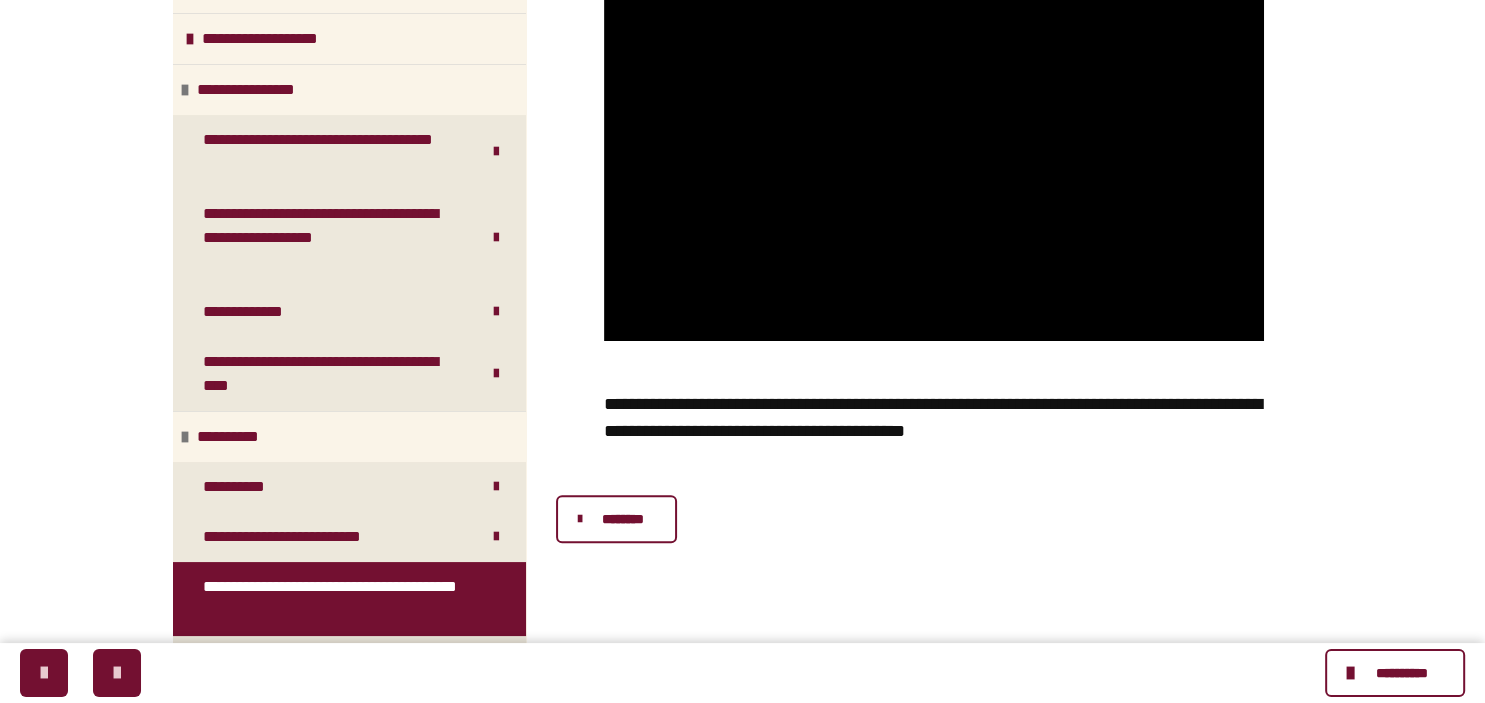 click on "********" at bounding box center [616, 519] 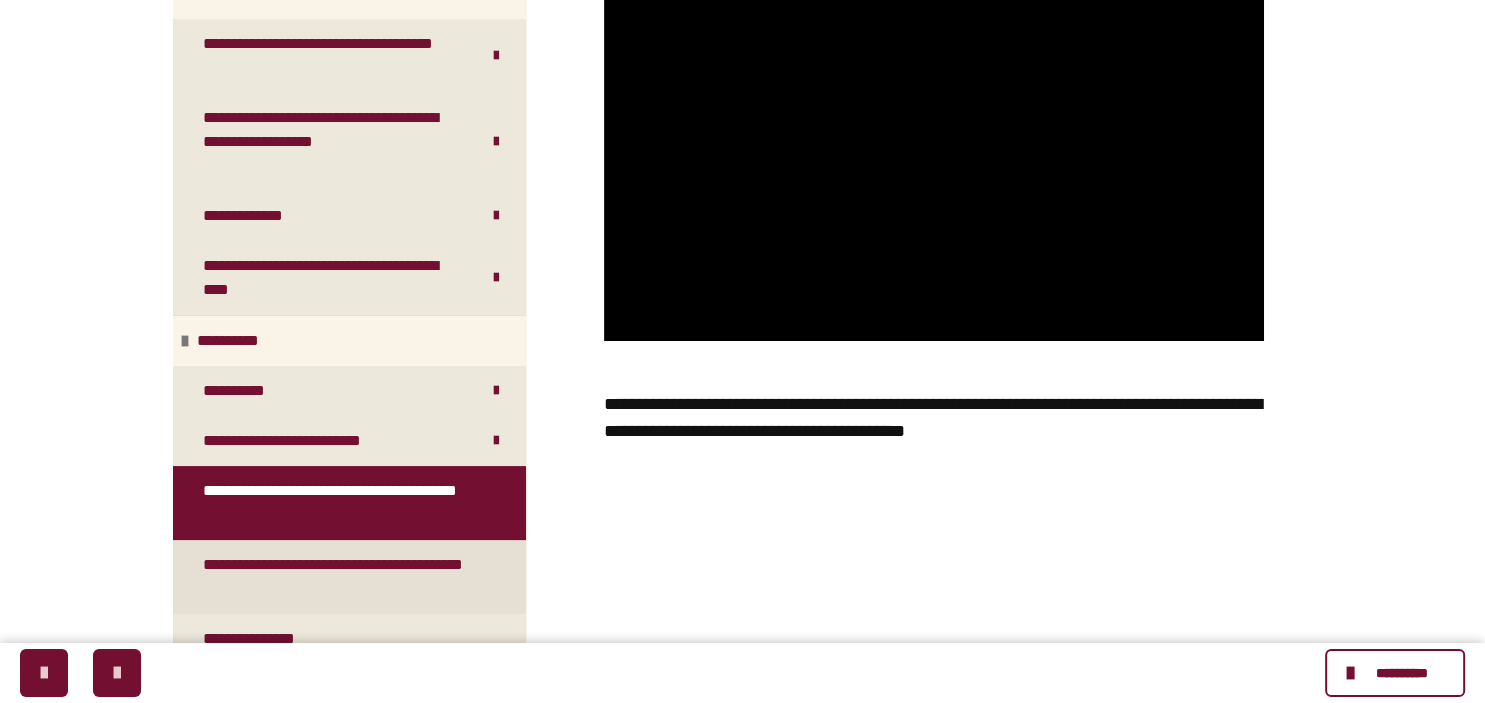 scroll, scrollTop: 288, scrollLeft: 0, axis: vertical 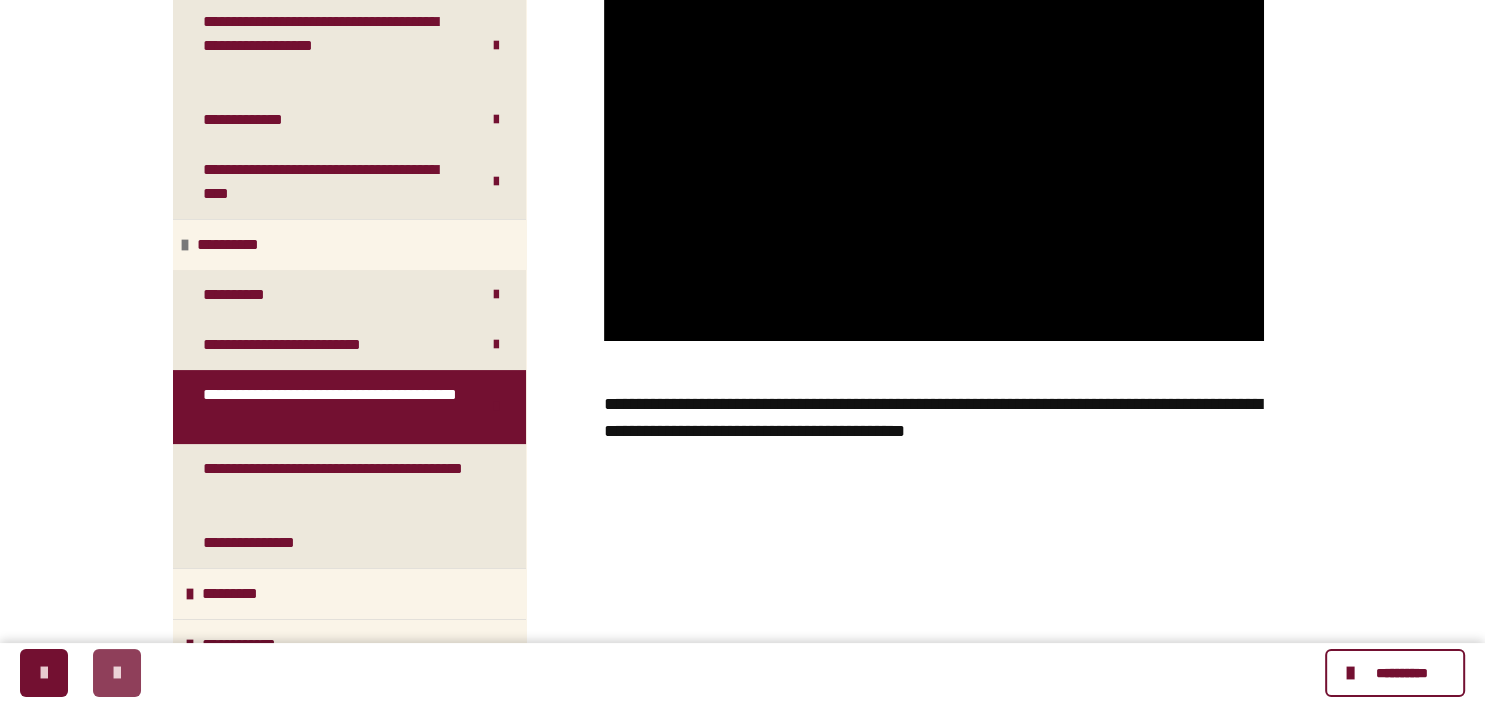 click at bounding box center [117, 673] 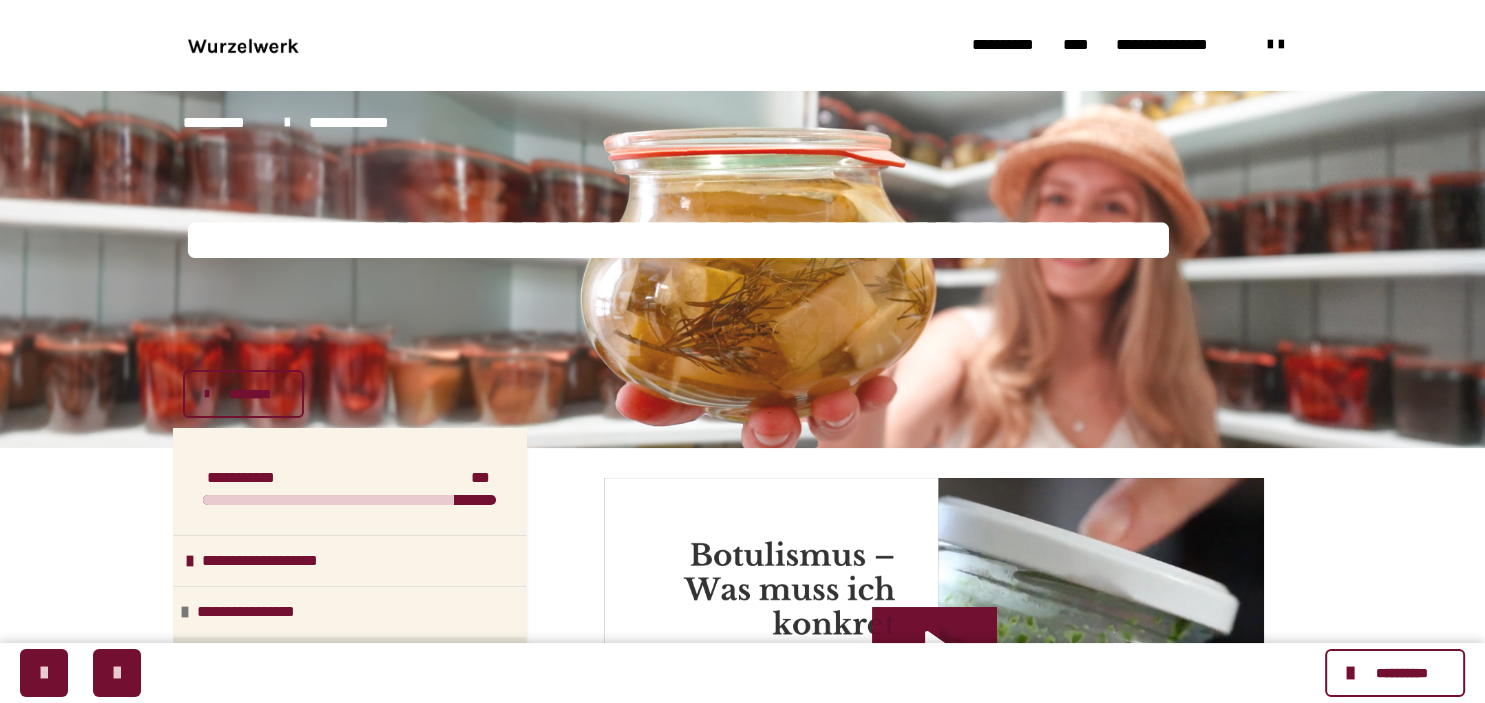scroll, scrollTop: 422, scrollLeft: 0, axis: vertical 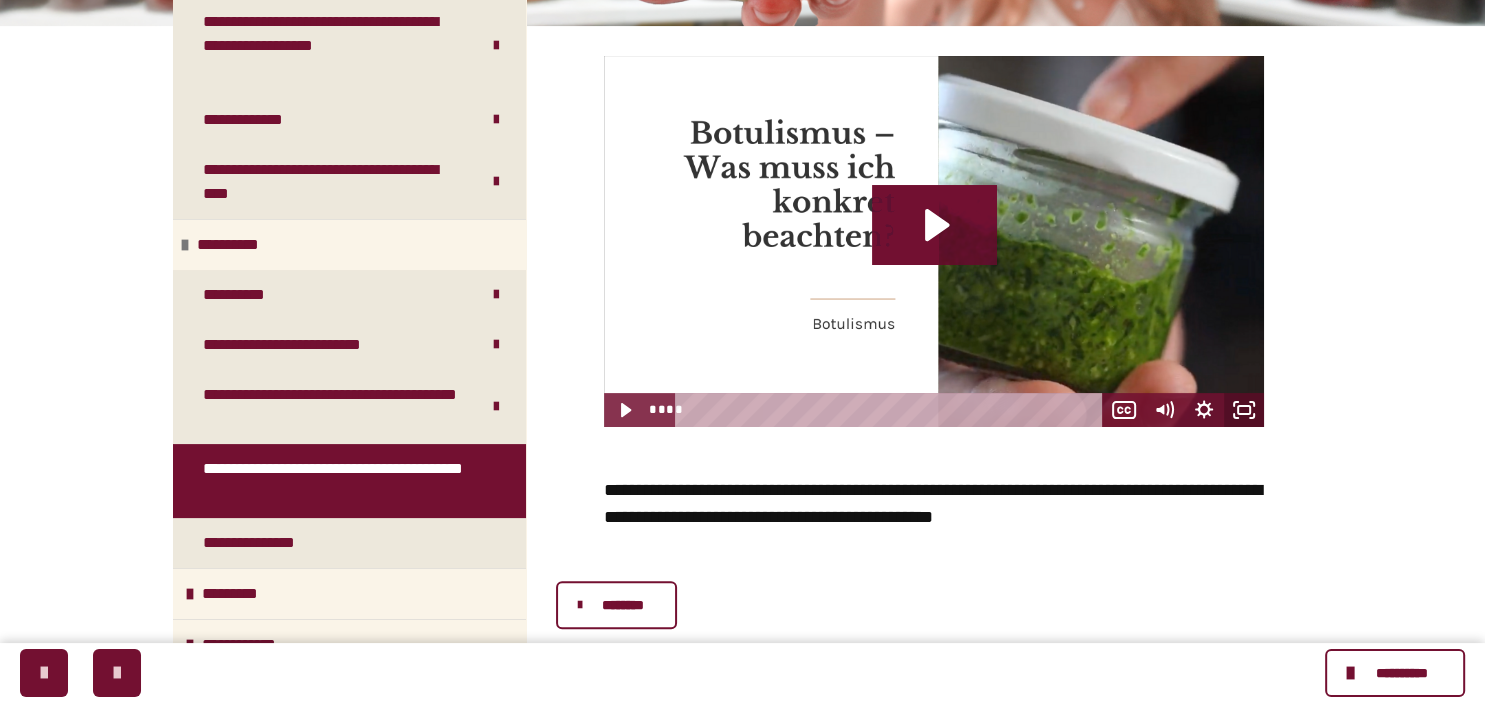 click 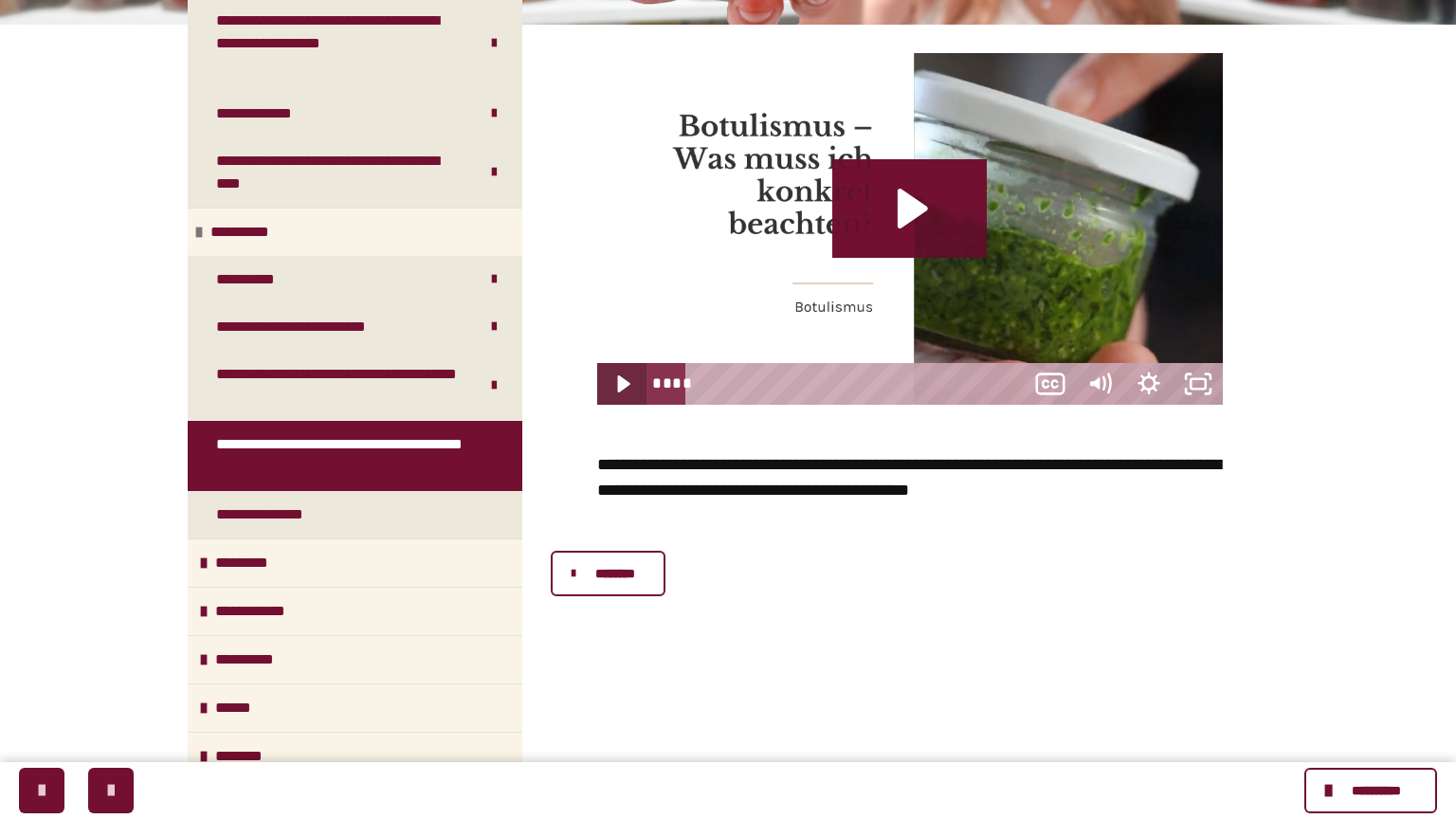 type 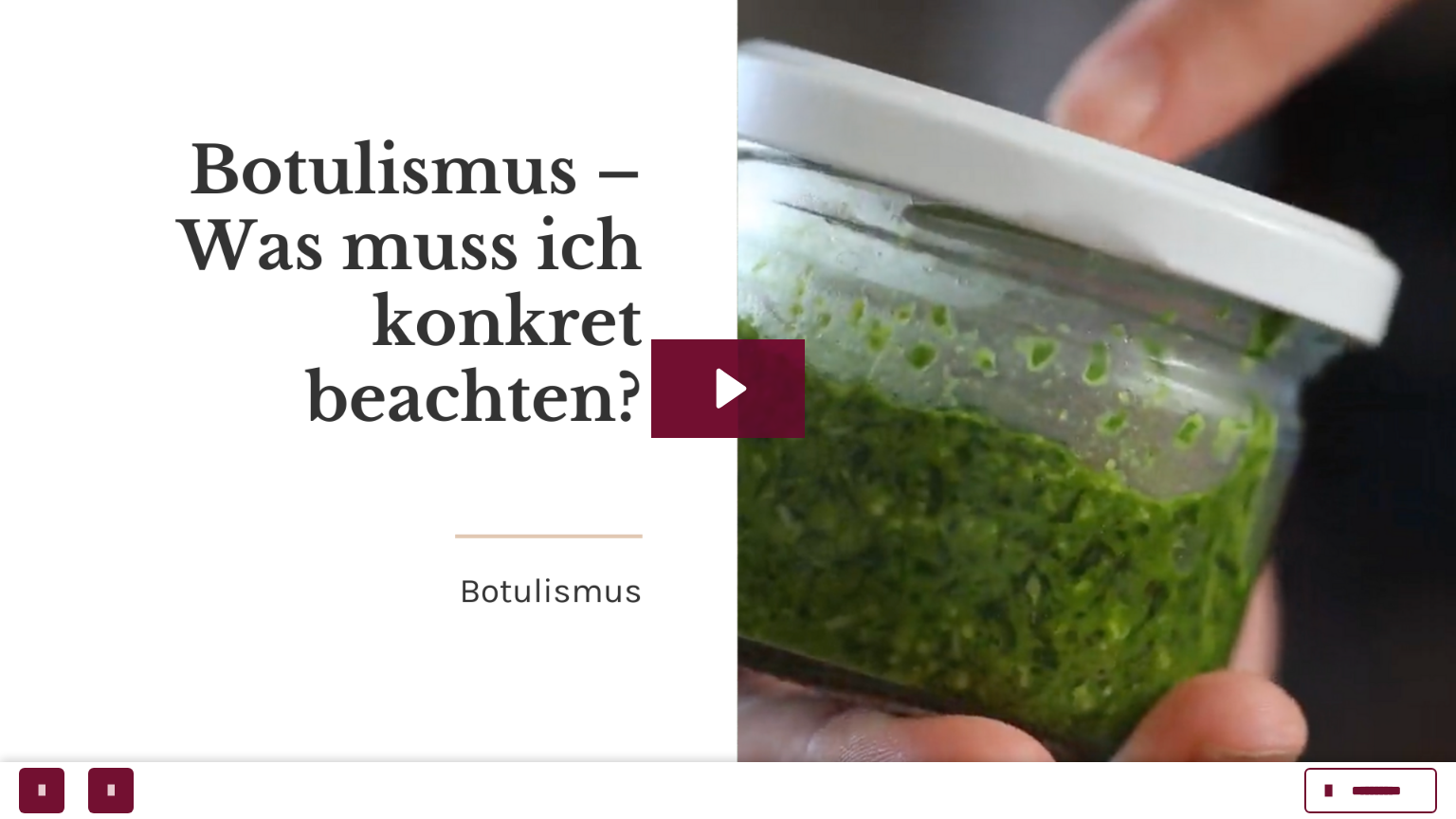 click 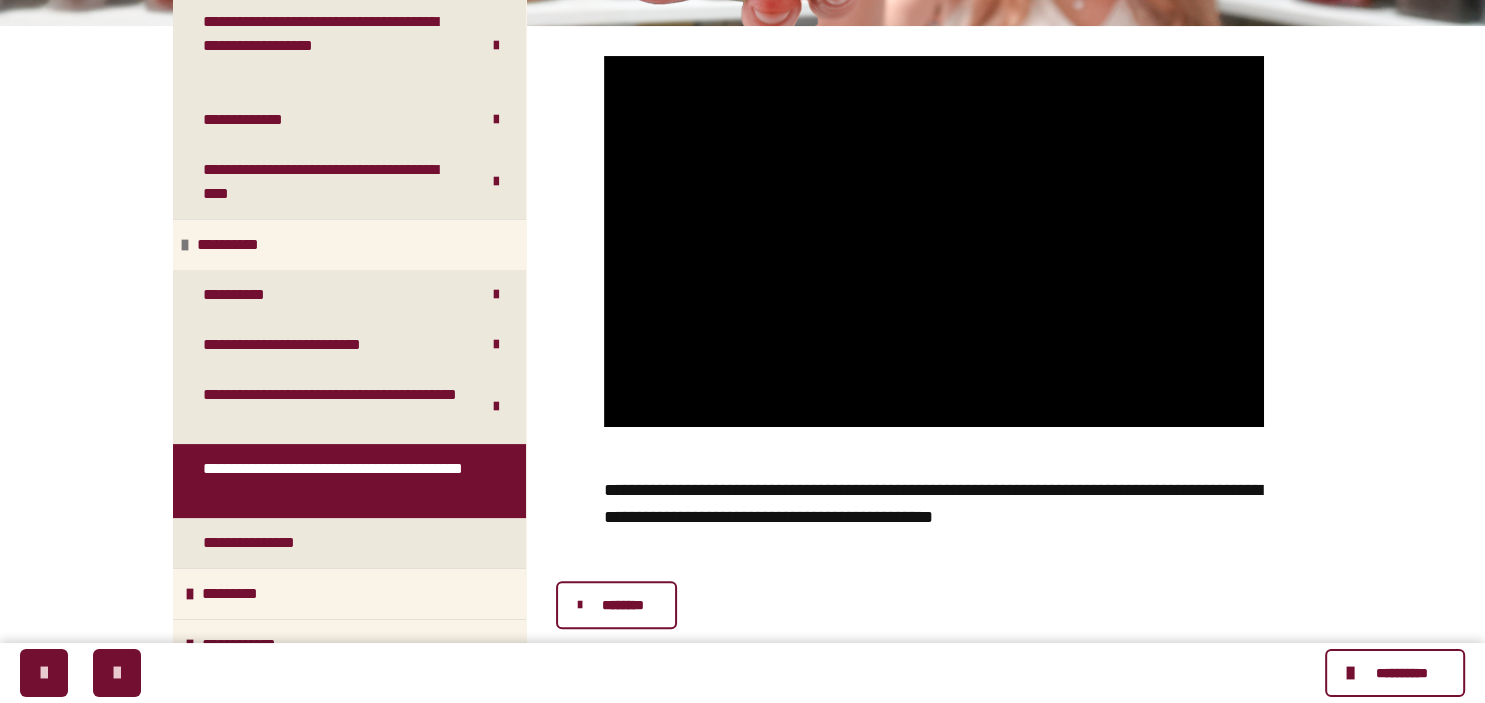 click on "********" at bounding box center (623, 605) 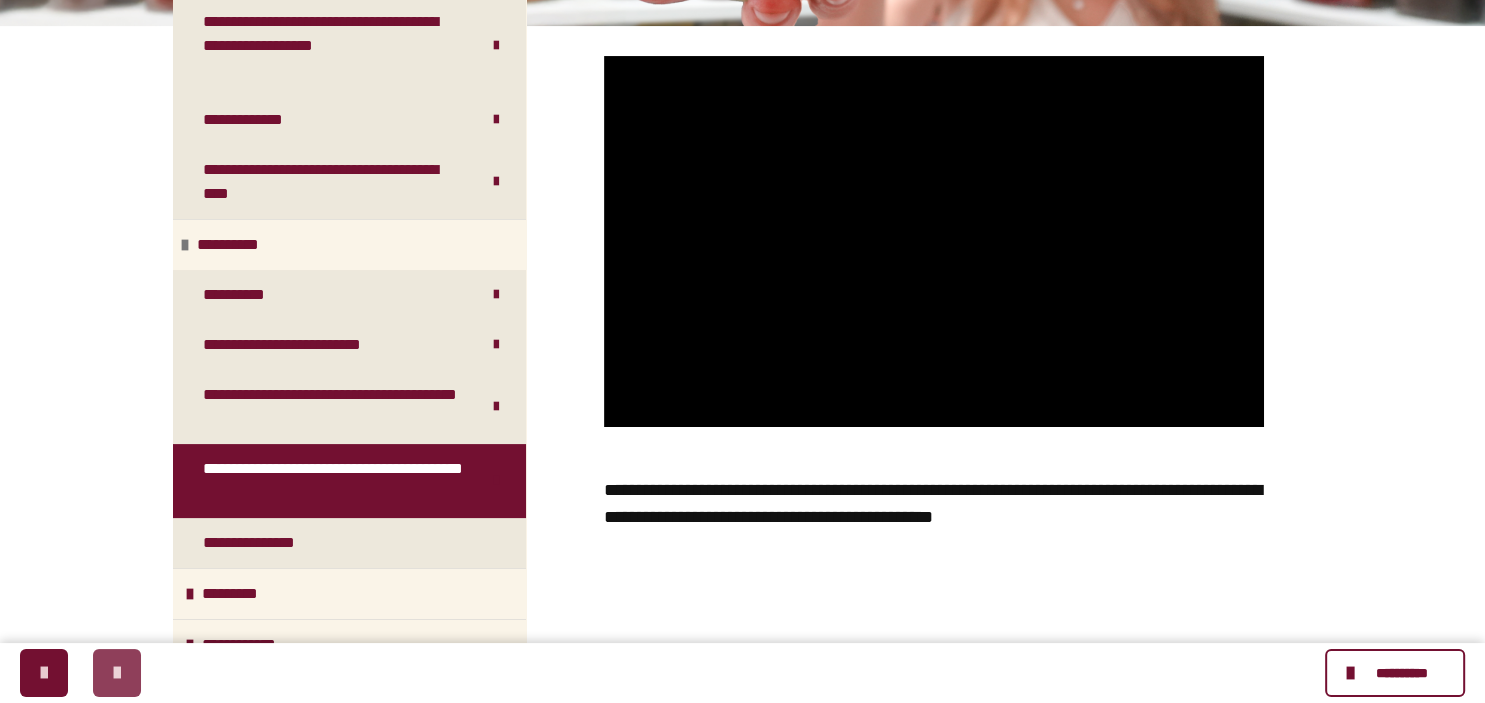 click at bounding box center (117, 673) 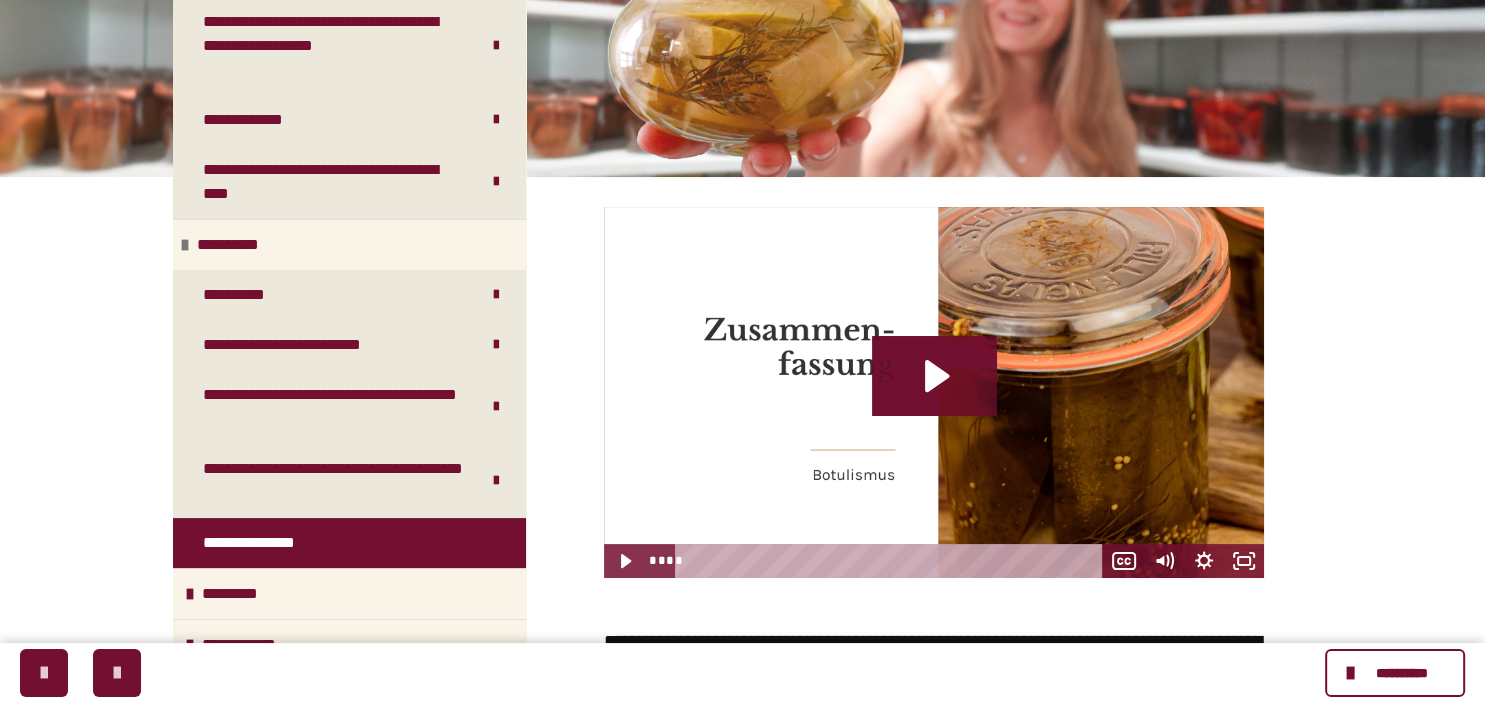 scroll, scrollTop: 316, scrollLeft: 0, axis: vertical 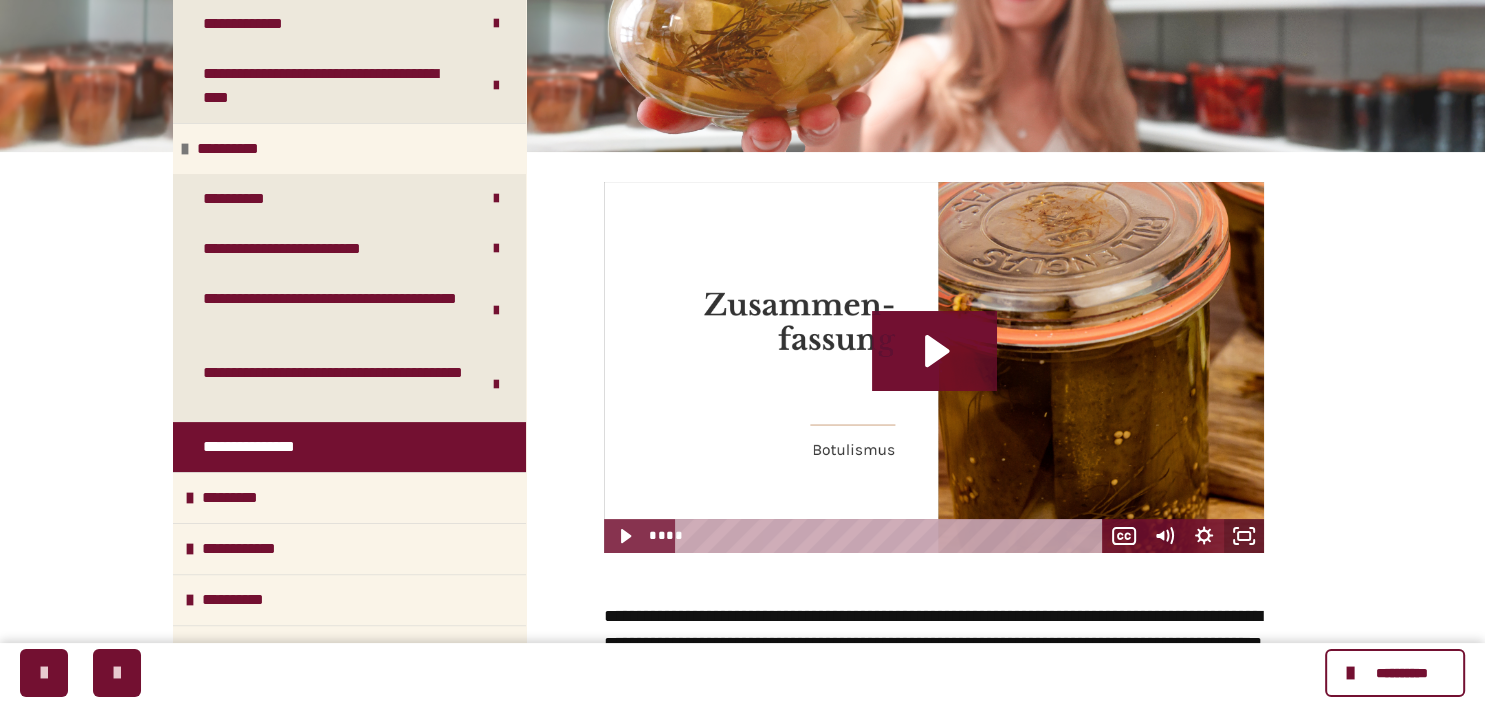 click 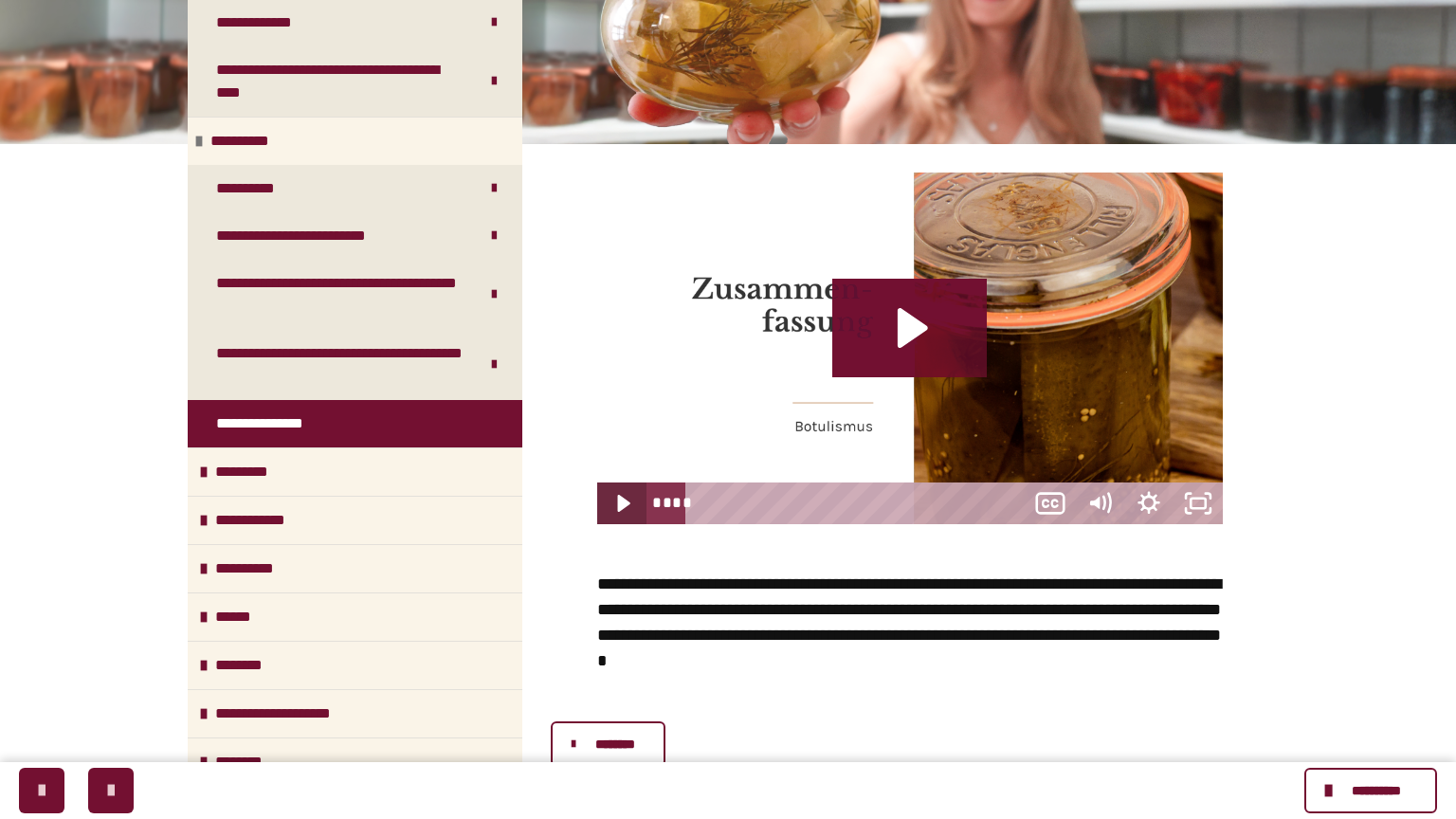 type 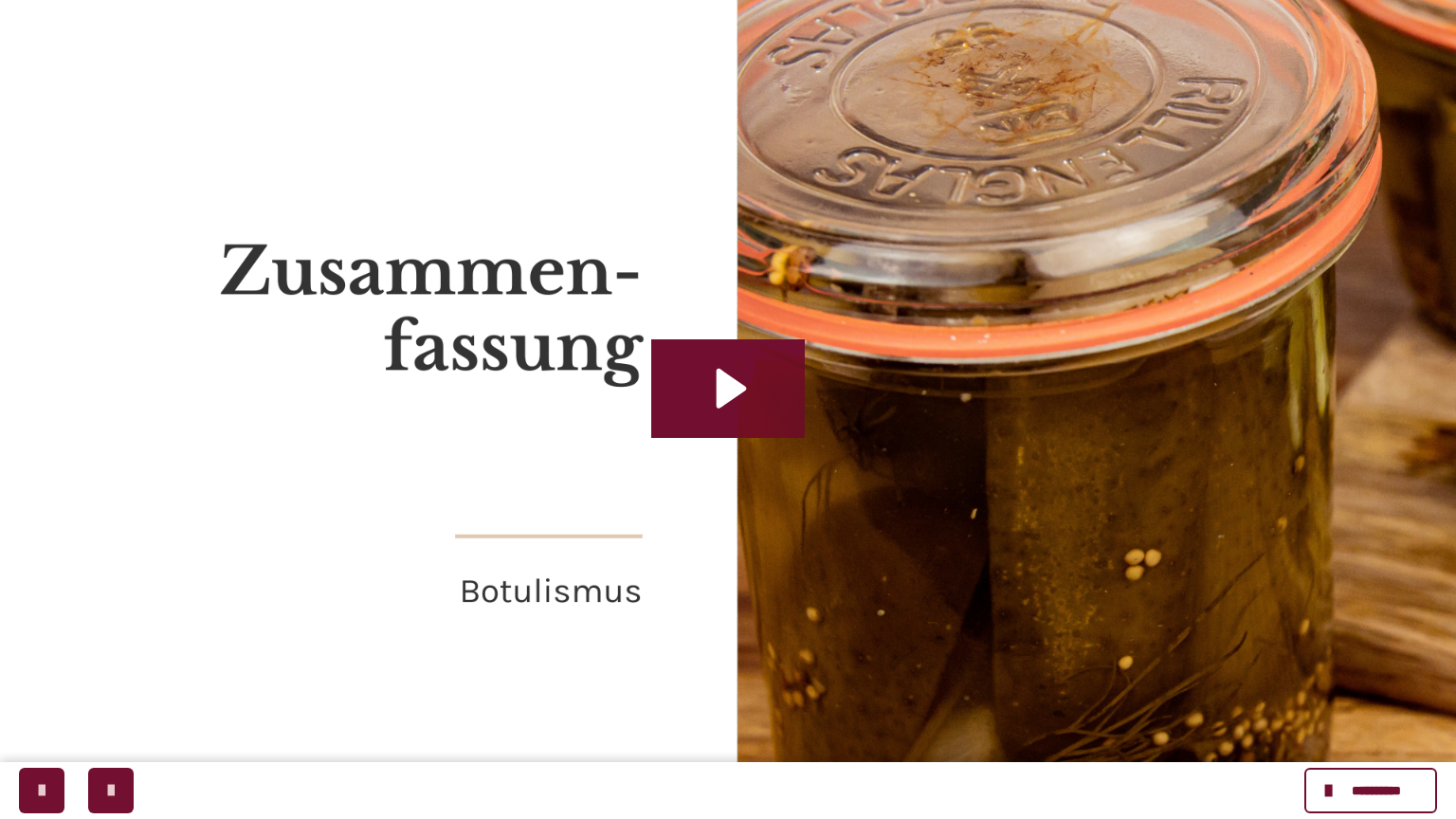 click 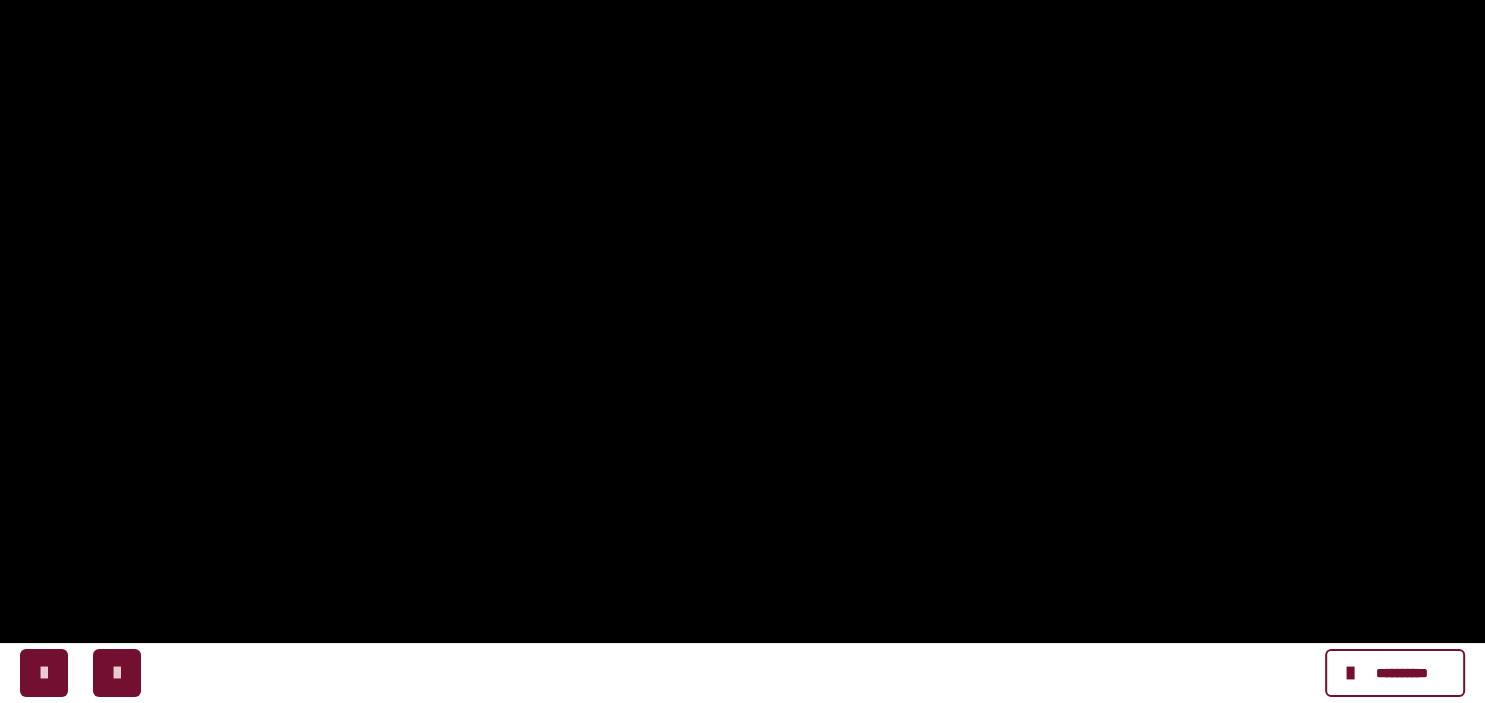 scroll, scrollTop: 448, scrollLeft: 0, axis: vertical 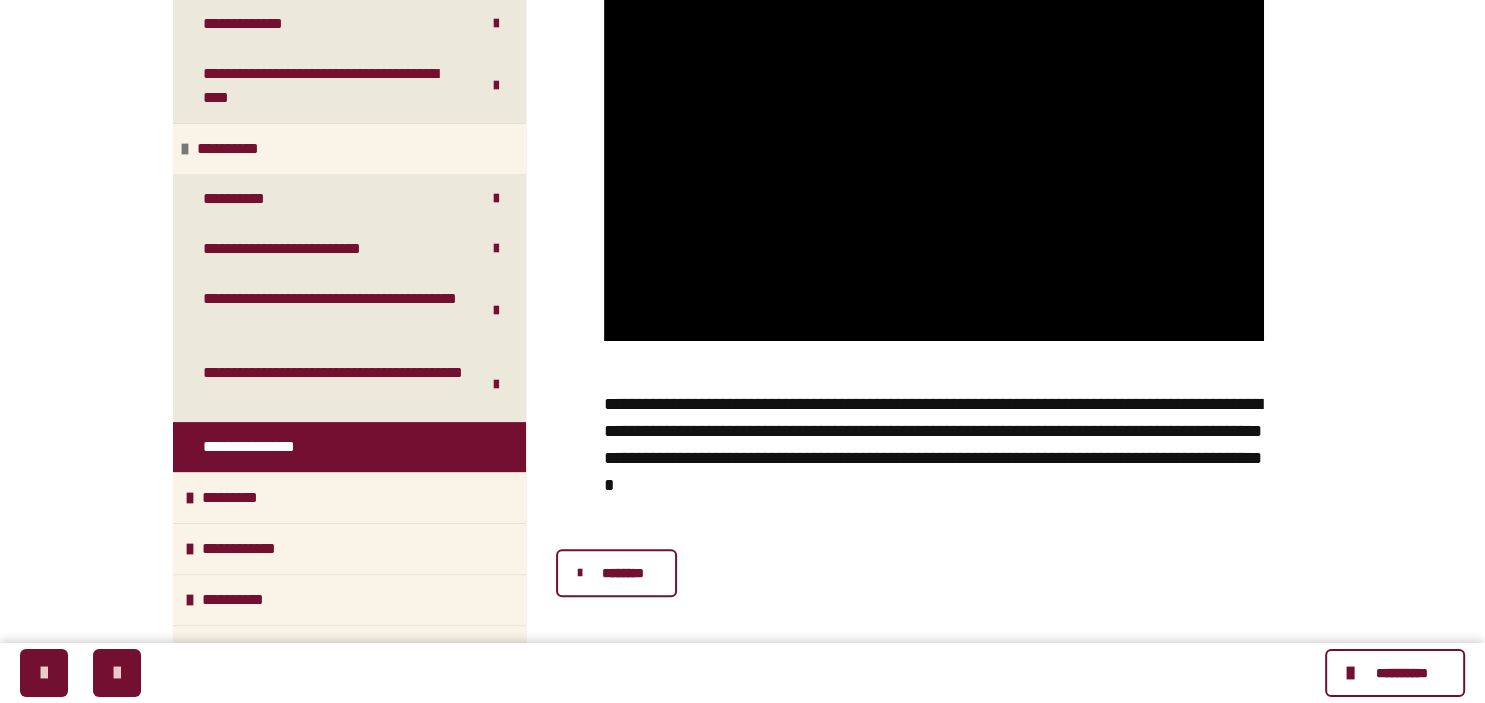 click on "********" at bounding box center [616, 573] 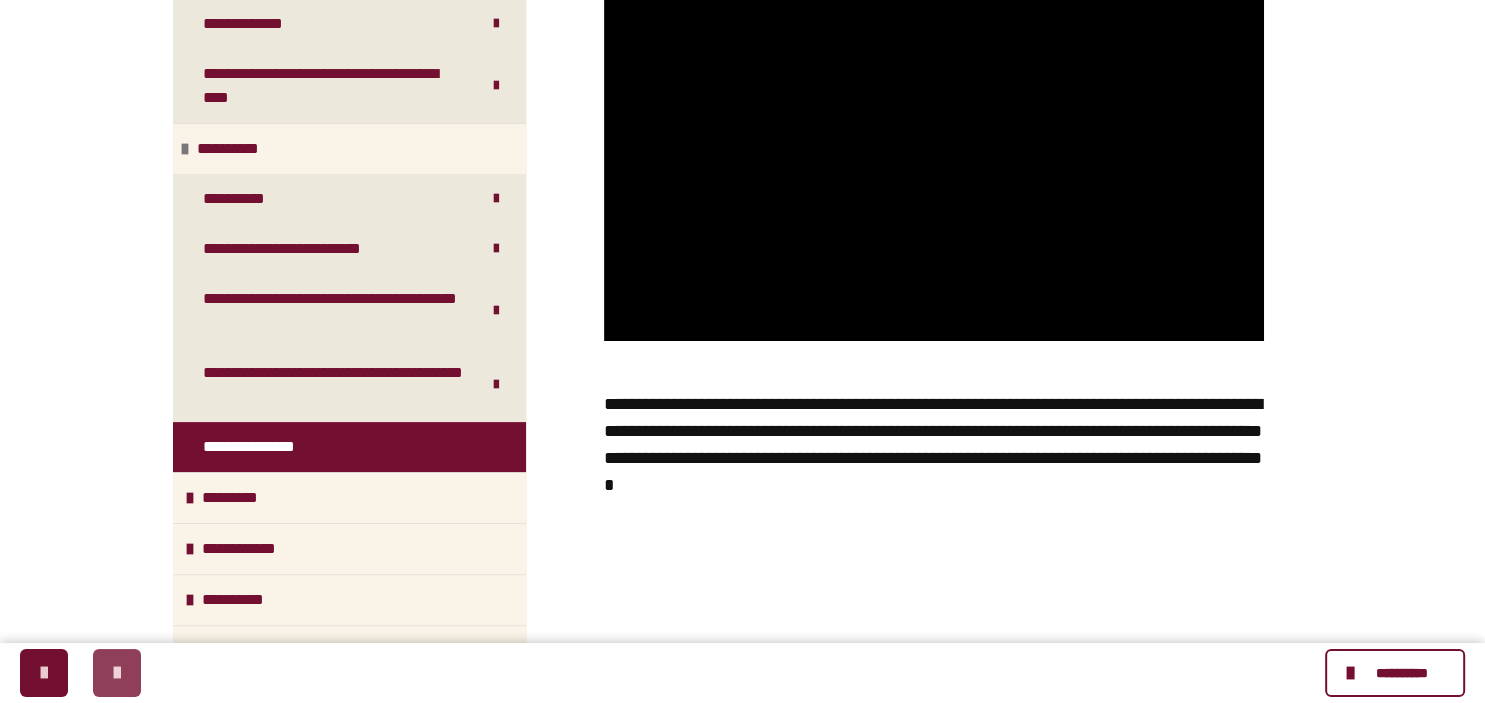 click at bounding box center [117, 673] 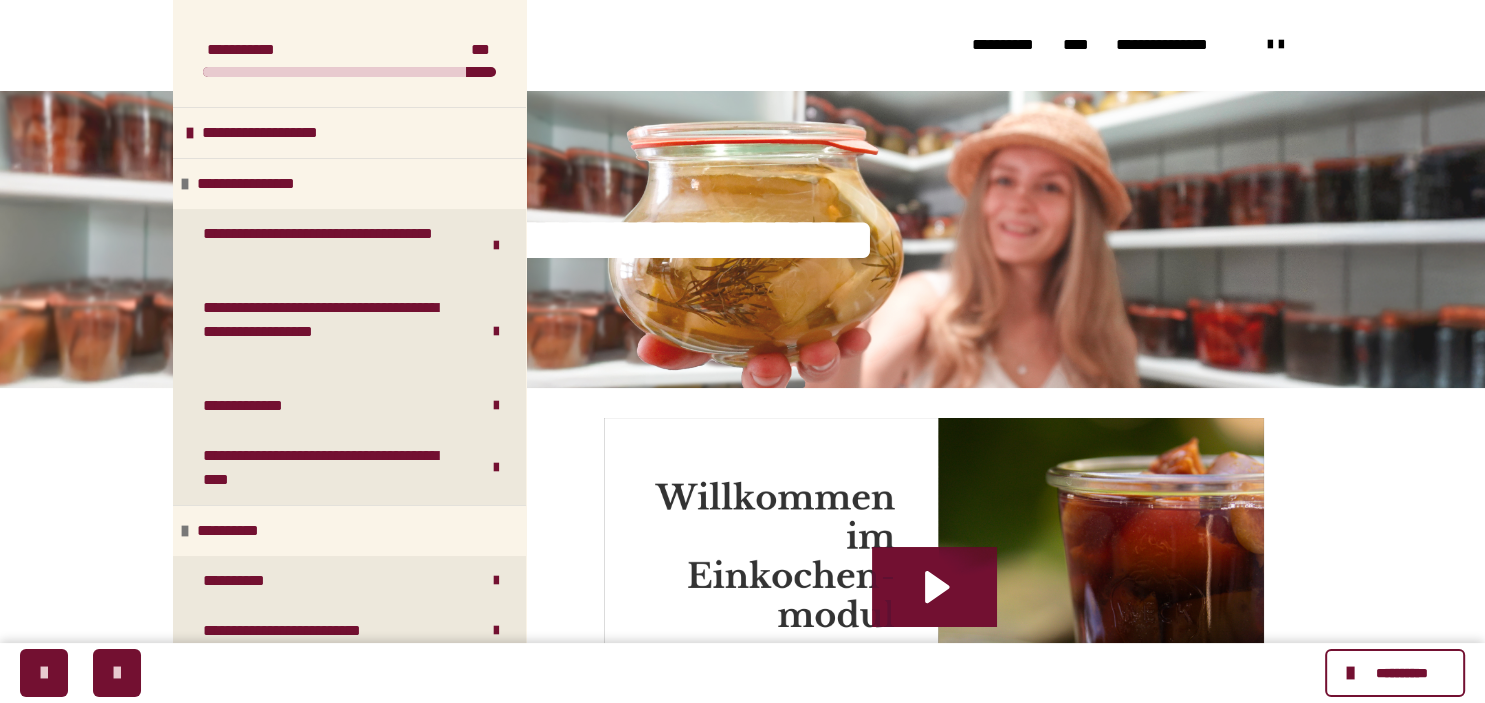scroll, scrollTop: 211, scrollLeft: 0, axis: vertical 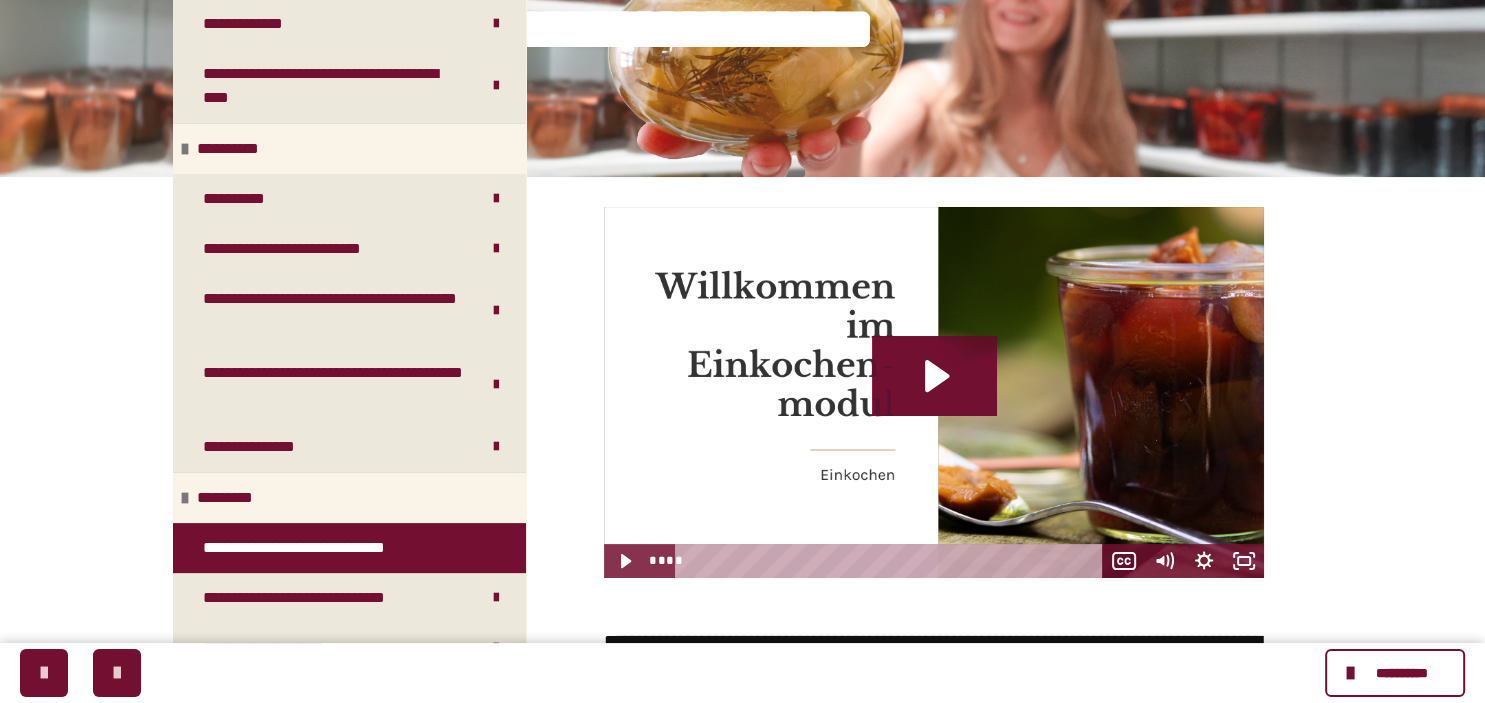 click on "**********" at bounding box center (742, 410) 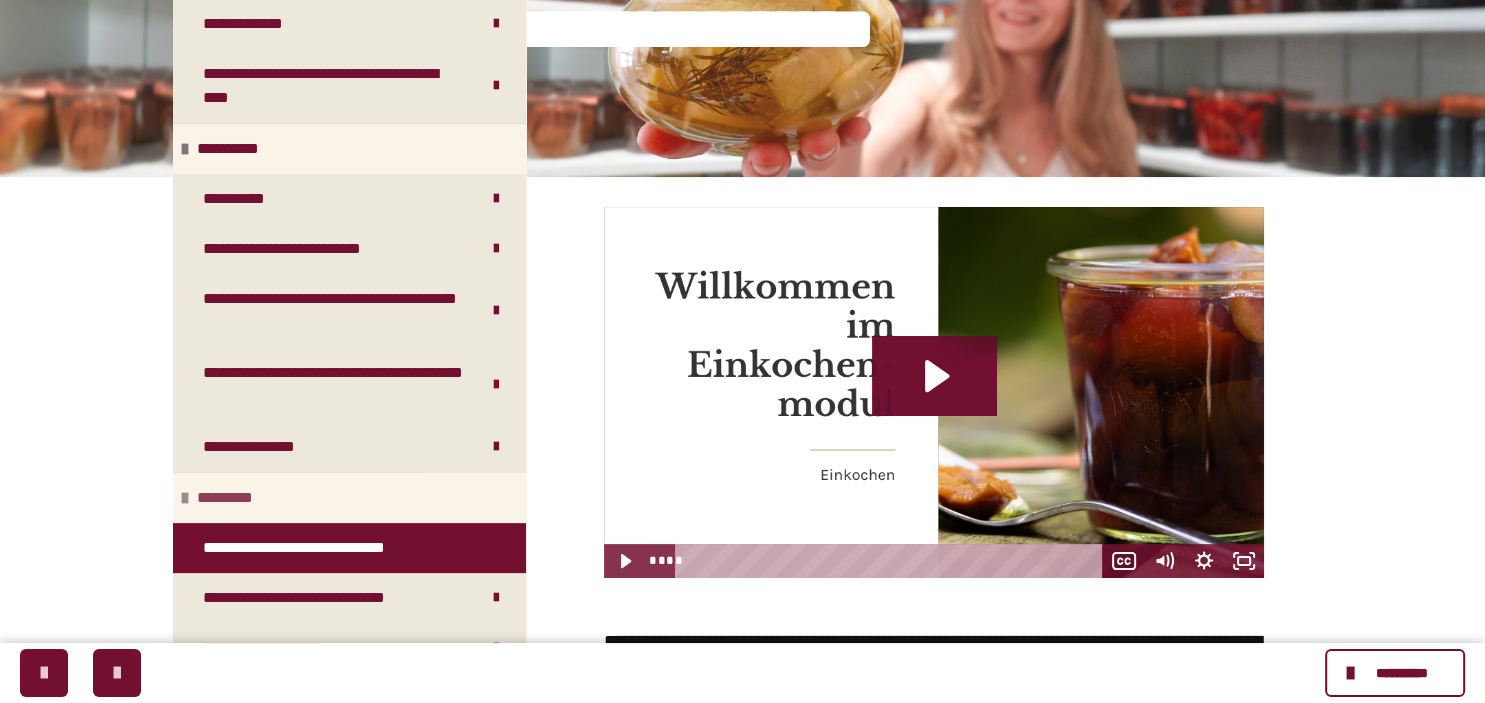 scroll, scrollTop: 480, scrollLeft: 0, axis: vertical 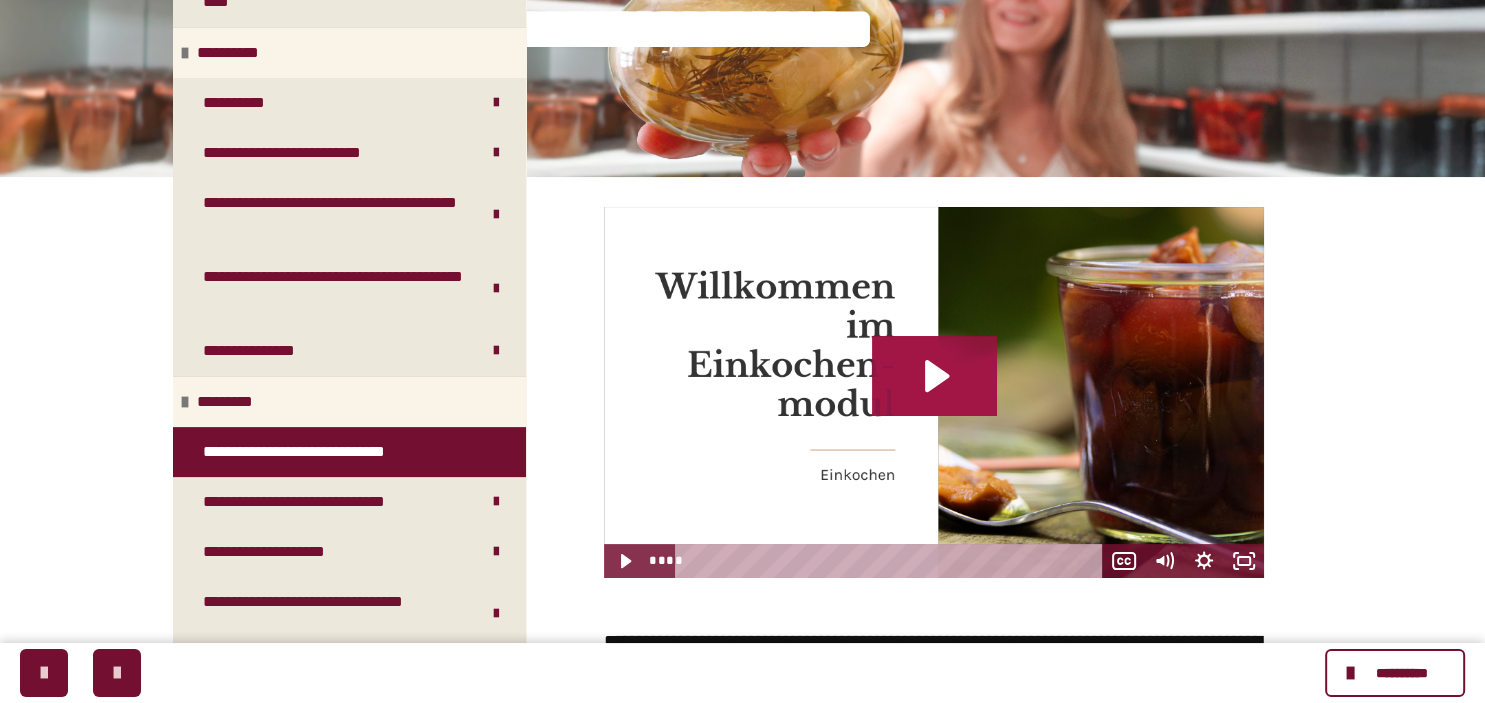 click 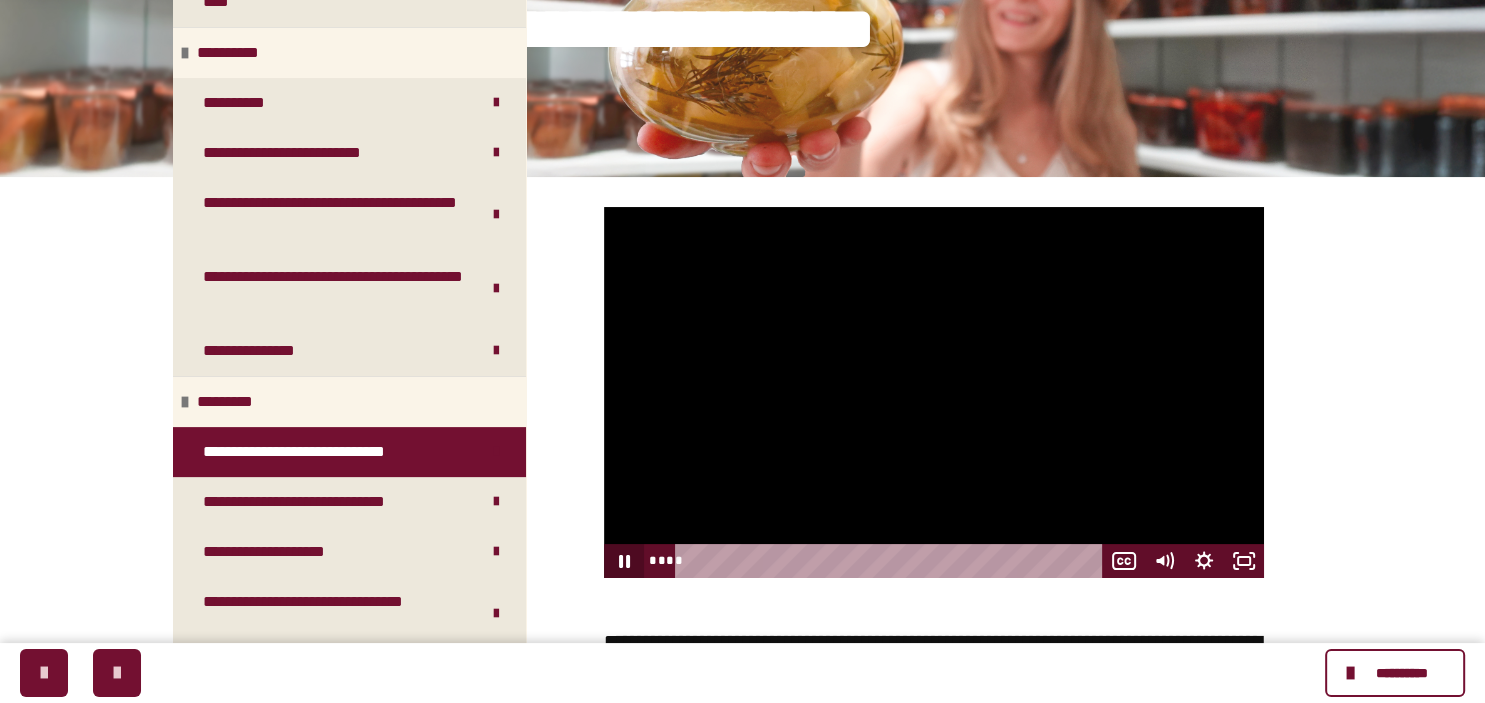 click 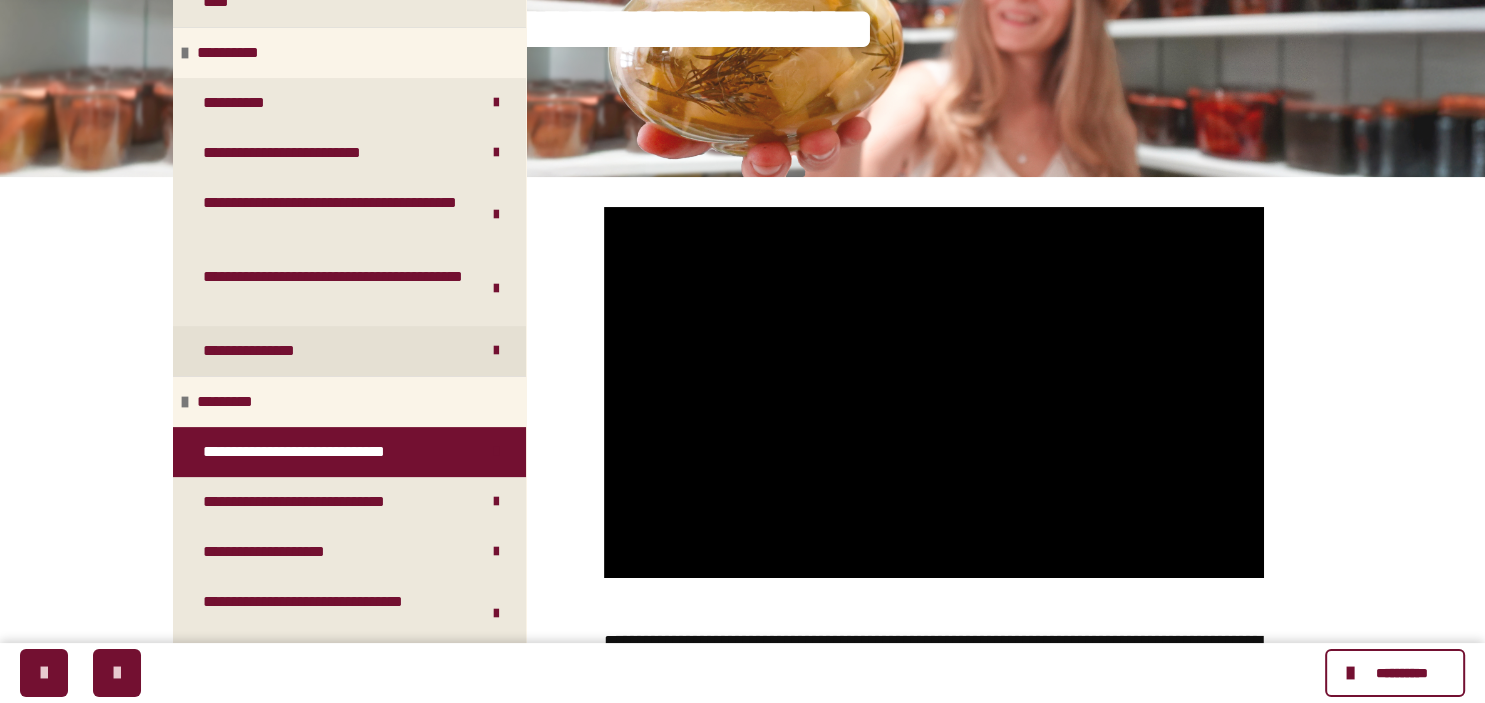 click on "**********" at bounding box center [275, 351] 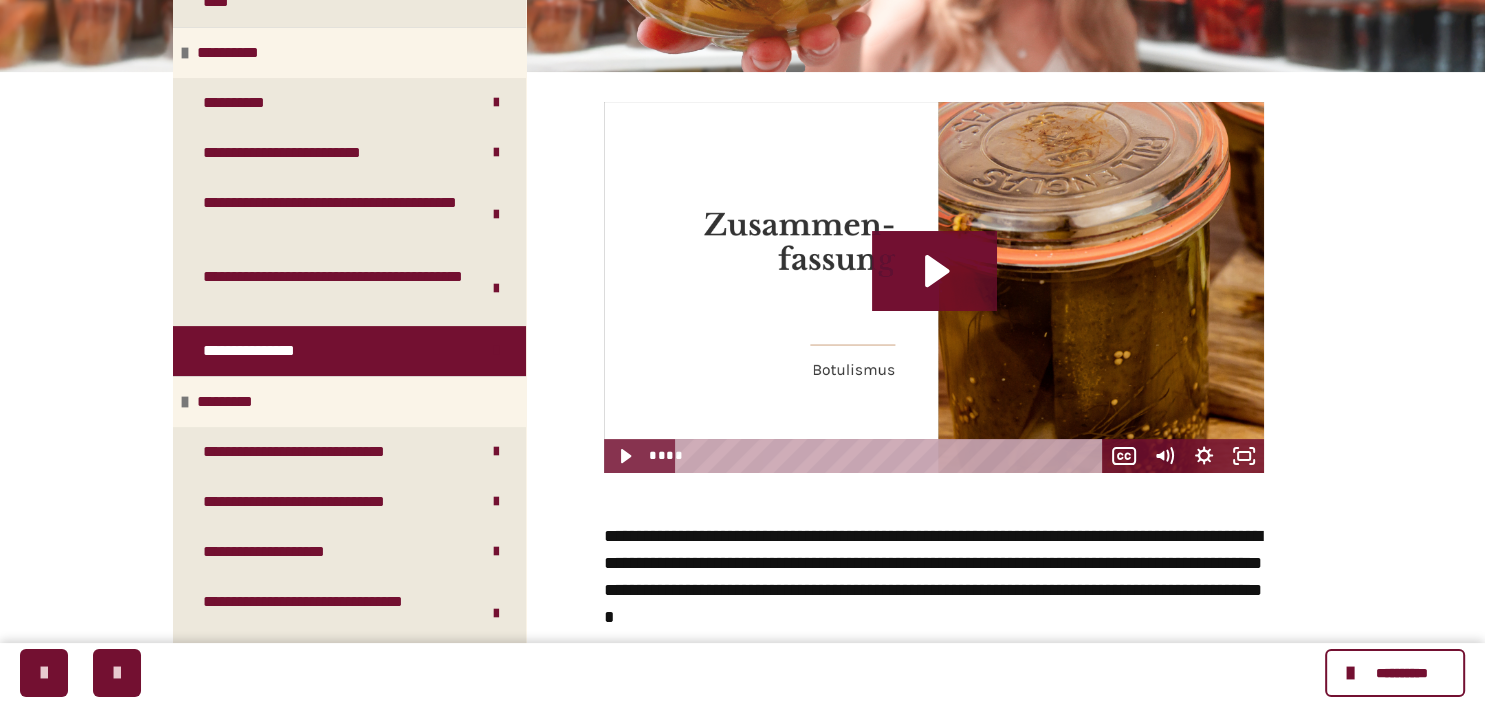 scroll, scrollTop: 448, scrollLeft: 0, axis: vertical 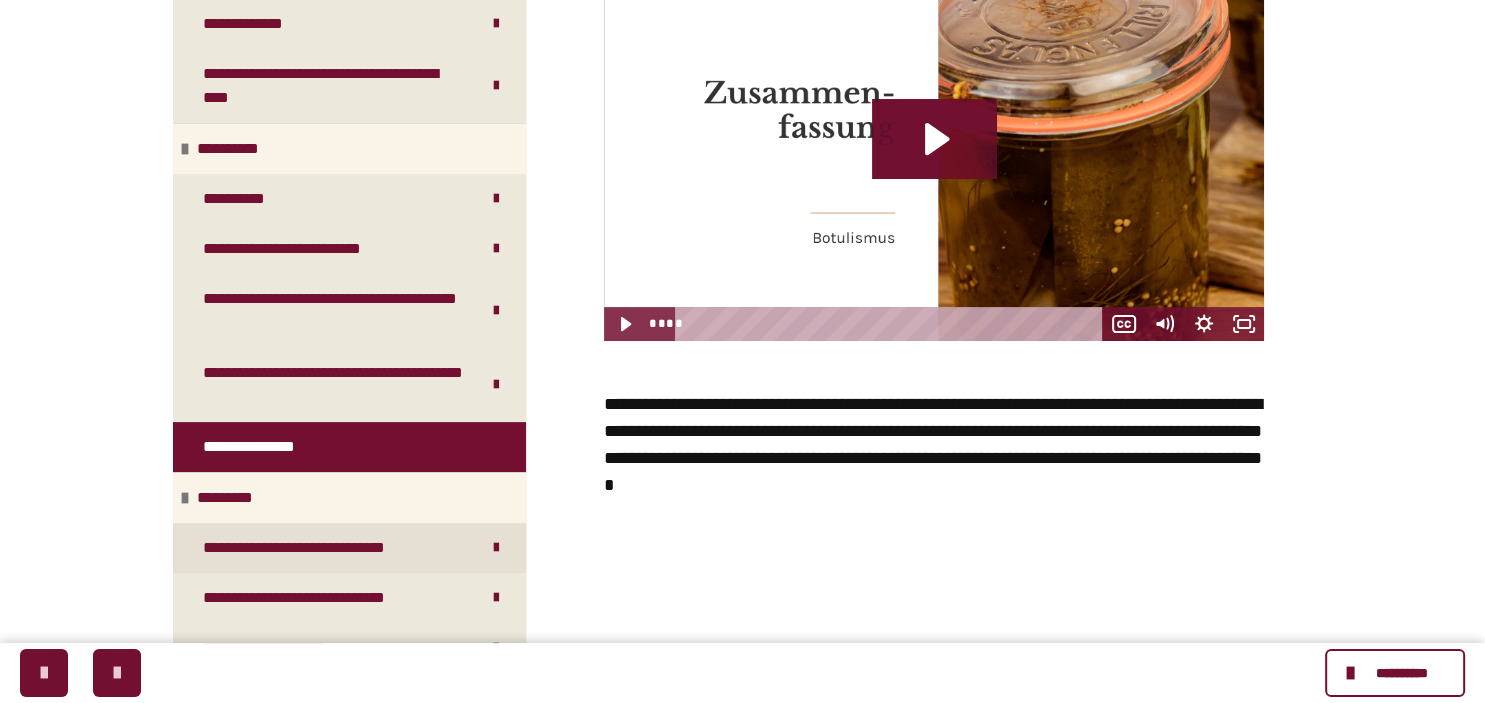 click on "**********" at bounding box center (330, 548) 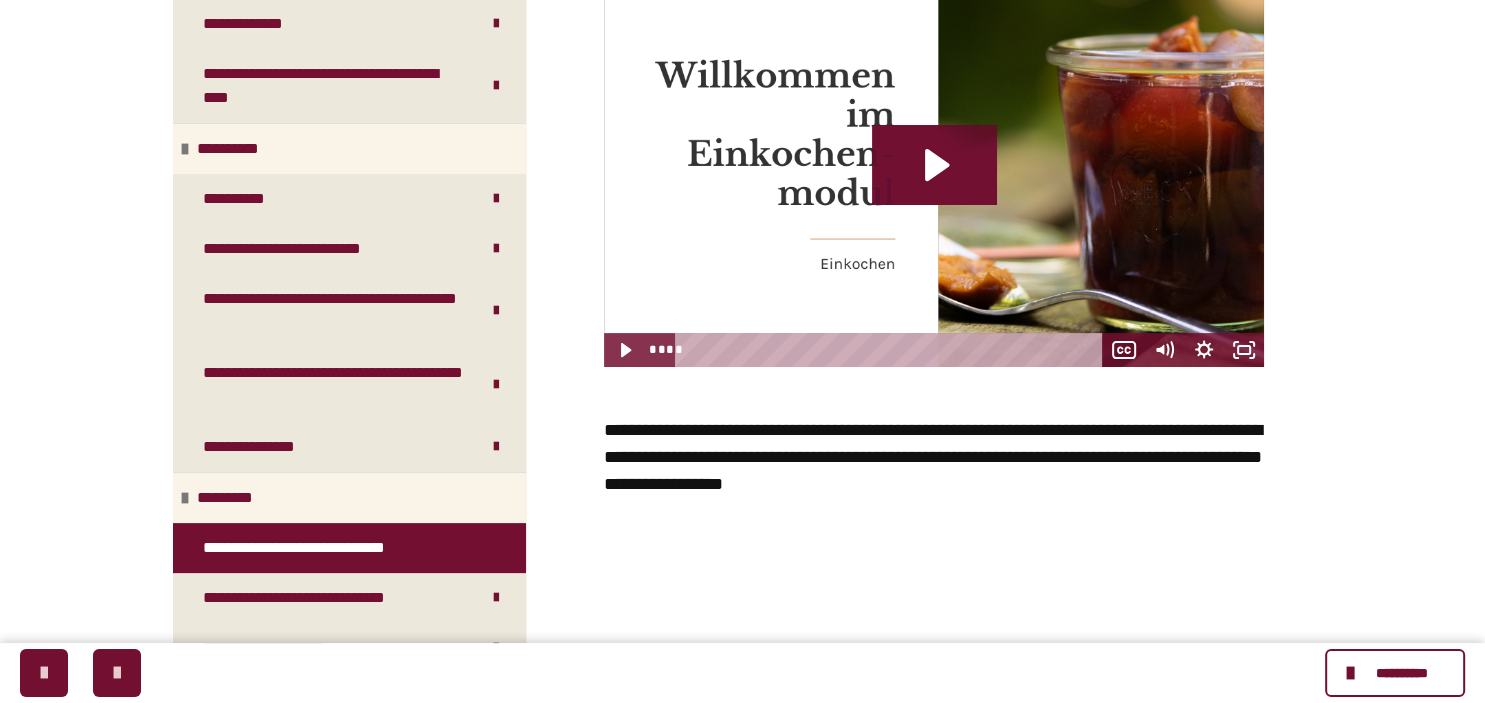 scroll, scrollTop: 448, scrollLeft: 0, axis: vertical 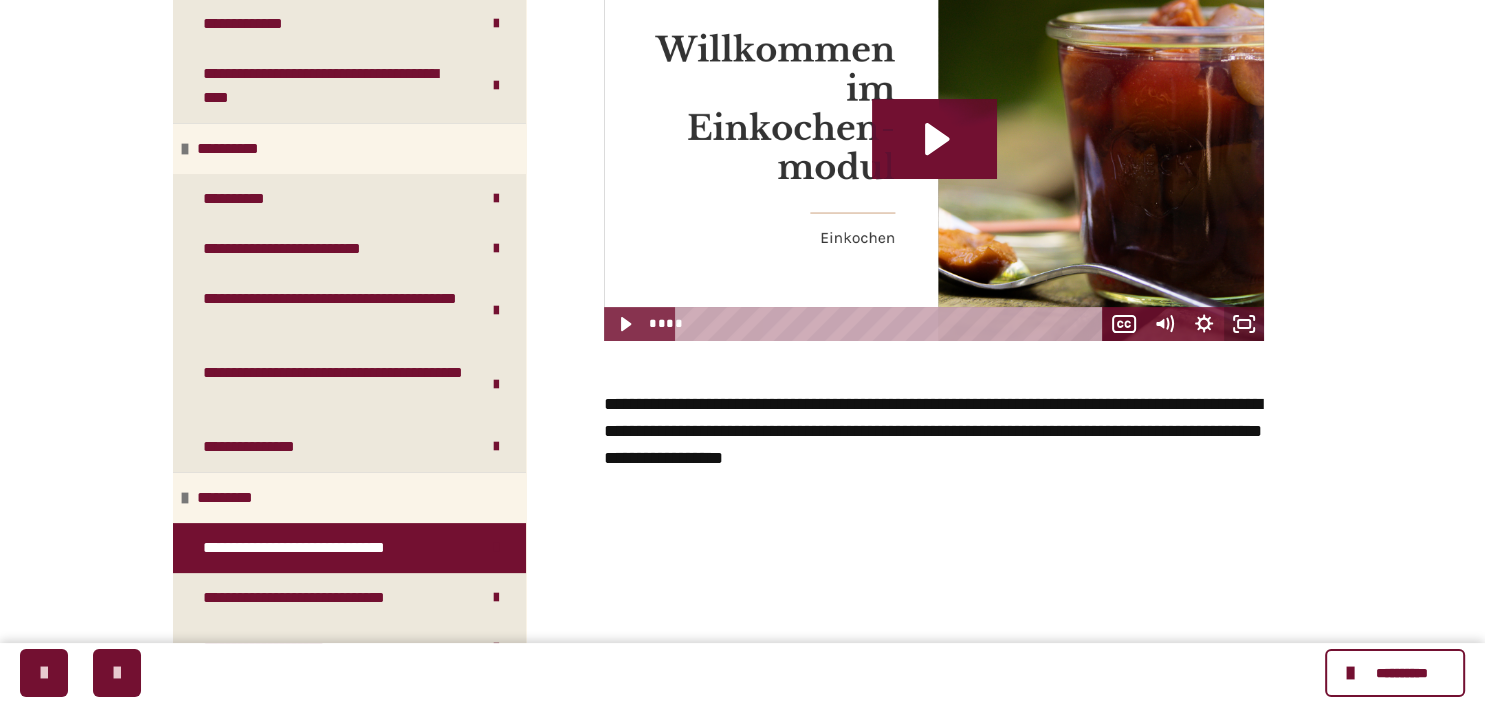 click 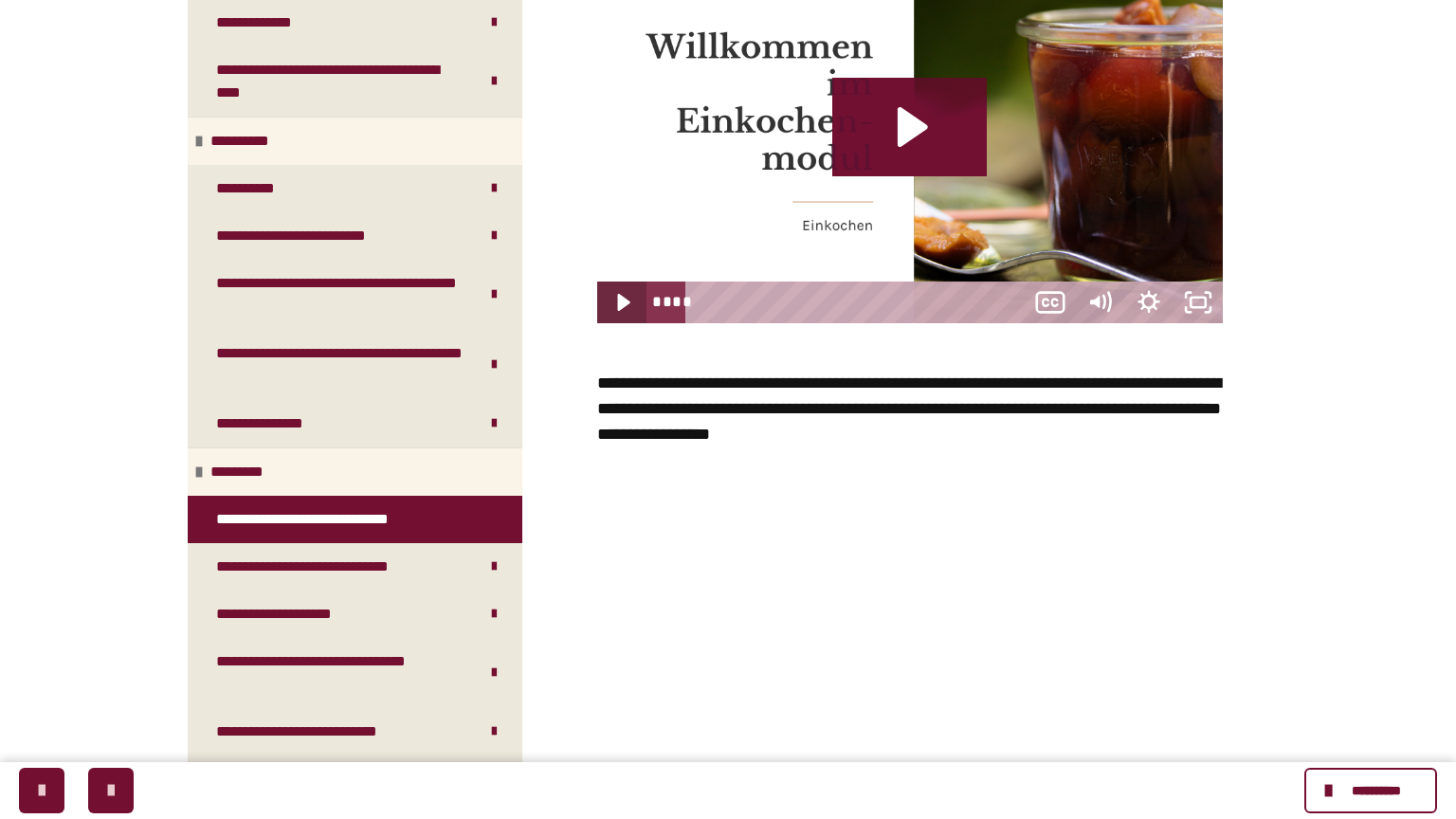 type 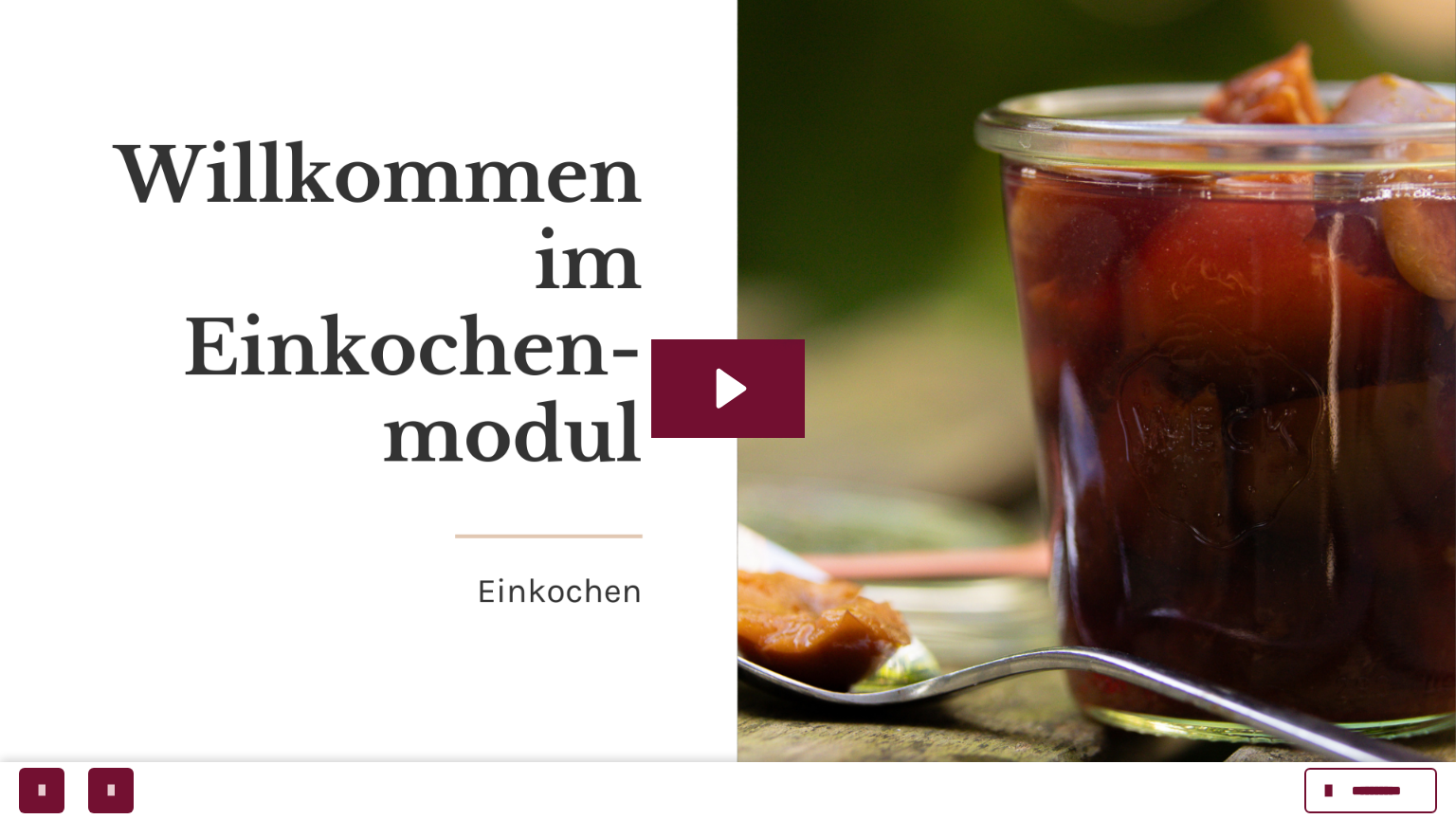click 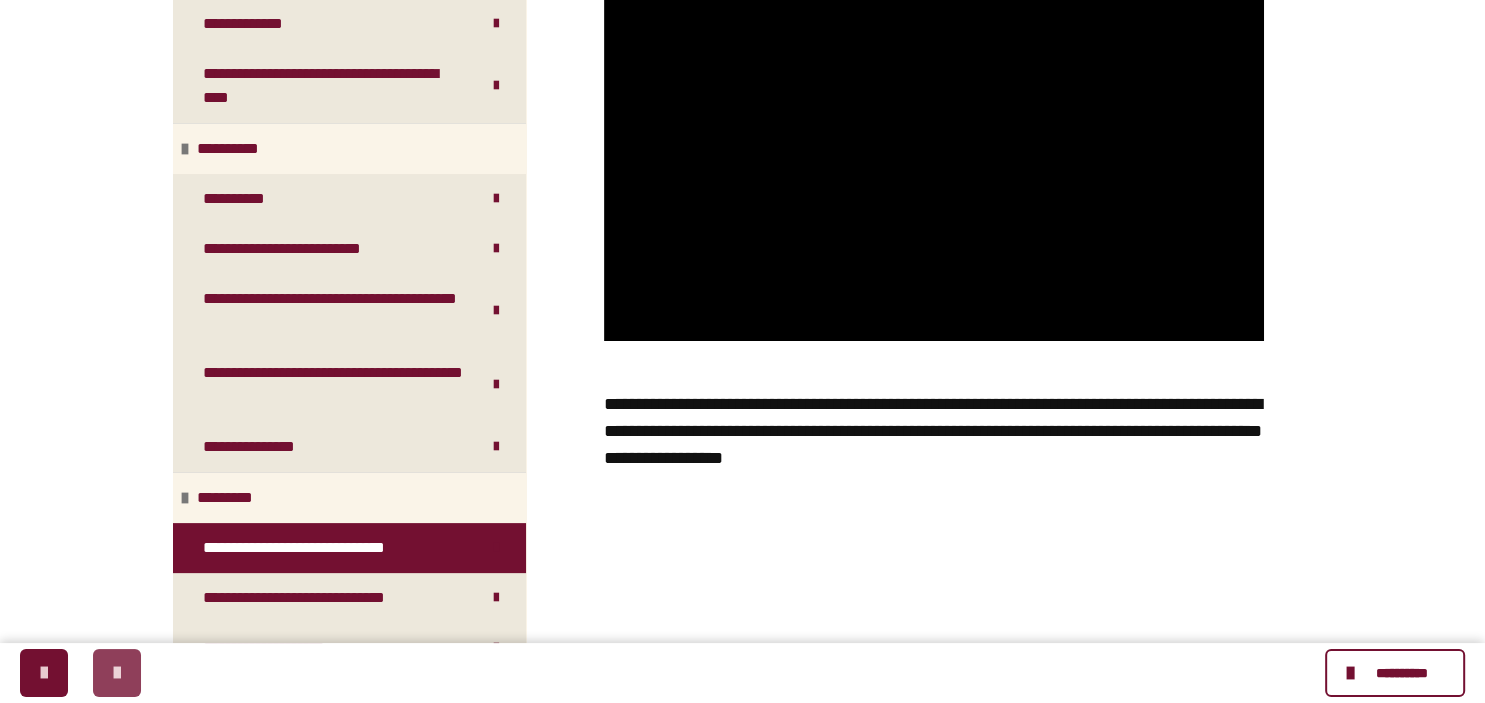 click at bounding box center [117, 673] 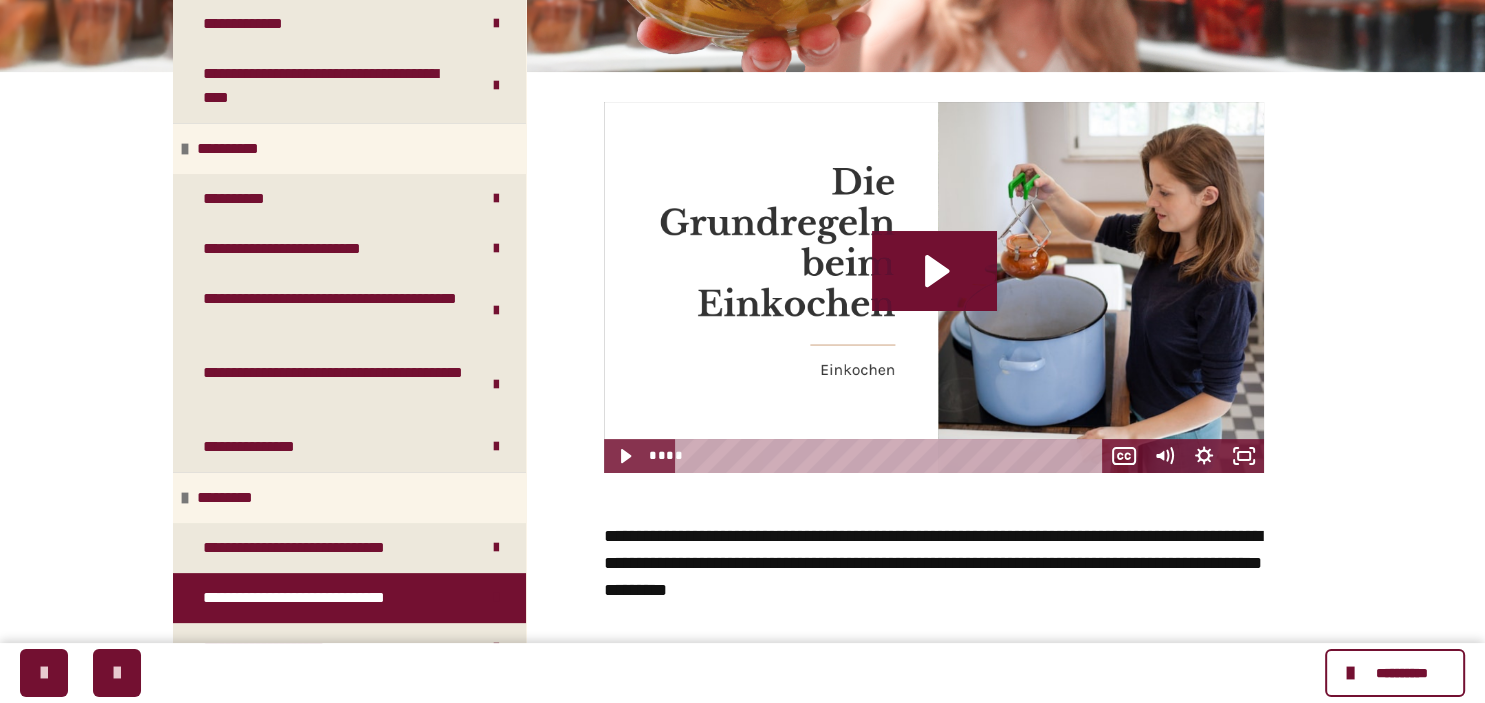 scroll, scrollTop: 448, scrollLeft: 0, axis: vertical 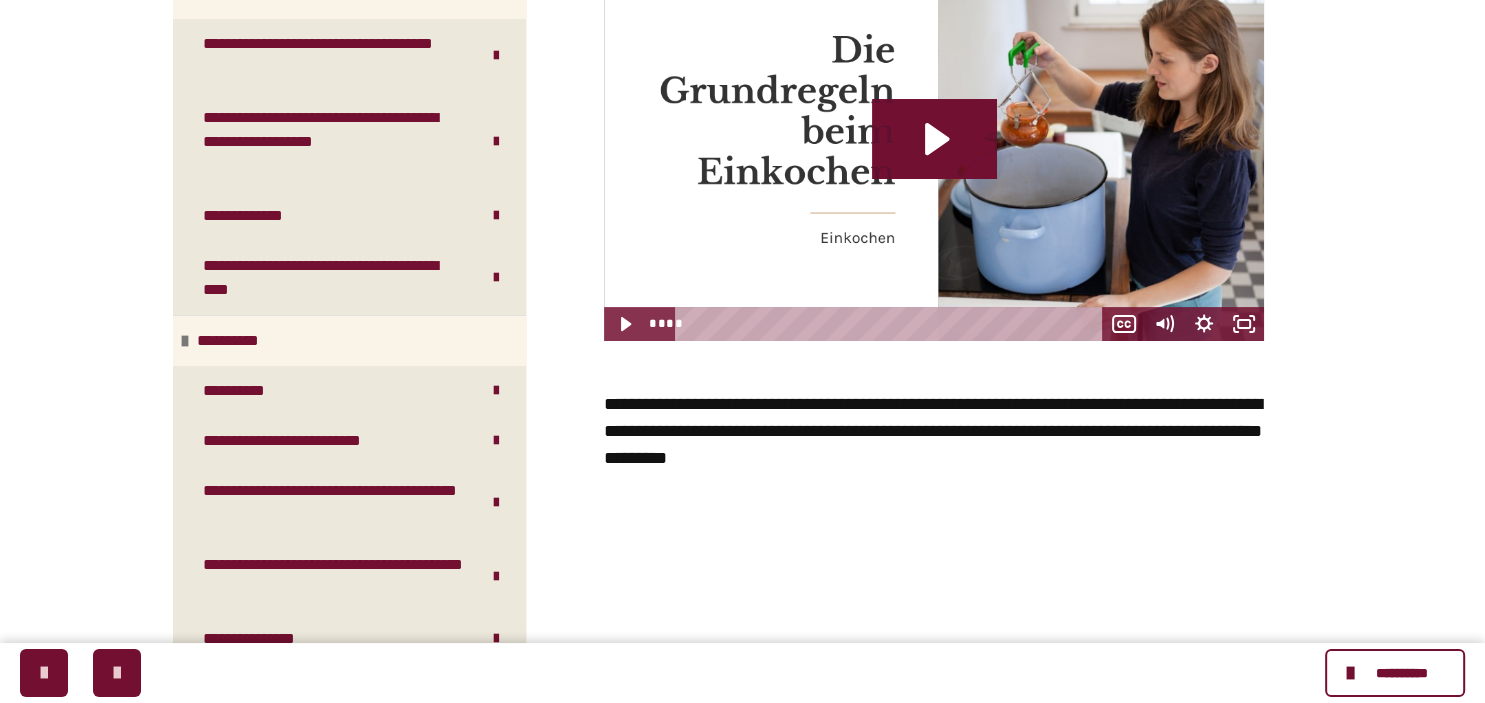 click at bounding box center (934, 431) 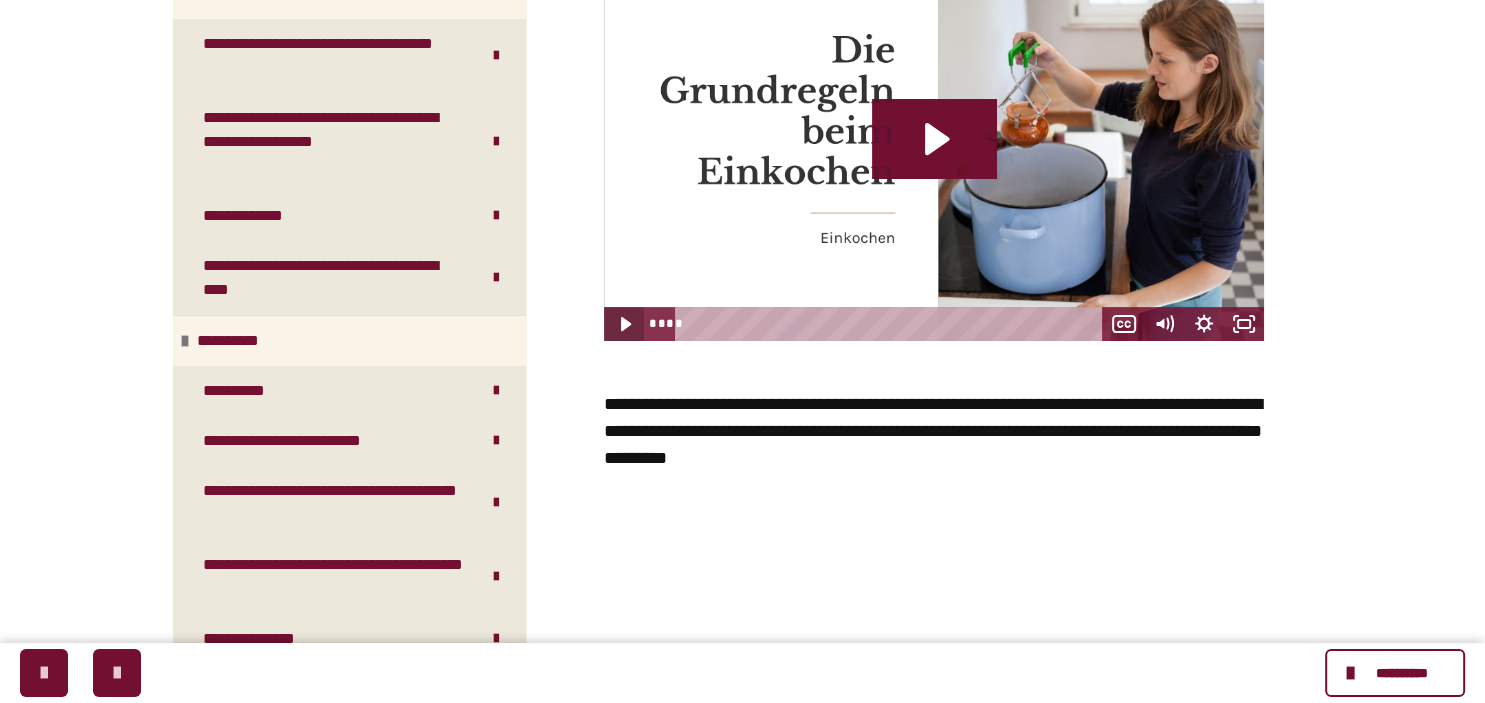 click 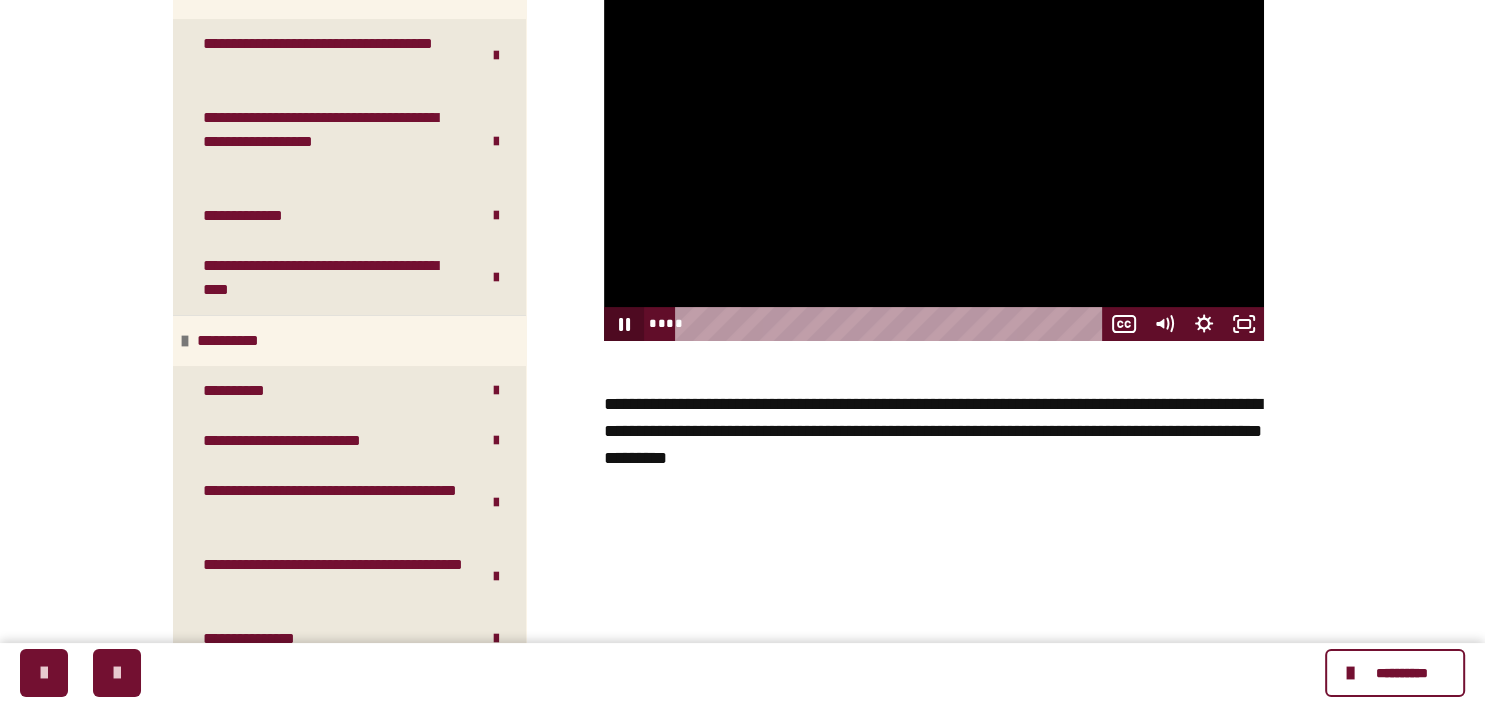 click 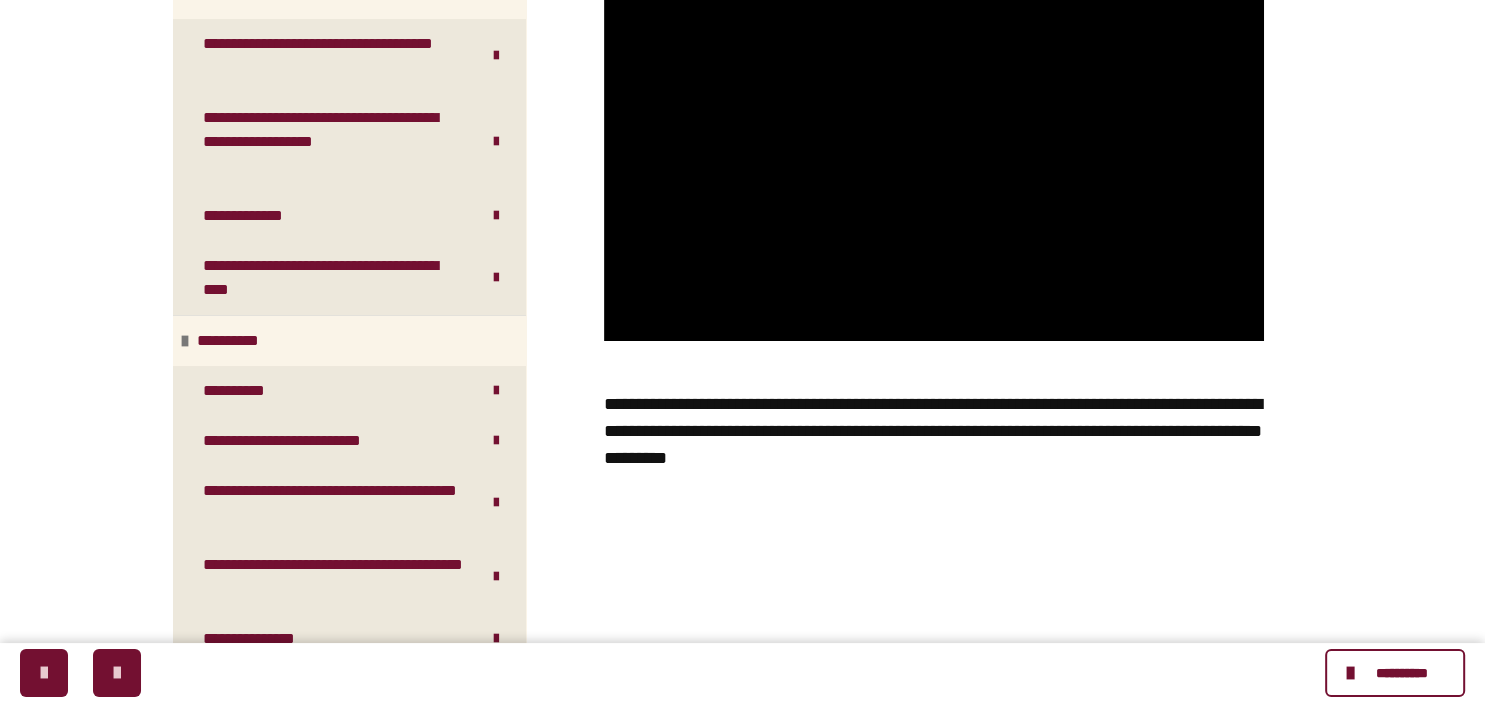 click on "********" at bounding box center [934, 546] 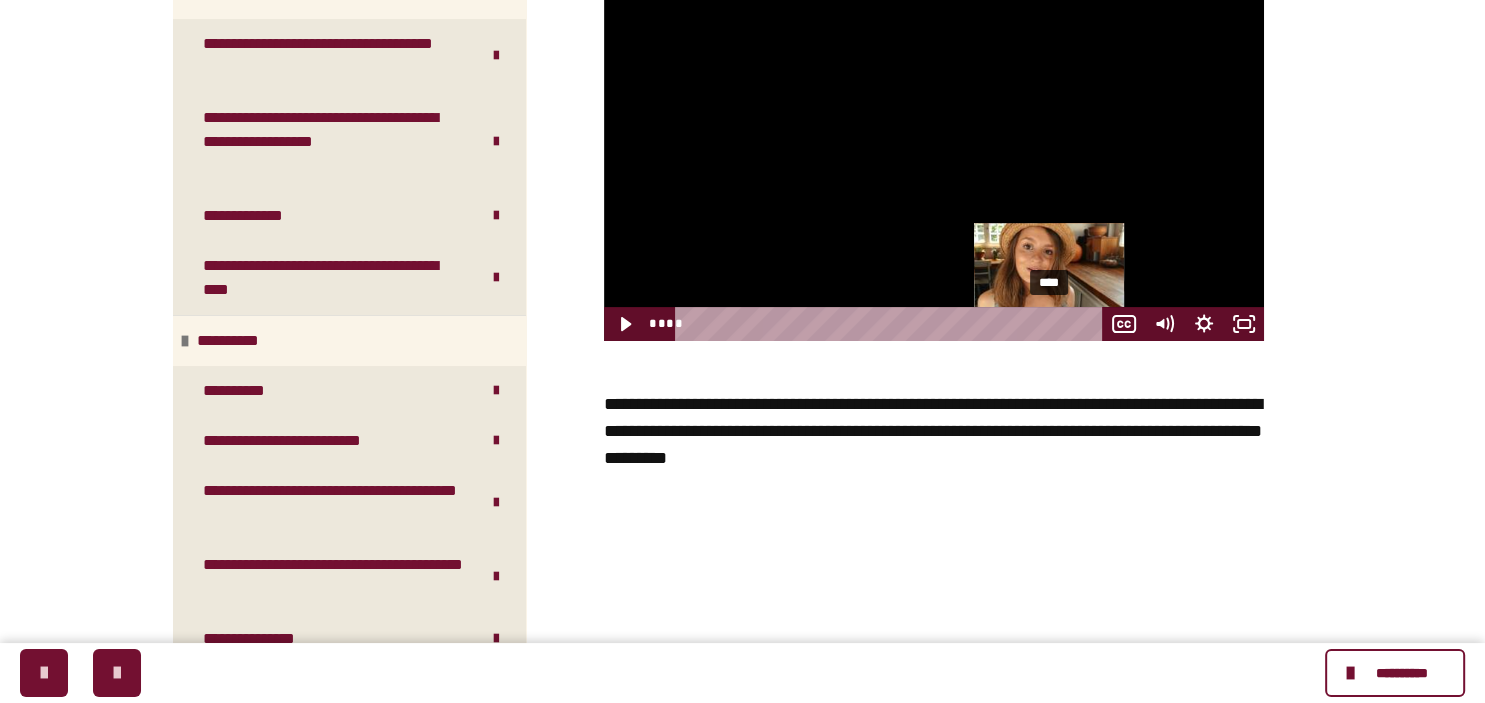 click on "****" at bounding box center (892, 324) 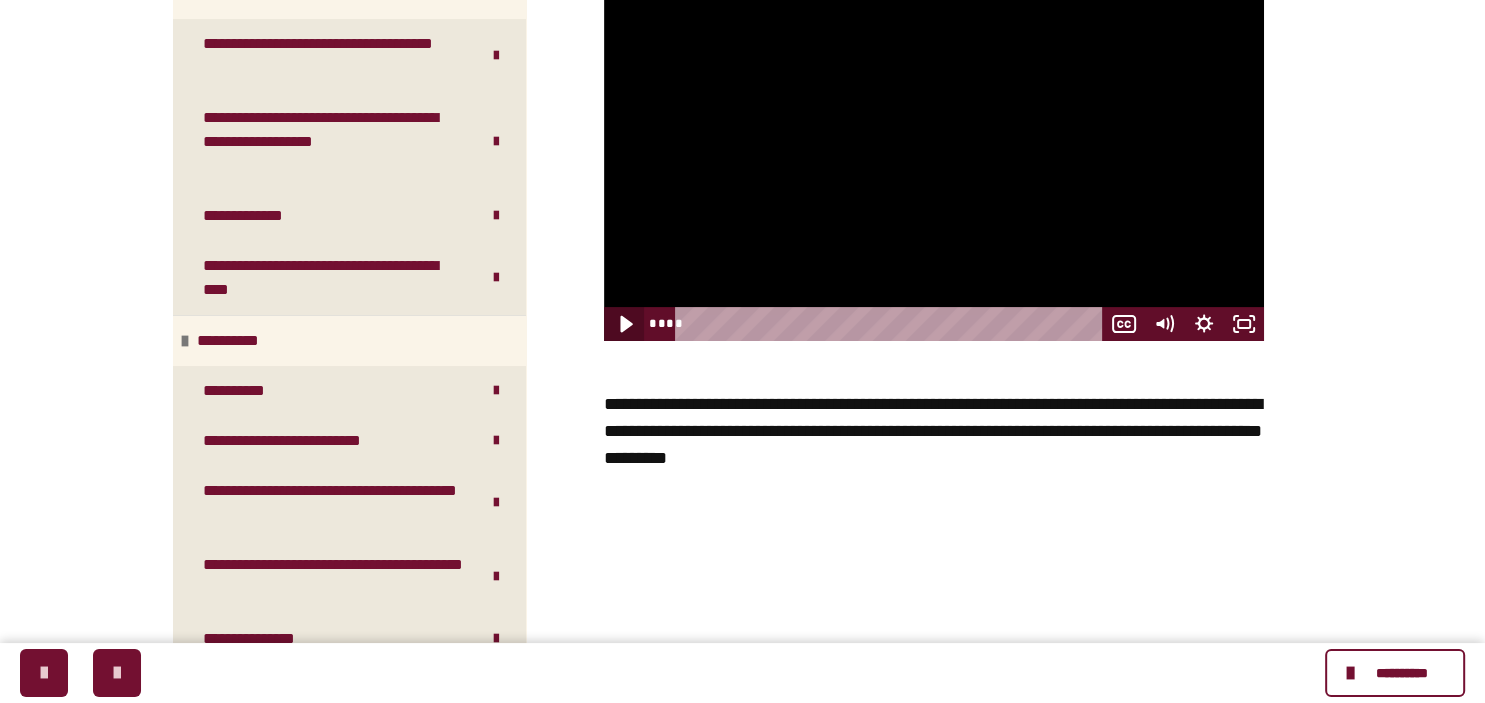 click 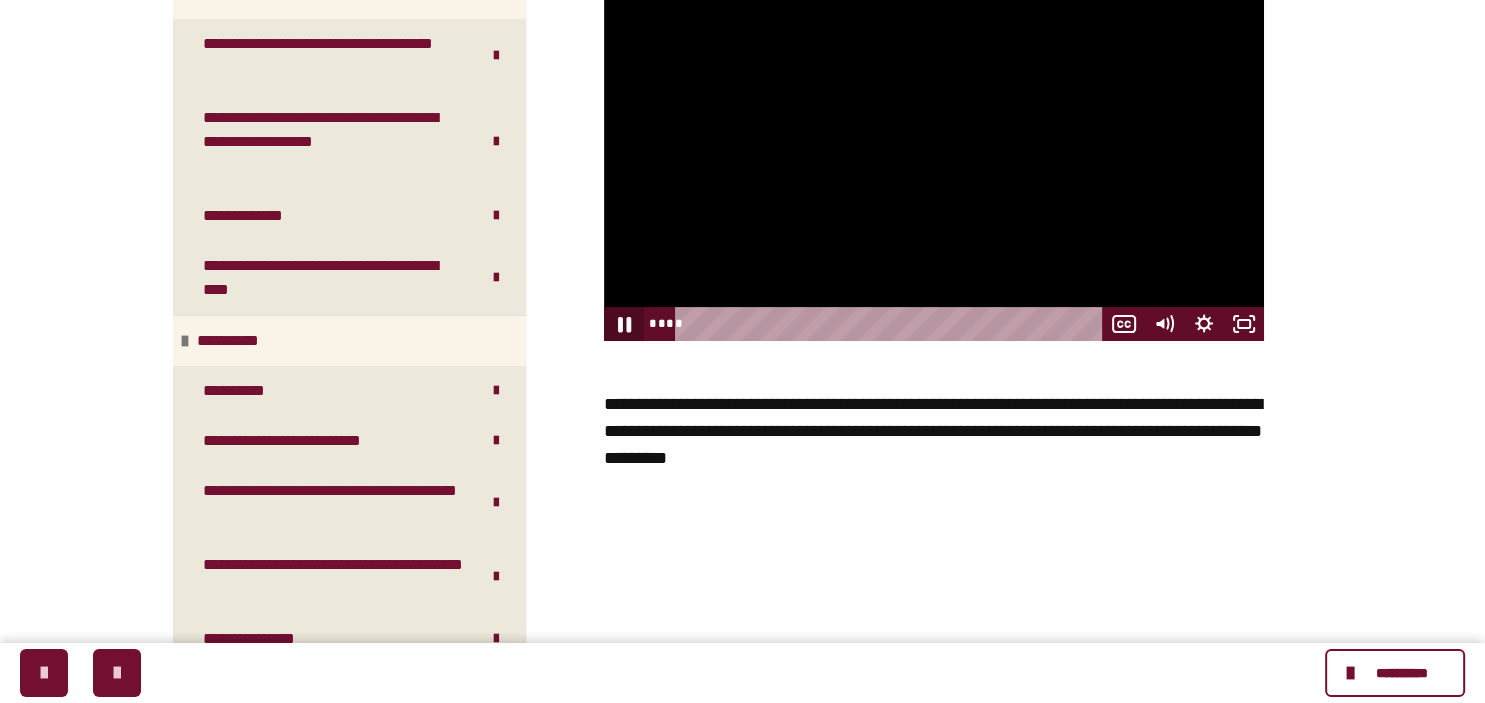 click 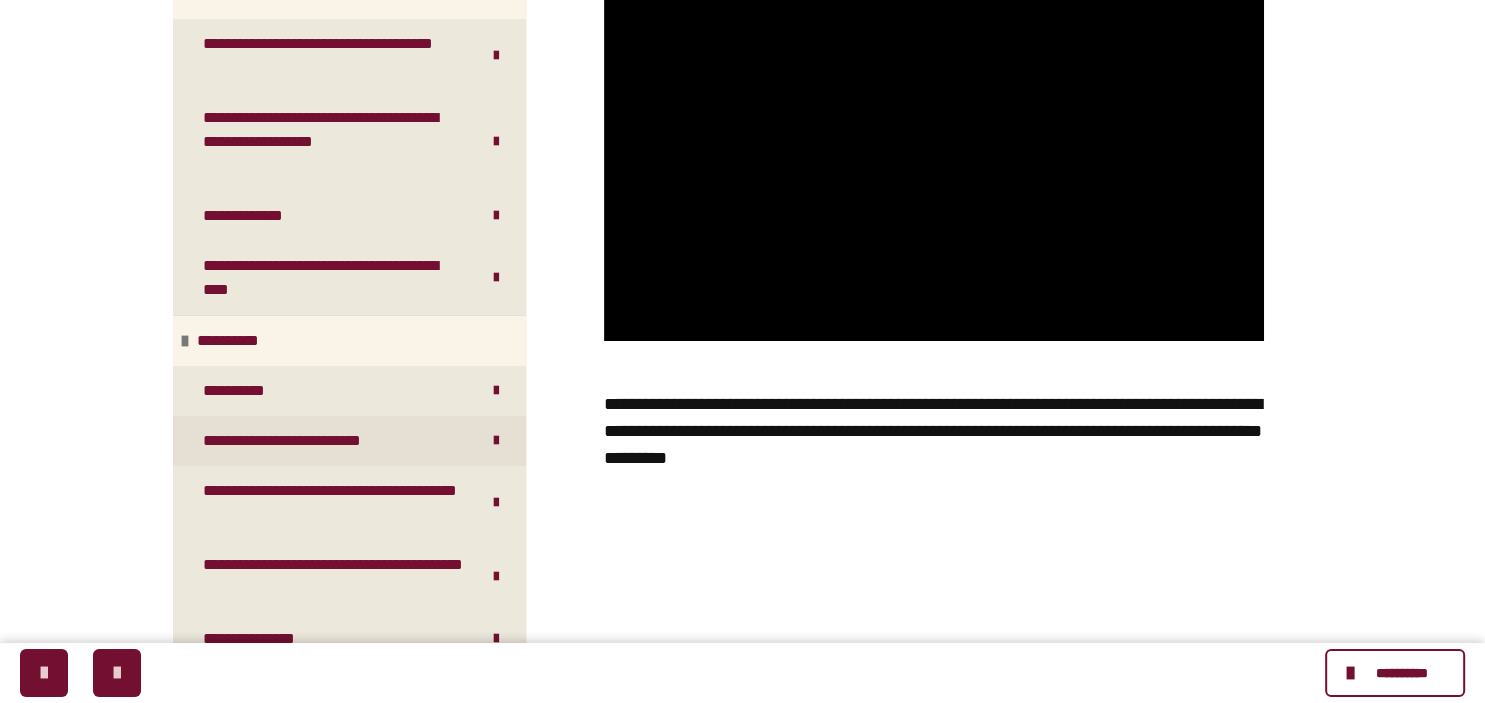 scroll, scrollTop: 480, scrollLeft: 0, axis: vertical 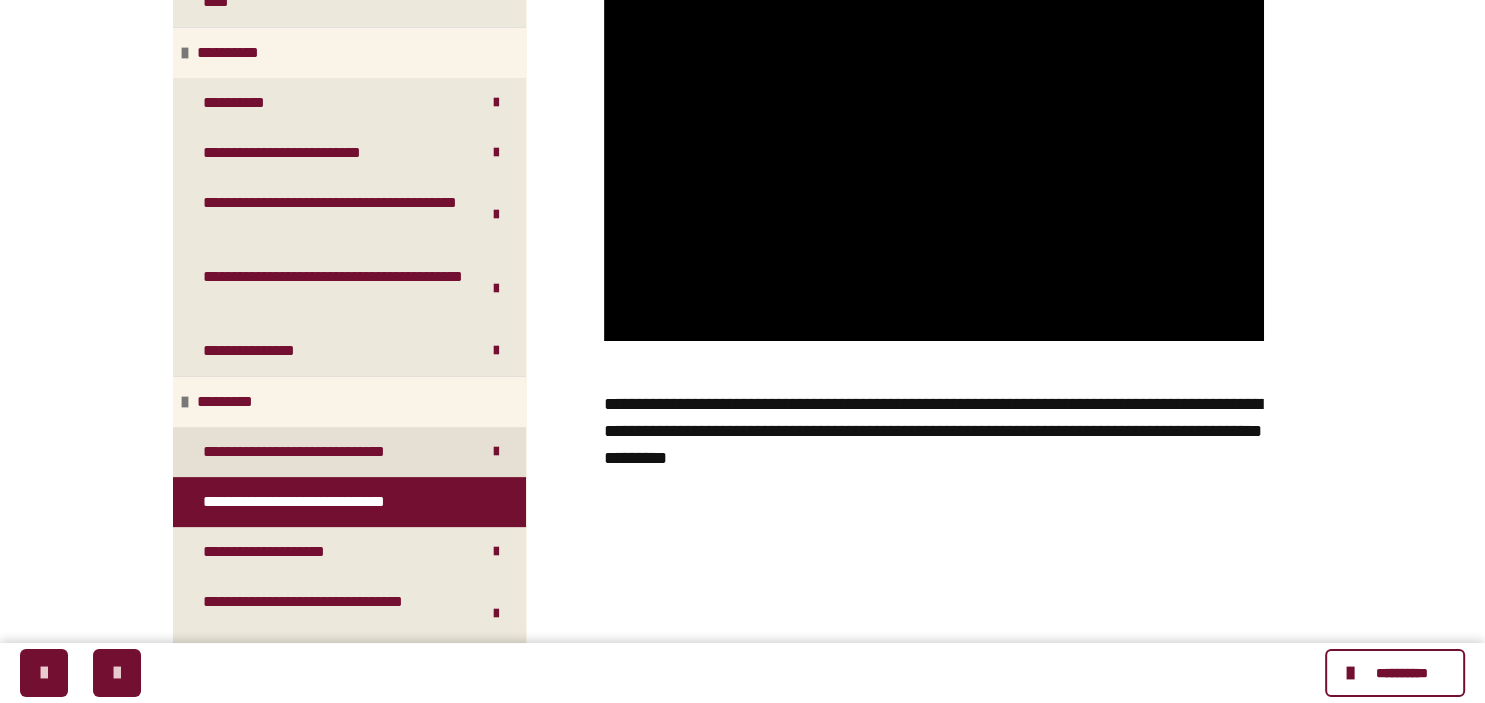 click on "**********" at bounding box center (330, 452) 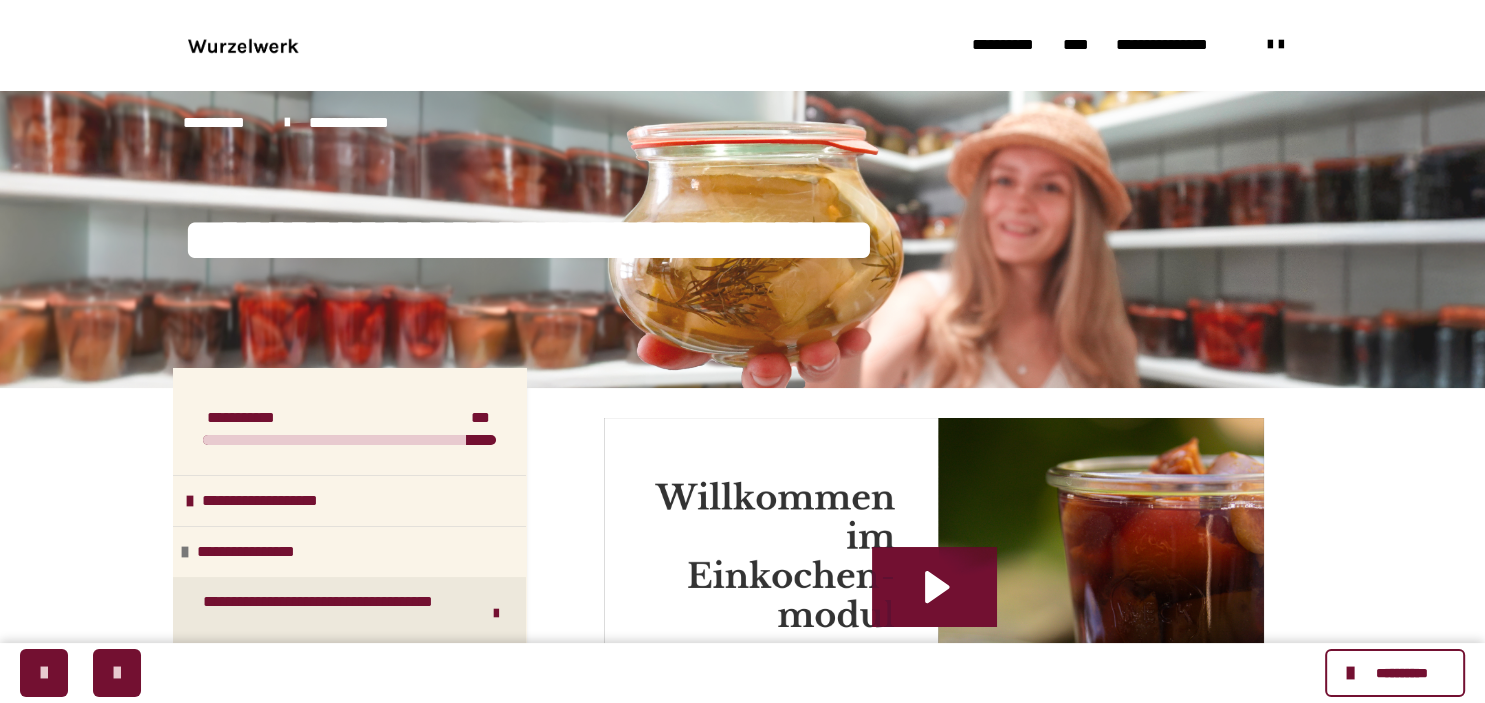 scroll, scrollTop: 448, scrollLeft: 0, axis: vertical 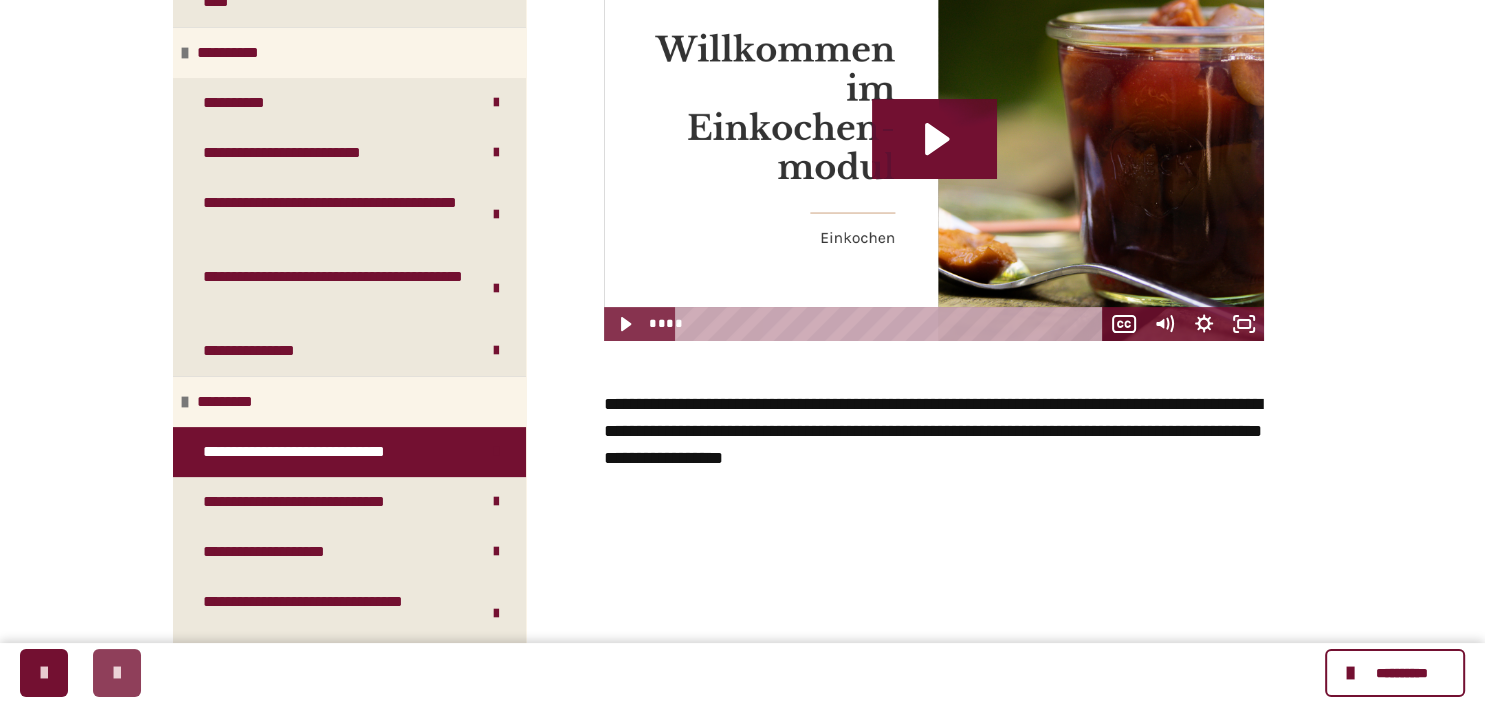 click at bounding box center (117, 673) 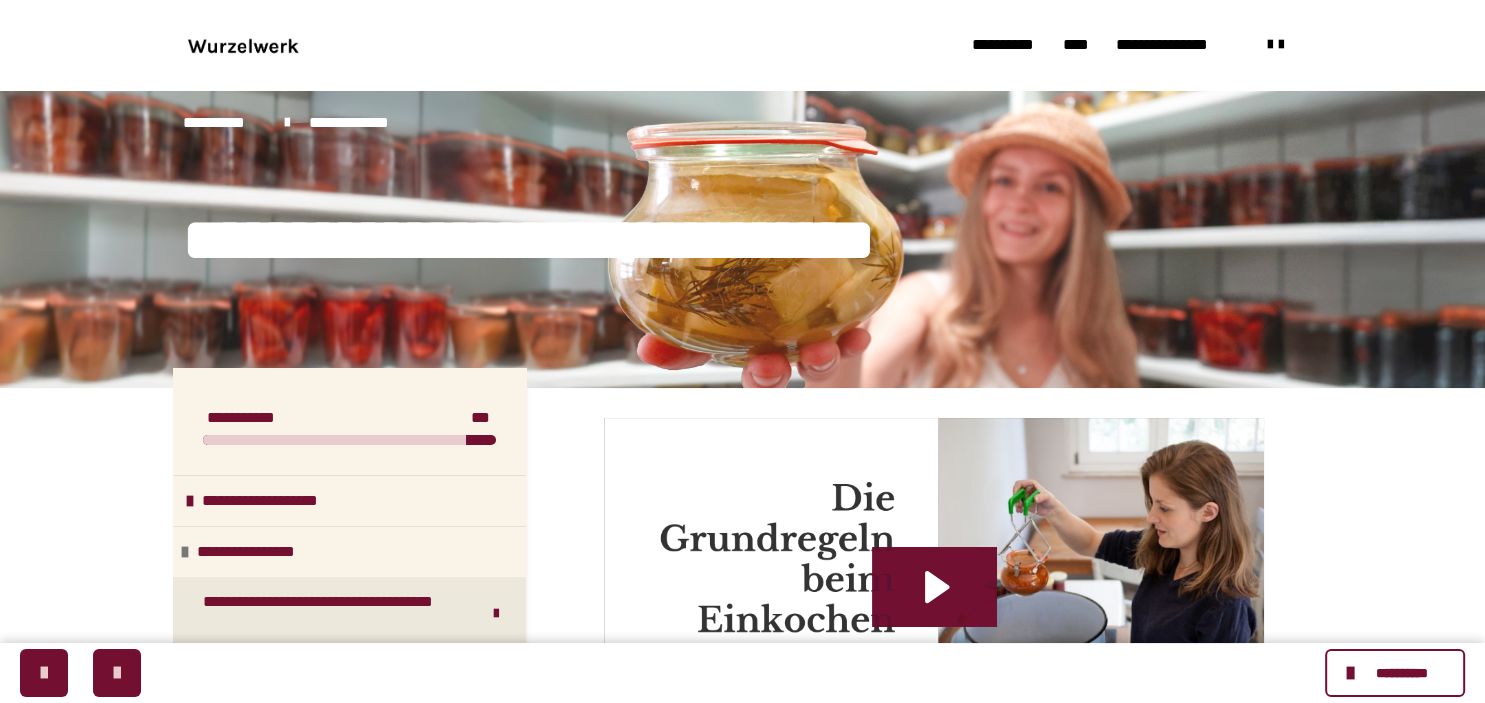 scroll, scrollTop: 422, scrollLeft: 0, axis: vertical 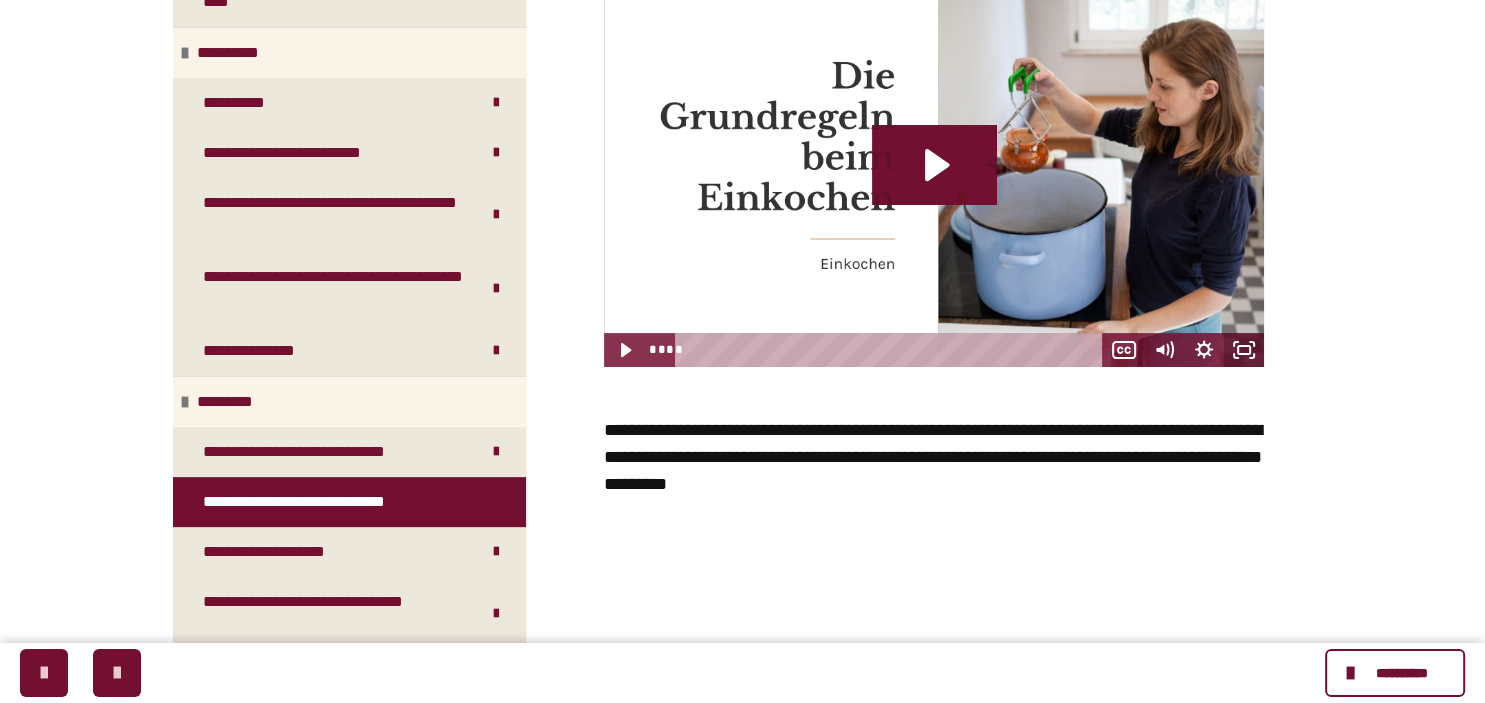 click 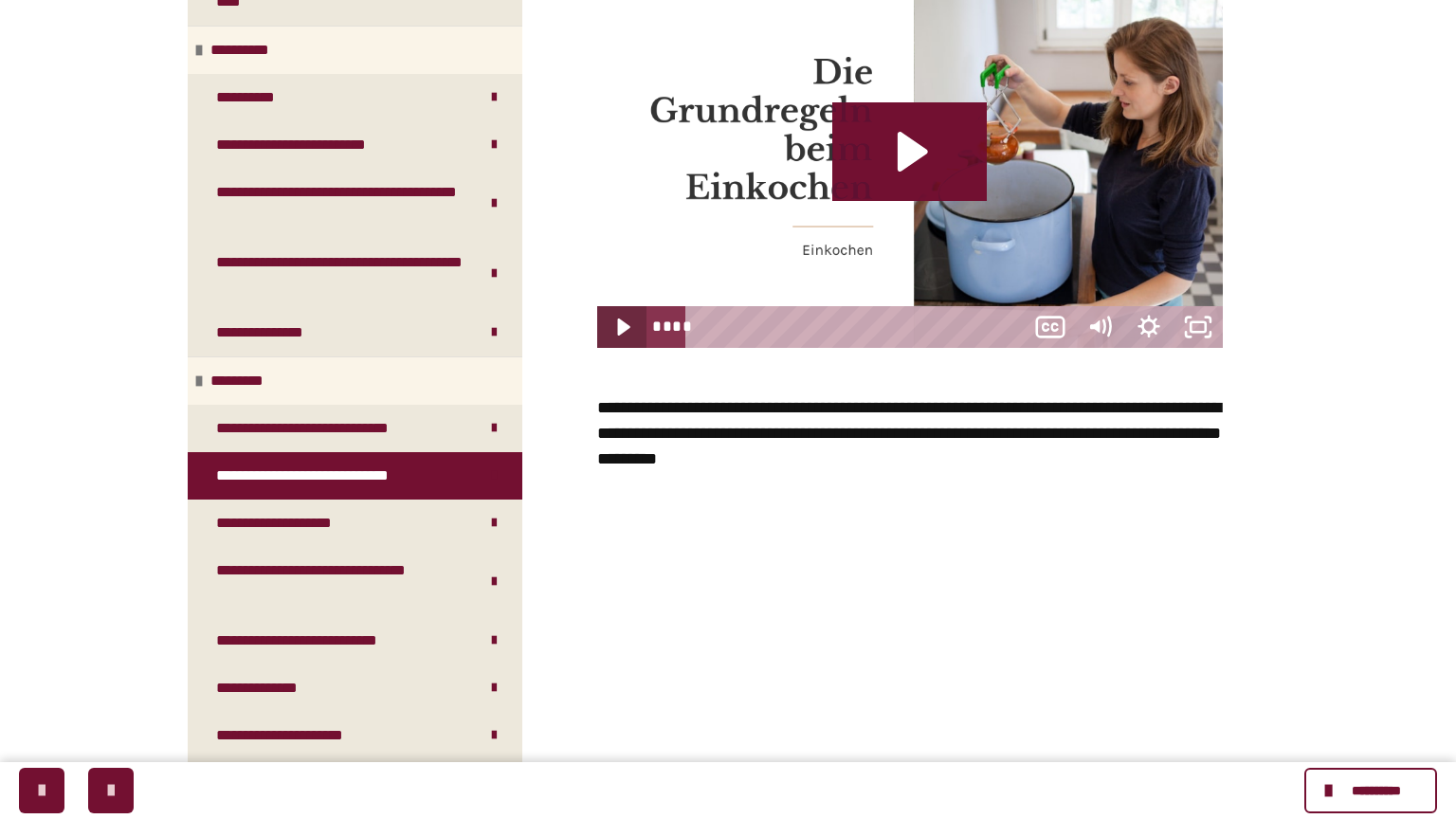 type 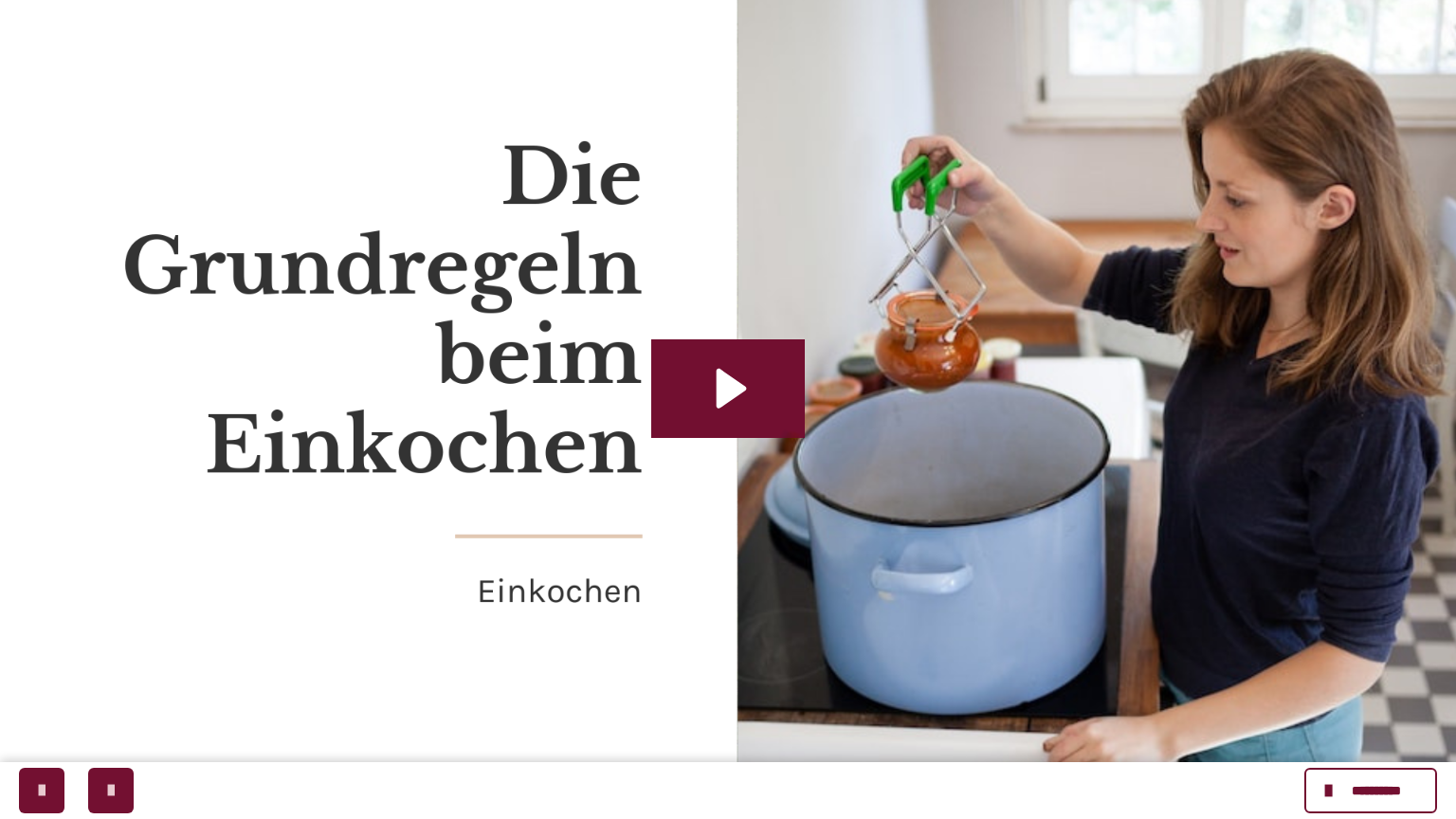 click 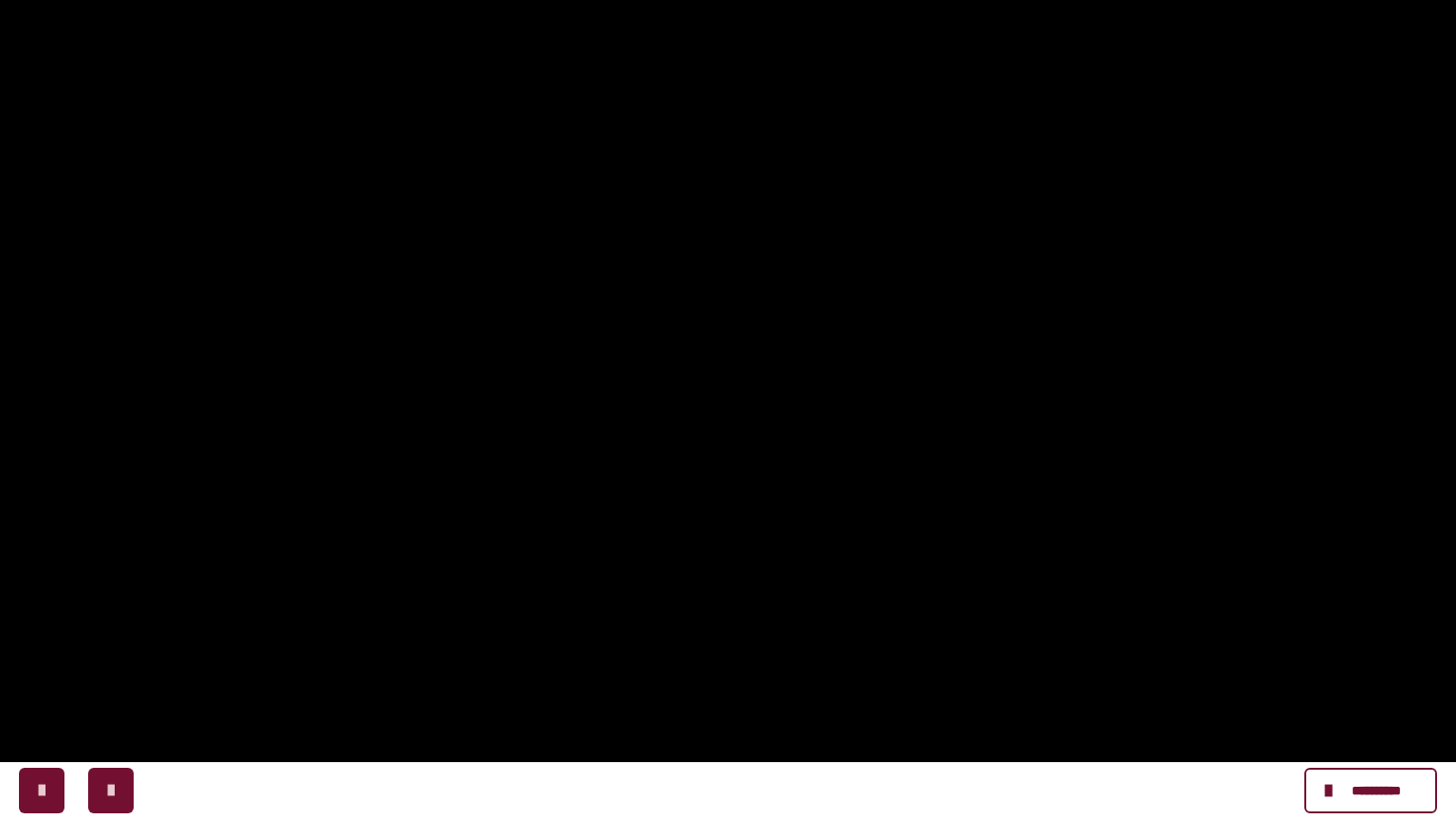 drag, startPoint x: 1132, startPoint y: 796, endPoint x: 36, endPoint y: 818, distance: 1096.2208 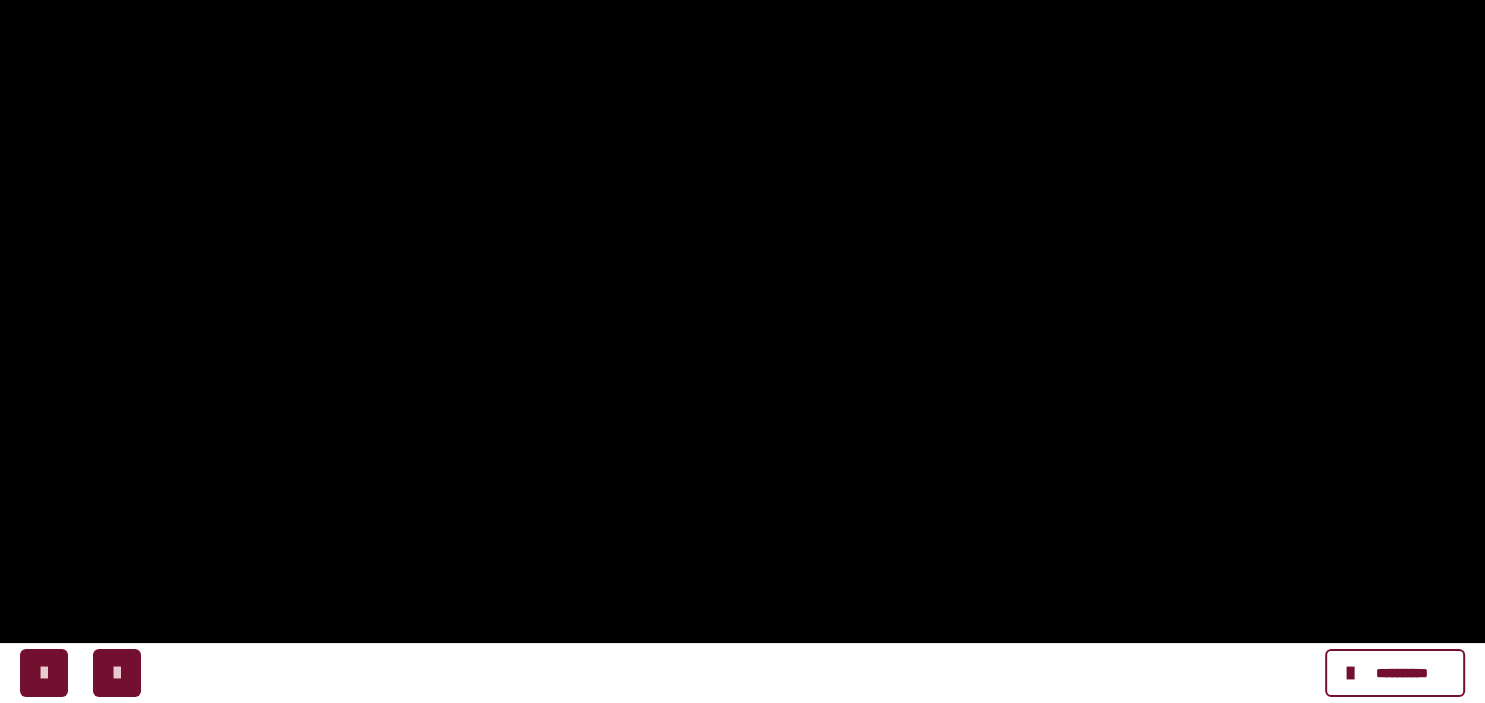 scroll, scrollTop: 448, scrollLeft: 0, axis: vertical 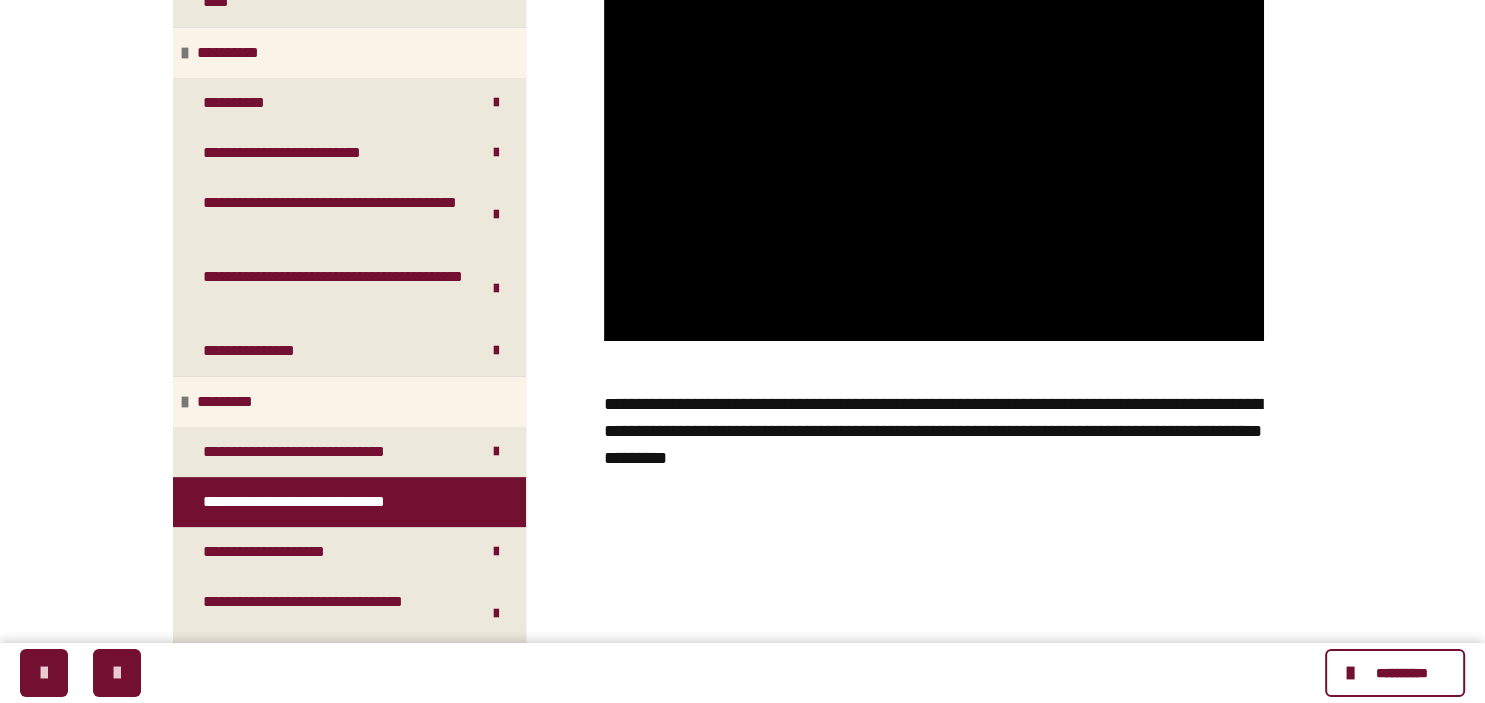 click on "**********" at bounding box center (742, 173) 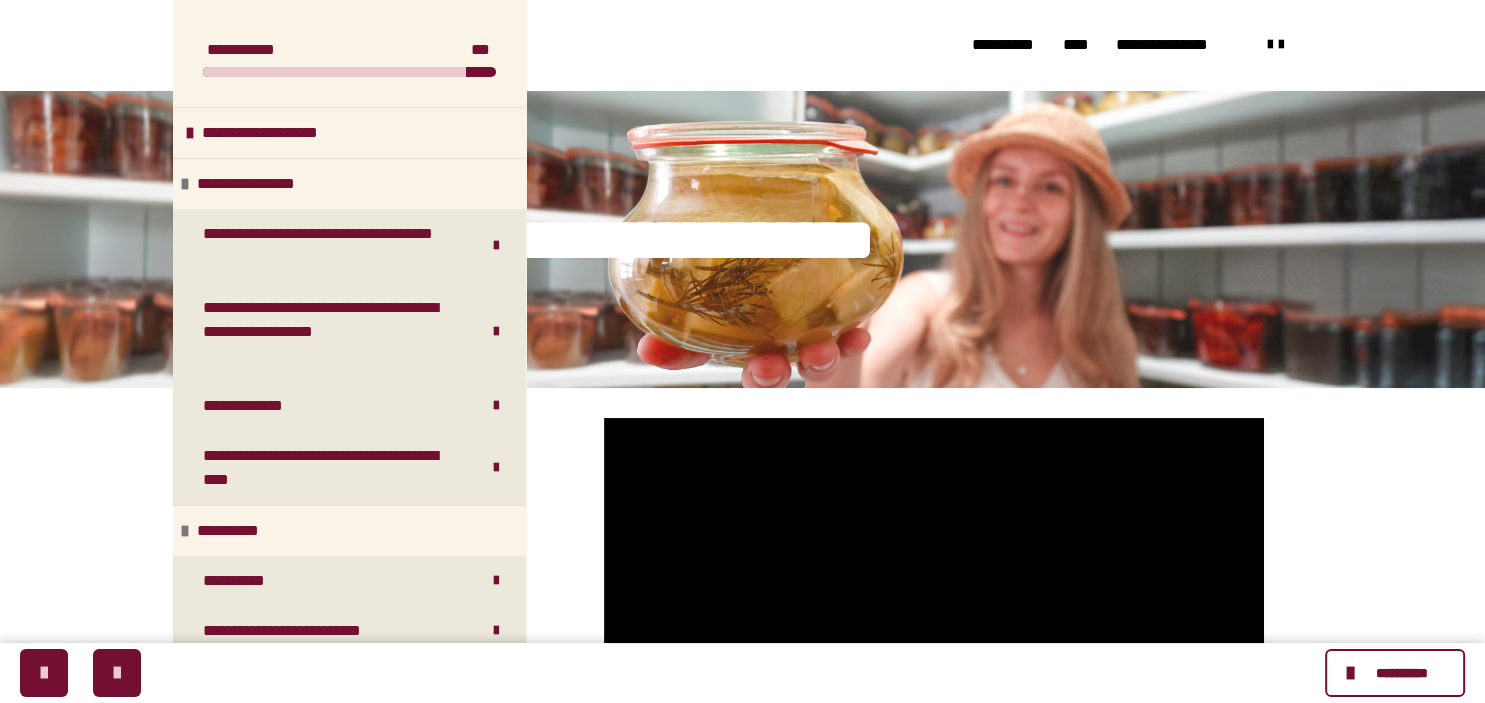 scroll, scrollTop: 448, scrollLeft: 0, axis: vertical 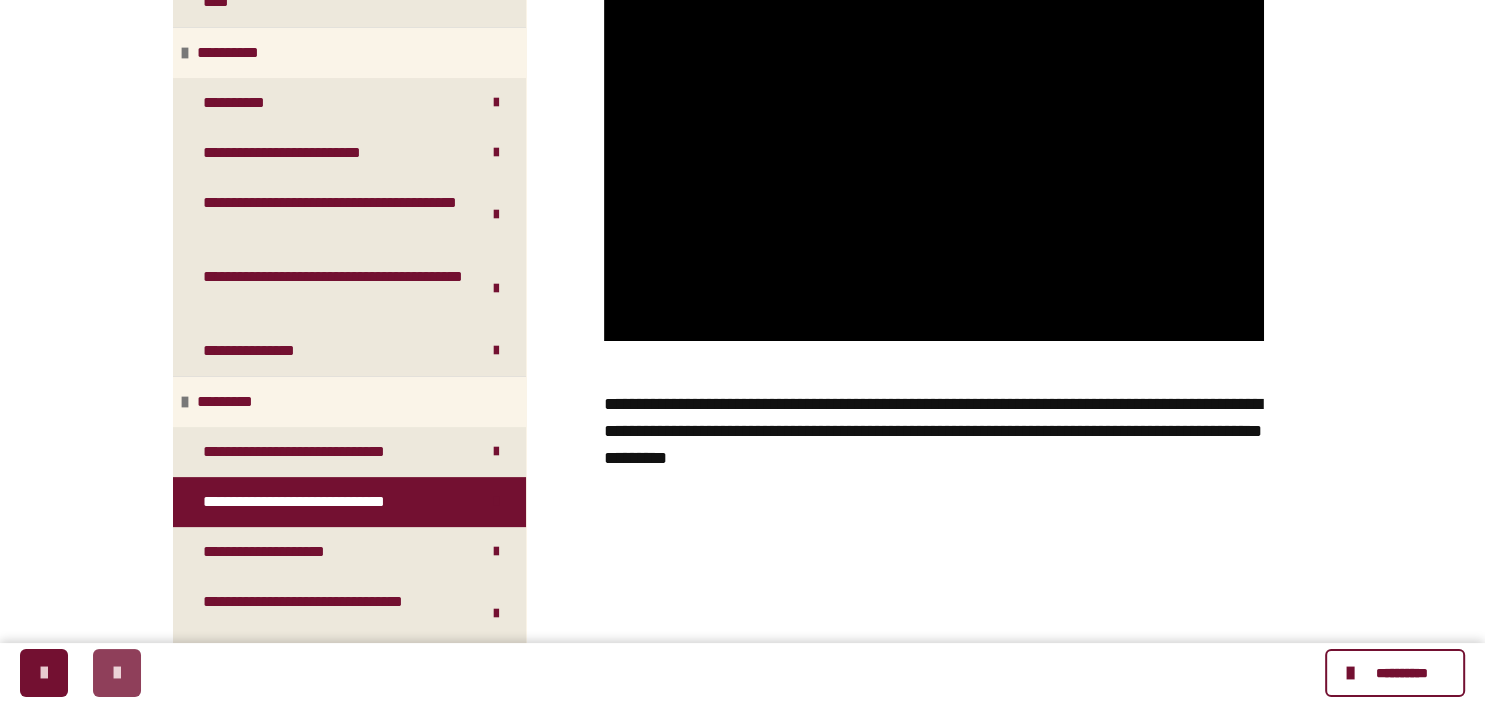 click at bounding box center (117, 673) 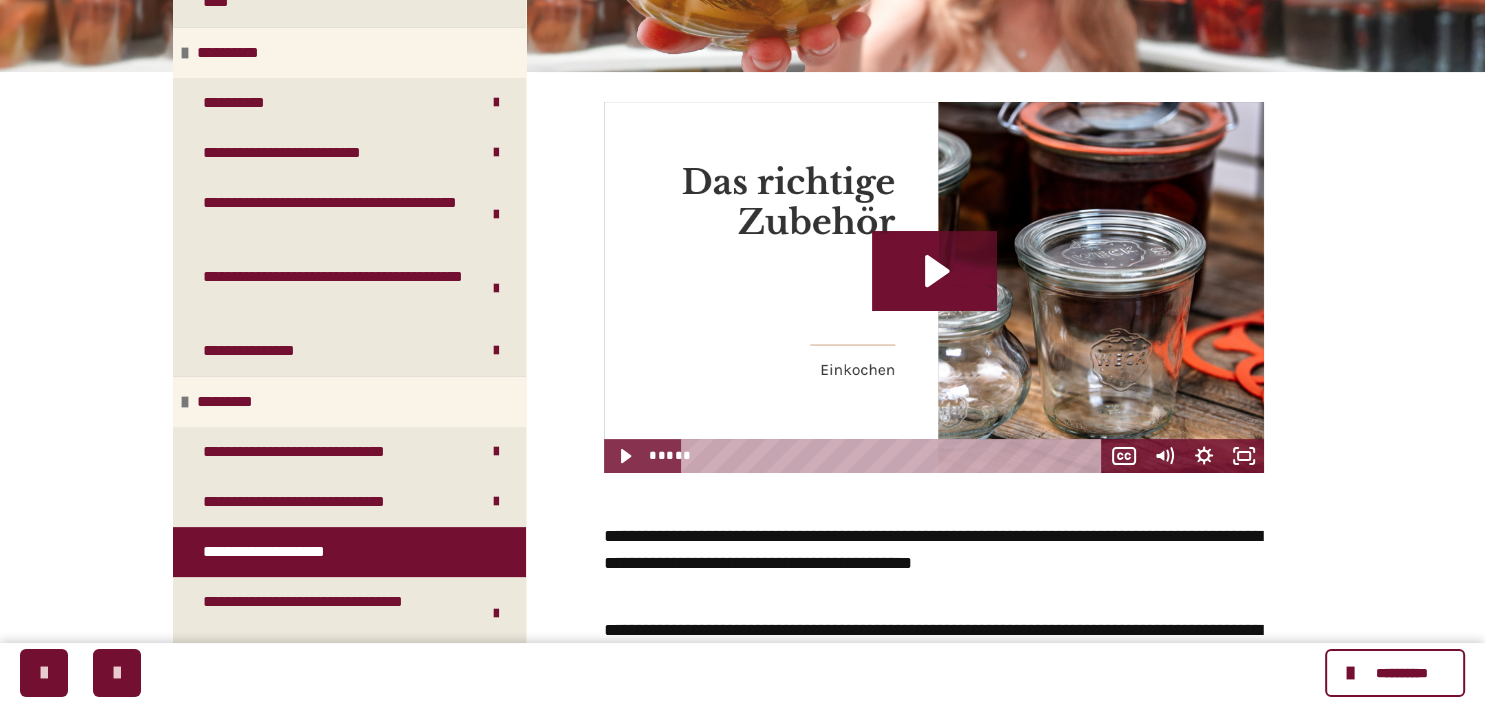 scroll, scrollTop: 633, scrollLeft: 0, axis: vertical 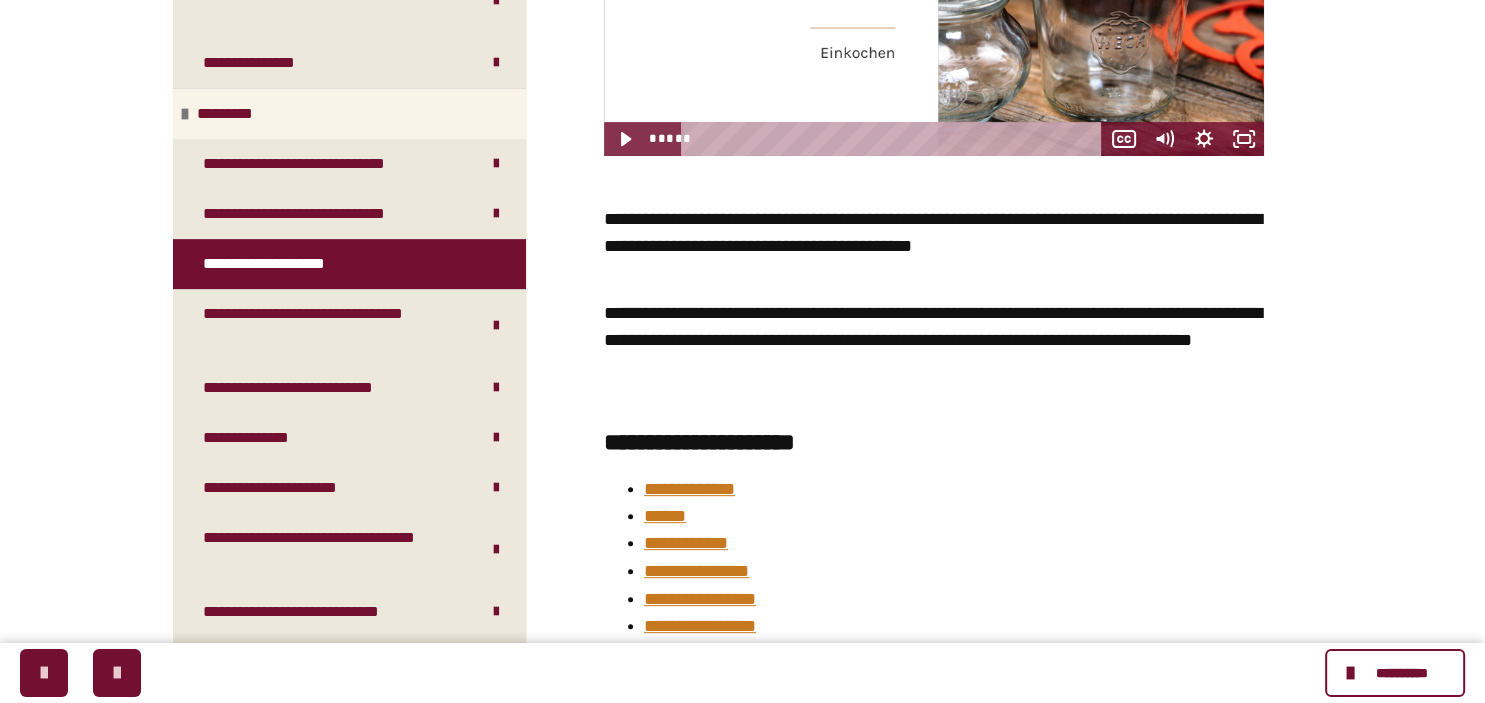 click on "**********" at bounding box center (934, 327) 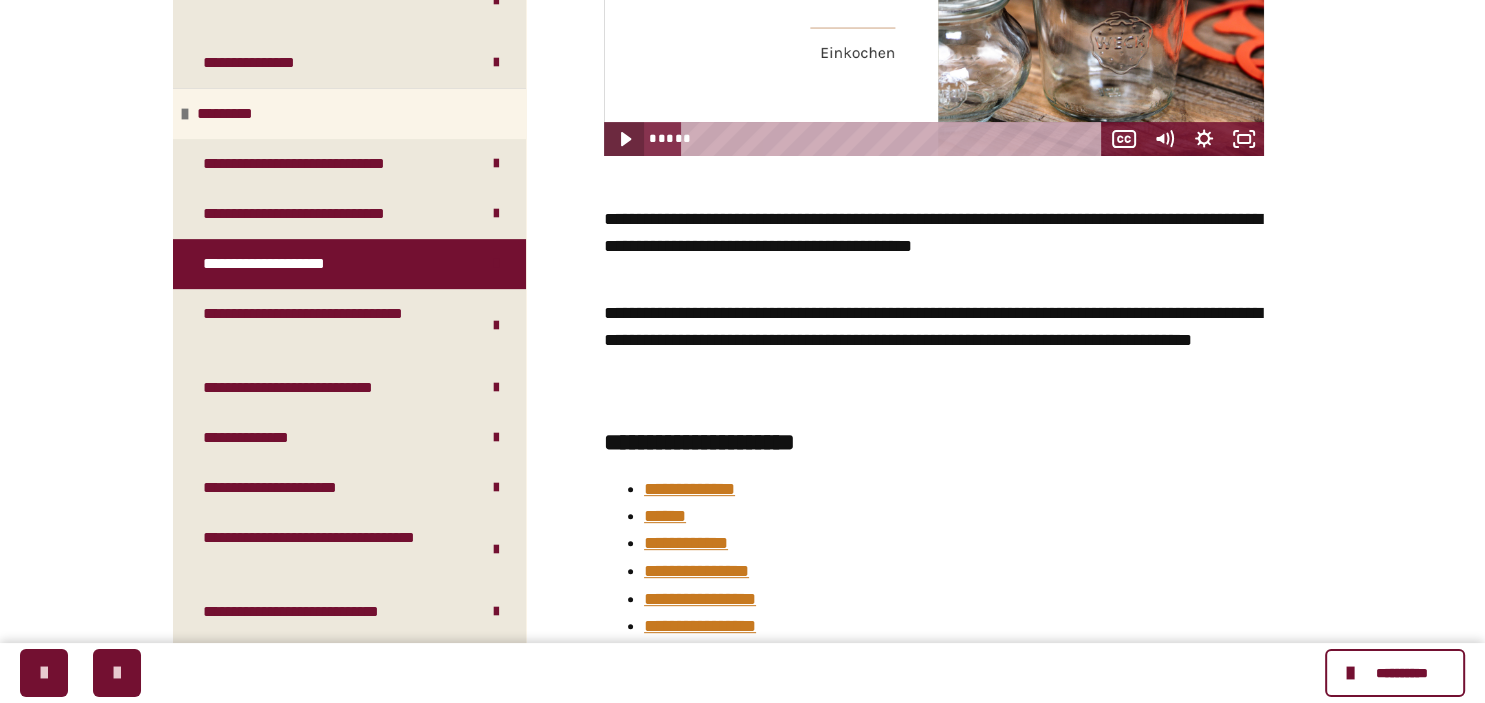 click 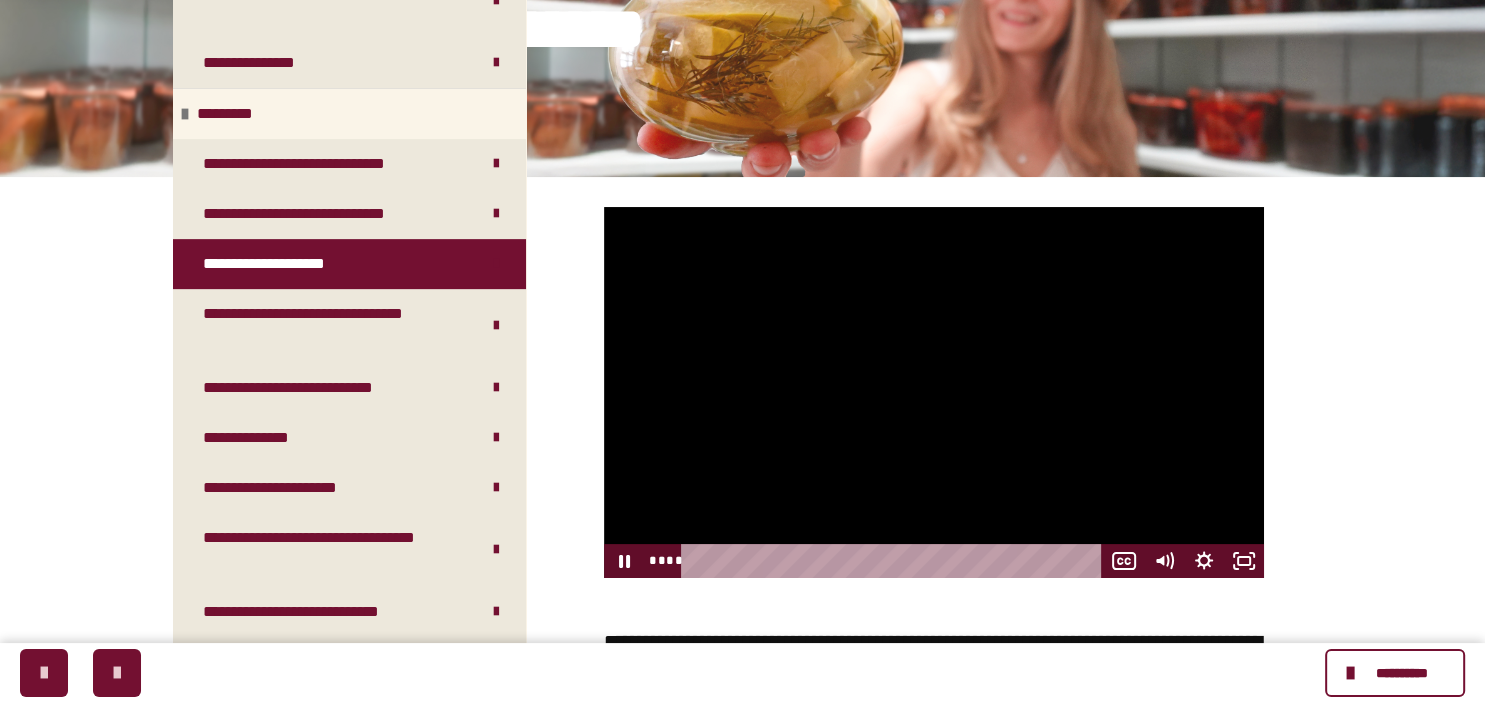 scroll, scrollTop: 316, scrollLeft: 0, axis: vertical 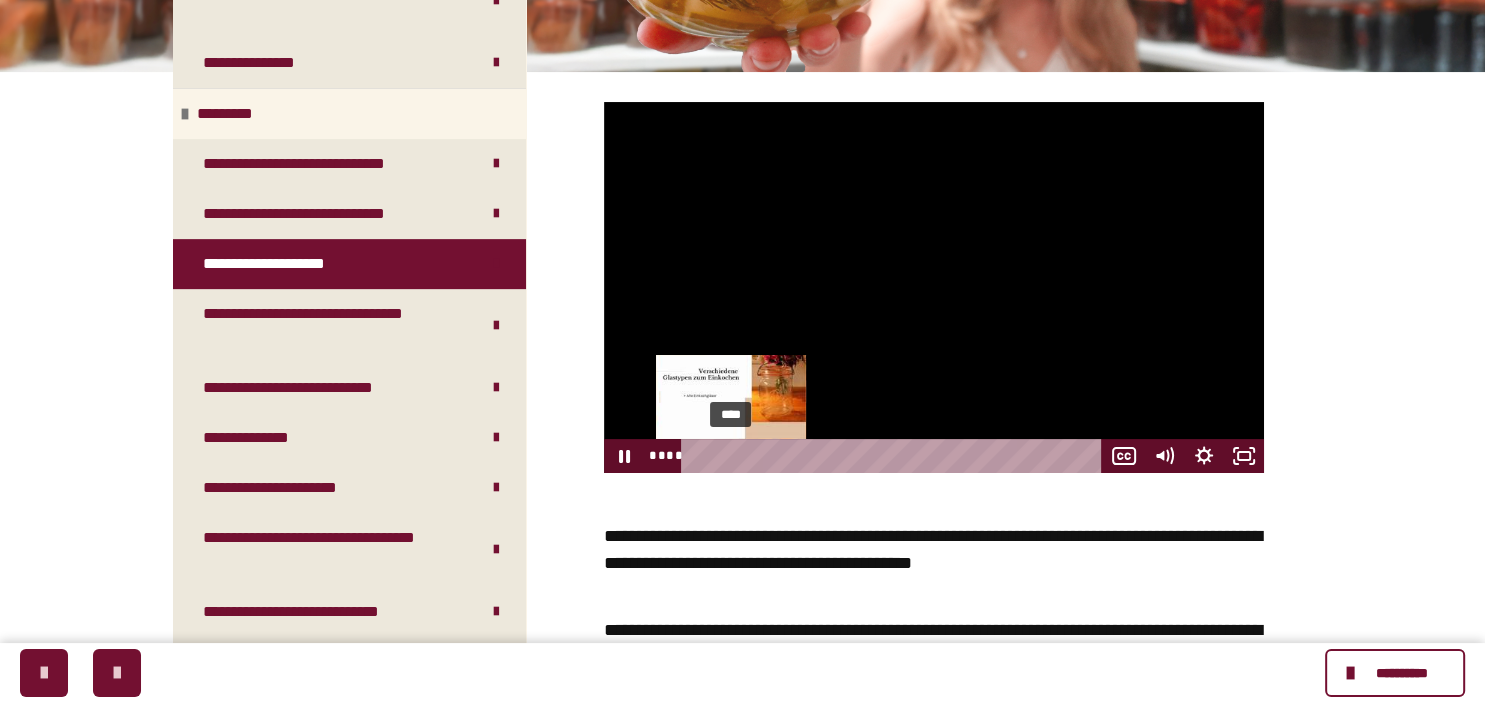 click on "****" at bounding box center (895, 456) 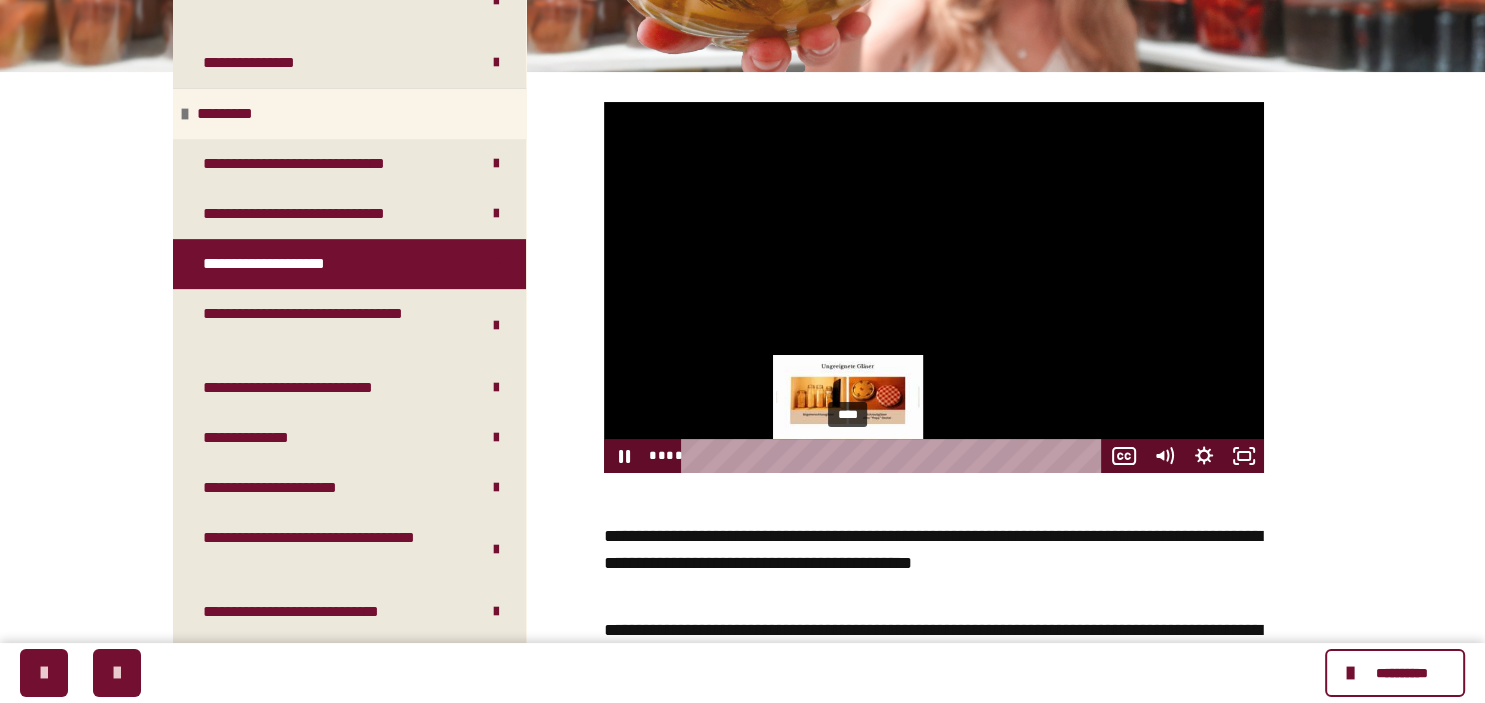 click on "****" at bounding box center [895, 456] 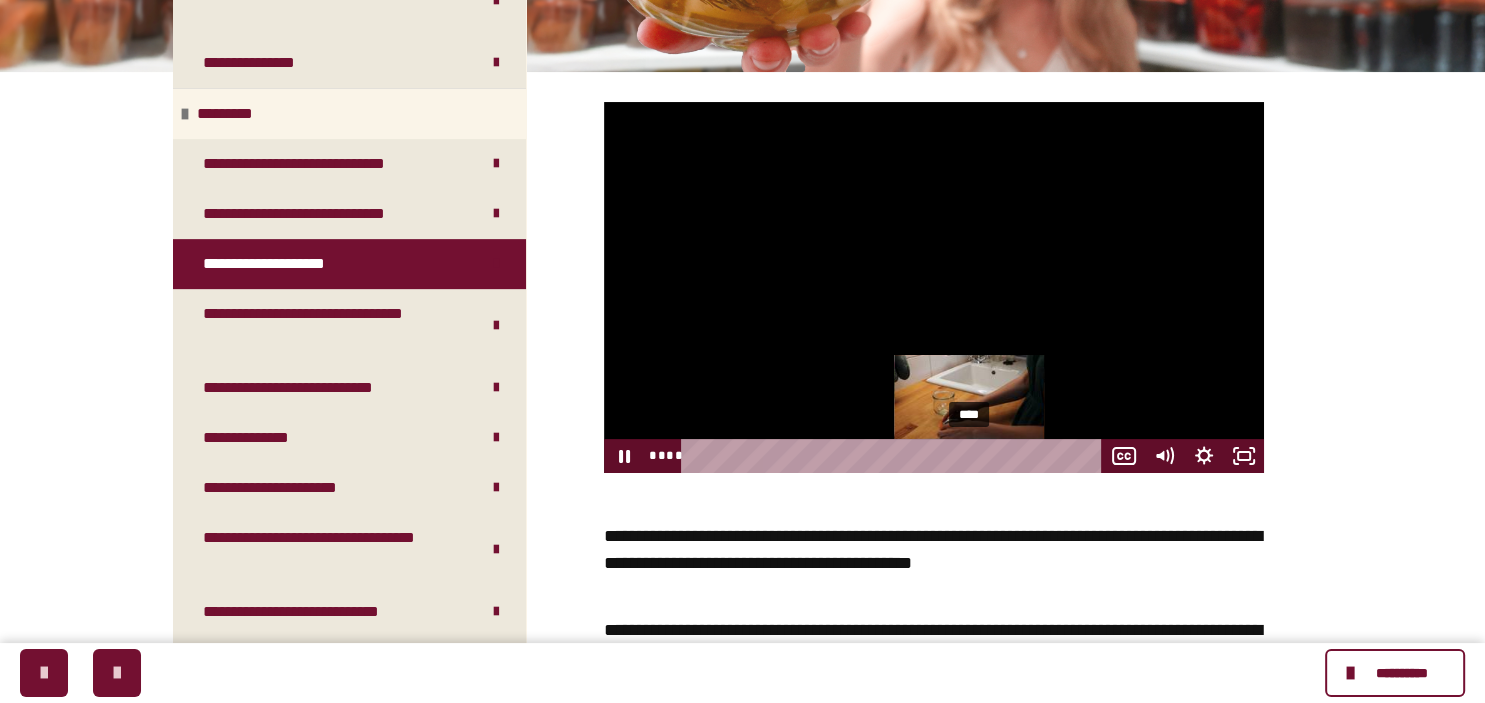 click on "****" at bounding box center [895, 456] 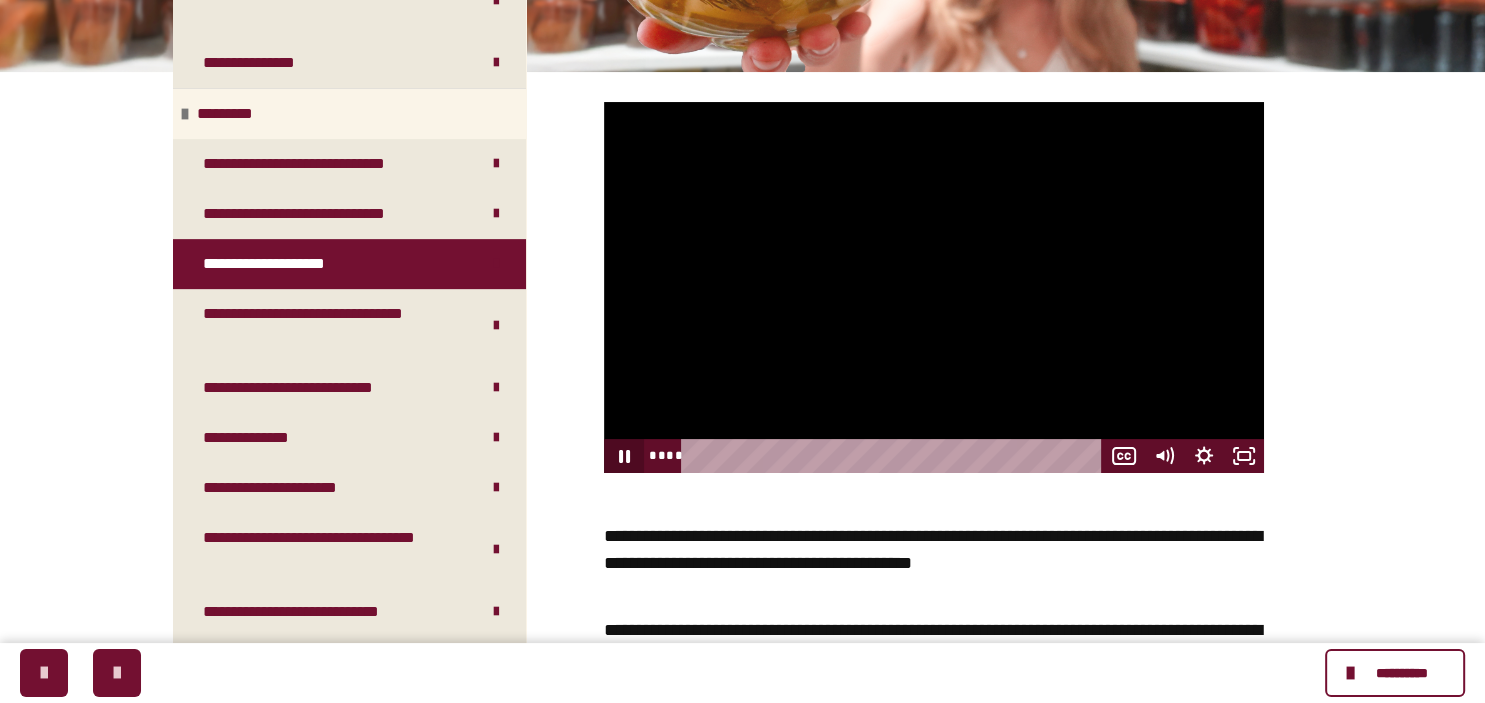 click 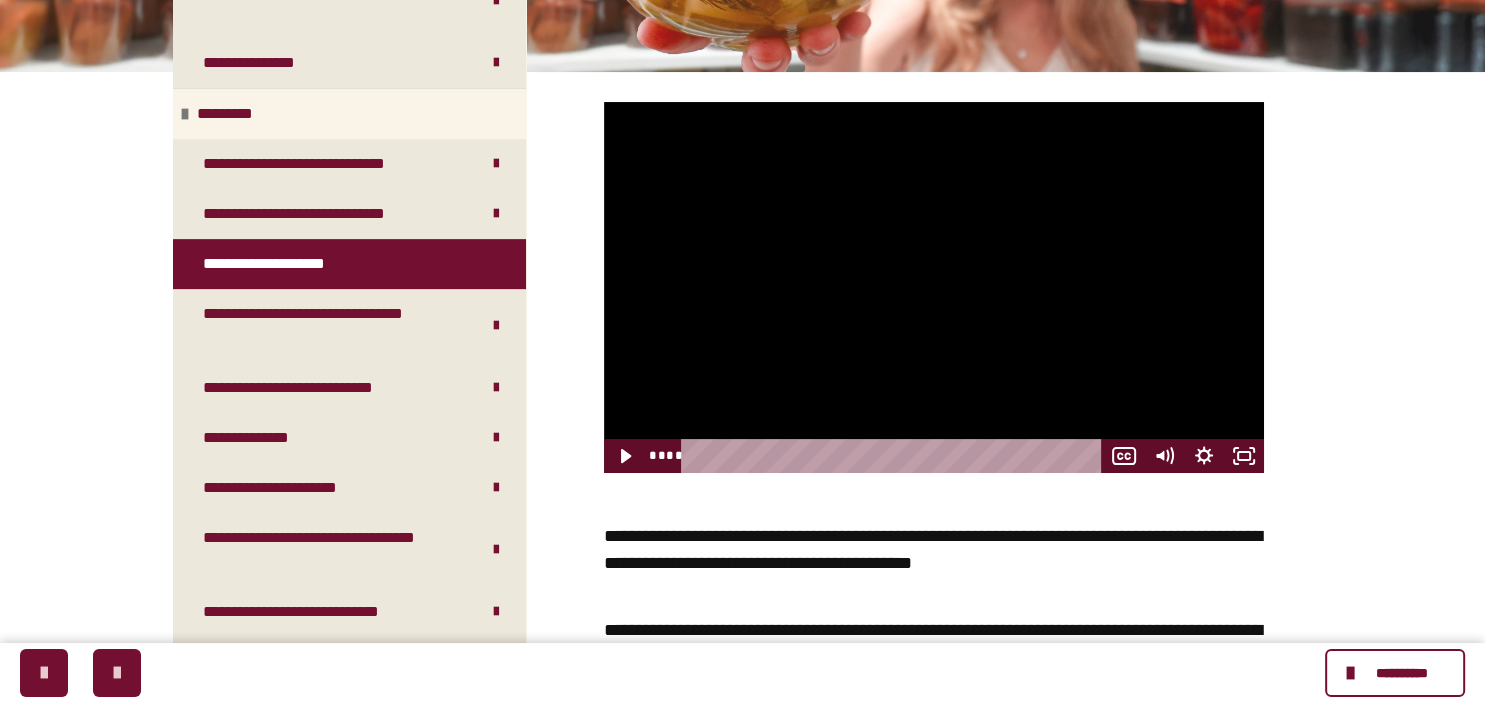 click on "**********" at bounding box center [742, 567] 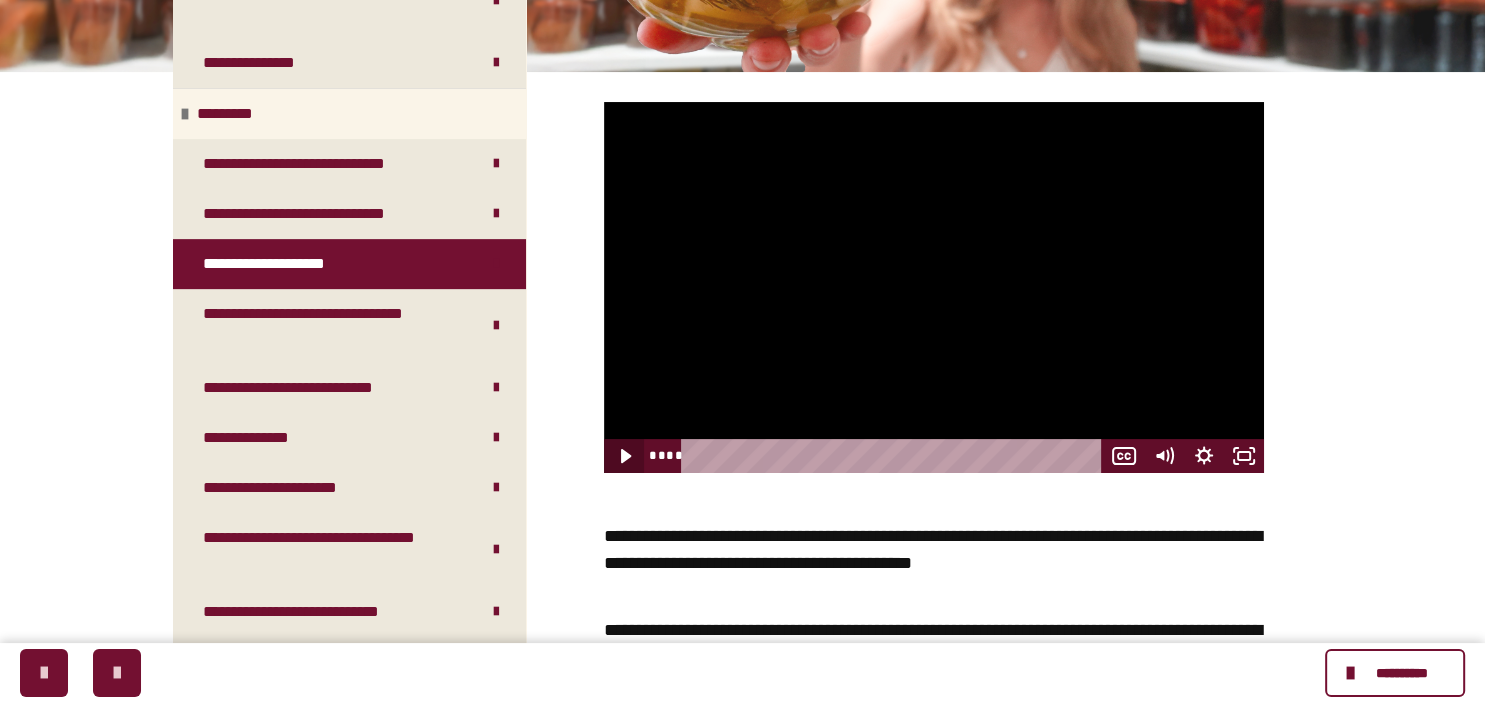 drag, startPoint x: 1027, startPoint y: 455, endPoint x: 635, endPoint y: 461, distance: 392.04593 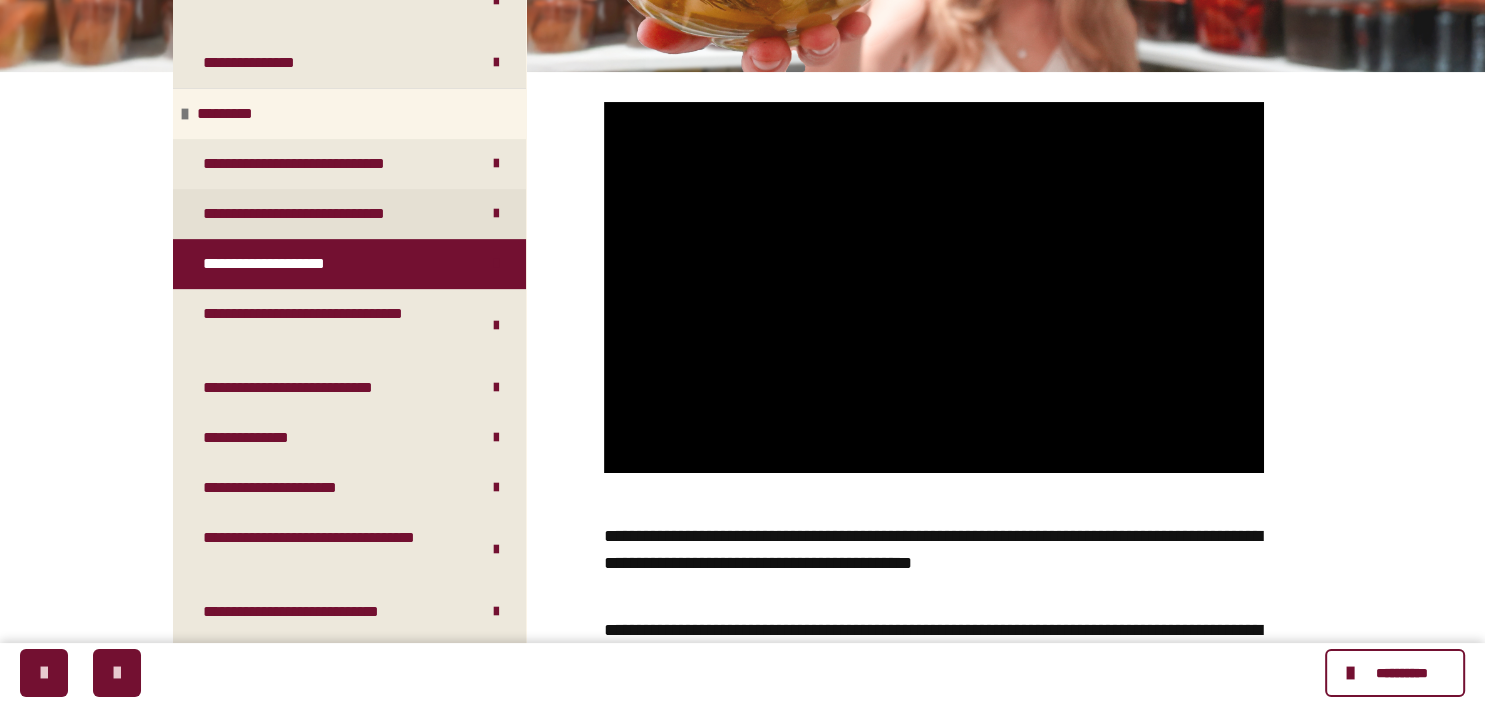 click on "**********" at bounding box center (323, 214) 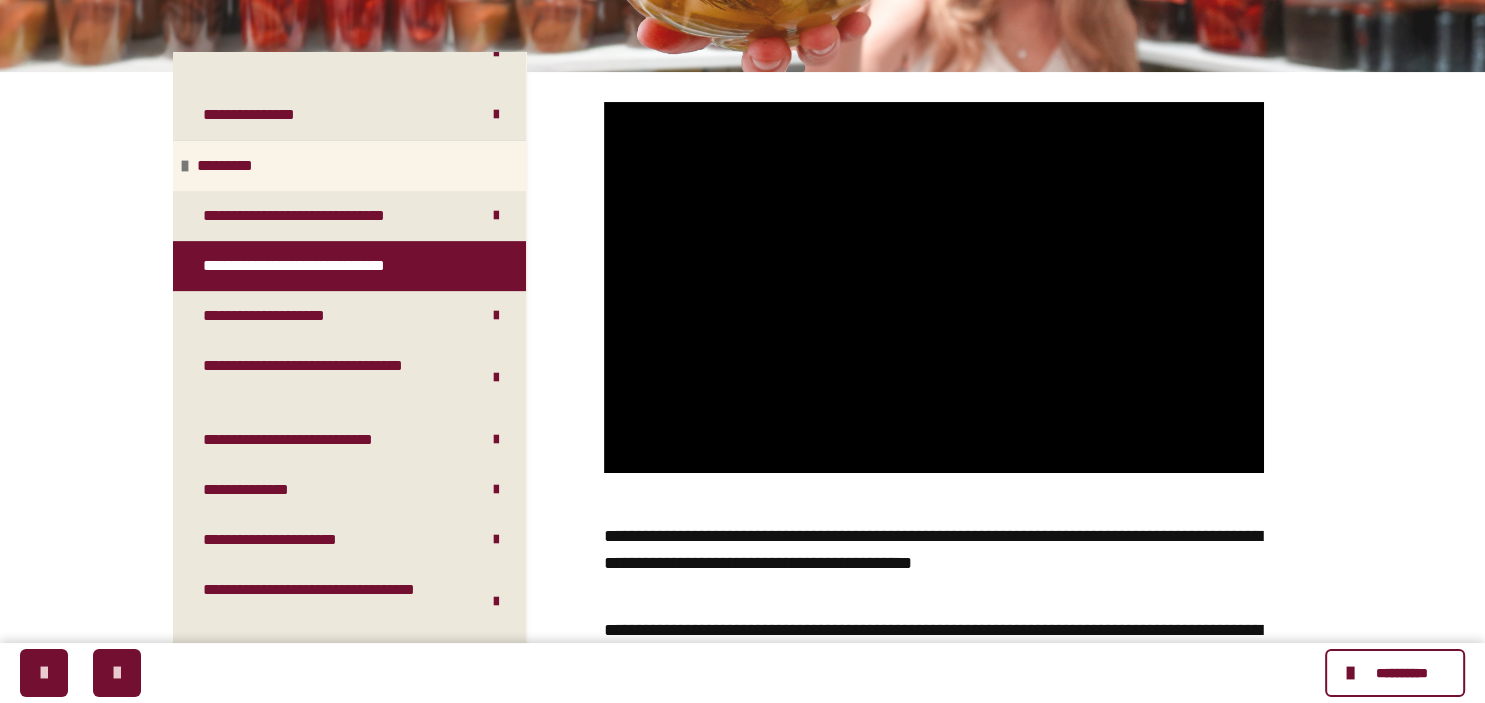 scroll, scrollTop: 0, scrollLeft: 0, axis: both 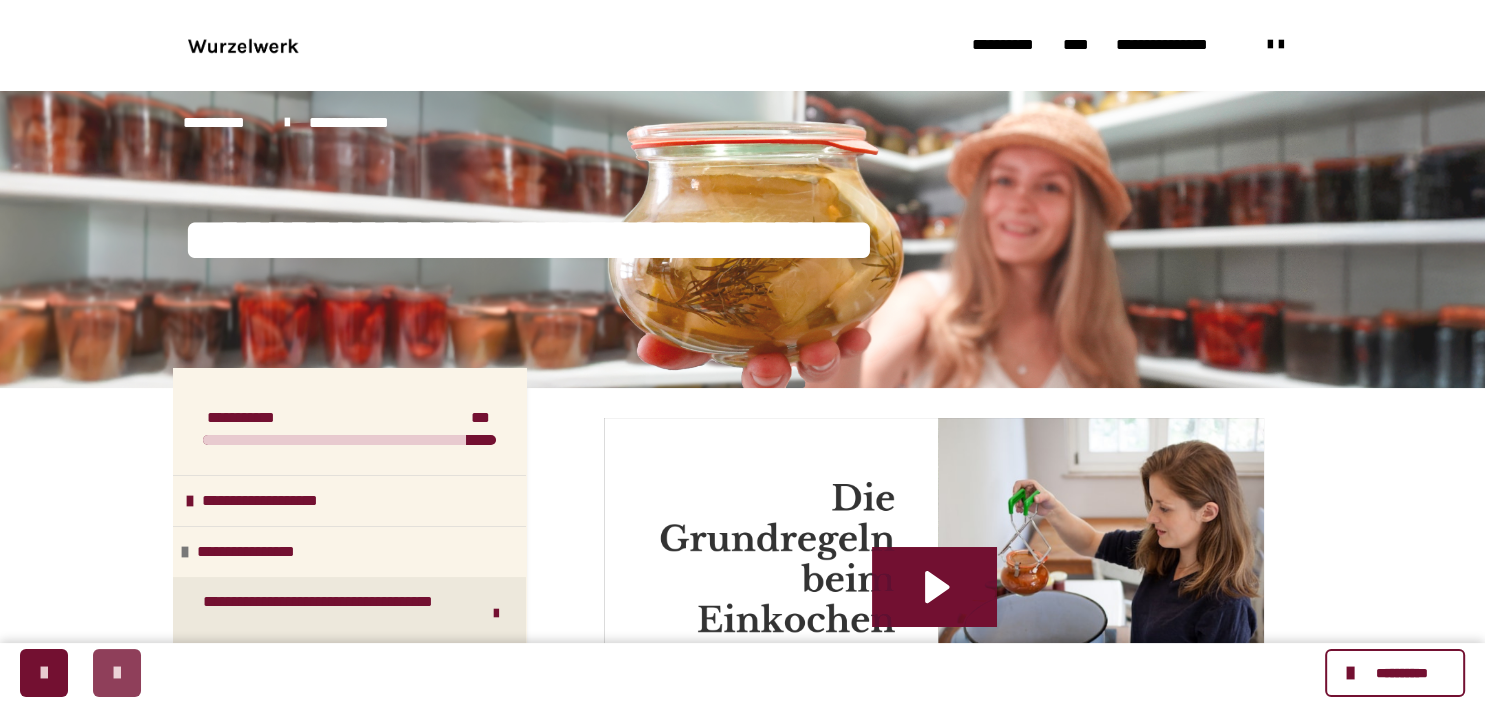 click at bounding box center [117, 673] 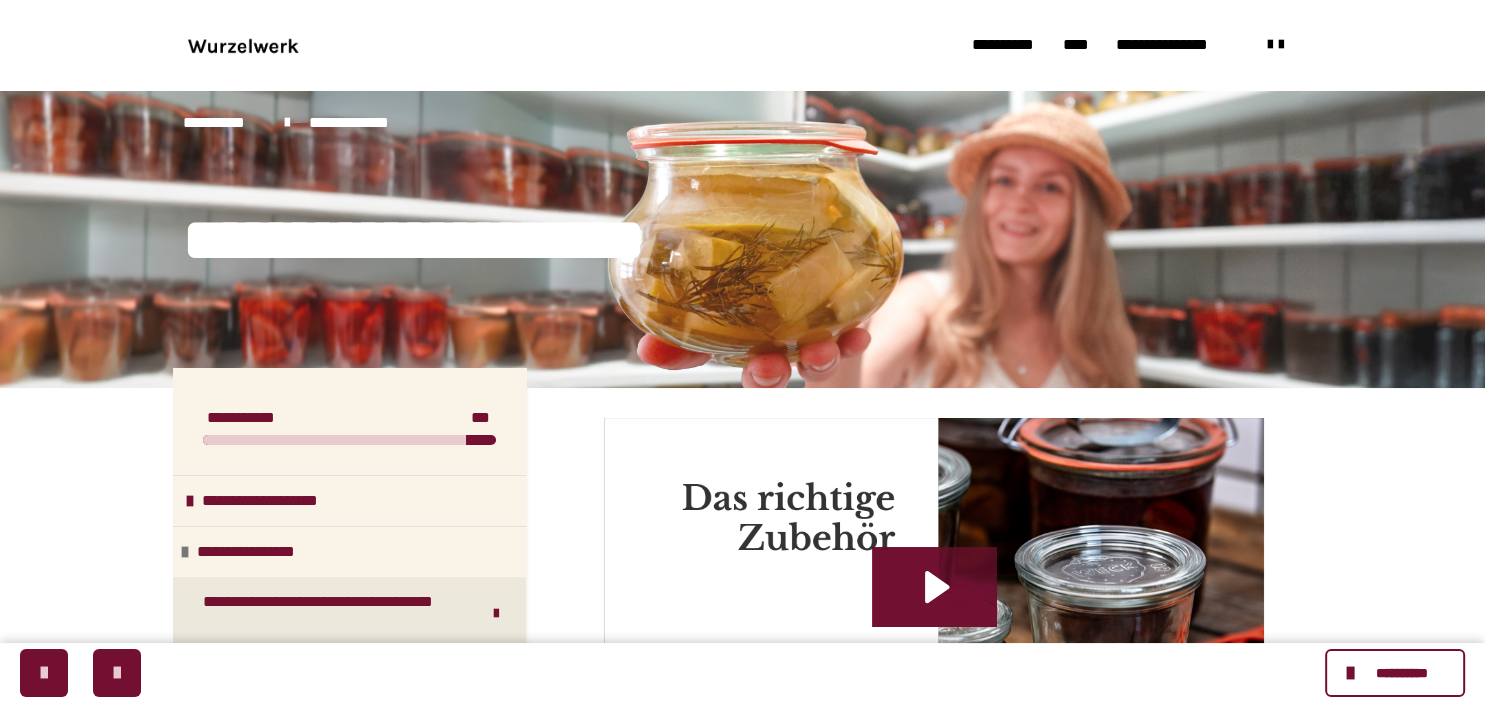 scroll, scrollTop: 211, scrollLeft: 0, axis: vertical 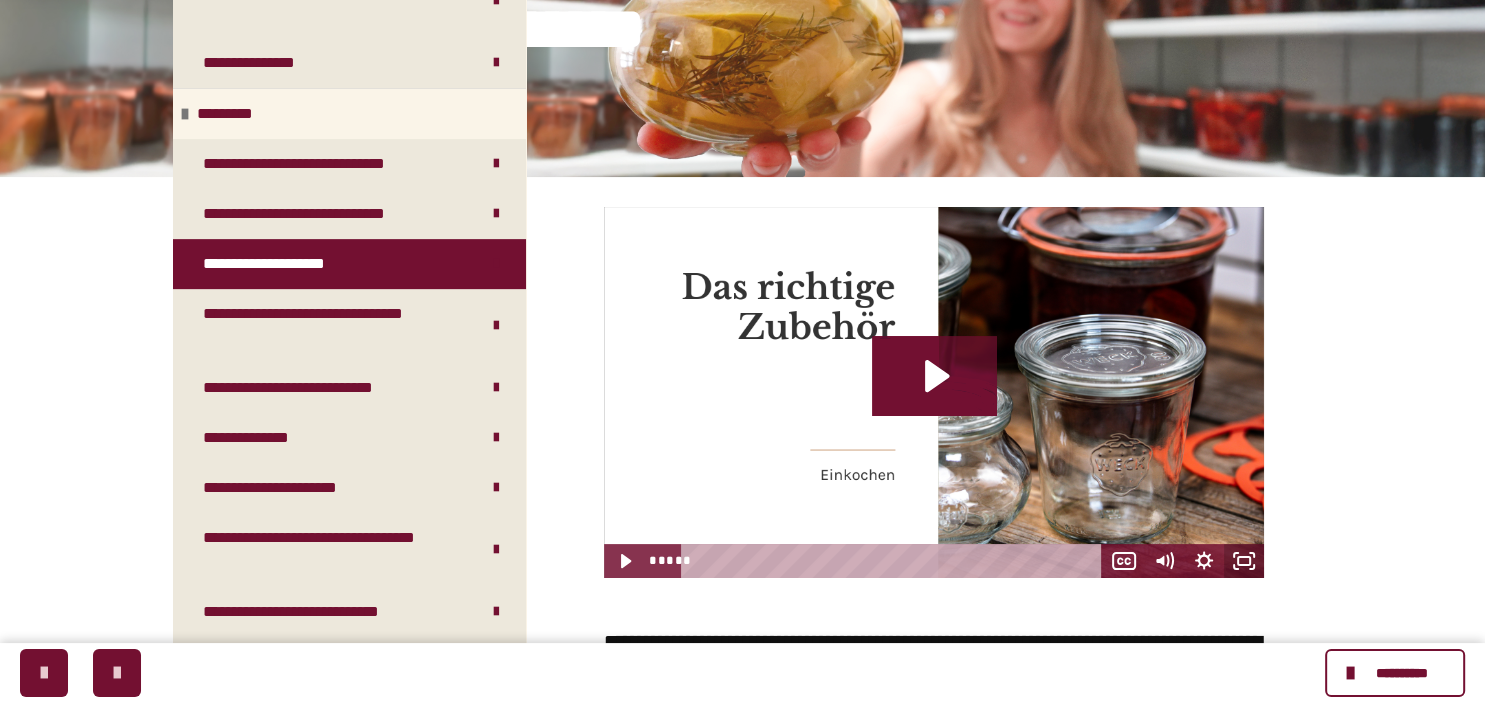 click 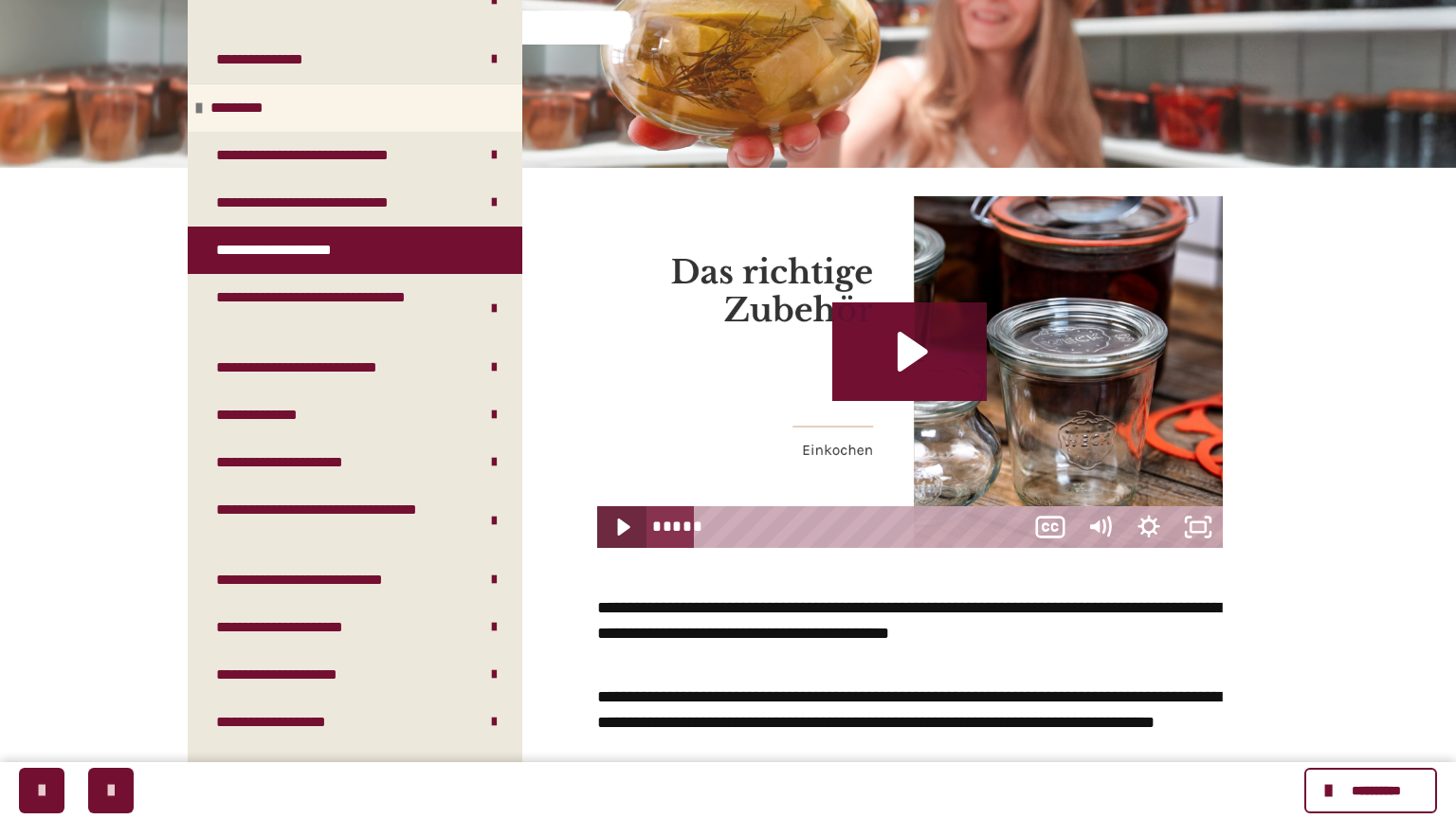 type 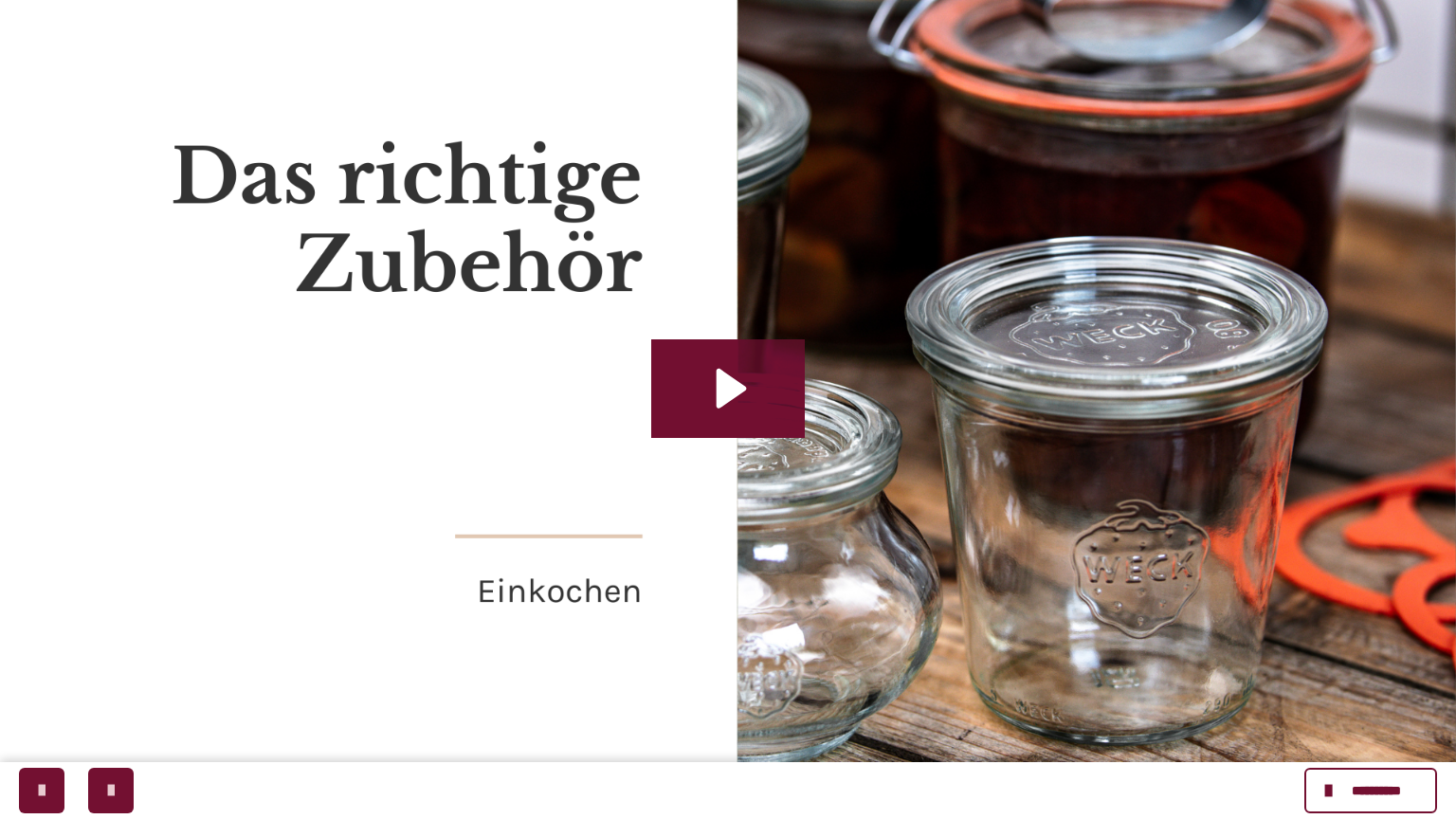 click 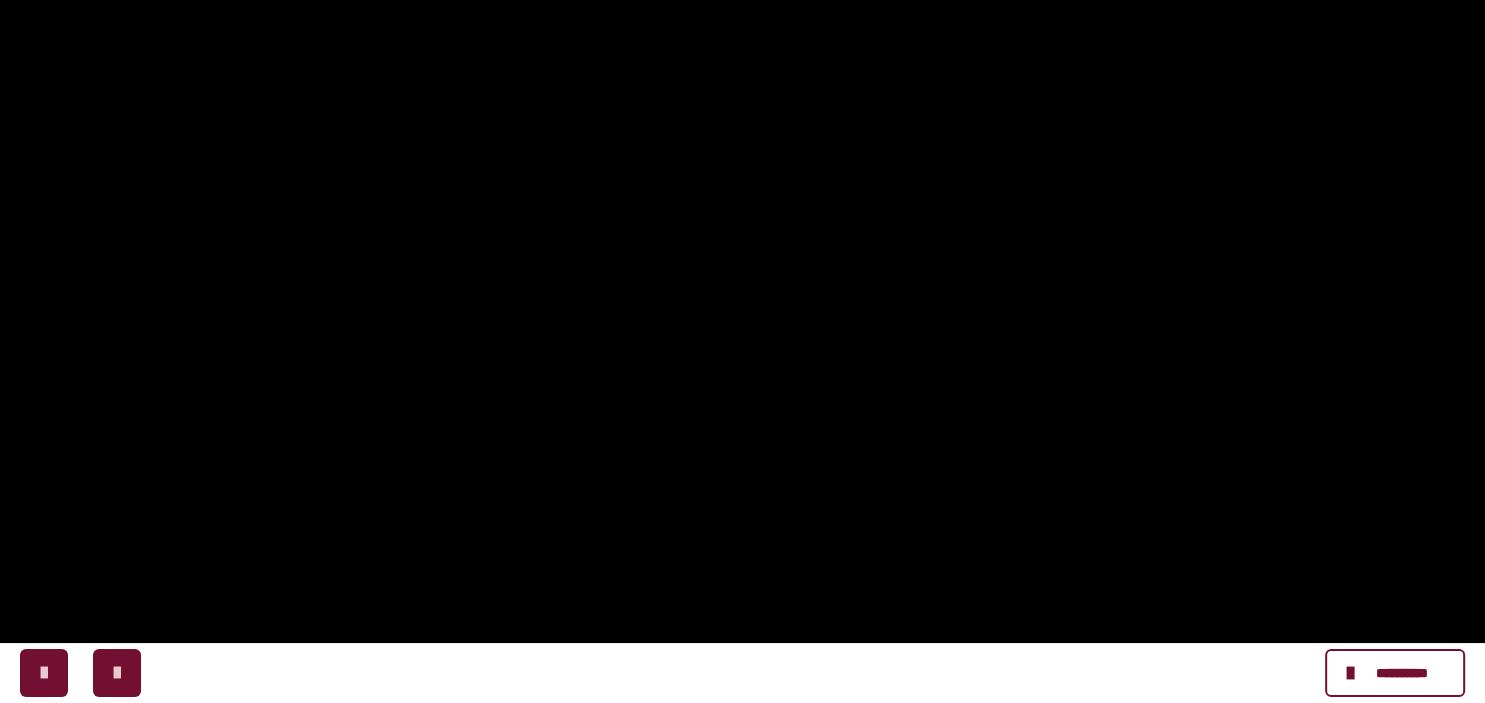 scroll, scrollTop: 422, scrollLeft: 0, axis: vertical 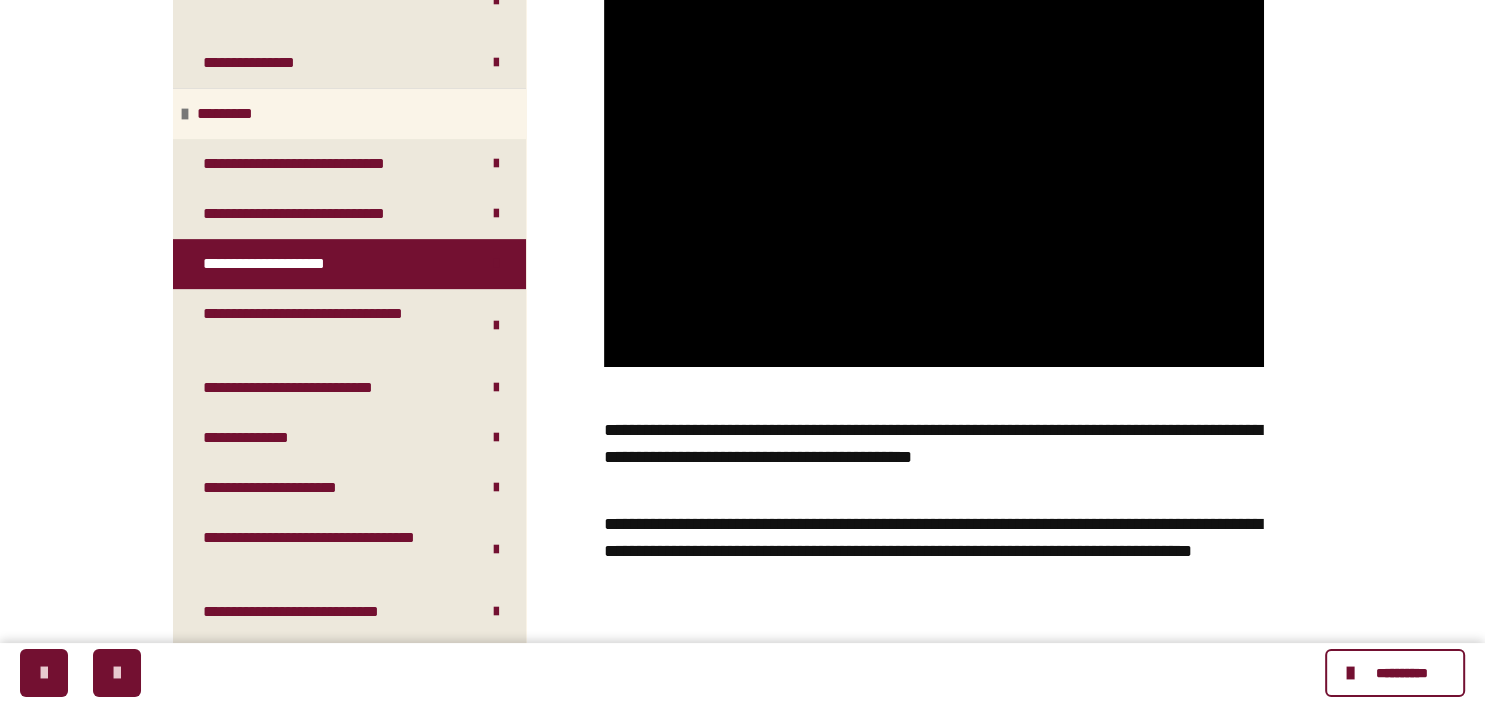 click on "**********" at bounding box center [742, 461] 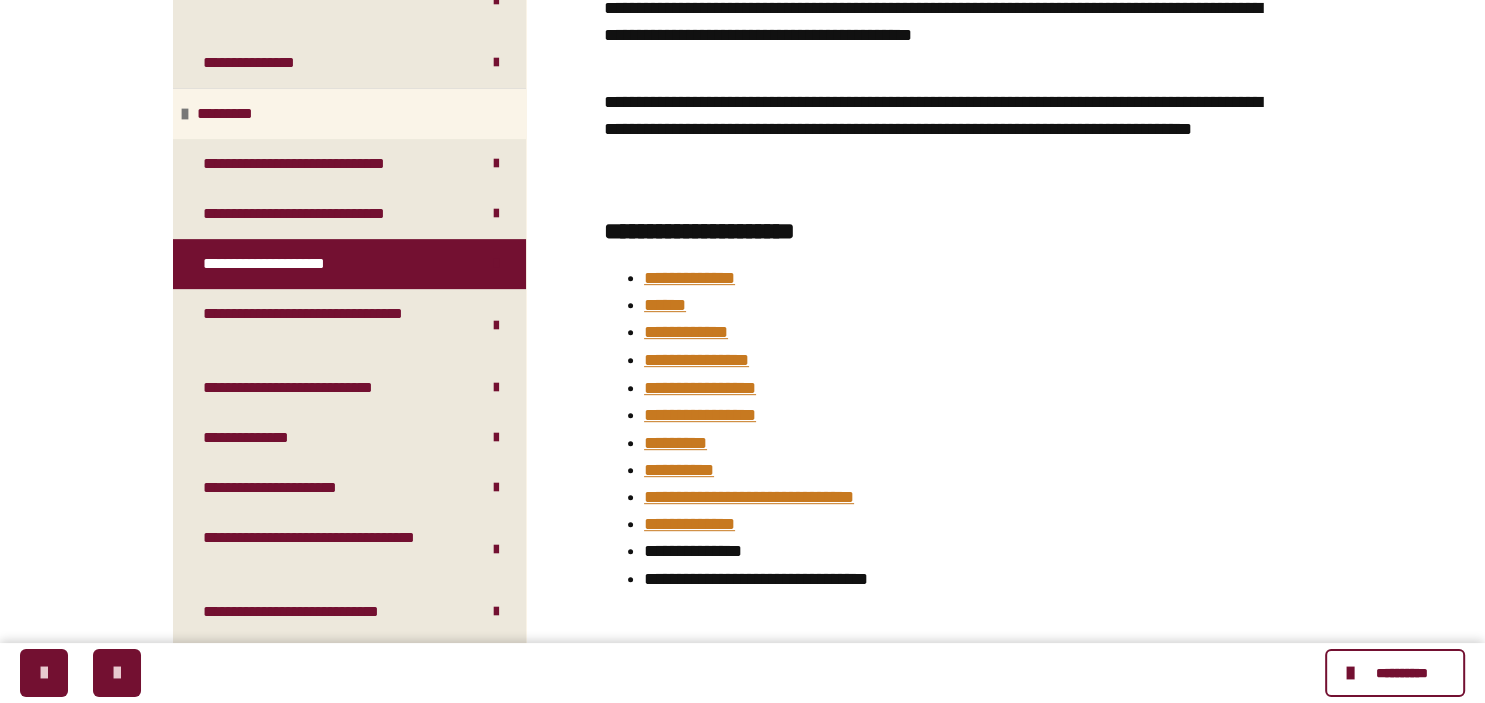 scroll, scrollTop: 1004, scrollLeft: 0, axis: vertical 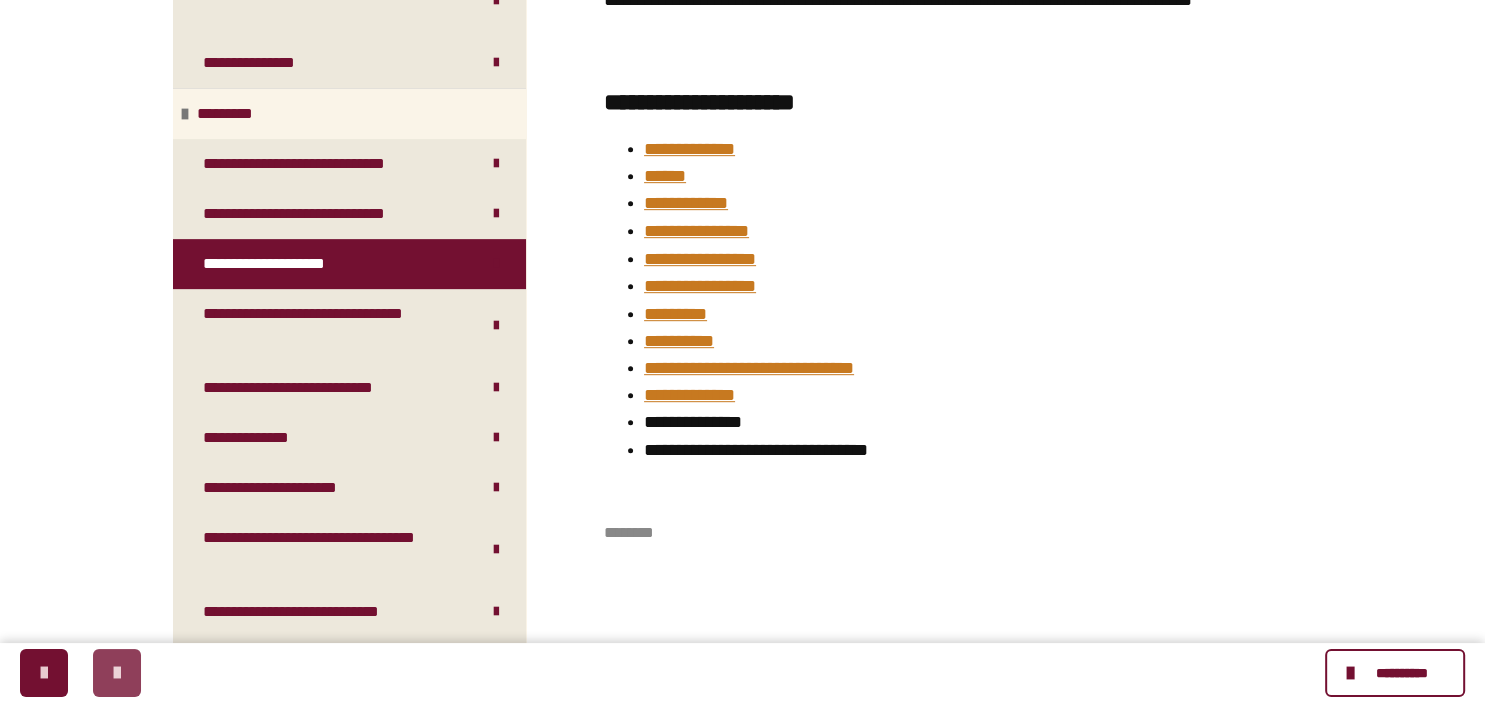 click at bounding box center (117, 673) 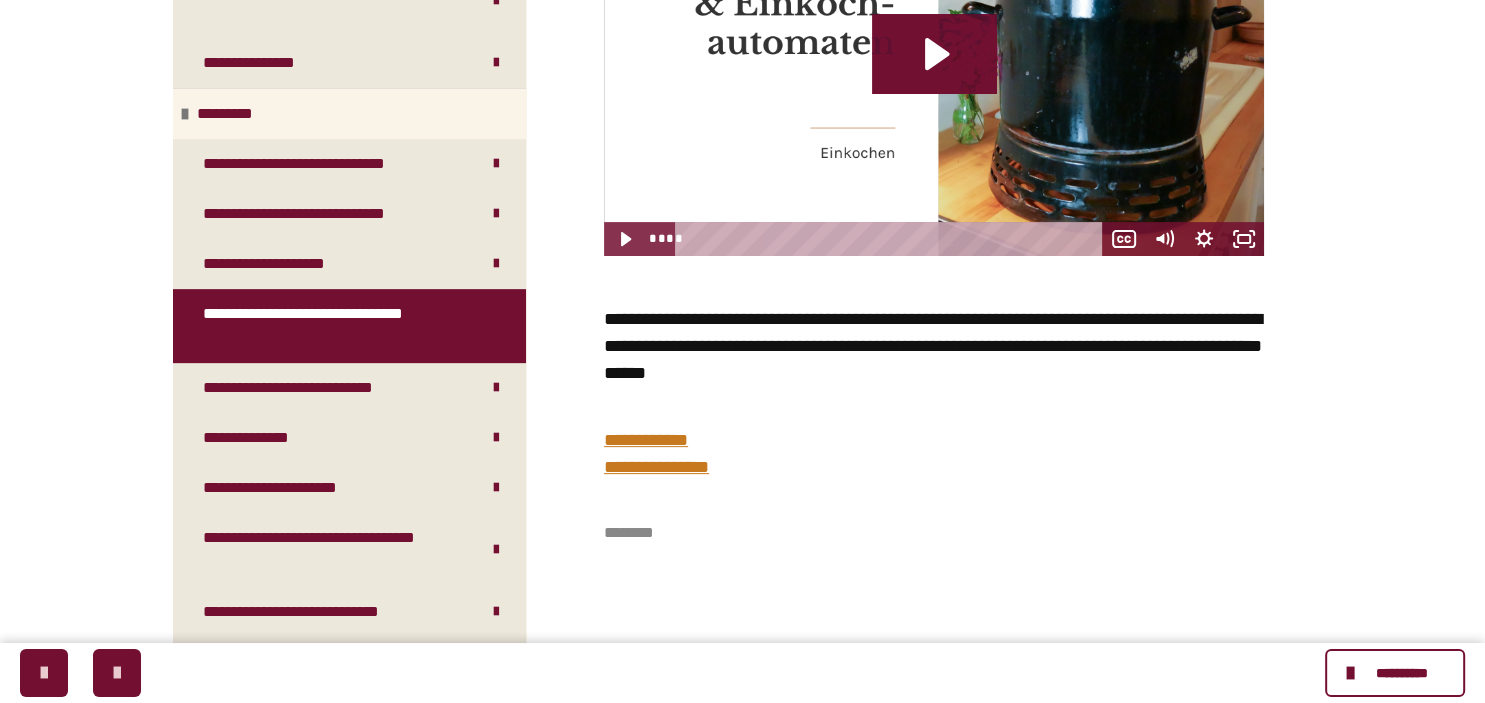 scroll, scrollTop: 111, scrollLeft: 0, axis: vertical 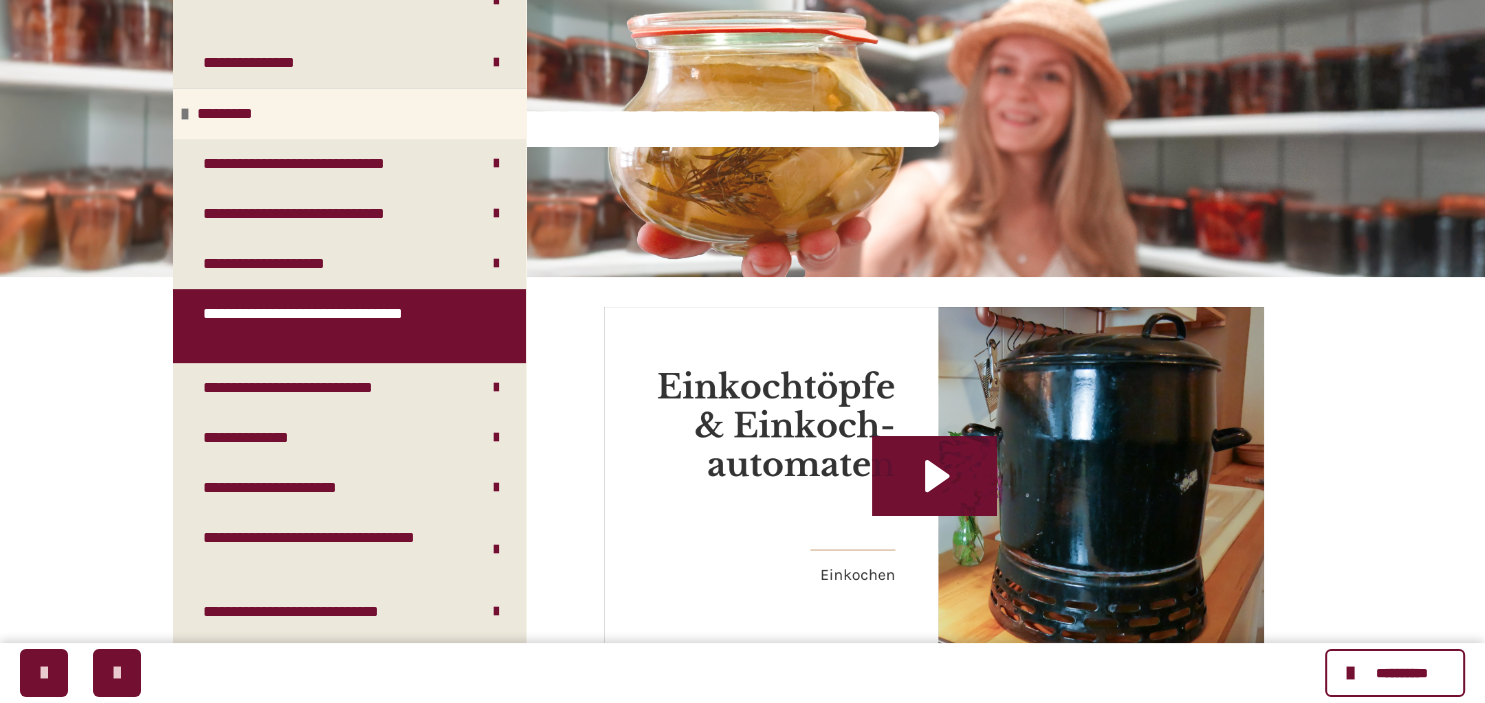 click on "**********" at bounding box center [742, 552] 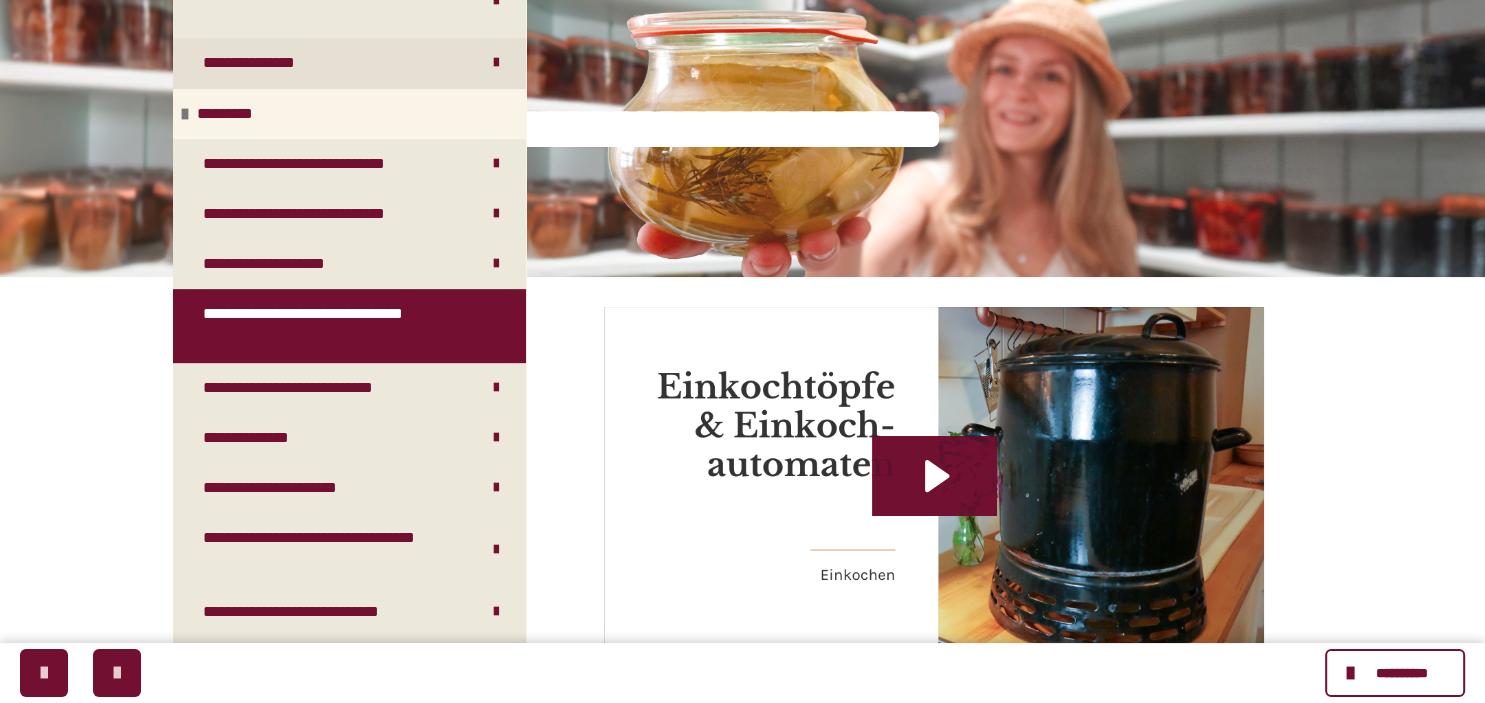 scroll, scrollTop: 960, scrollLeft: 0, axis: vertical 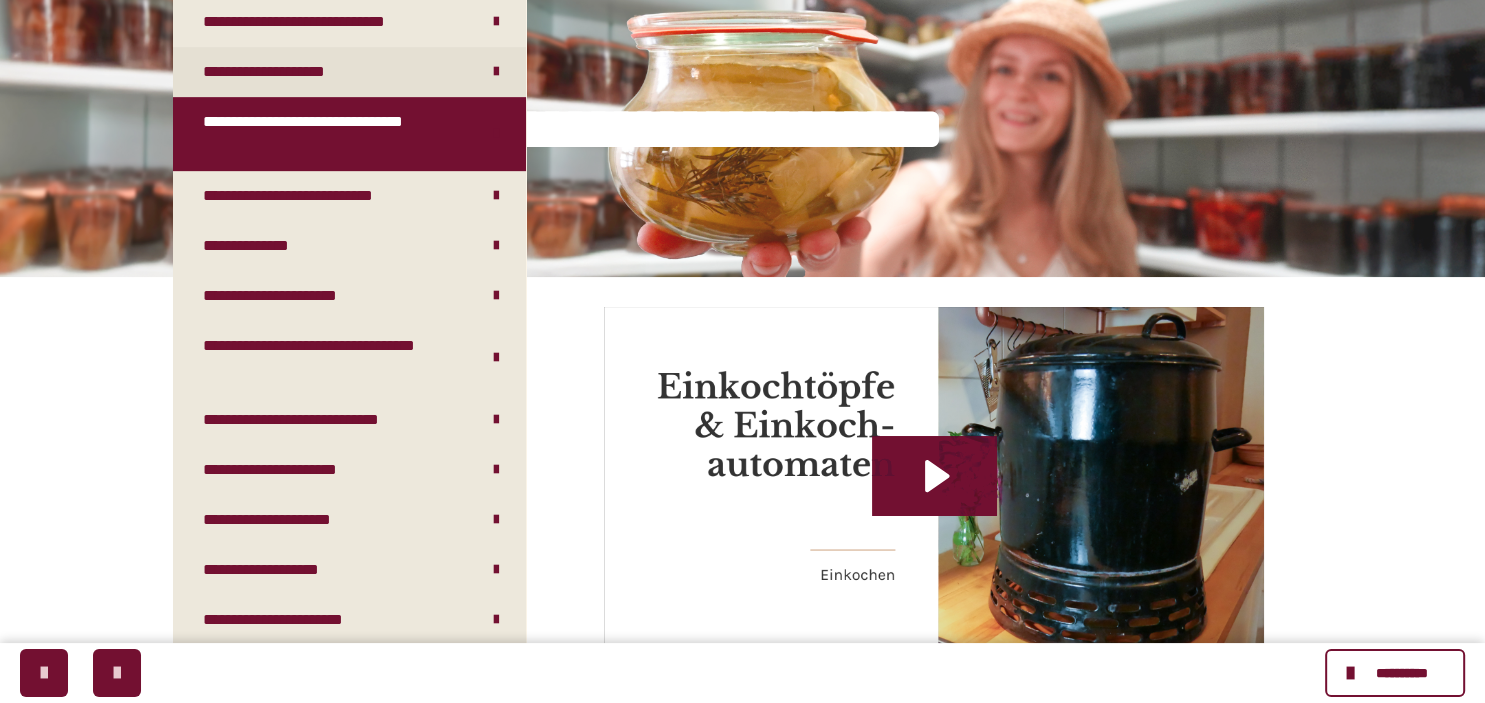 click on "**********" at bounding box center (279, 72) 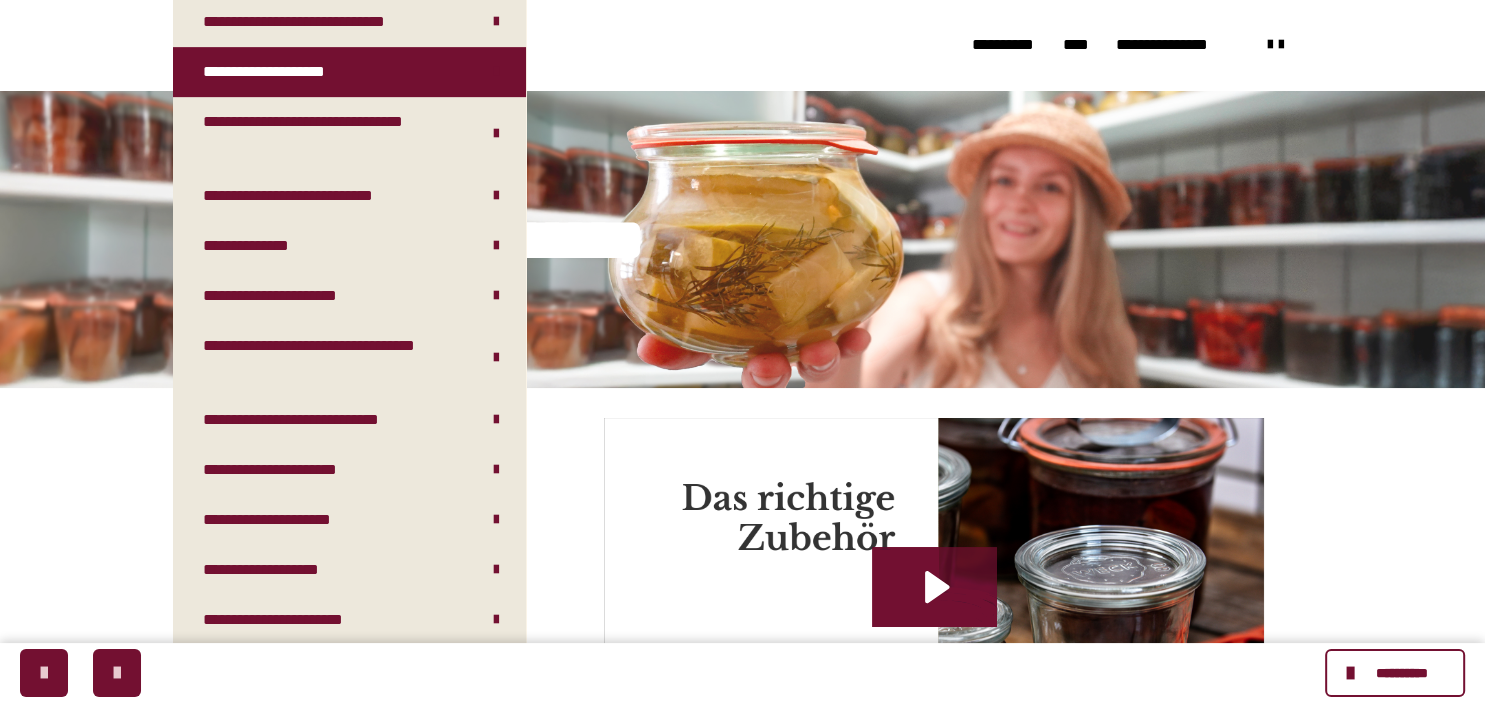 scroll, scrollTop: 528, scrollLeft: 0, axis: vertical 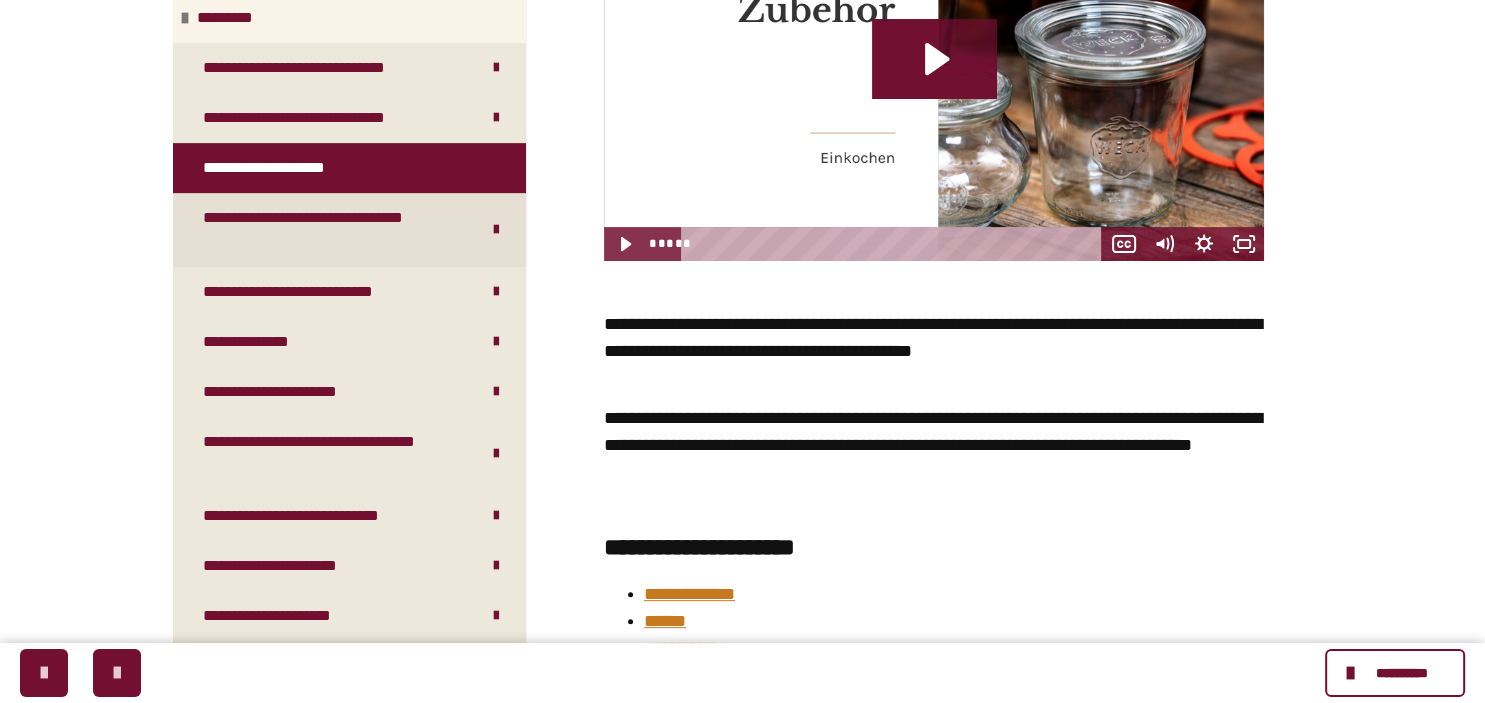 click on "**********" at bounding box center (333, 230) 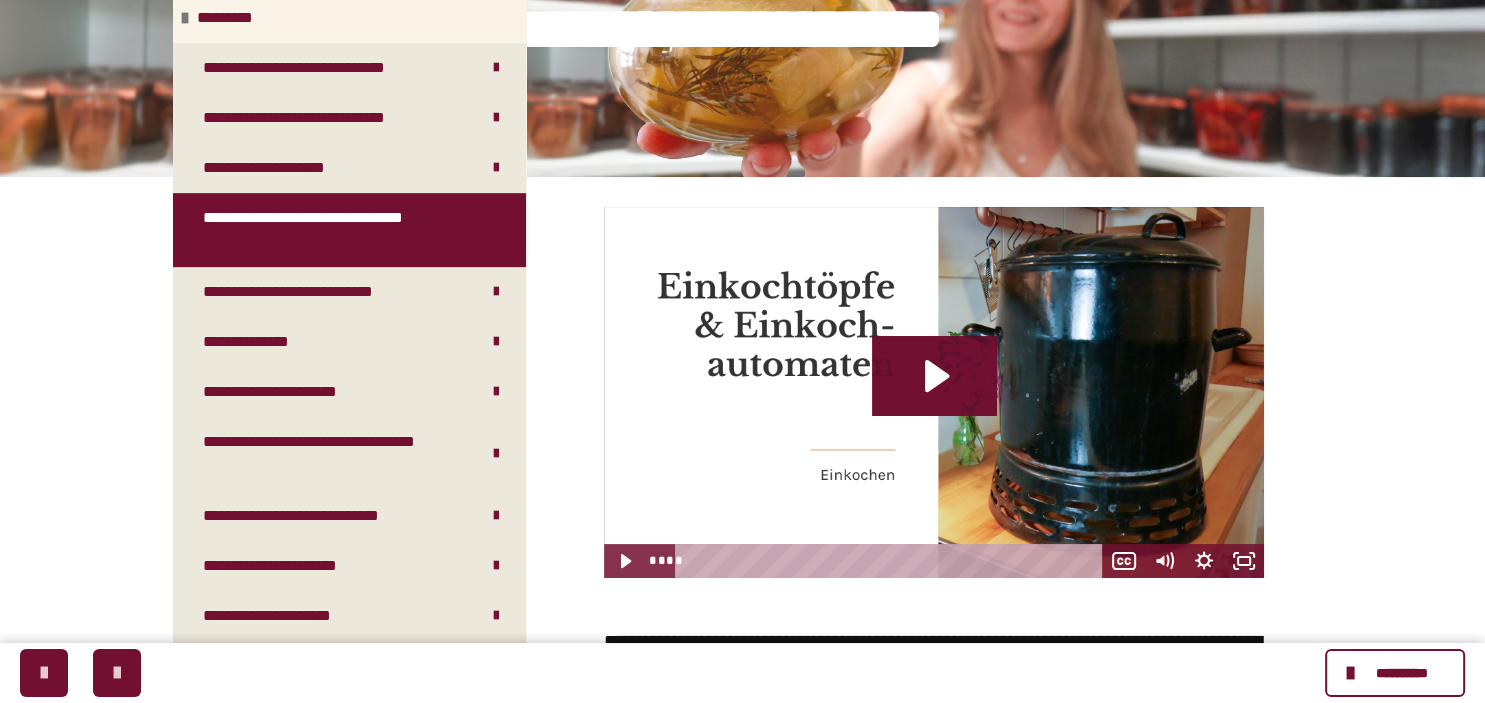 scroll, scrollTop: 316, scrollLeft: 0, axis: vertical 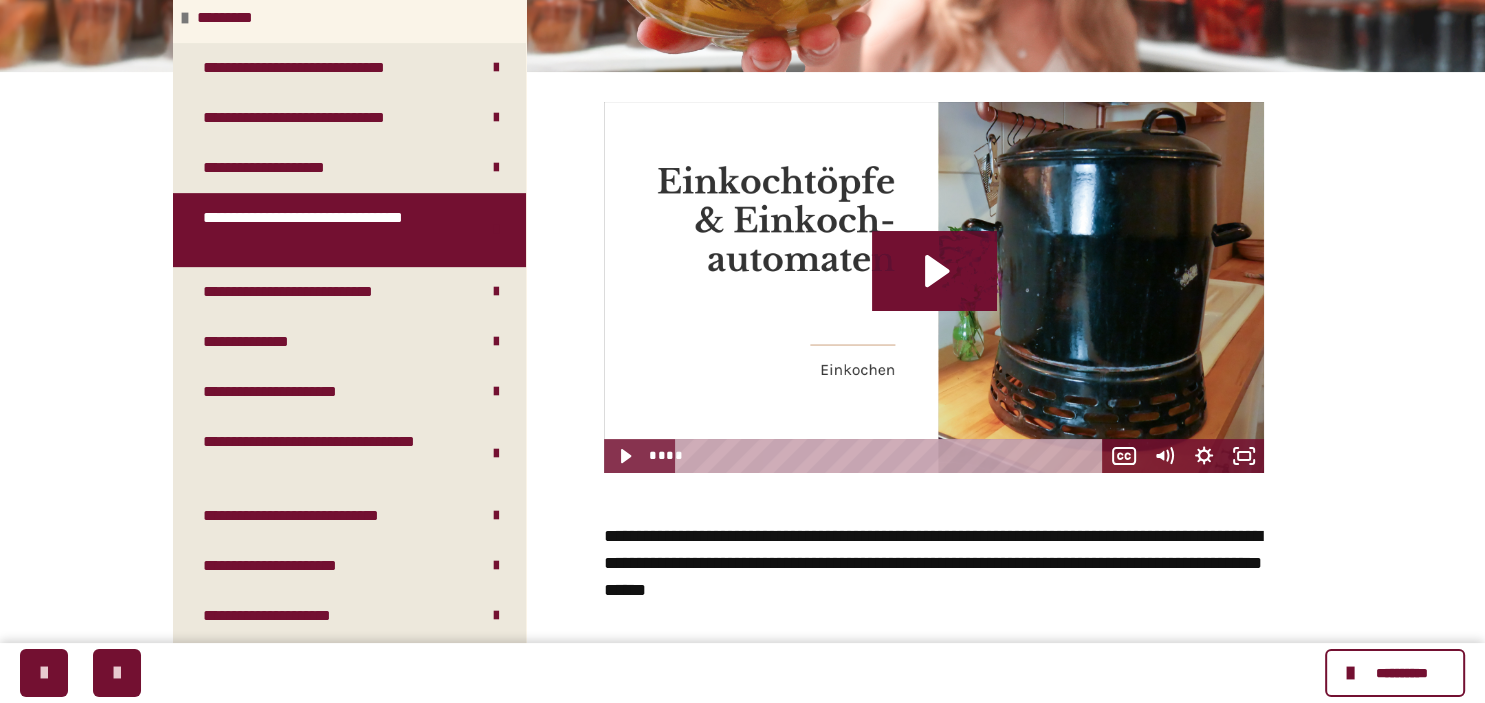 click on "**********" at bounding box center [742, 347] 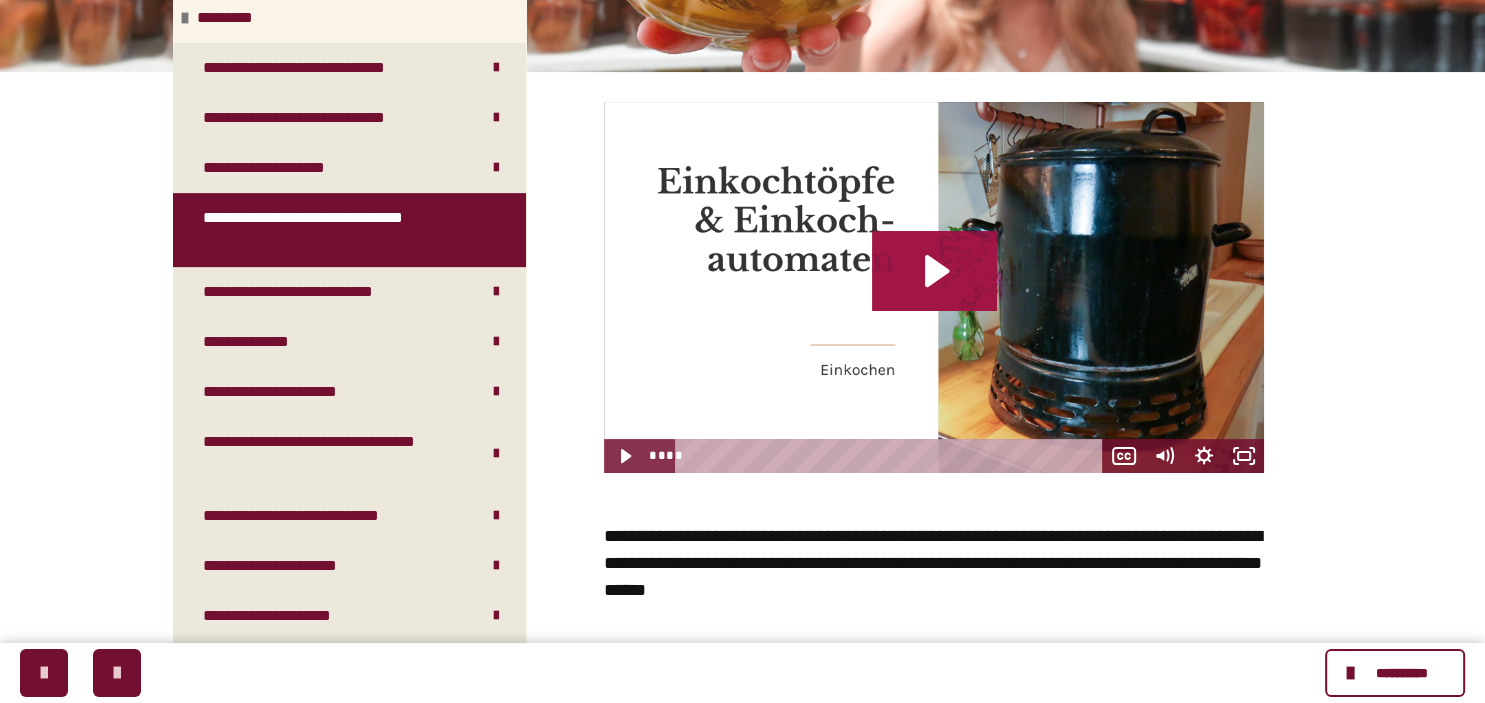 click 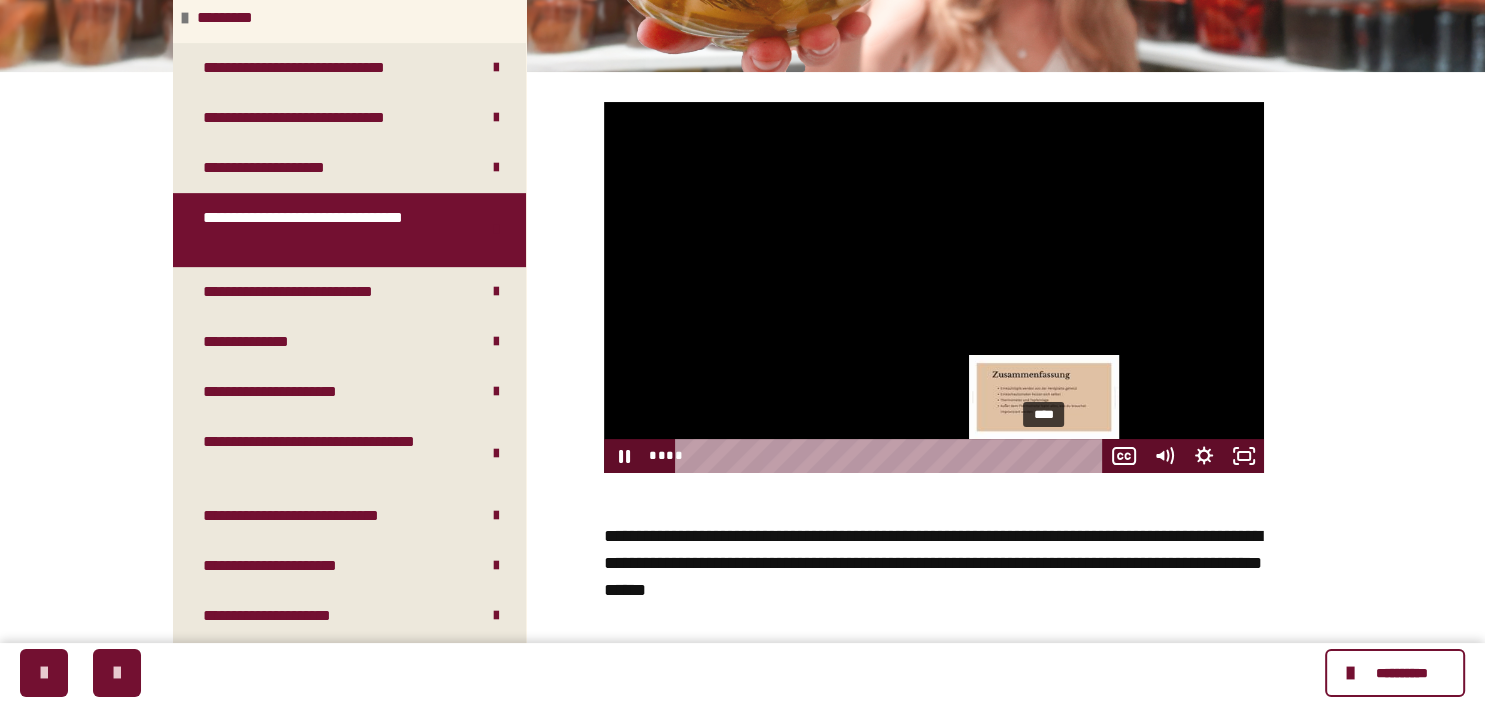 click on "****" at bounding box center (892, 456) 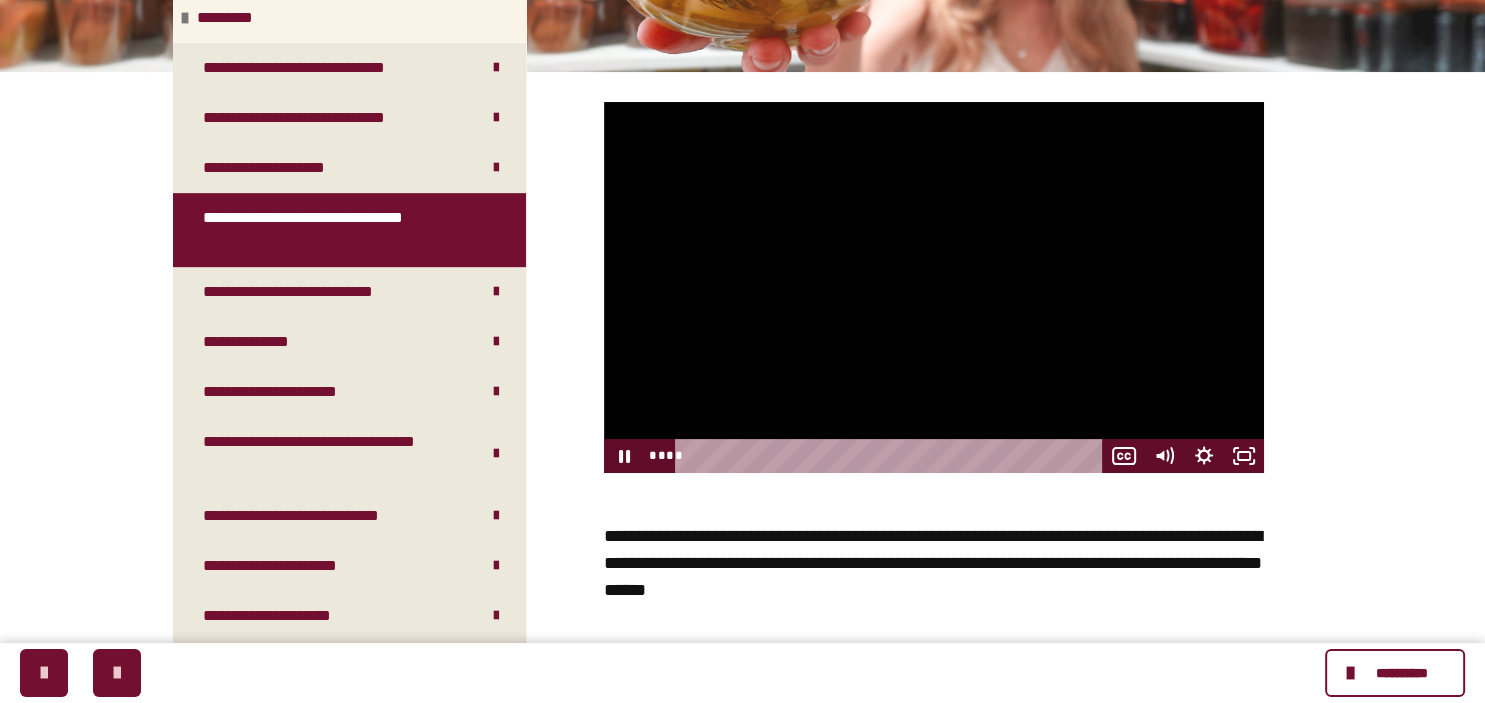 drag, startPoint x: 1046, startPoint y: 457, endPoint x: 675, endPoint y: 474, distance: 371.38928 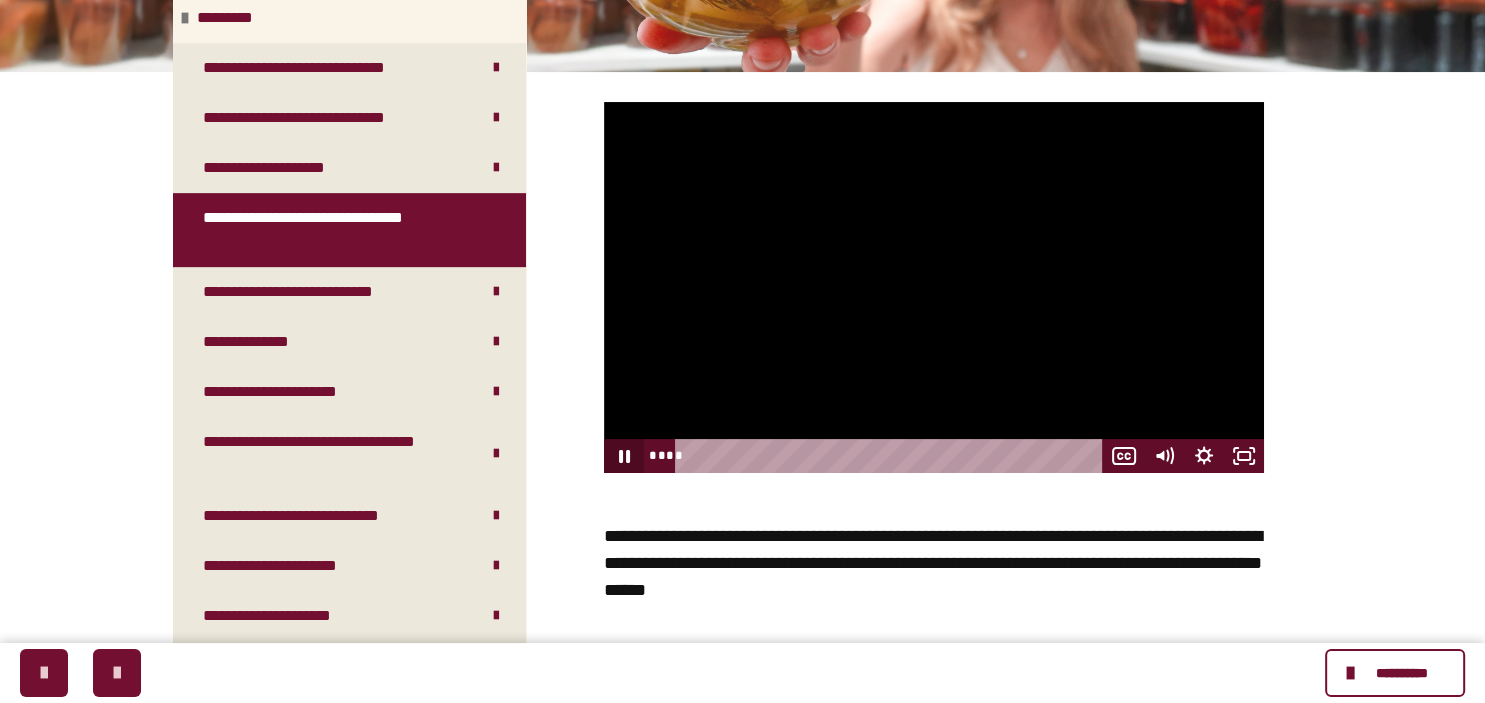 click 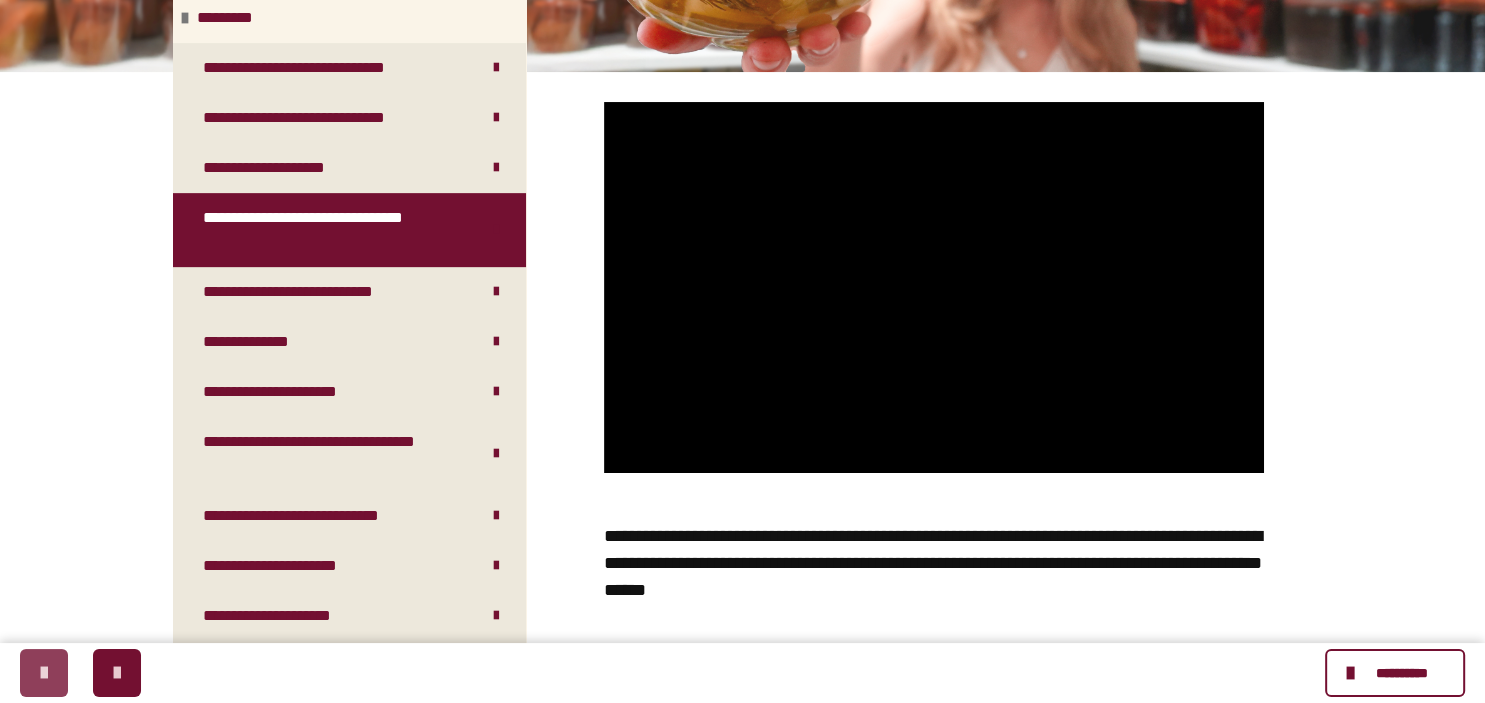 click at bounding box center (44, 673) 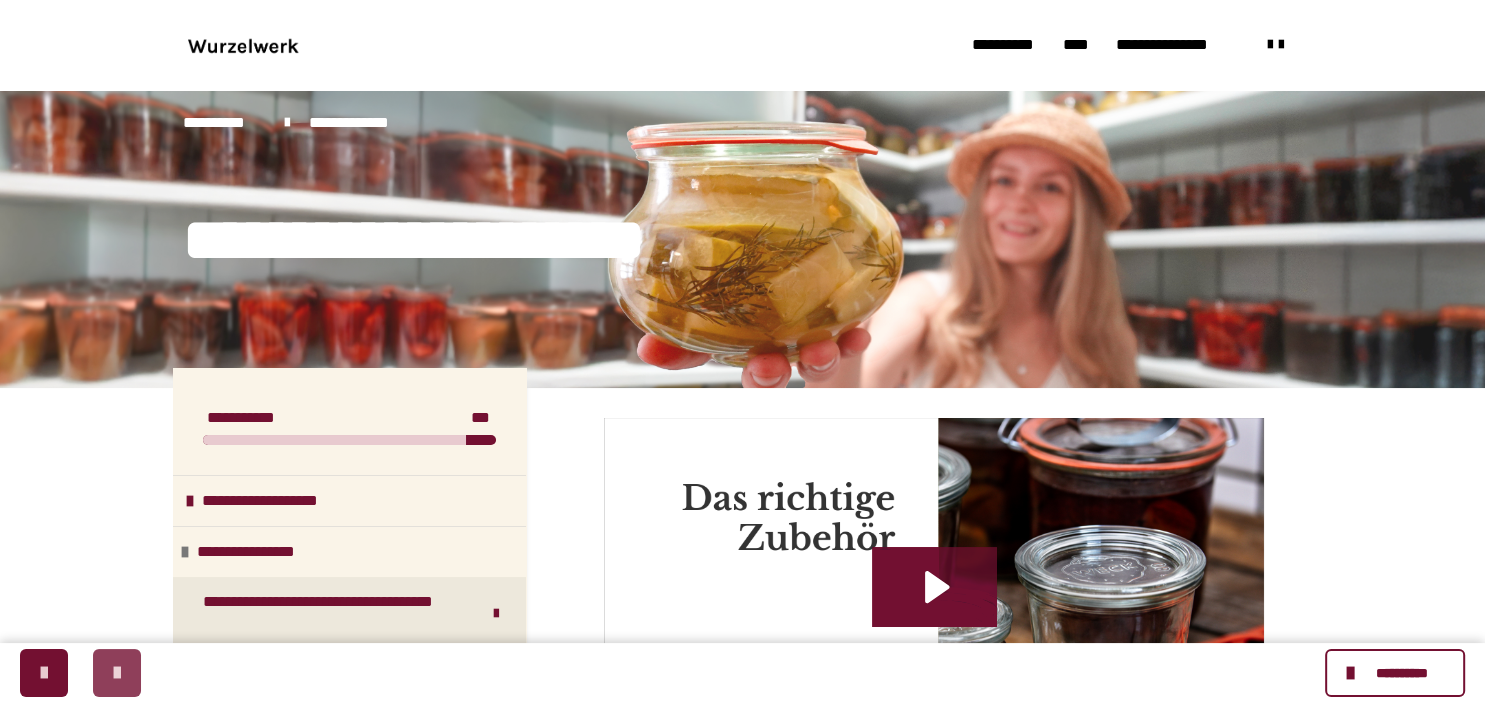 click at bounding box center (117, 673) 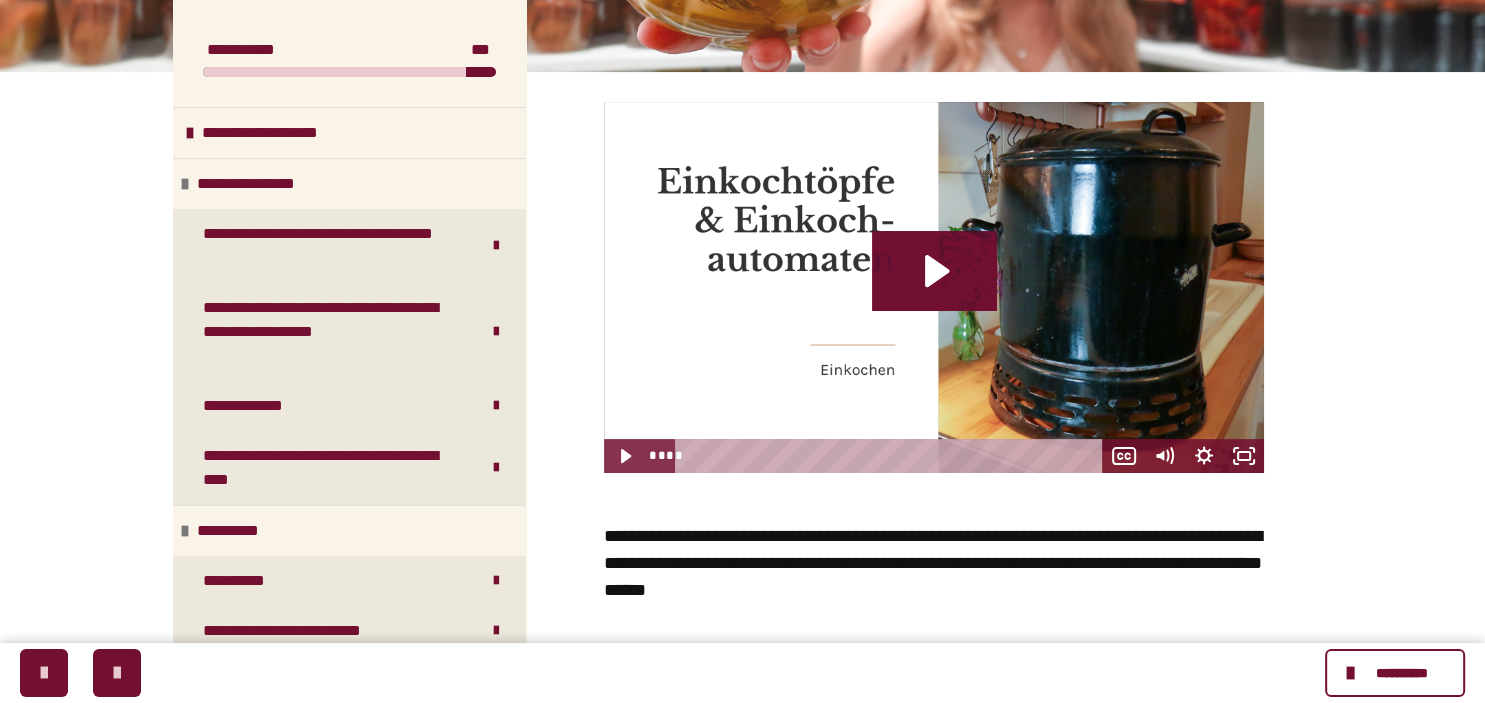 scroll, scrollTop: 422, scrollLeft: 0, axis: vertical 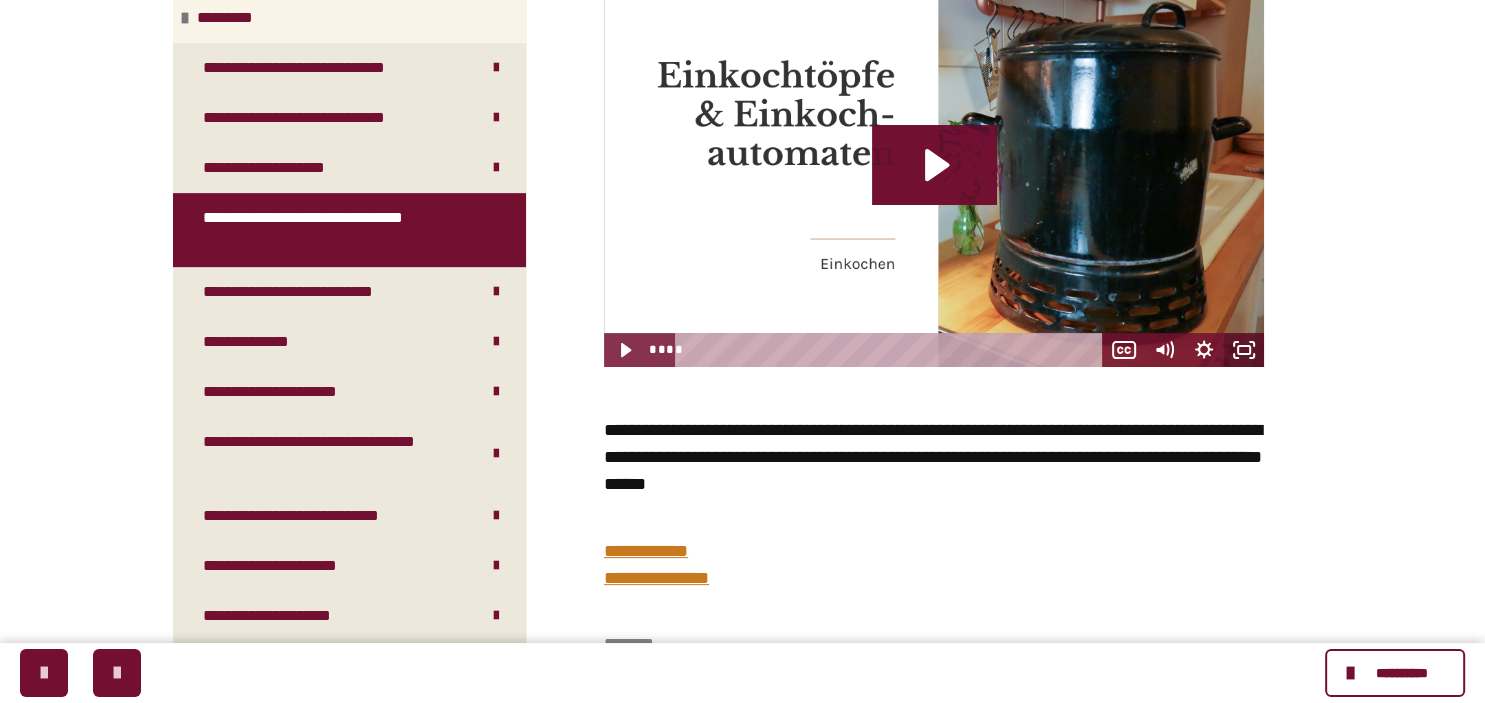click 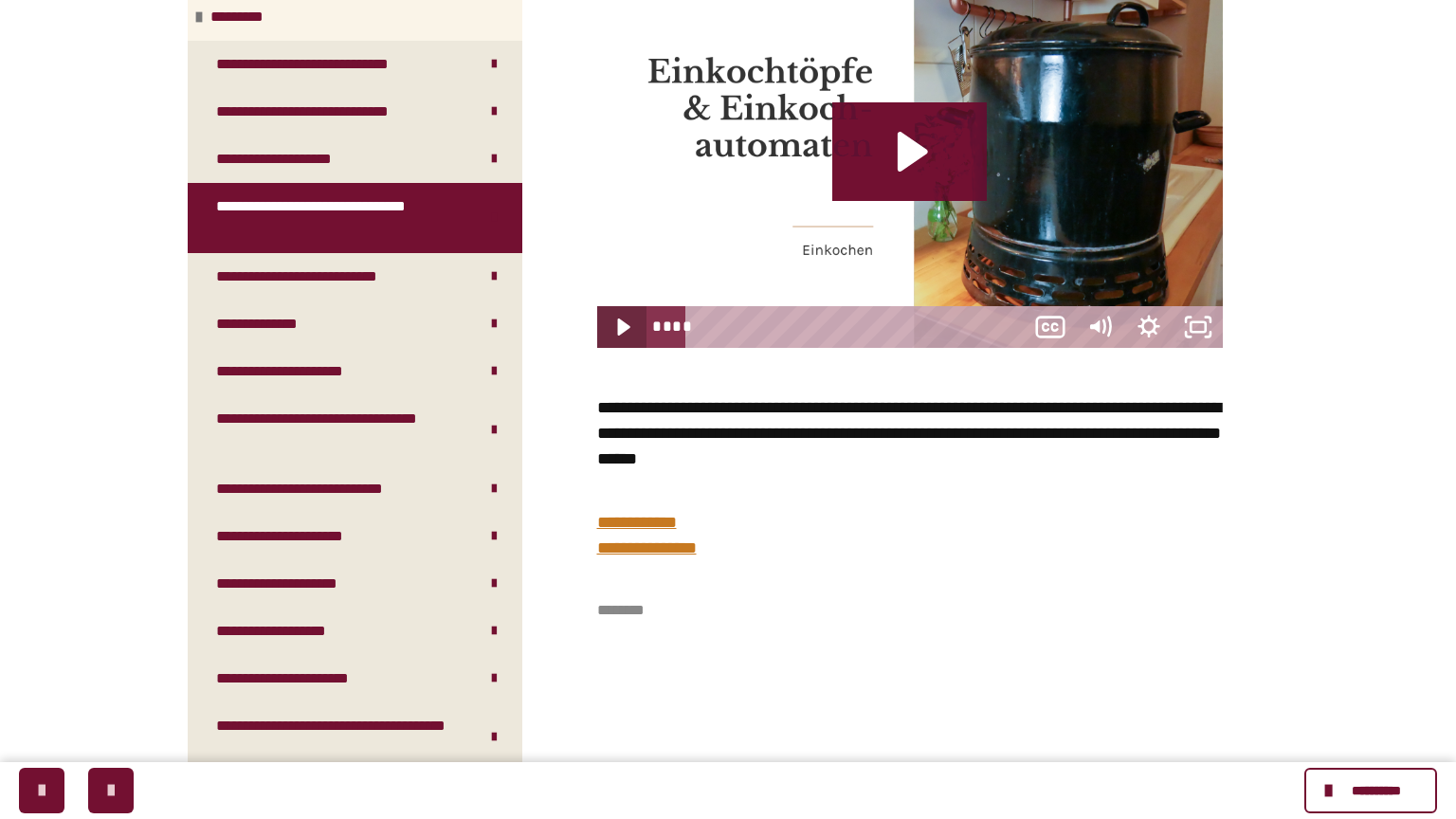 type 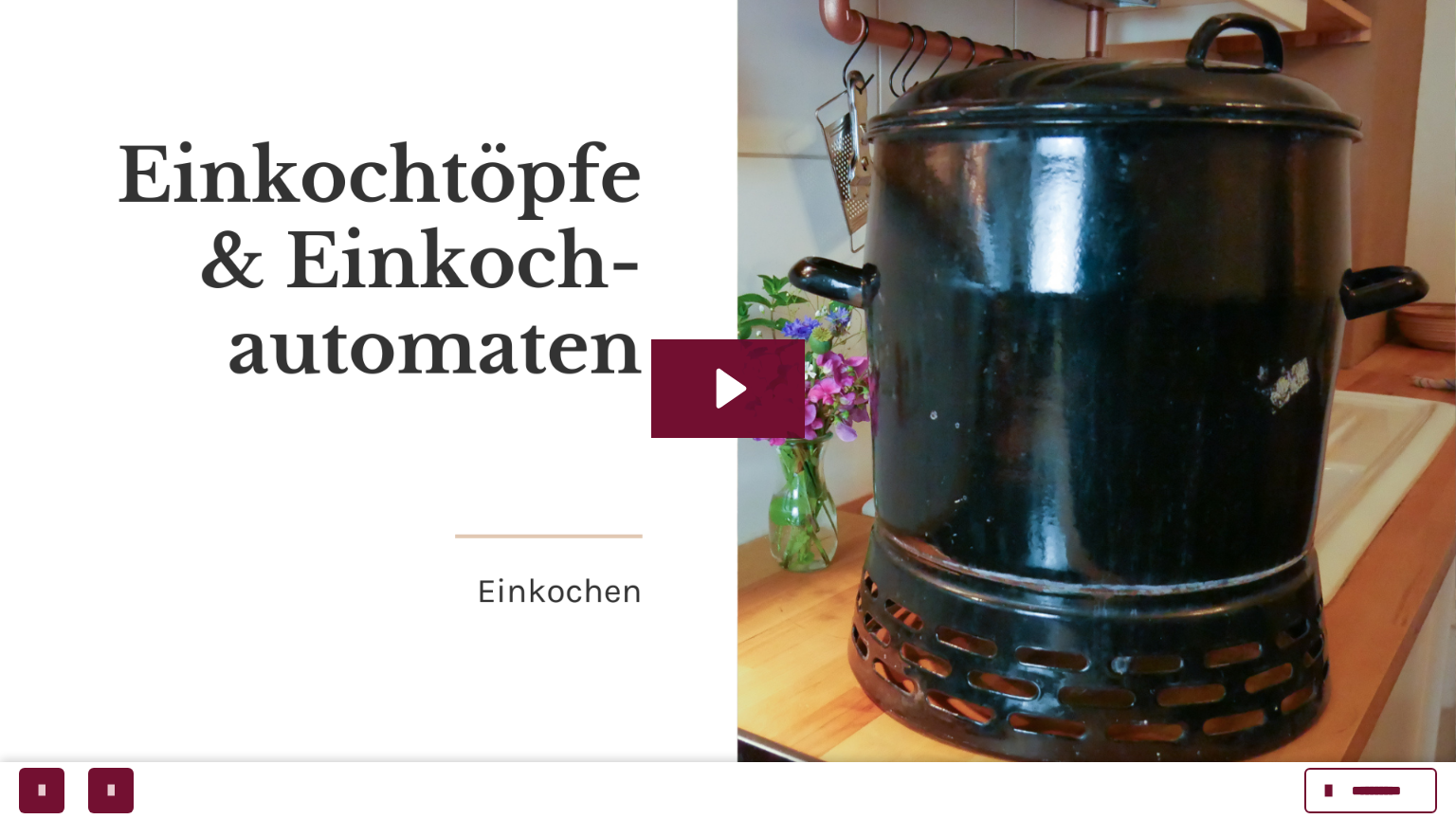click 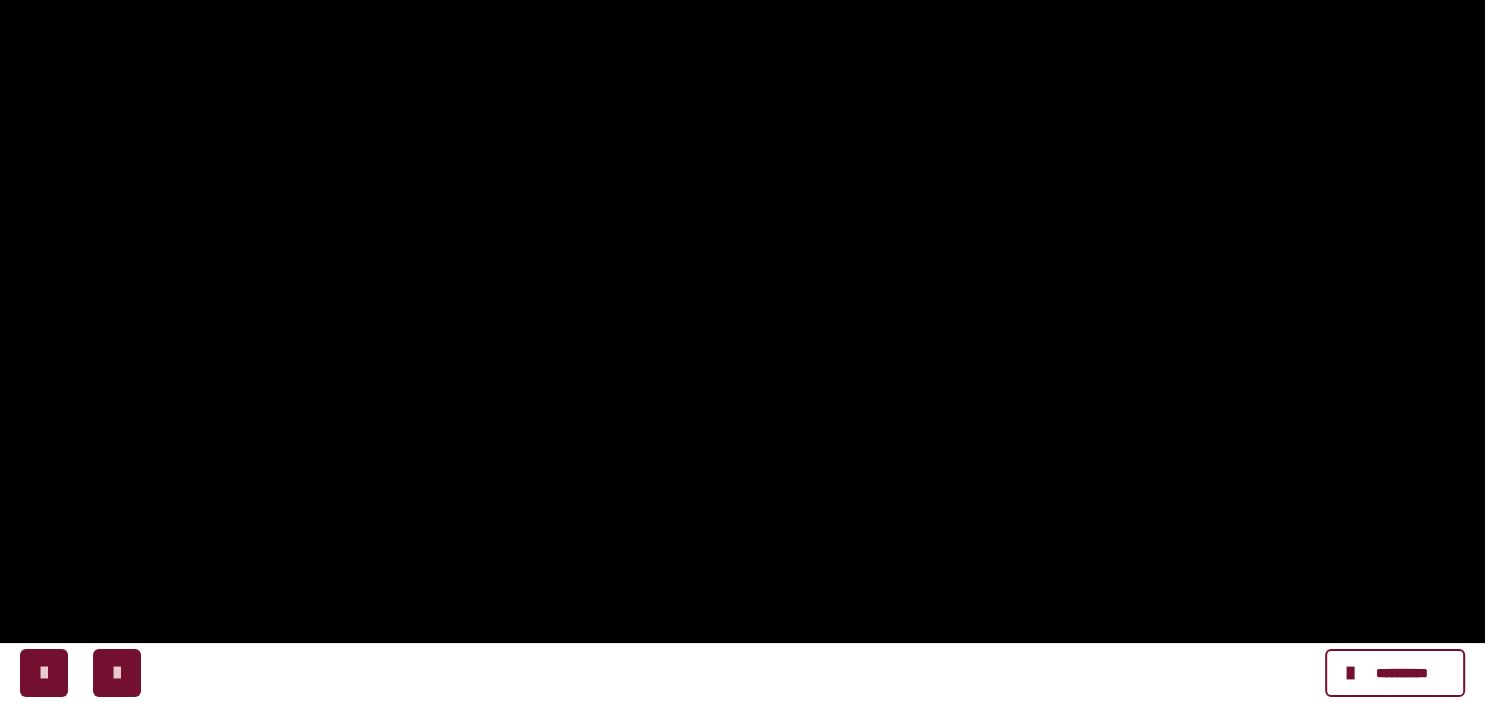 scroll, scrollTop: 533, scrollLeft: 0, axis: vertical 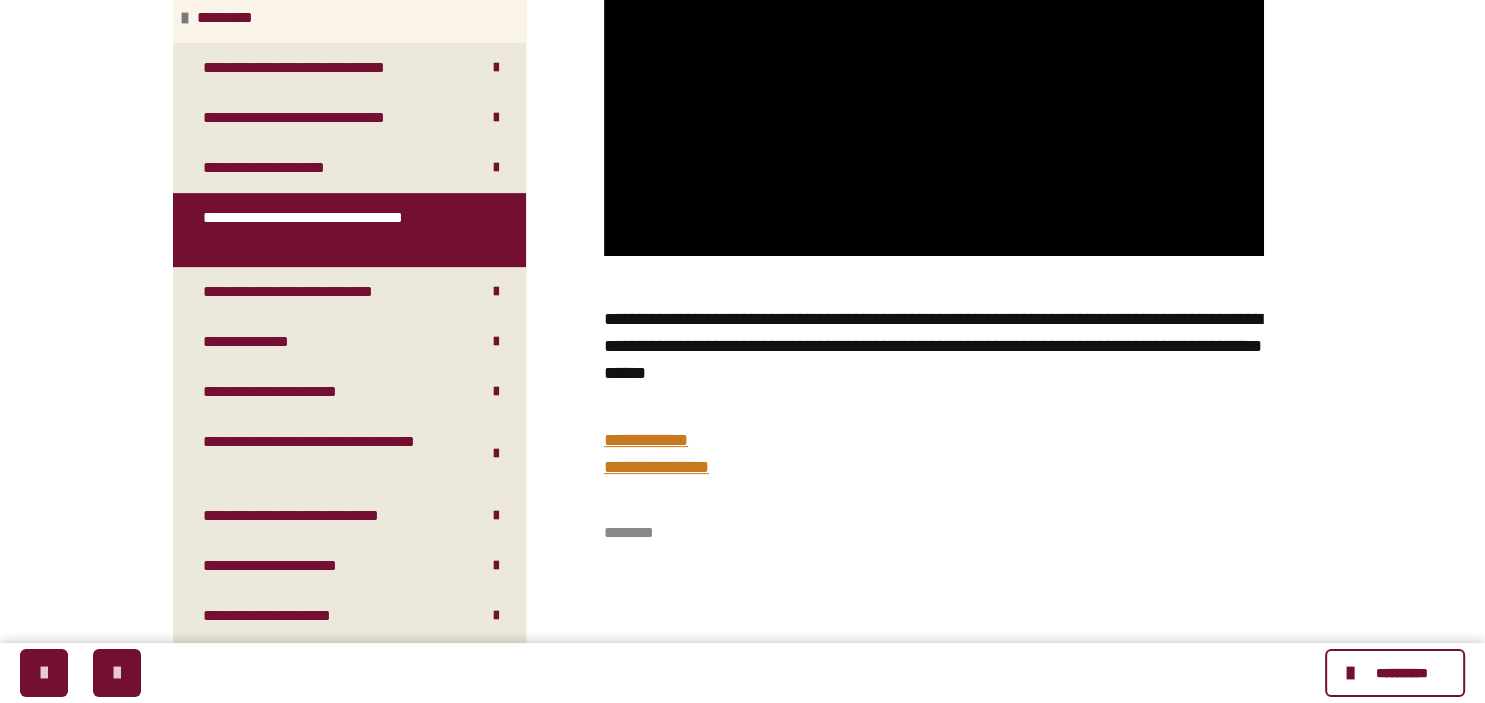 click on "********" at bounding box center [934, 533] 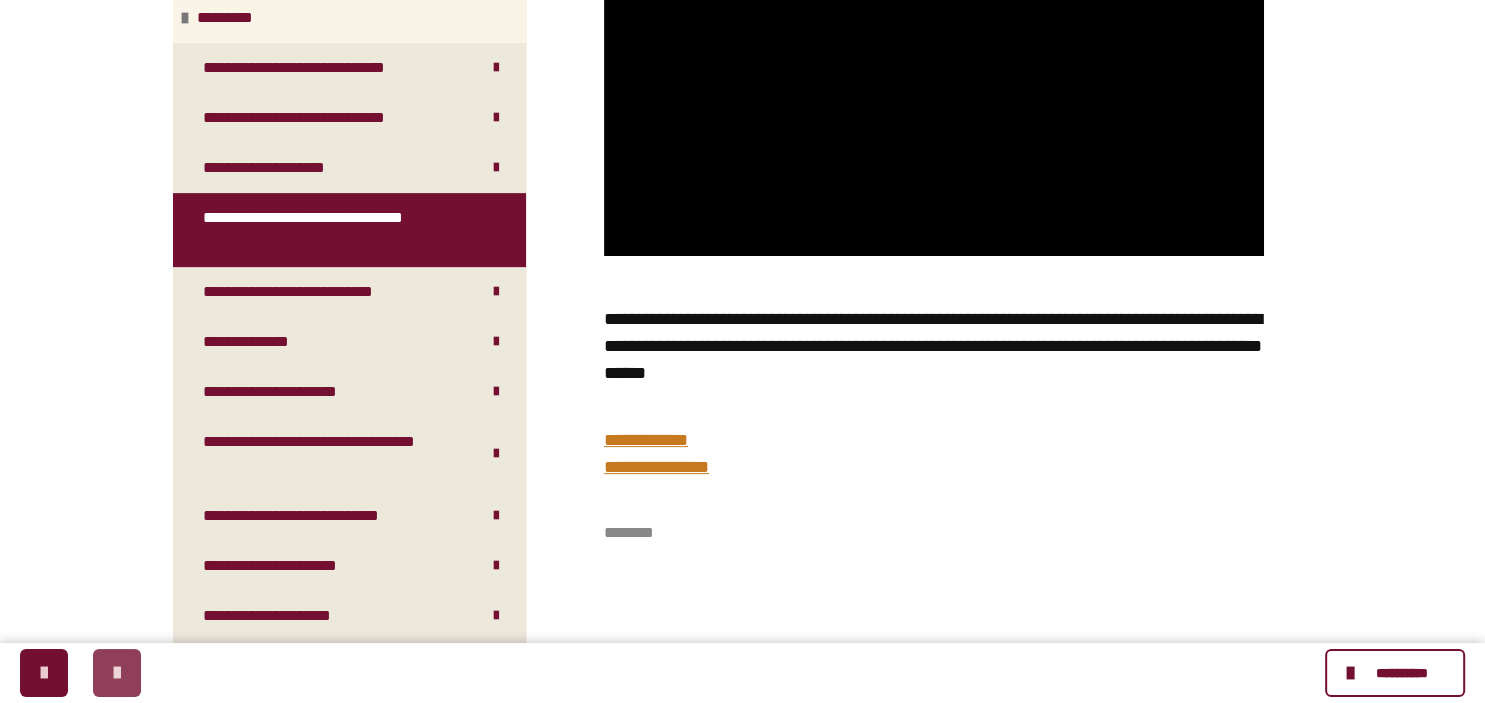 click at bounding box center [117, 673] 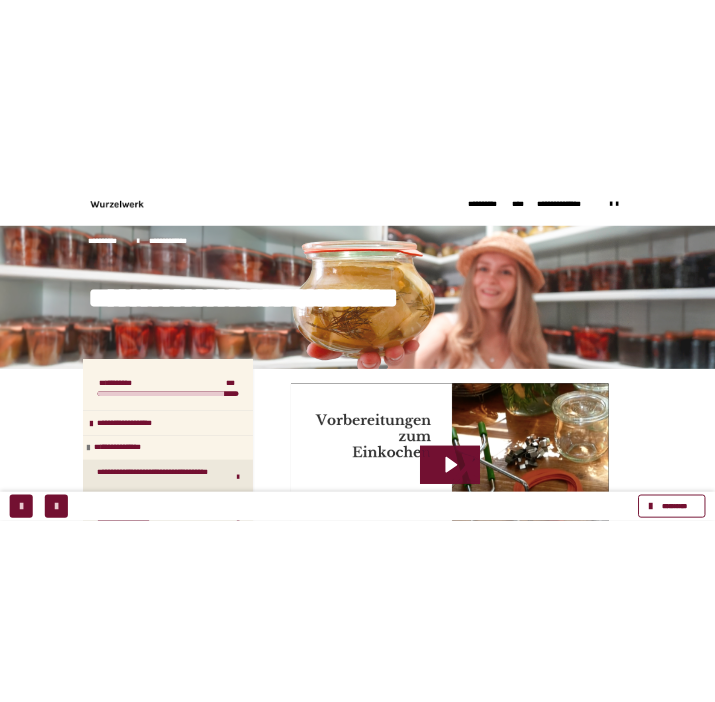 scroll, scrollTop: 211, scrollLeft: 0, axis: vertical 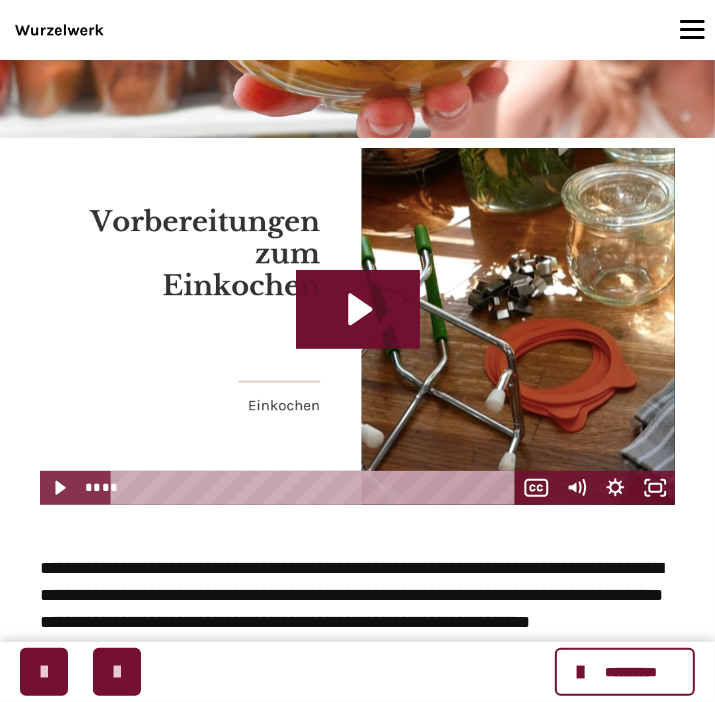 click at bounding box center [357, 326] 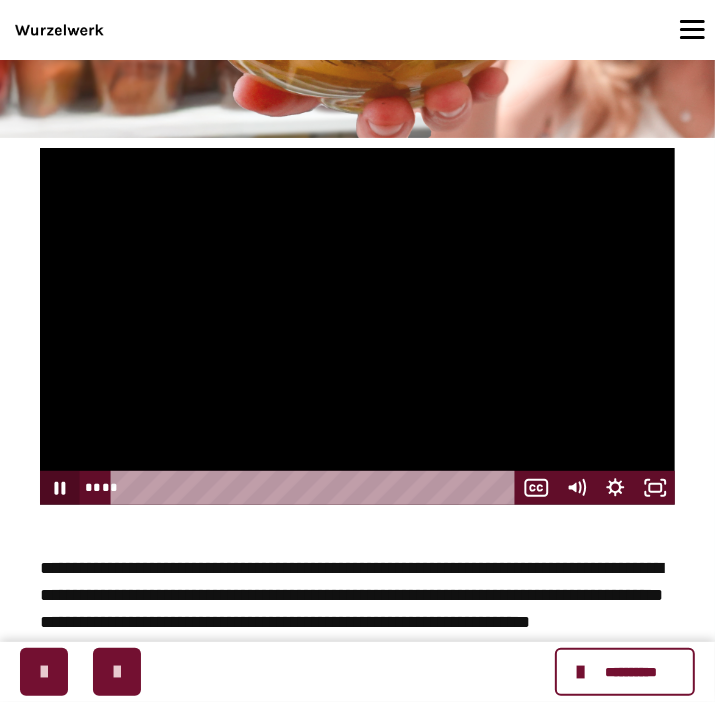 click 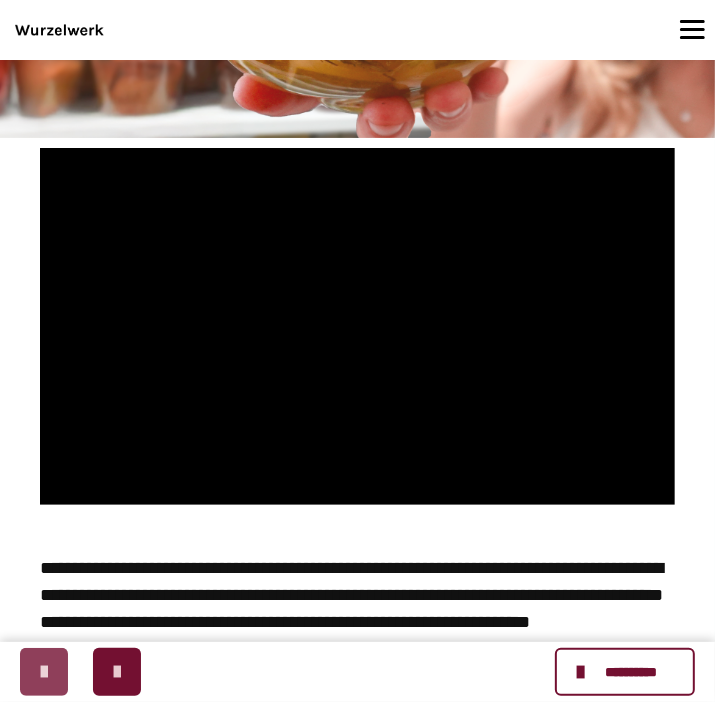 click at bounding box center (44, 672) 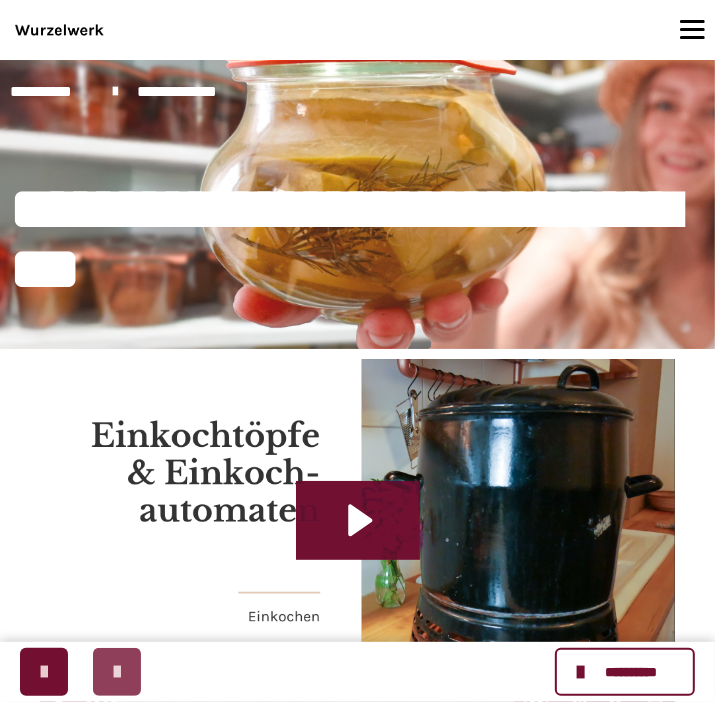 click at bounding box center (117, 672) 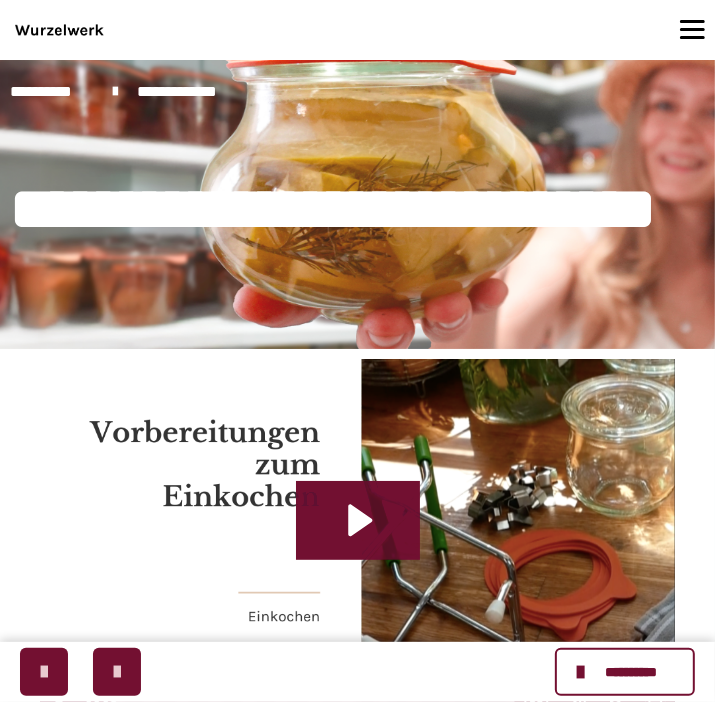 scroll, scrollTop: 316, scrollLeft: 0, axis: vertical 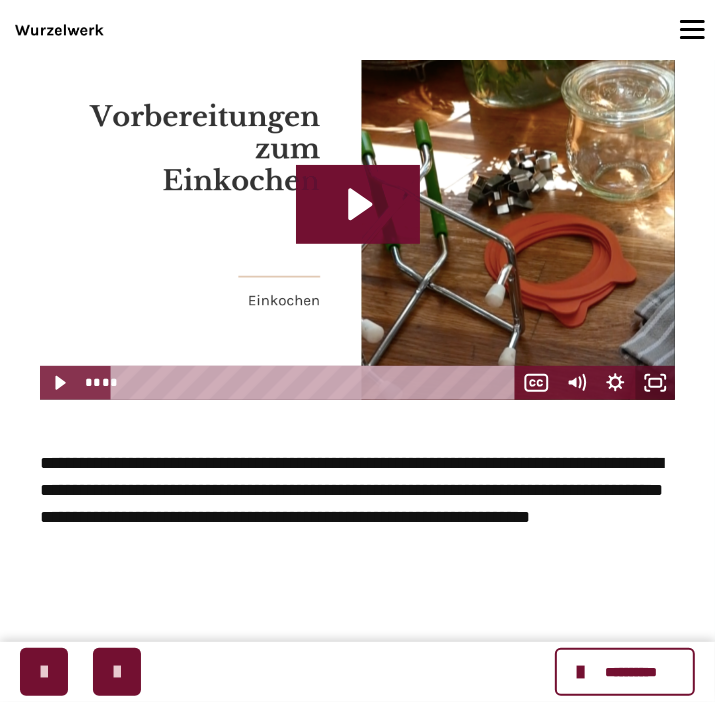 click 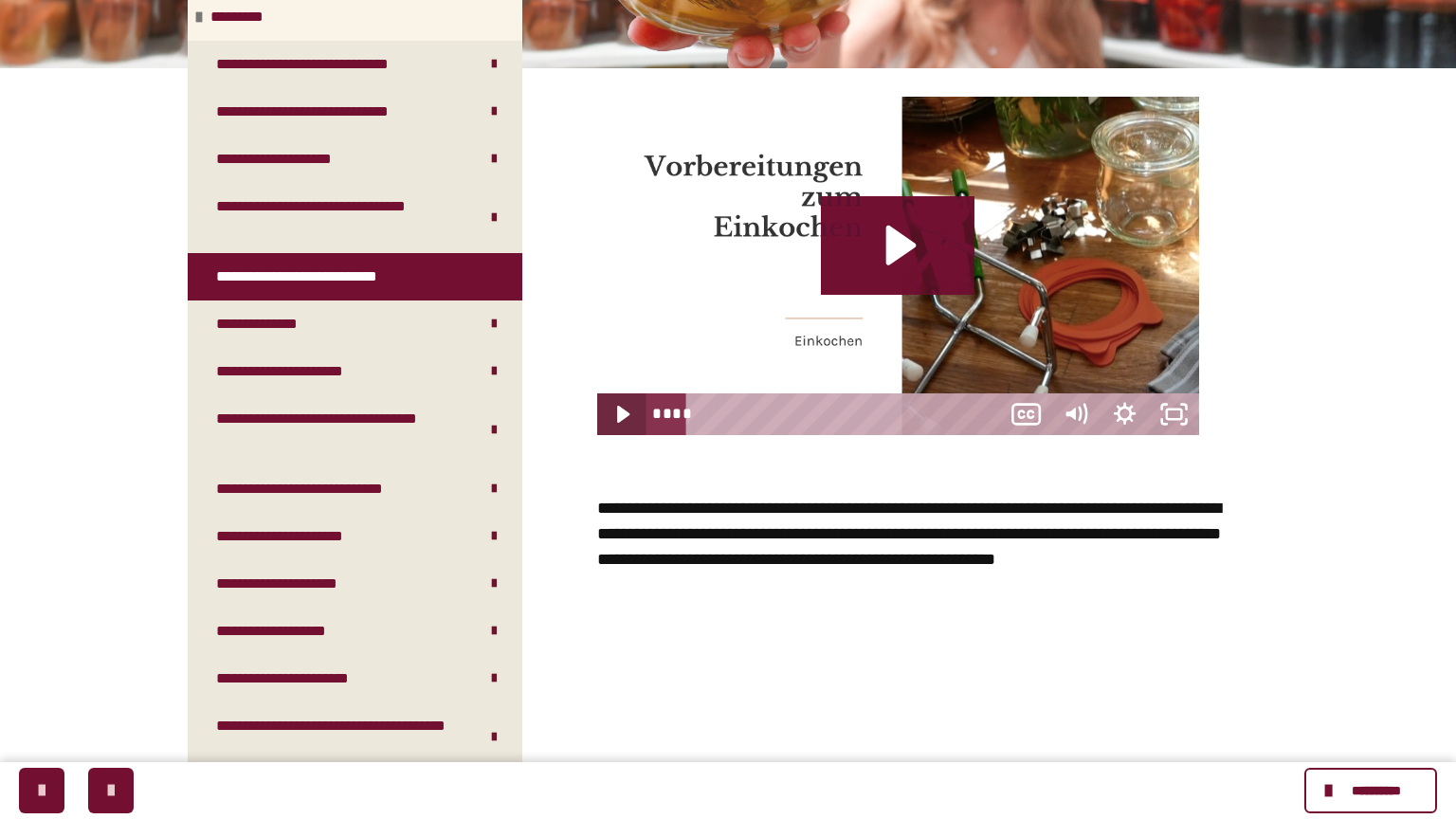 type 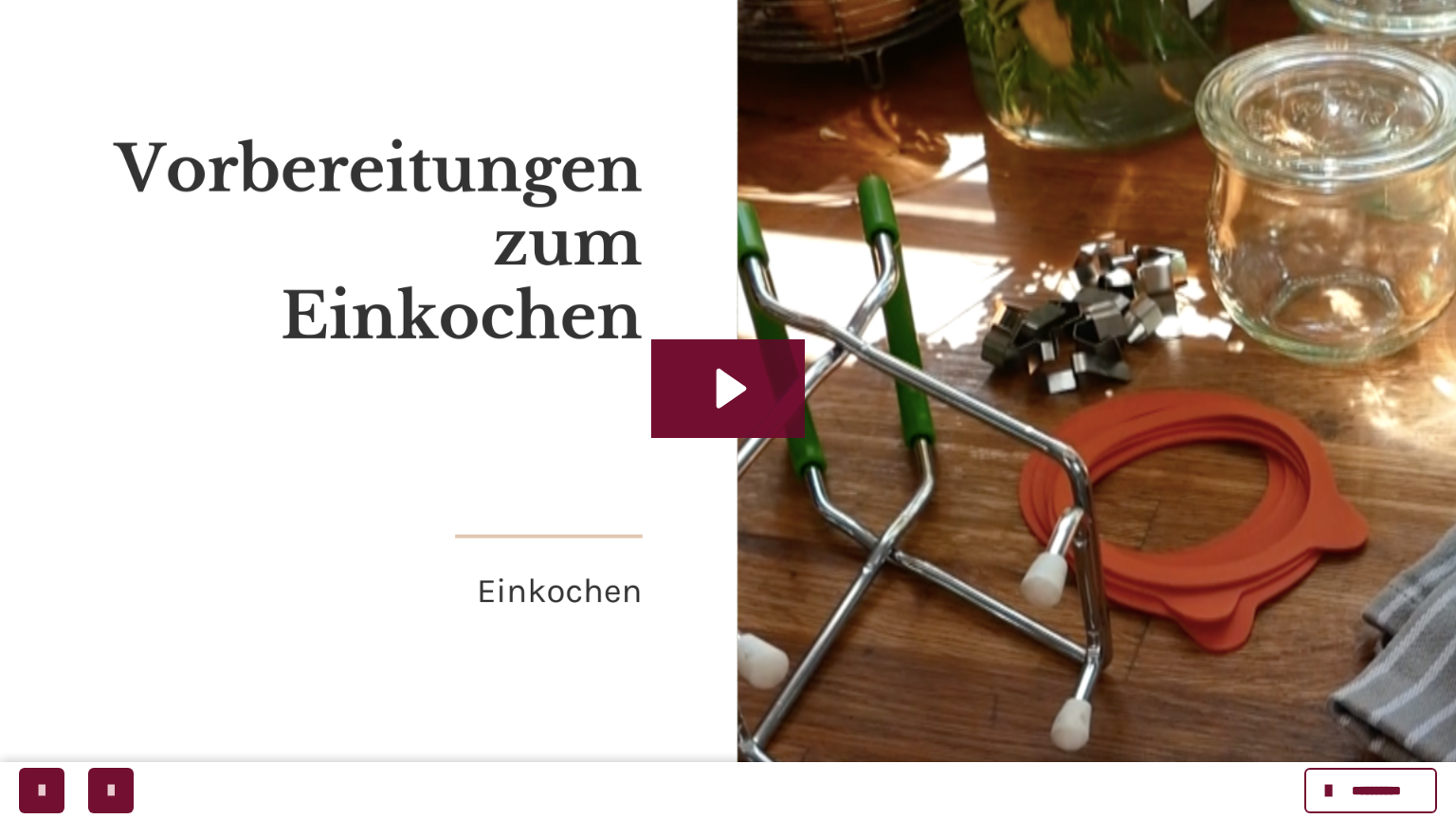click 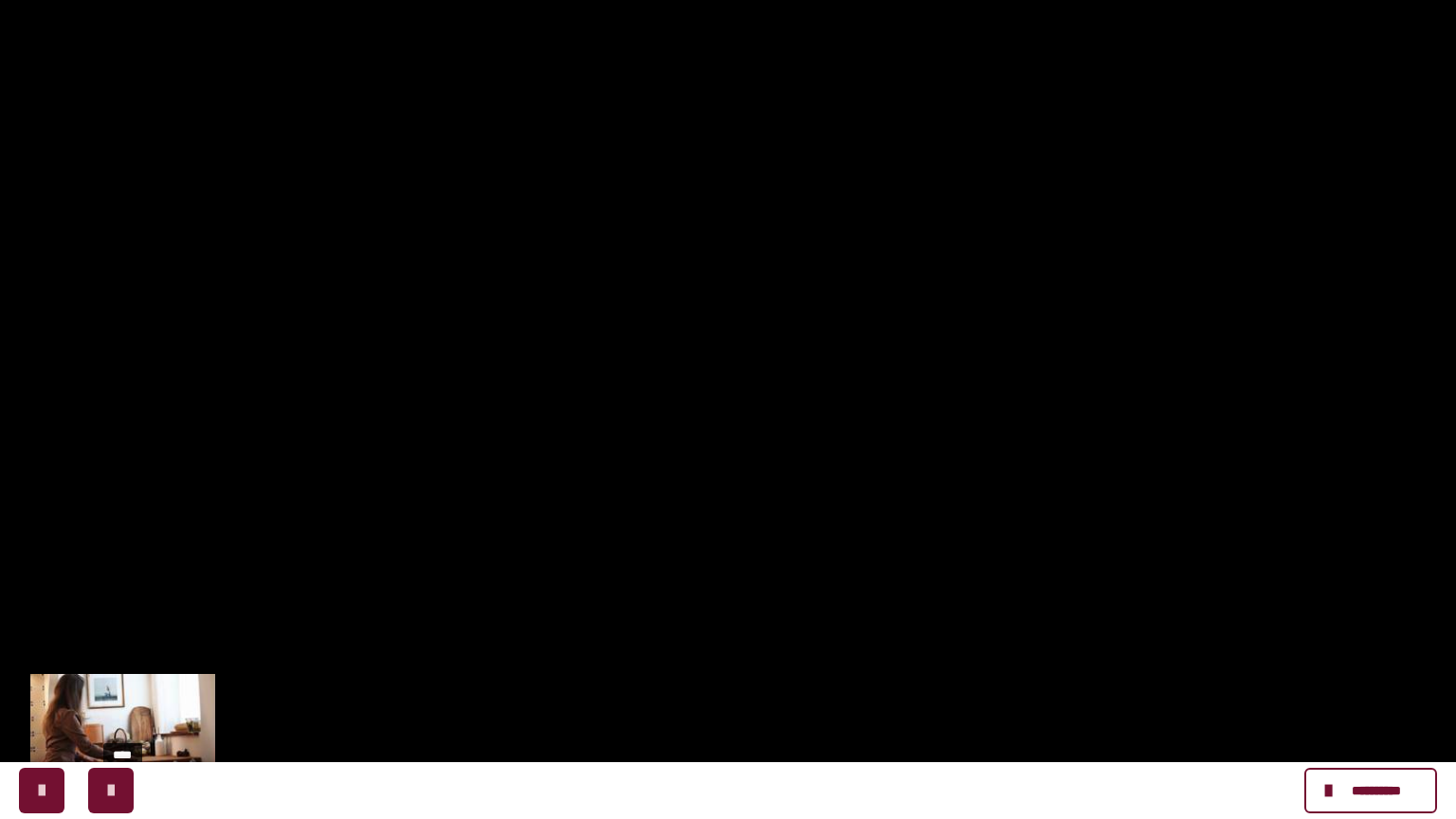 click on "****" at bounding box center [677, 798] 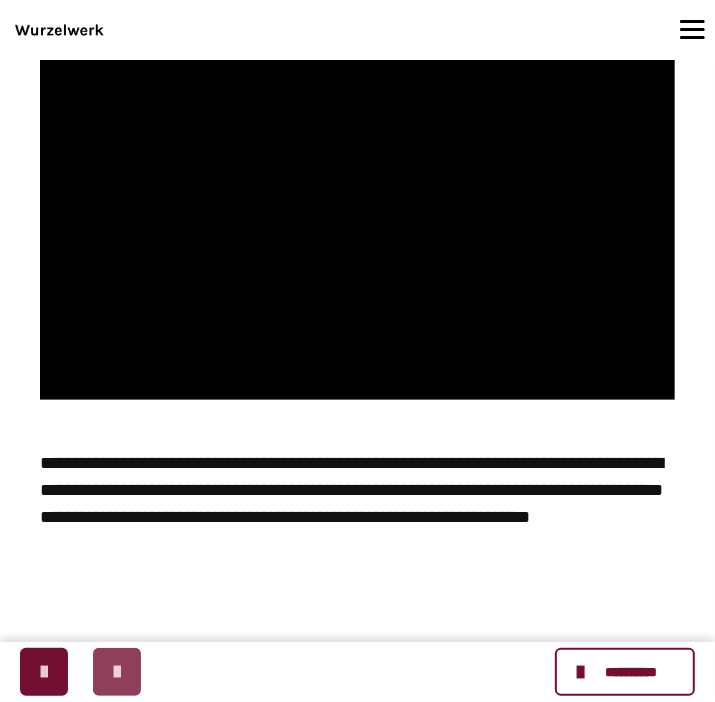 click at bounding box center [117, 672] 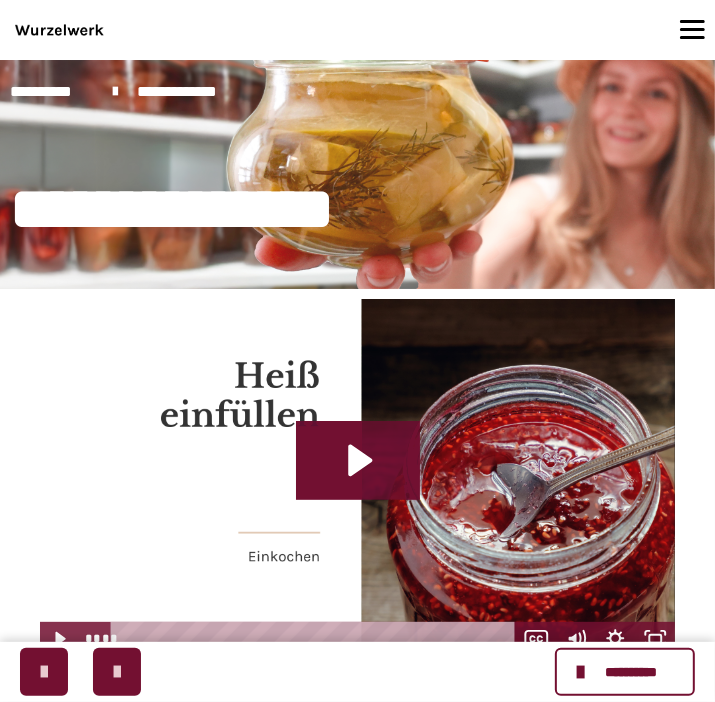 scroll, scrollTop: 328, scrollLeft: 0, axis: vertical 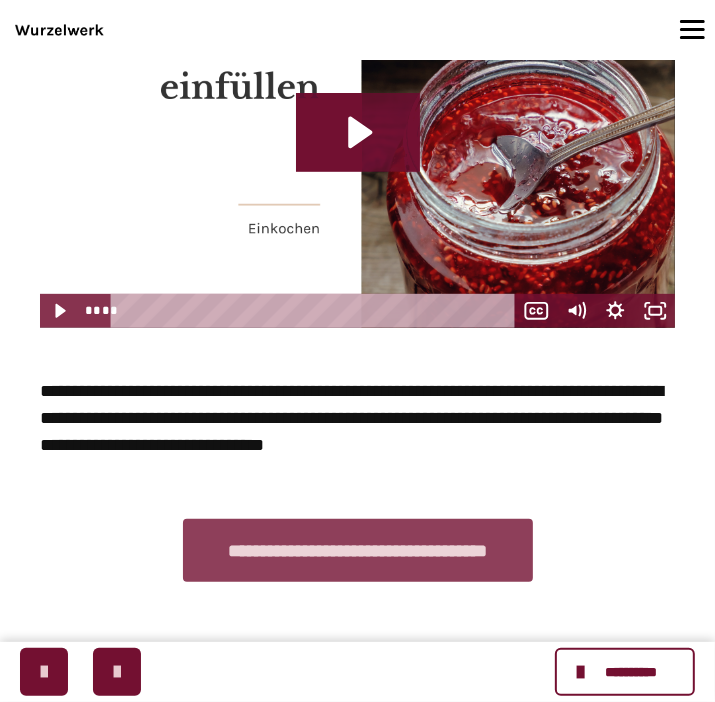 click on "**********" at bounding box center [358, 550] 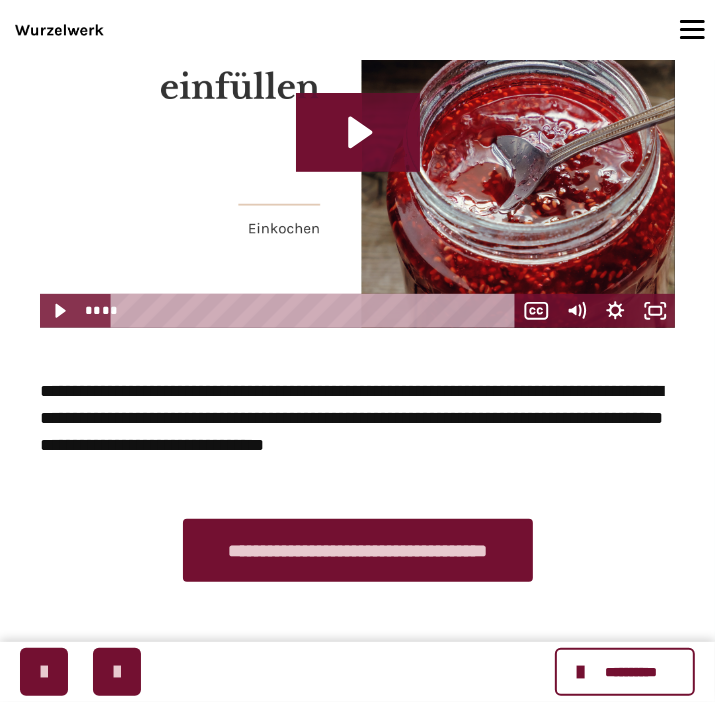 scroll, scrollTop: 0, scrollLeft: 0, axis: both 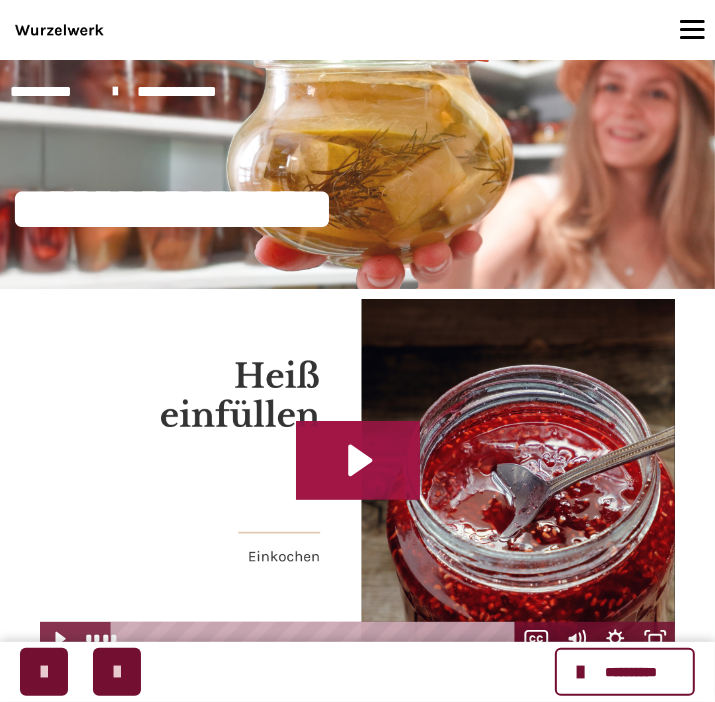 click 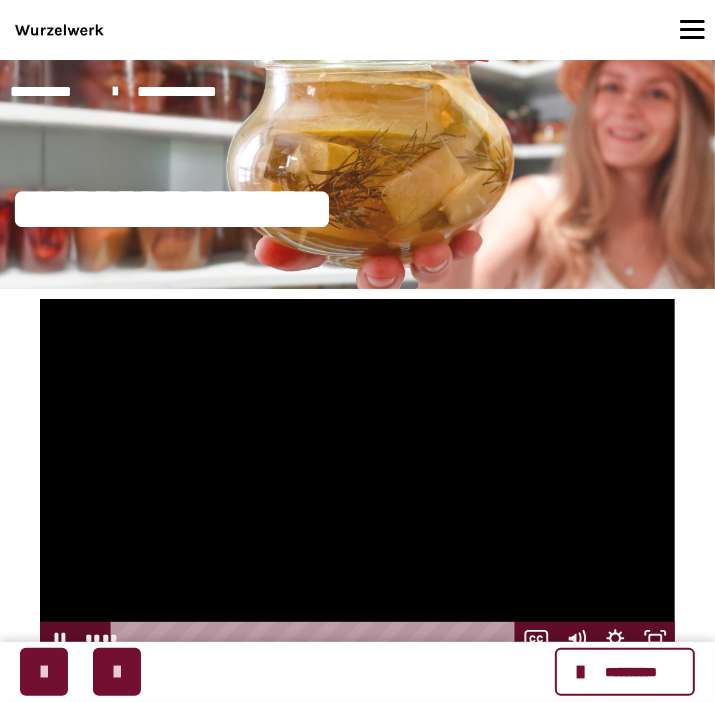 click at bounding box center (357, 477) 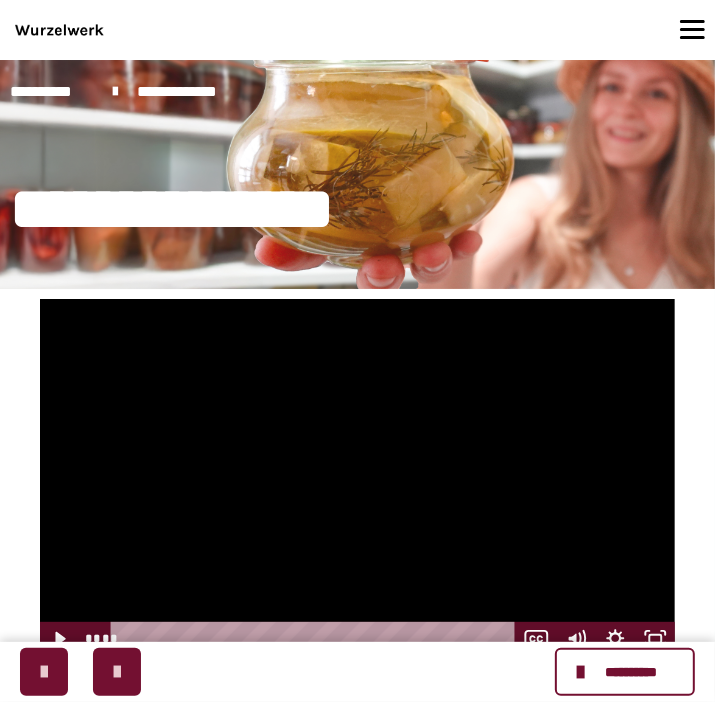 scroll, scrollTop: 316, scrollLeft: 0, axis: vertical 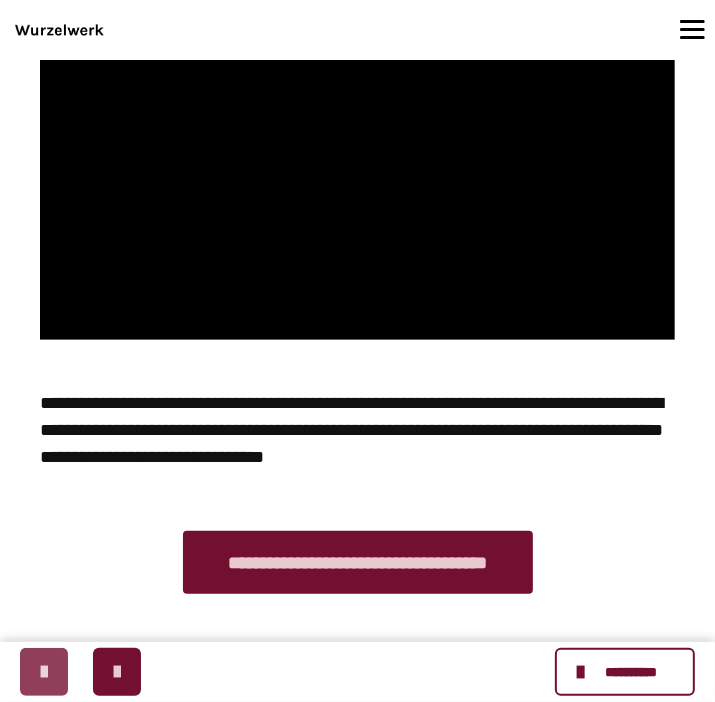 click at bounding box center [44, 672] 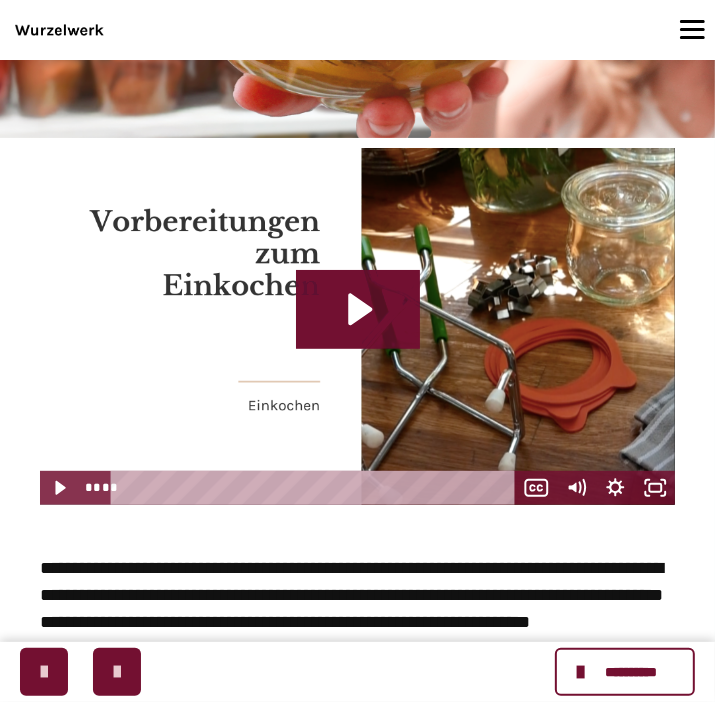 scroll, scrollTop: 316, scrollLeft: 0, axis: vertical 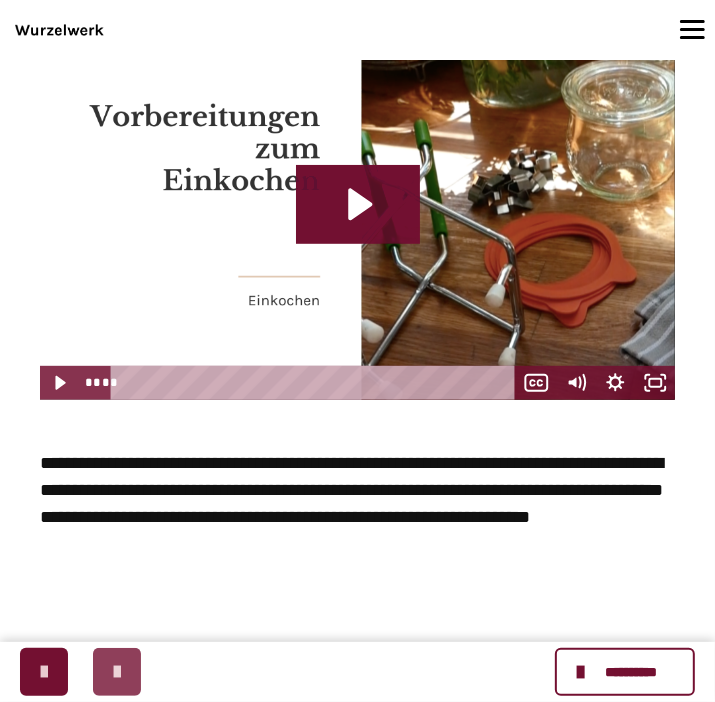 click at bounding box center (117, 672) 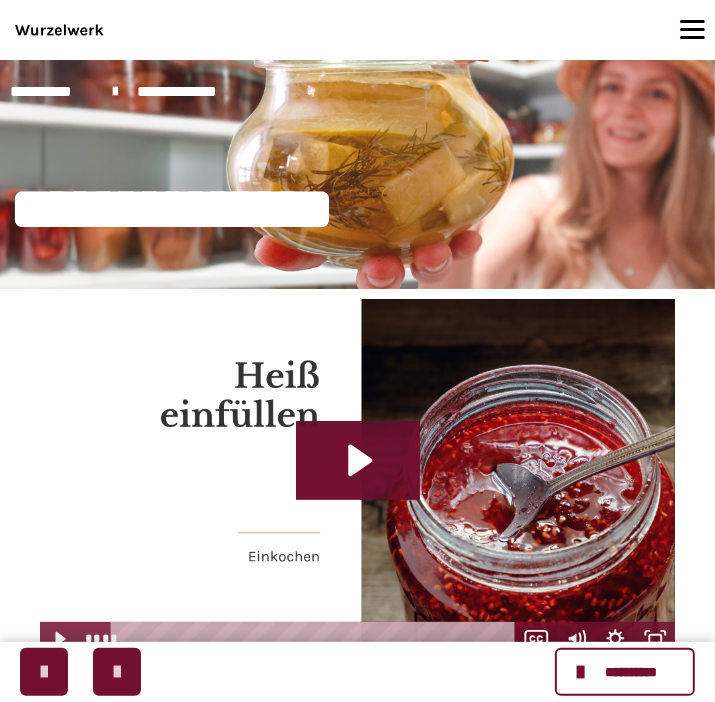 scroll, scrollTop: 211, scrollLeft: 0, axis: vertical 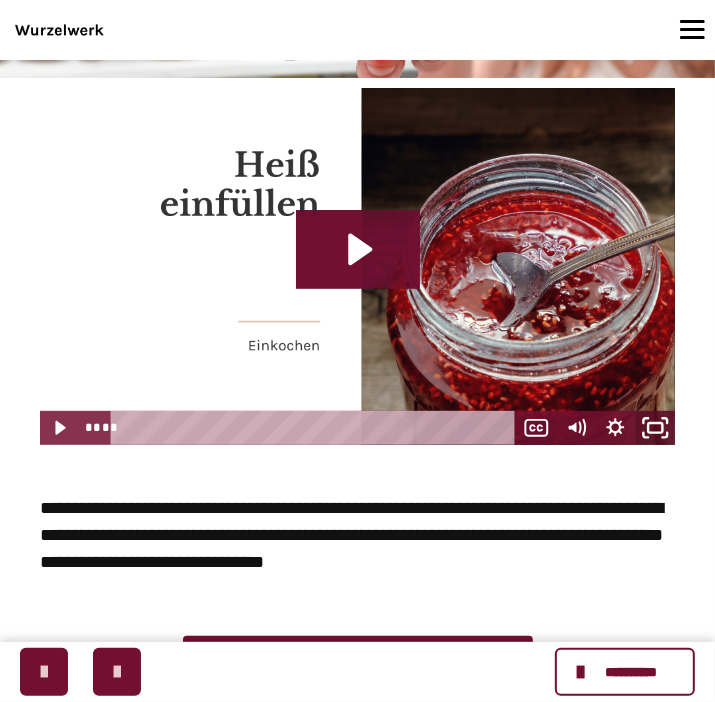 click 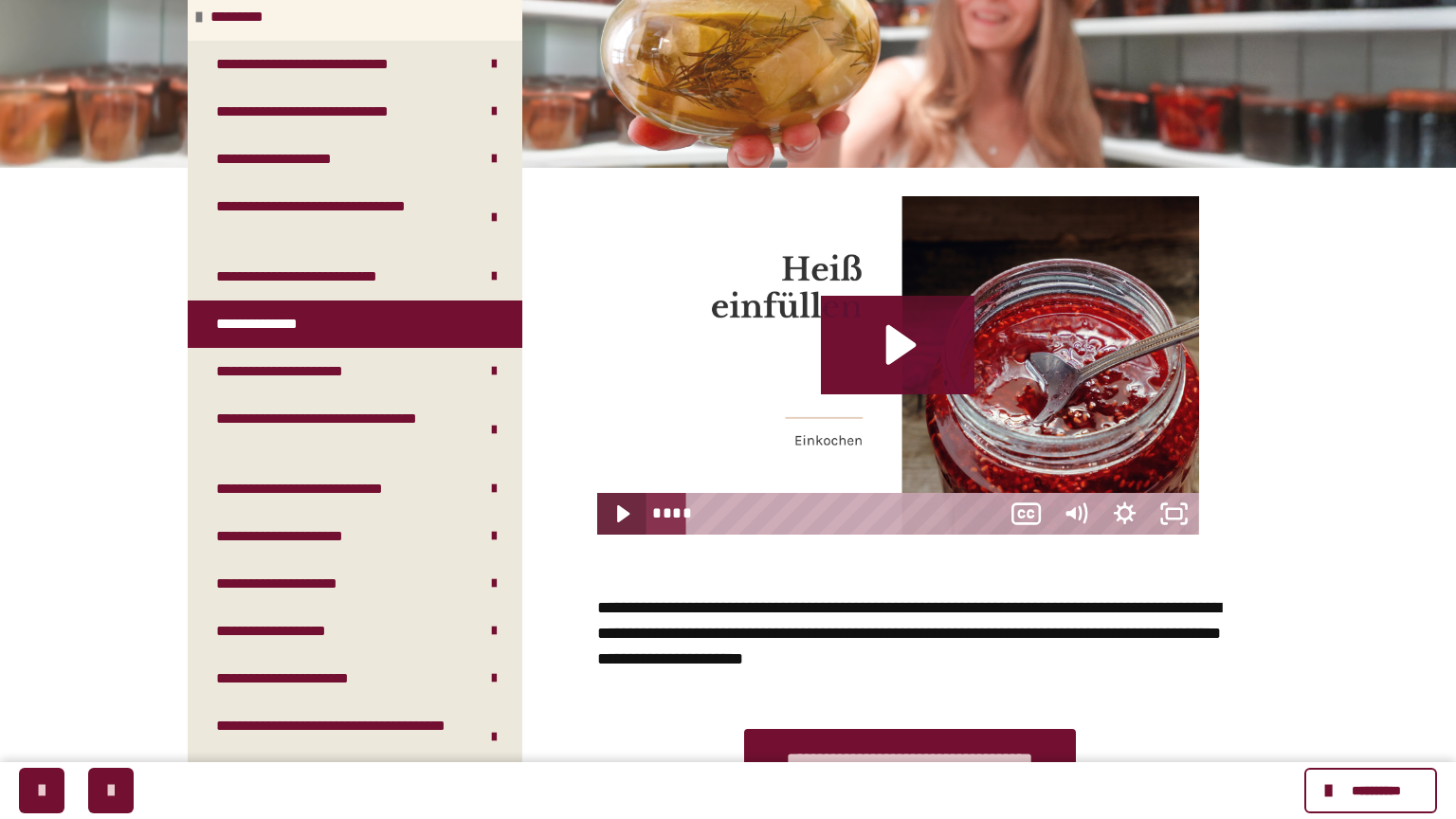 type 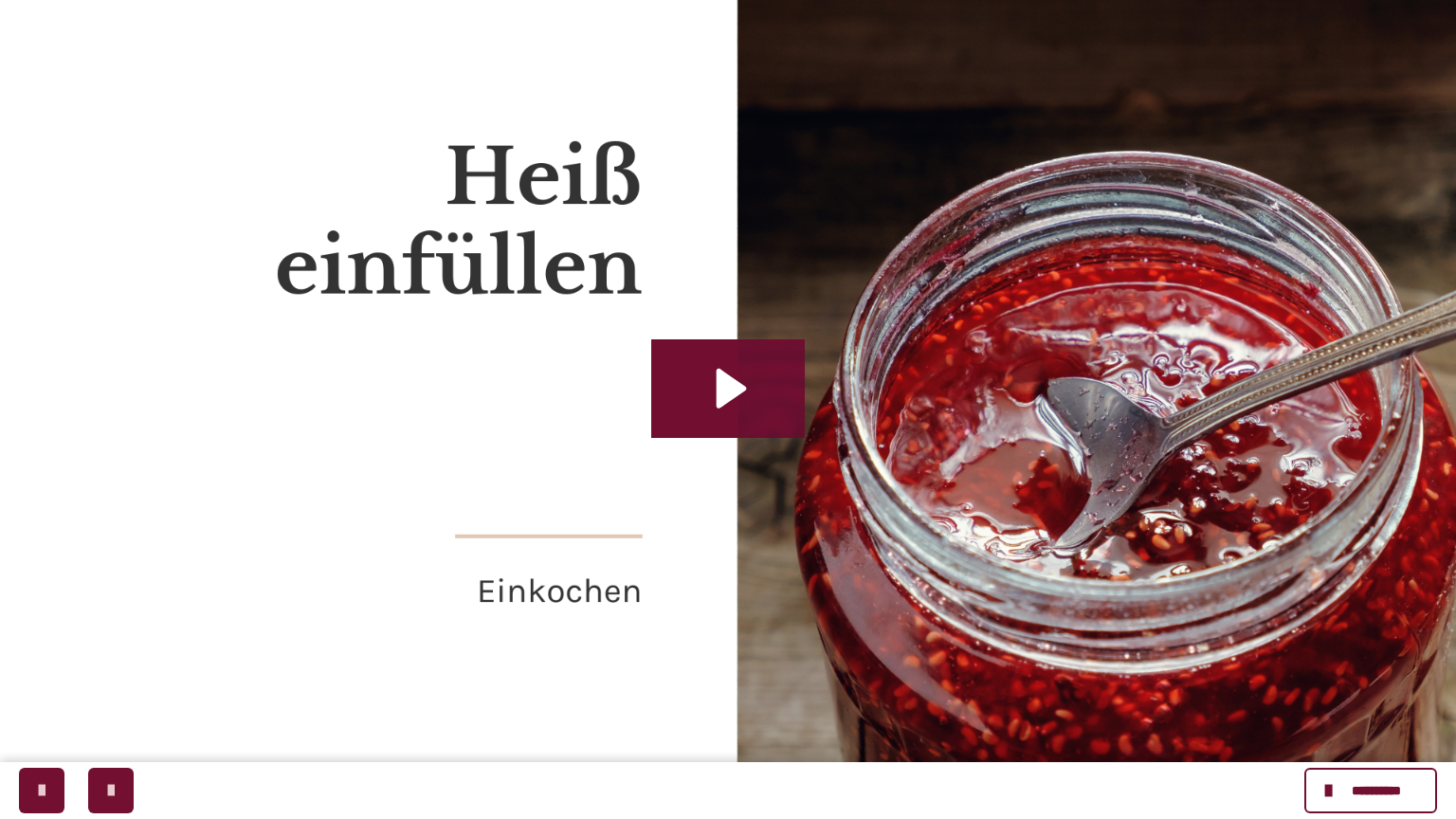 click 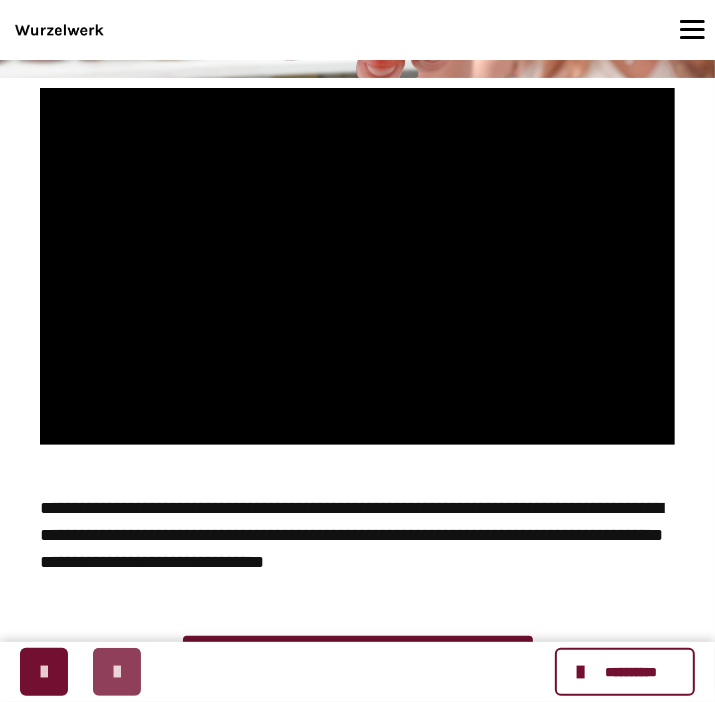 click at bounding box center (117, 672) 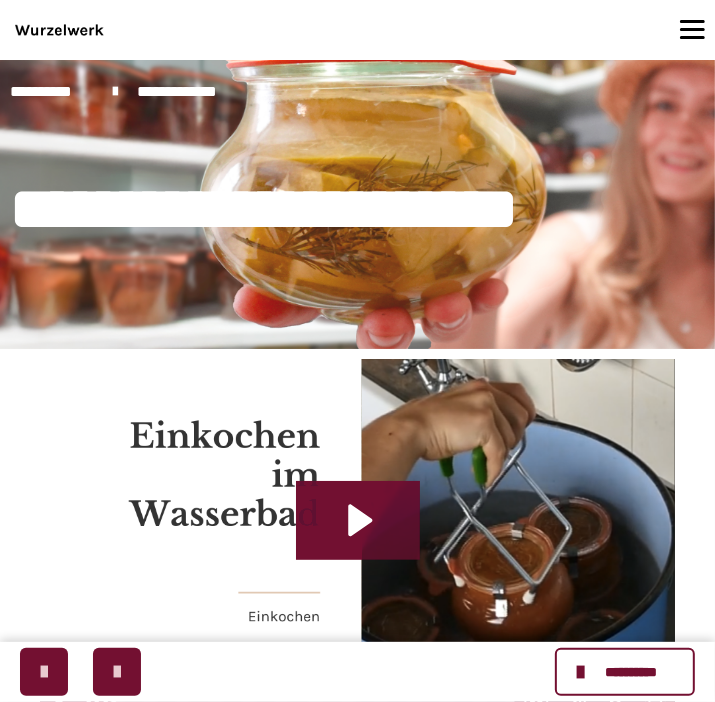 scroll, scrollTop: 211, scrollLeft: 0, axis: vertical 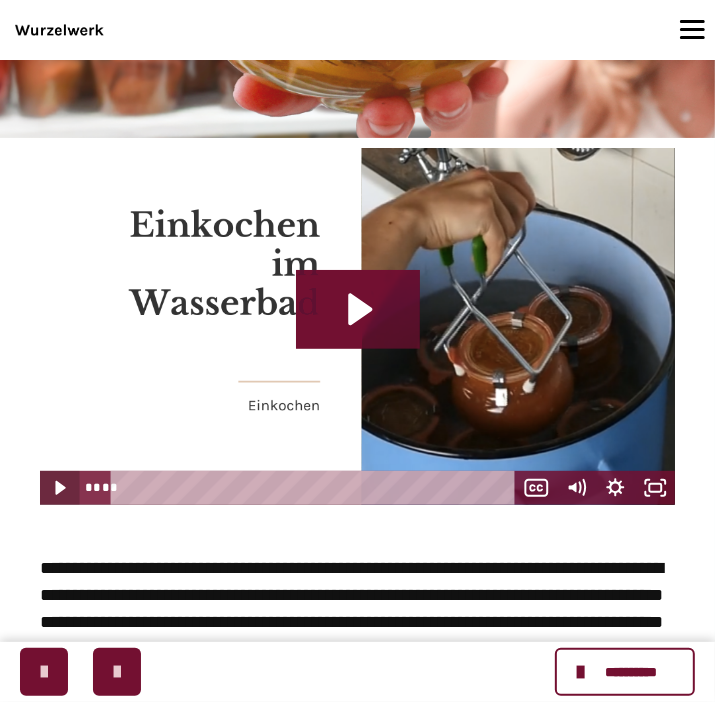 click 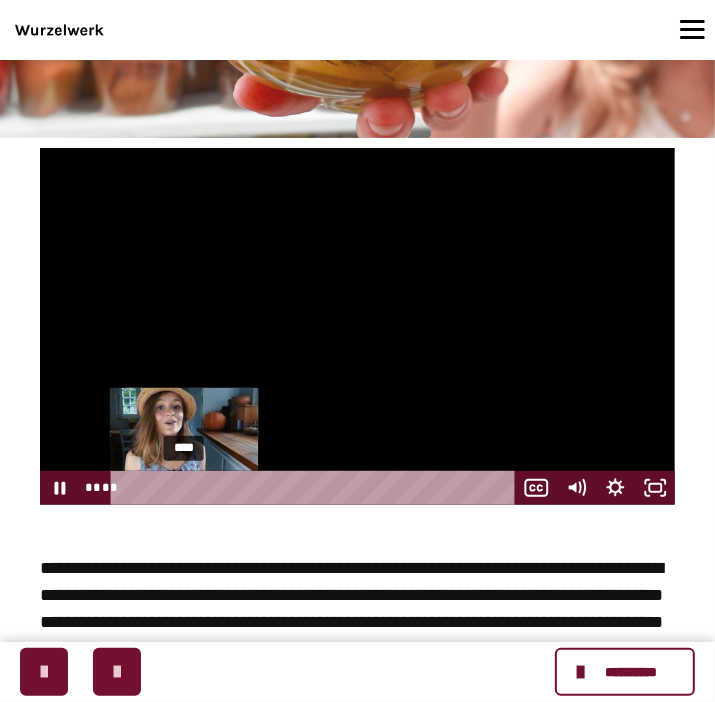 click on "****" at bounding box center [315, 488] 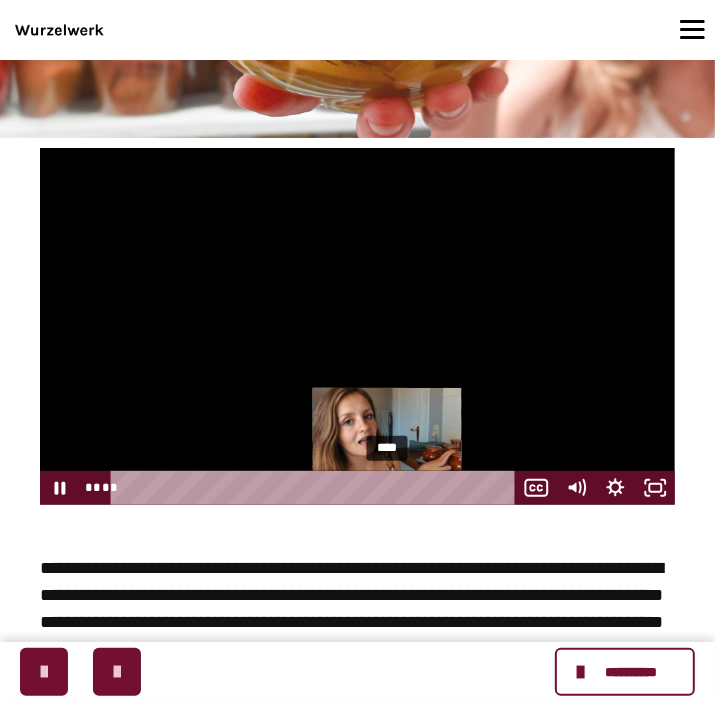 click on "****" at bounding box center [315, 488] 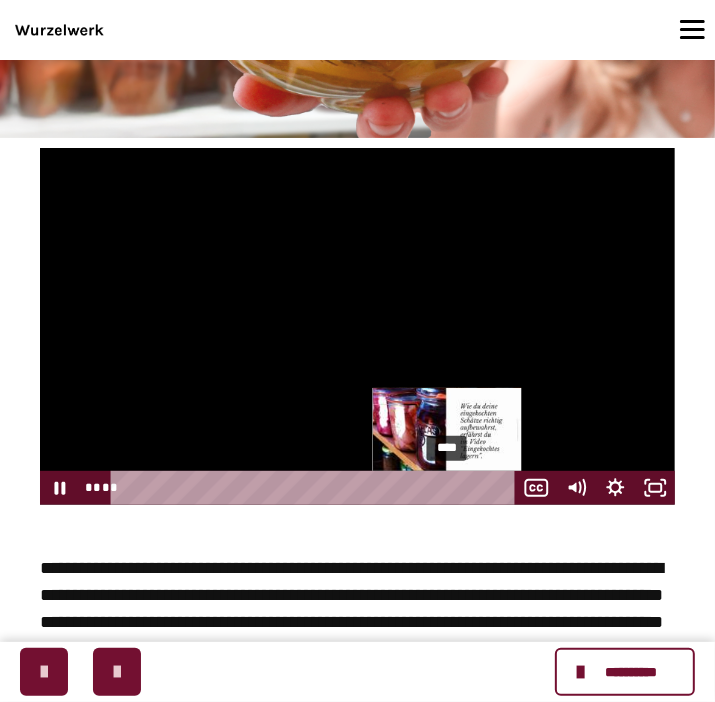 click on "****" at bounding box center [315, 488] 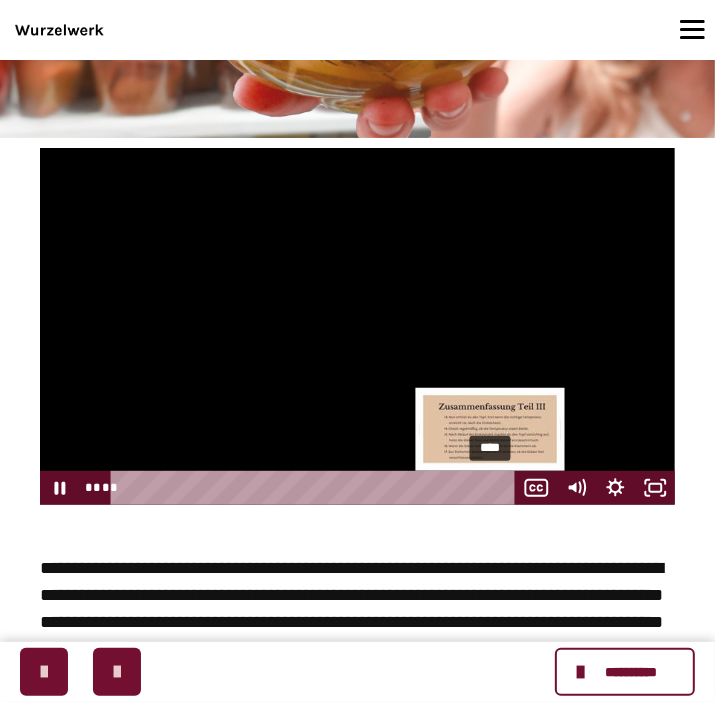 click on "****" at bounding box center [315, 488] 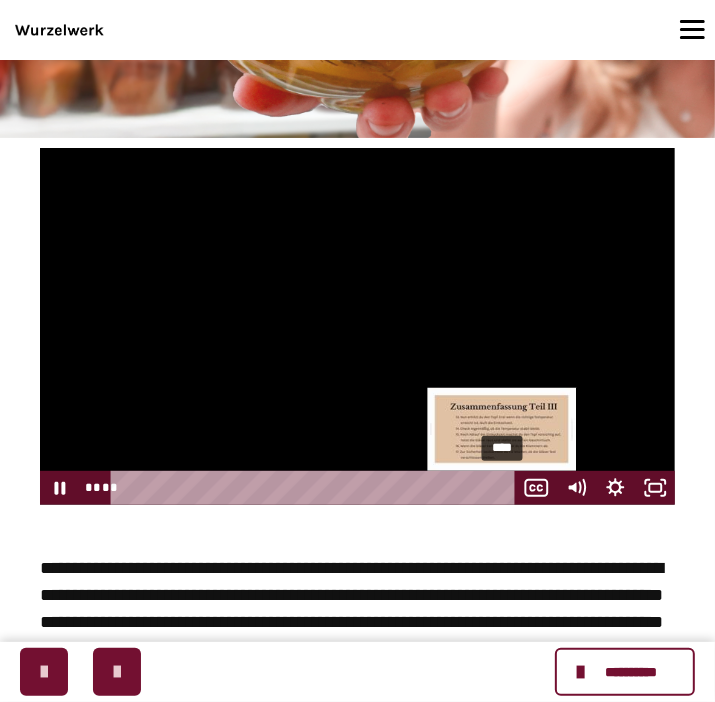 click on "****" at bounding box center [315, 488] 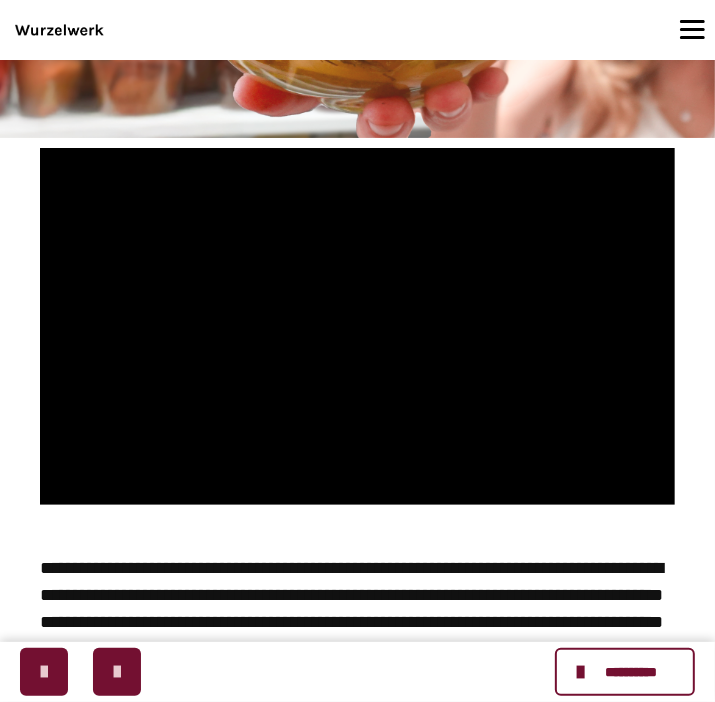 click at bounding box center (357, 520) 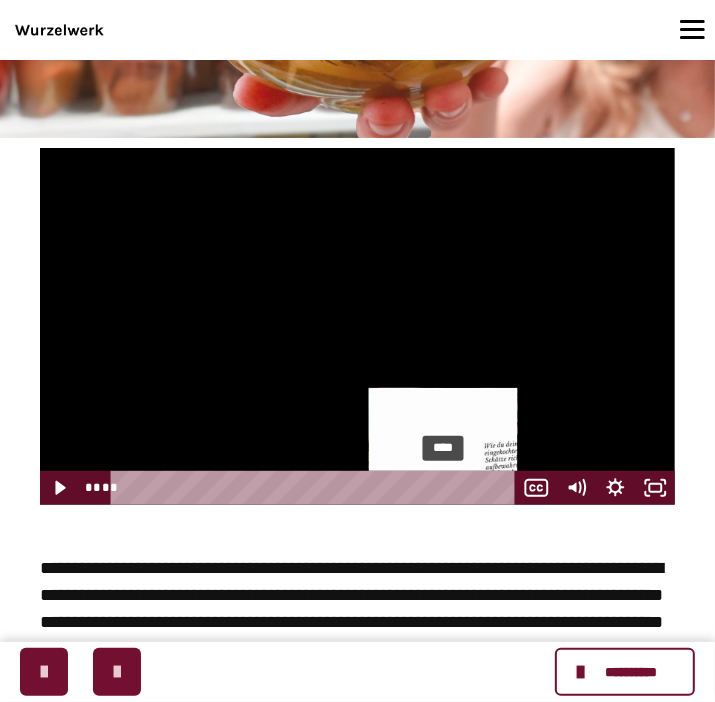 click on "****" at bounding box center (315, 488) 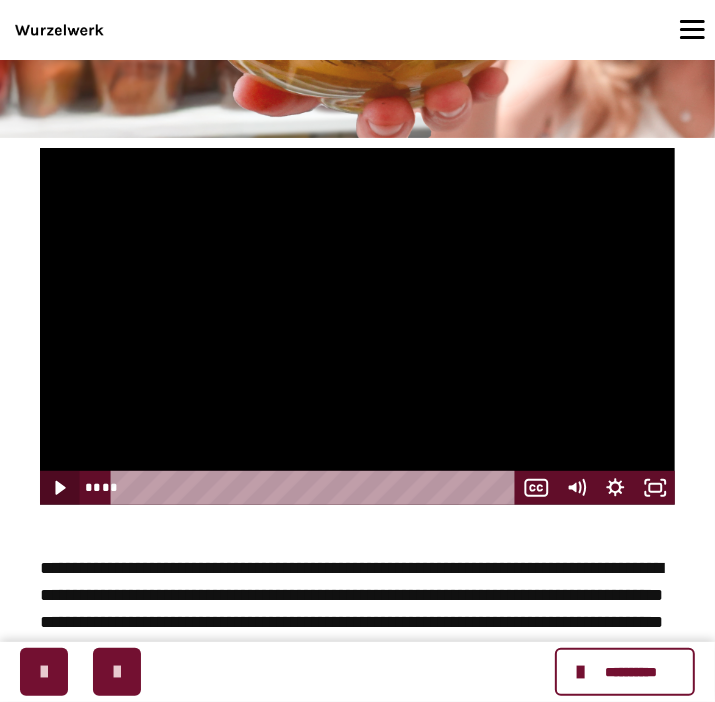 click 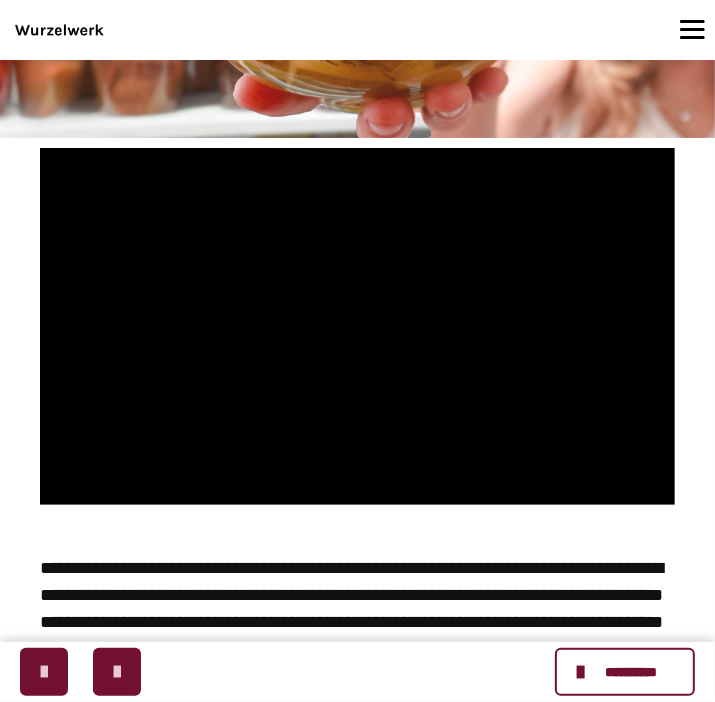 scroll, scrollTop: 402, scrollLeft: 0, axis: vertical 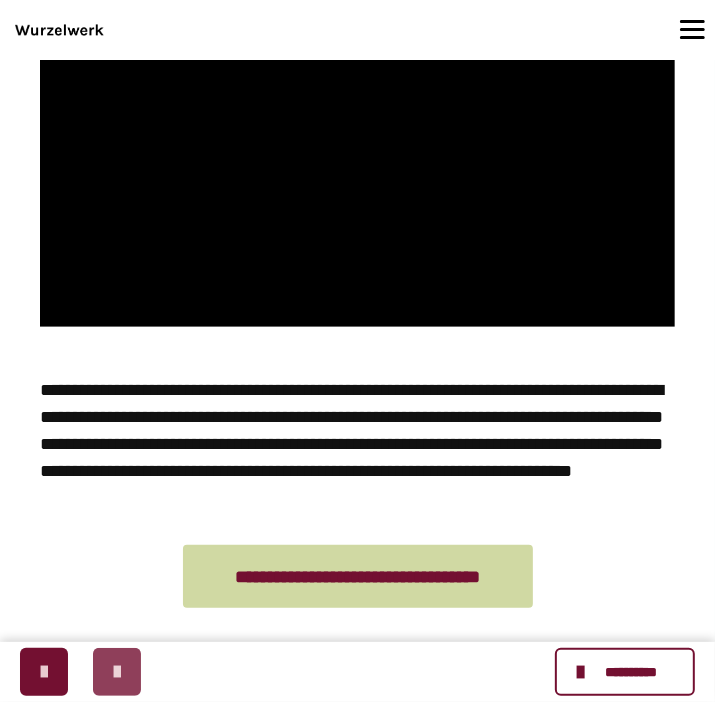 click at bounding box center (117, 672) 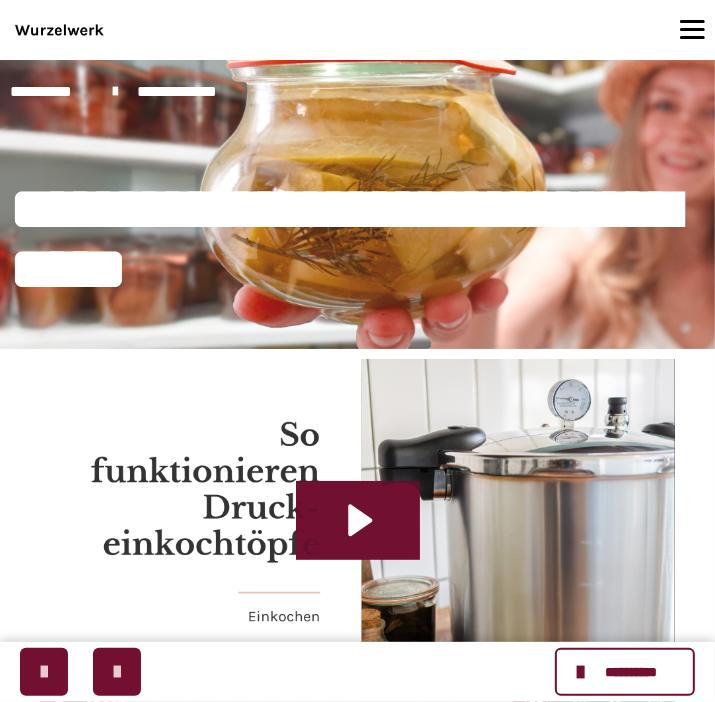 scroll, scrollTop: 105, scrollLeft: 0, axis: vertical 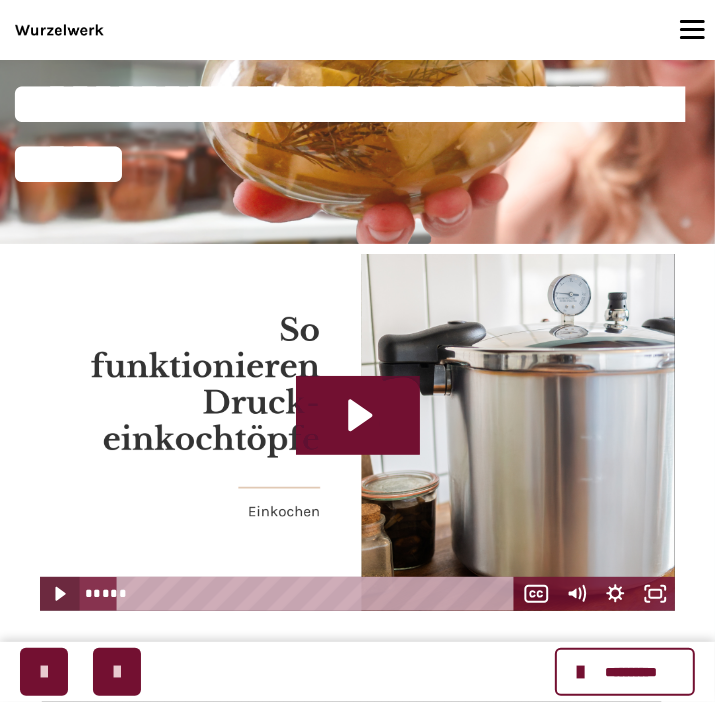 click 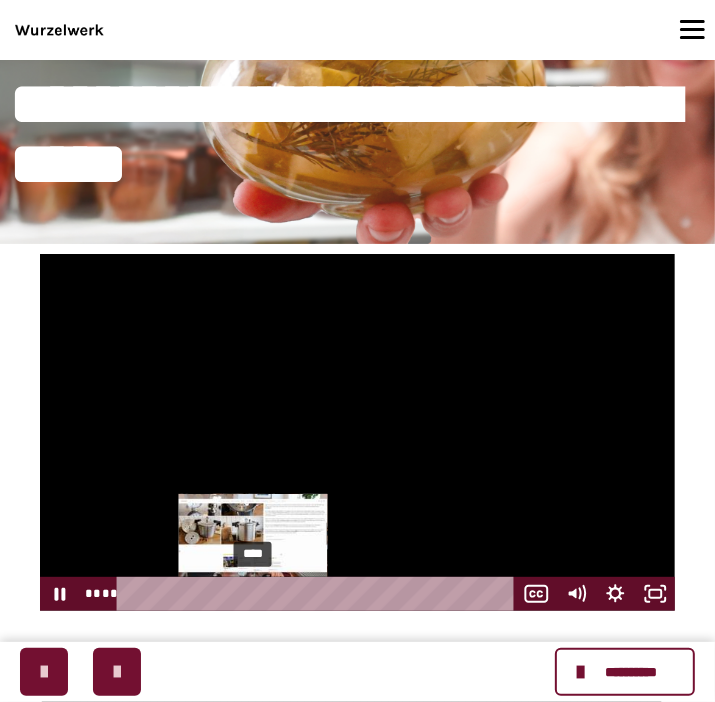 click on "****" at bounding box center [318, 594] 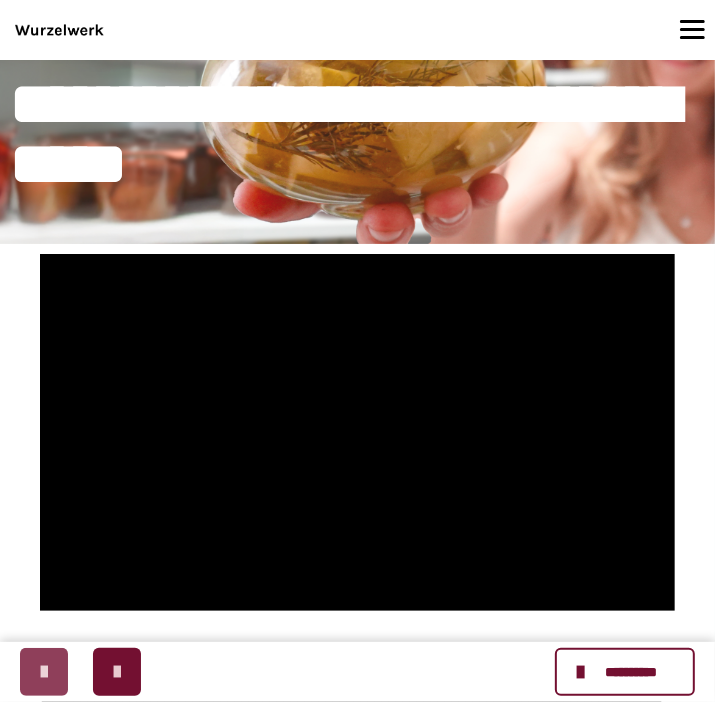 click at bounding box center (44, 672) 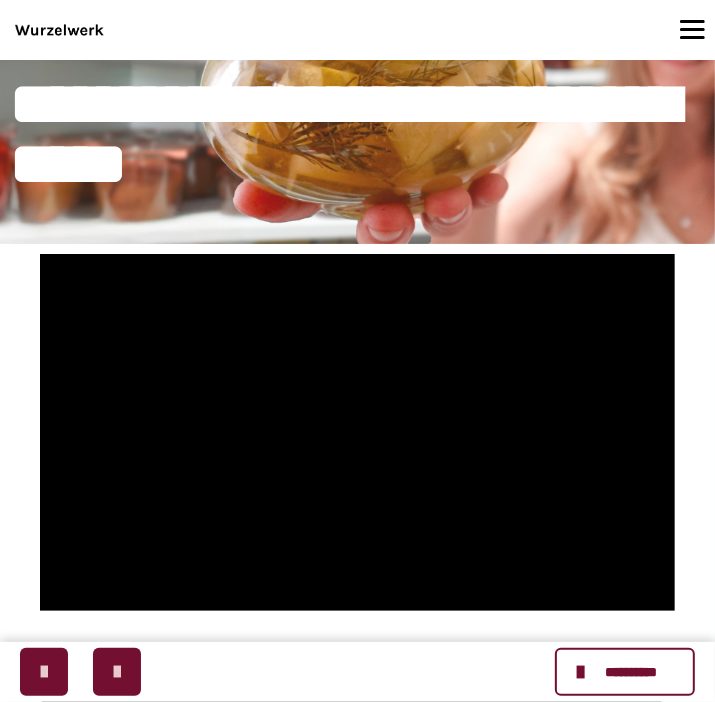 scroll, scrollTop: 0, scrollLeft: 0, axis: both 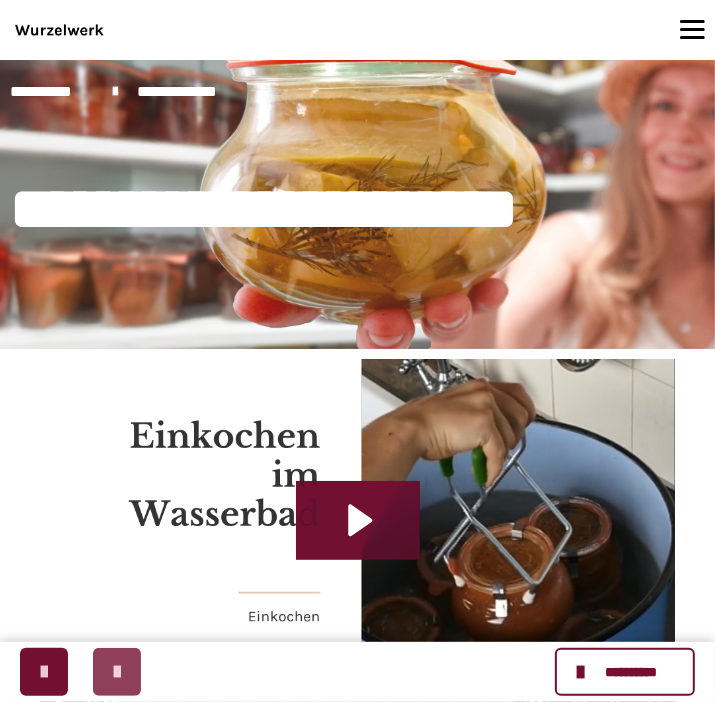 click at bounding box center (117, 672) 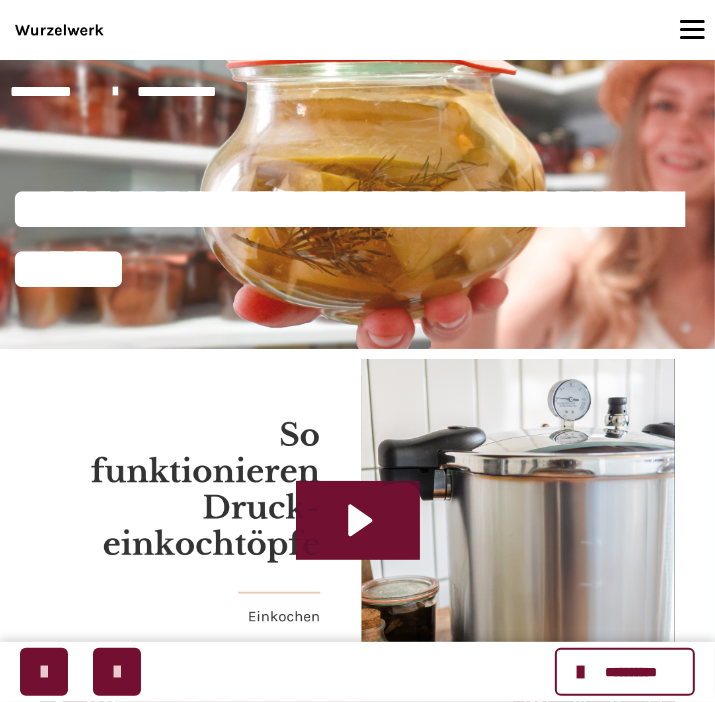scroll, scrollTop: 316, scrollLeft: 0, axis: vertical 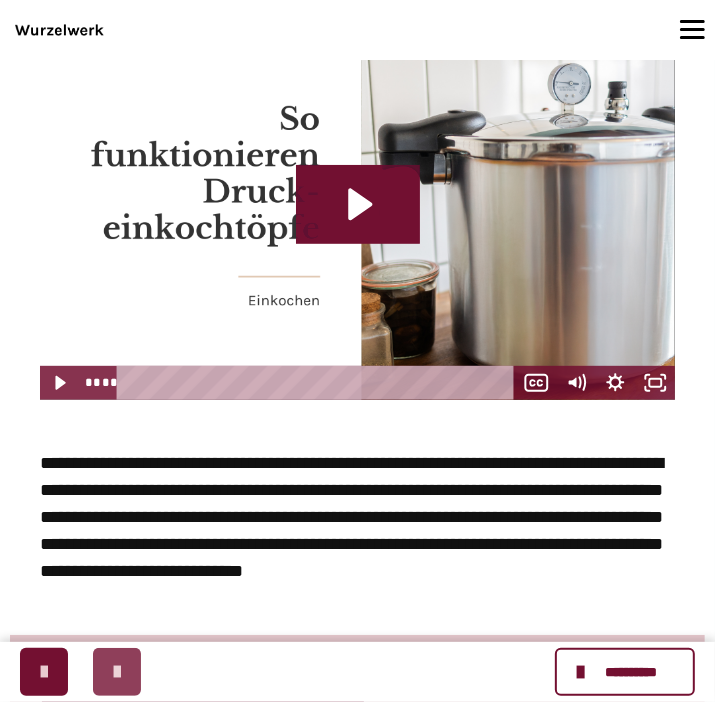 click at bounding box center [117, 672] 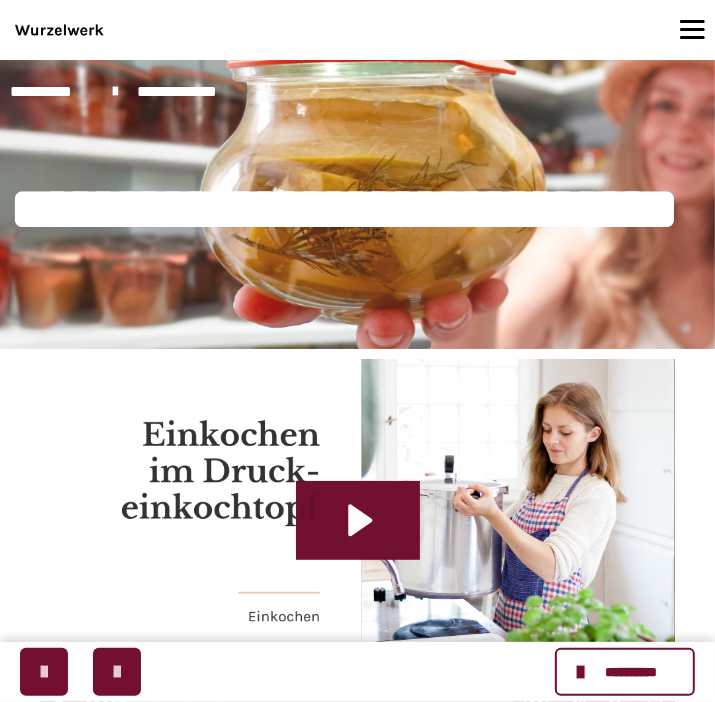 scroll, scrollTop: 316, scrollLeft: 0, axis: vertical 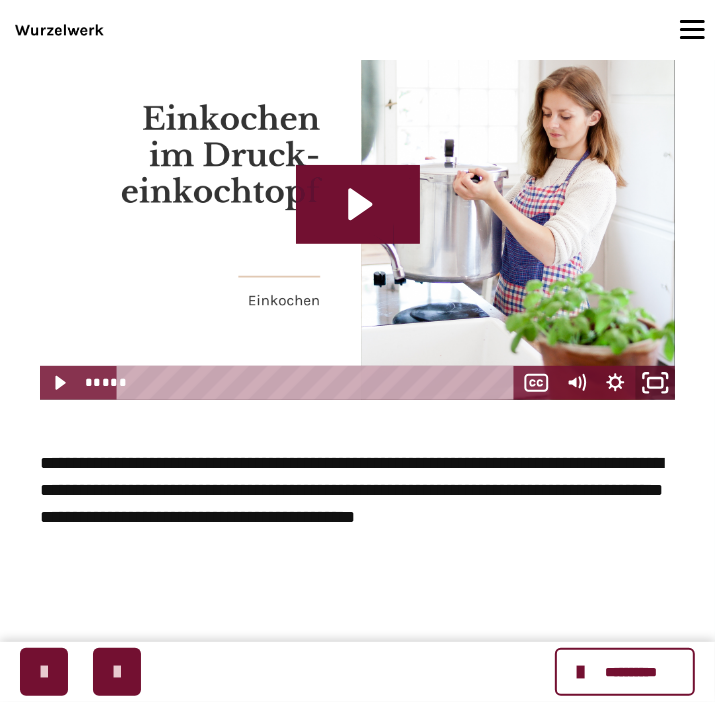 click 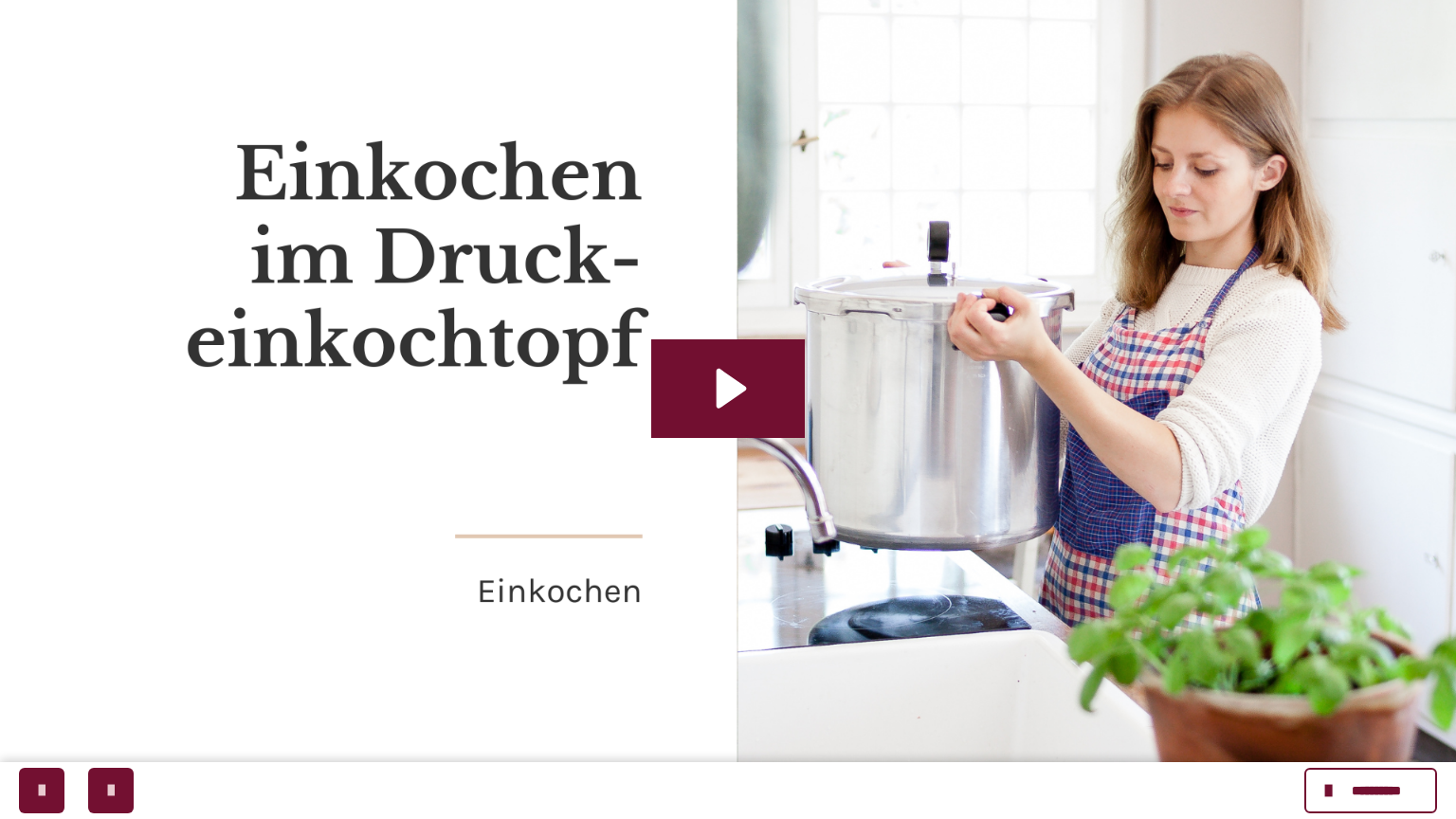 click 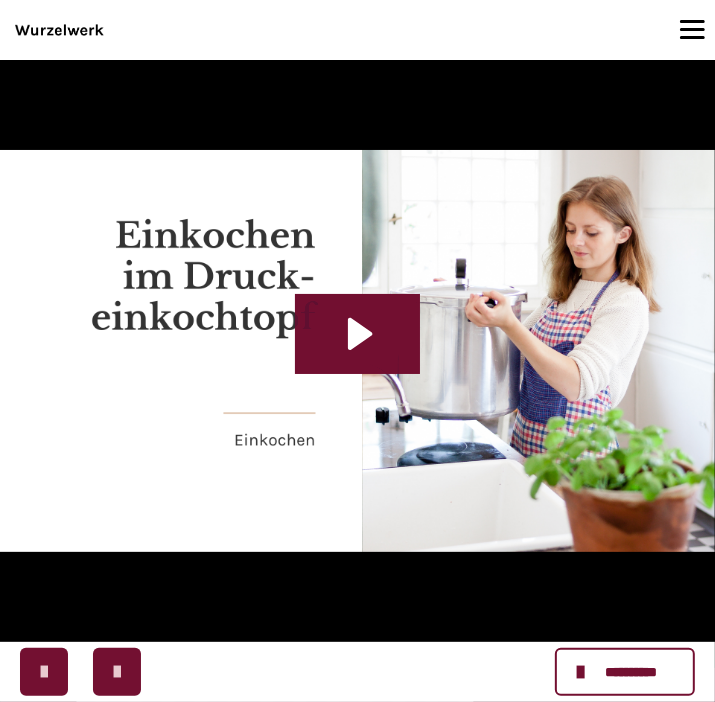 scroll, scrollTop: 105, scrollLeft: 0, axis: vertical 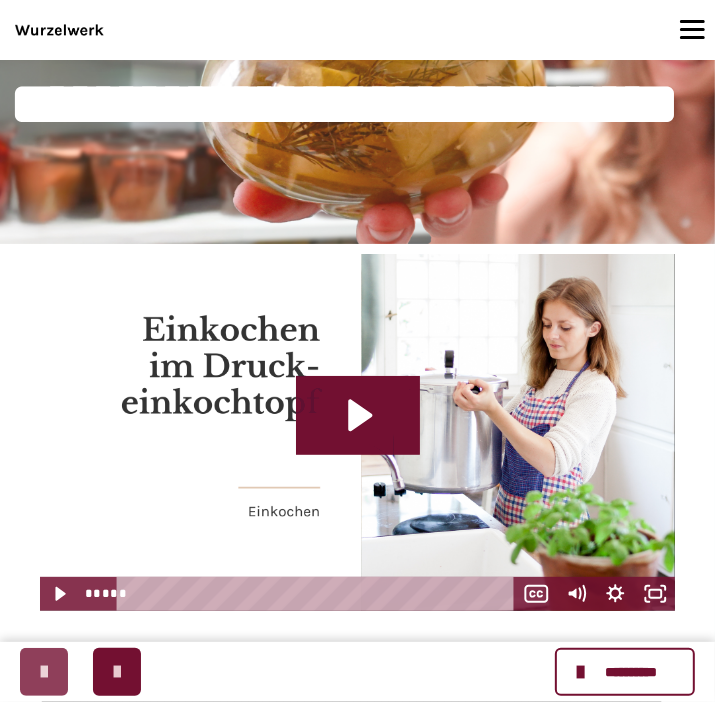 click at bounding box center (44, 672) 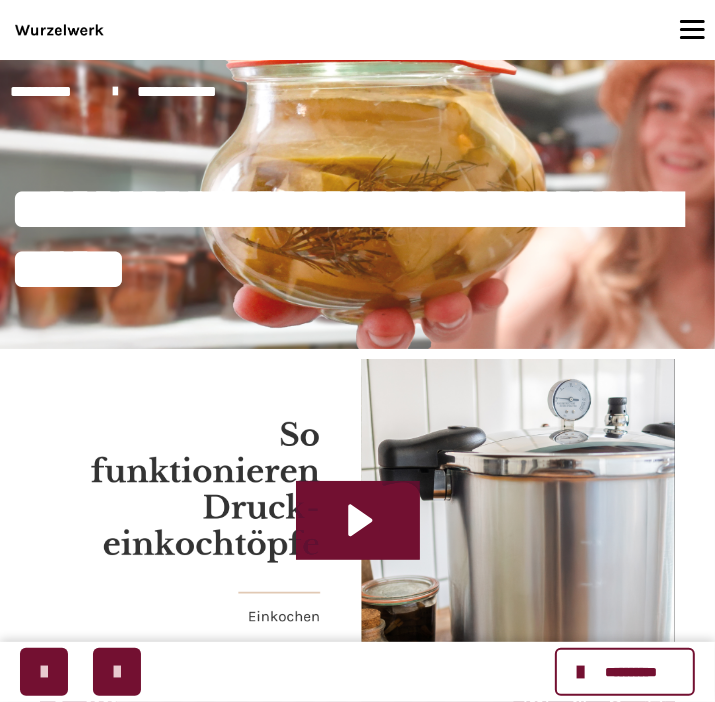 scroll, scrollTop: 211, scrollLeft: 0, axis: vertical 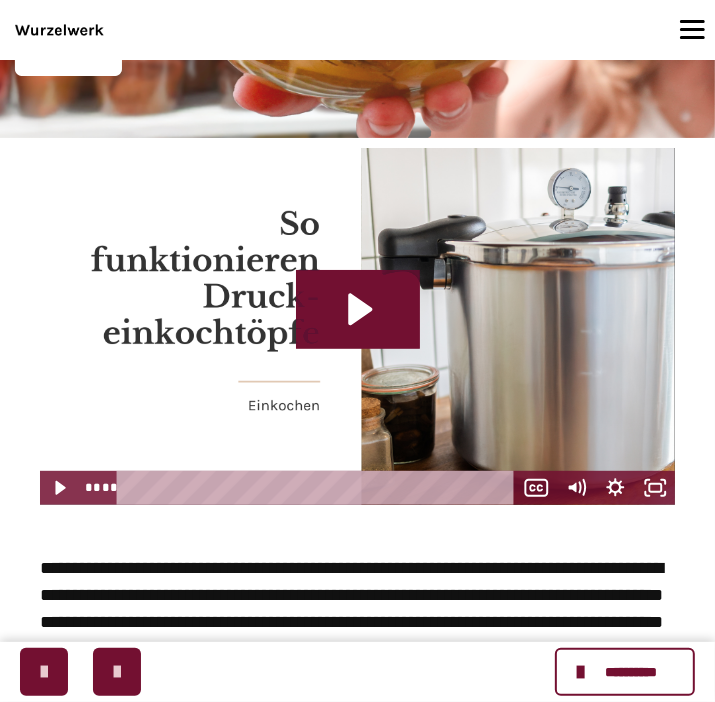 drag, startPoint x: 274, startPoint y: 492, endPoint x: 86, endPoint y: 510, distance: 188.85974 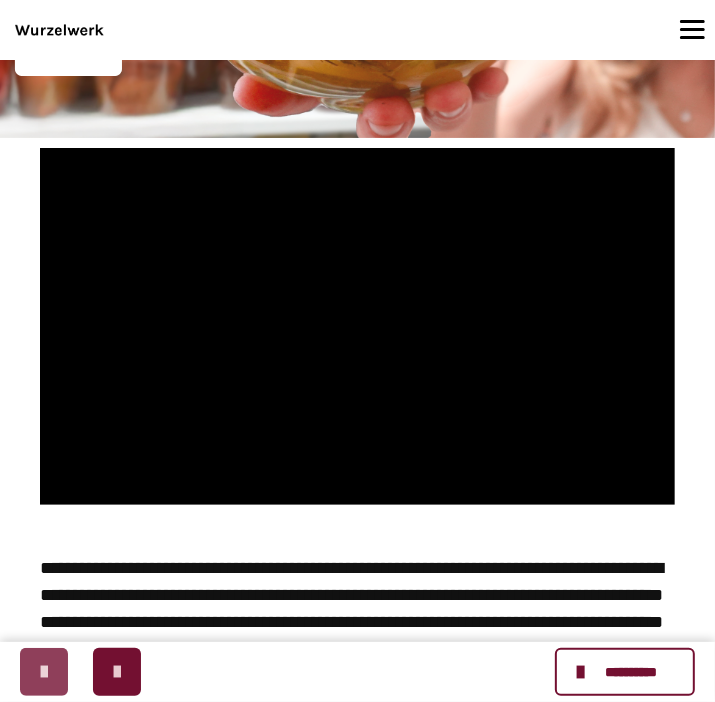 click at bounding box center (44, 672) 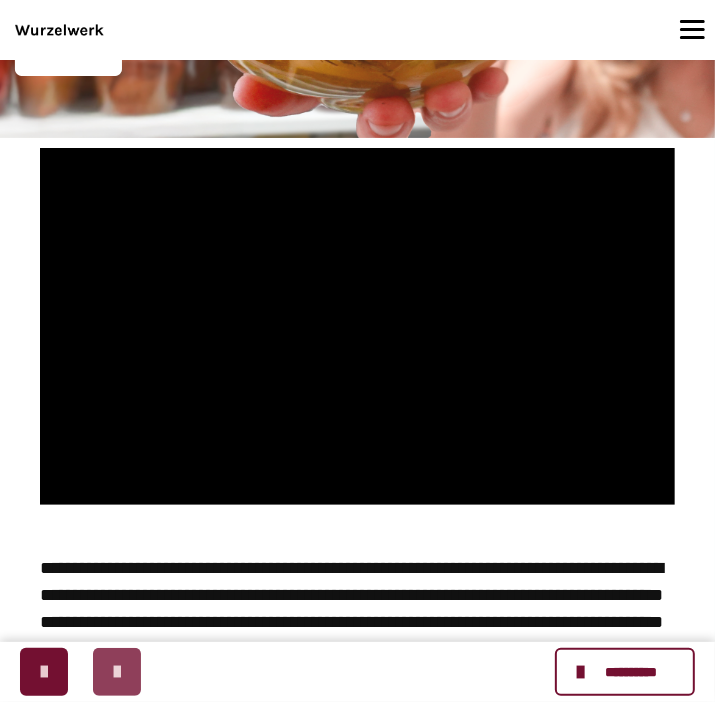 scroll, scrollTop: 0, scrollLeft: 0, axis: both 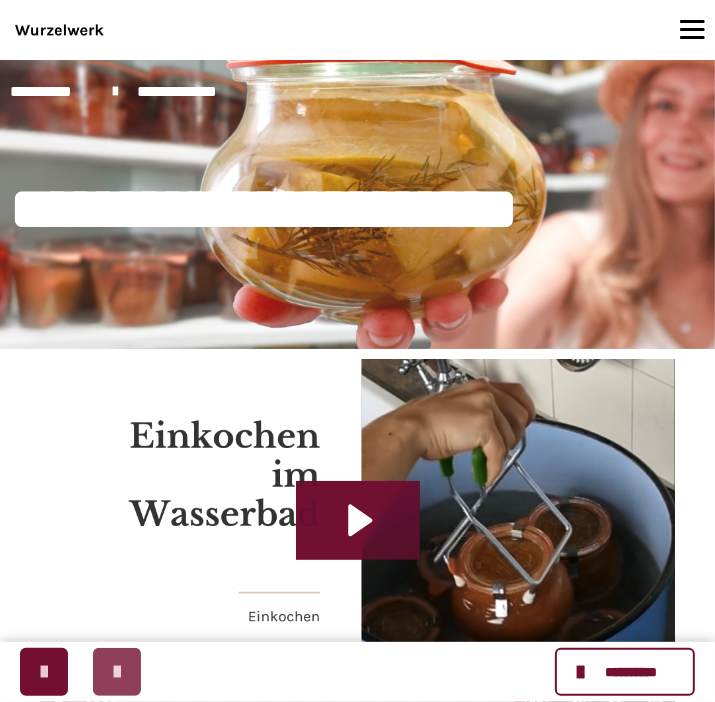 click at bounding box center [117, 672] 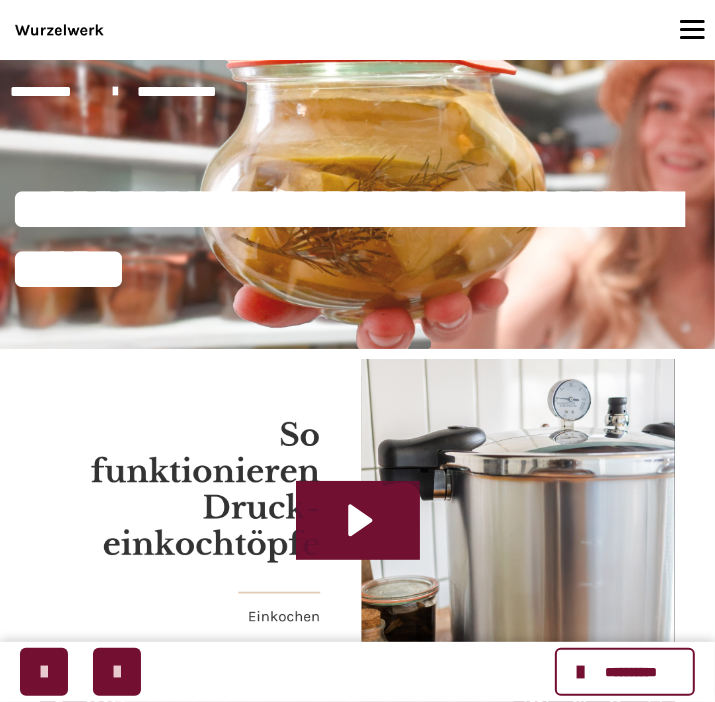 scroll, scrollTop: 211, scrollLeft: 0, axis: vertical 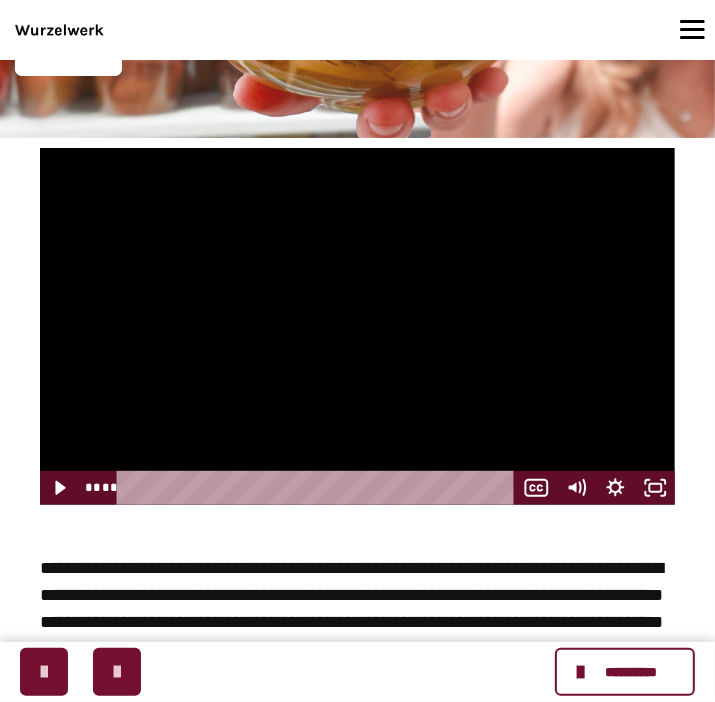 drag, startPoint x: 134, startPoint y: 490, endPoint x: 102, endPoint y: 489, distance: 32.01562 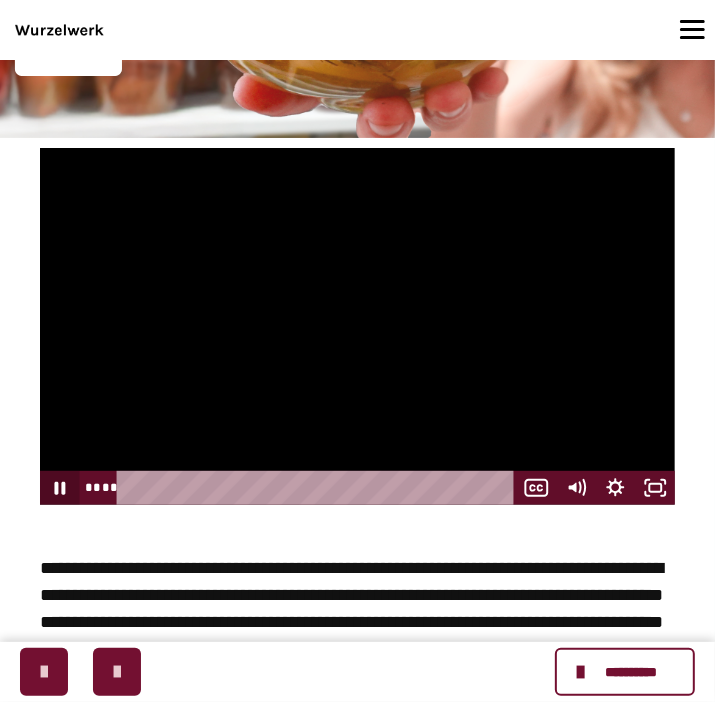 click 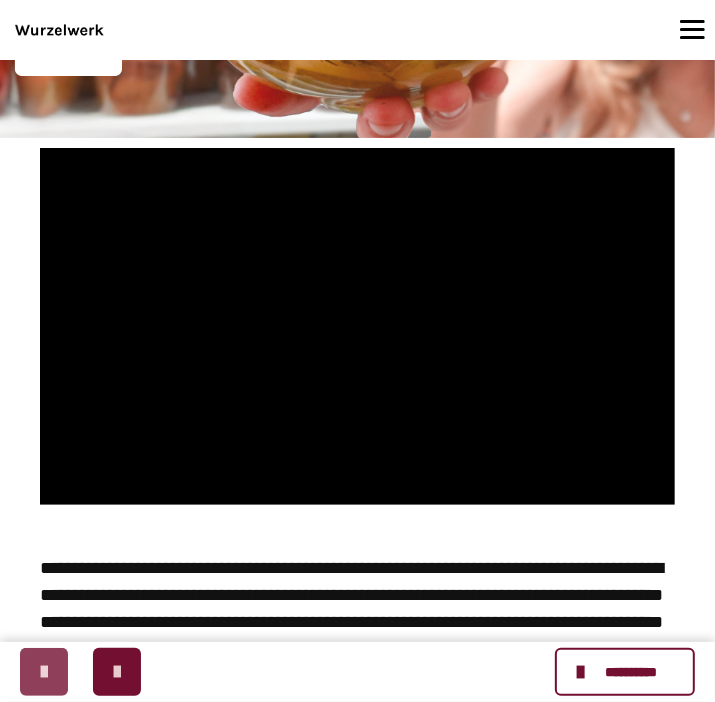click at bounding box center [44, 672] 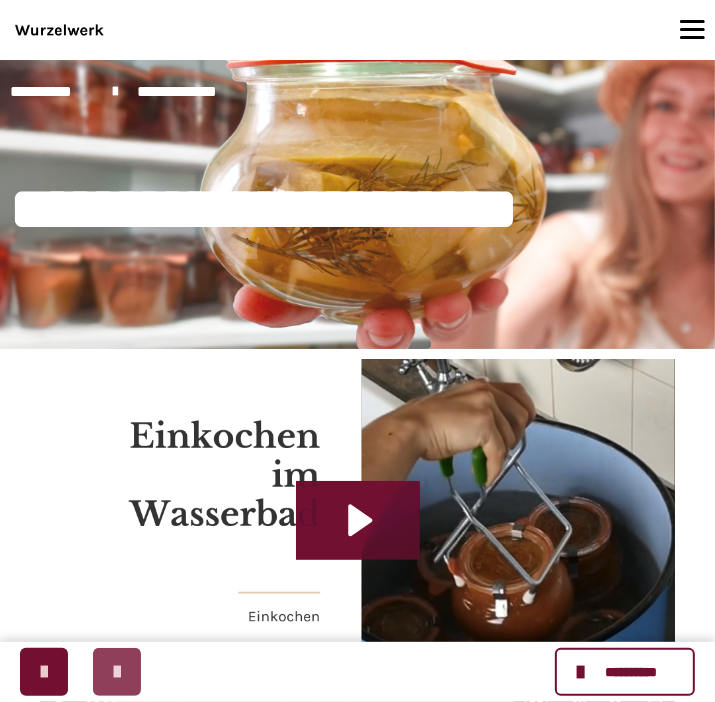 click at bounding box center (117, 672) 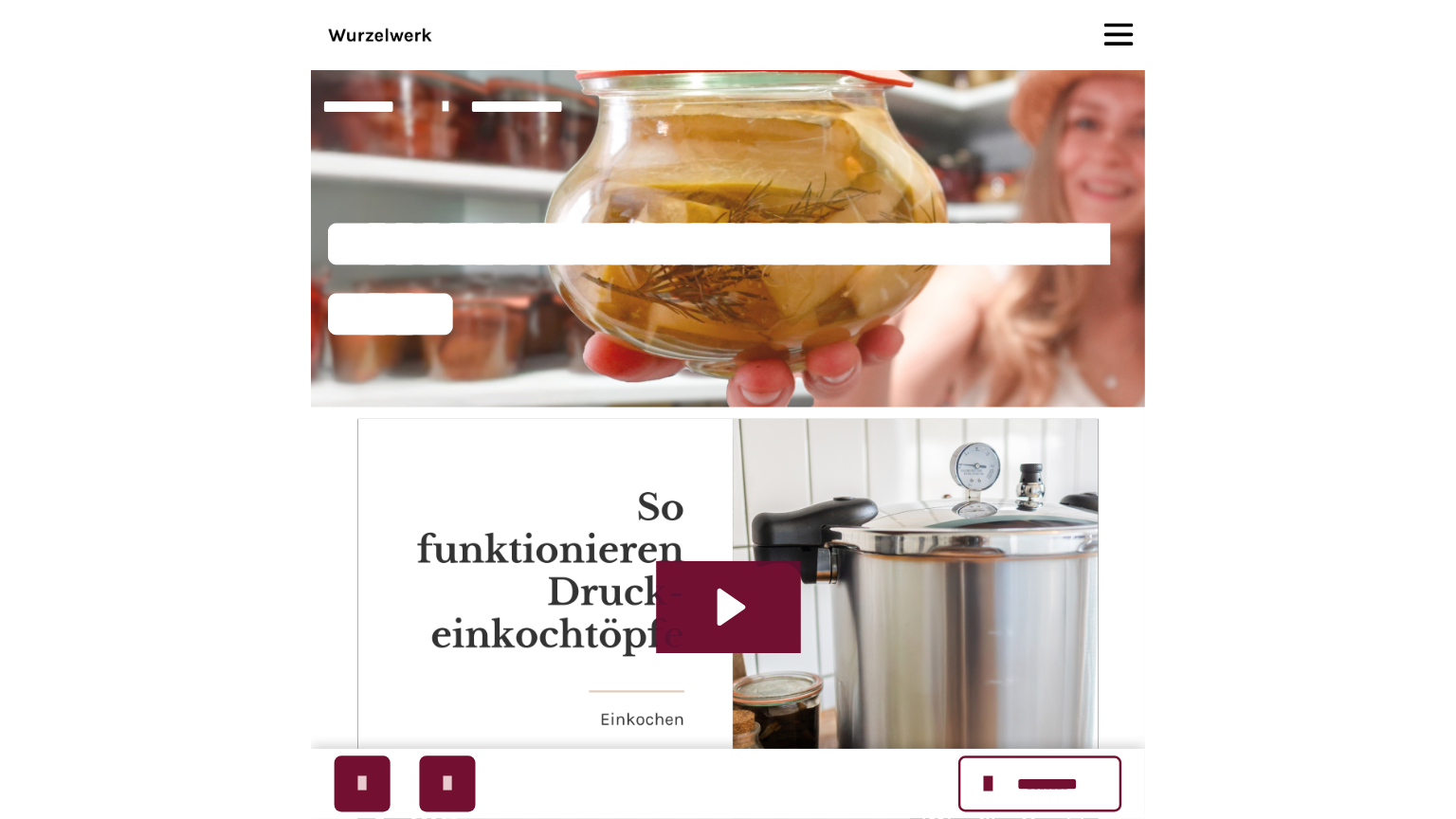 scroll, scrollTop: 200, scrollLeft: 0, axis: vertical 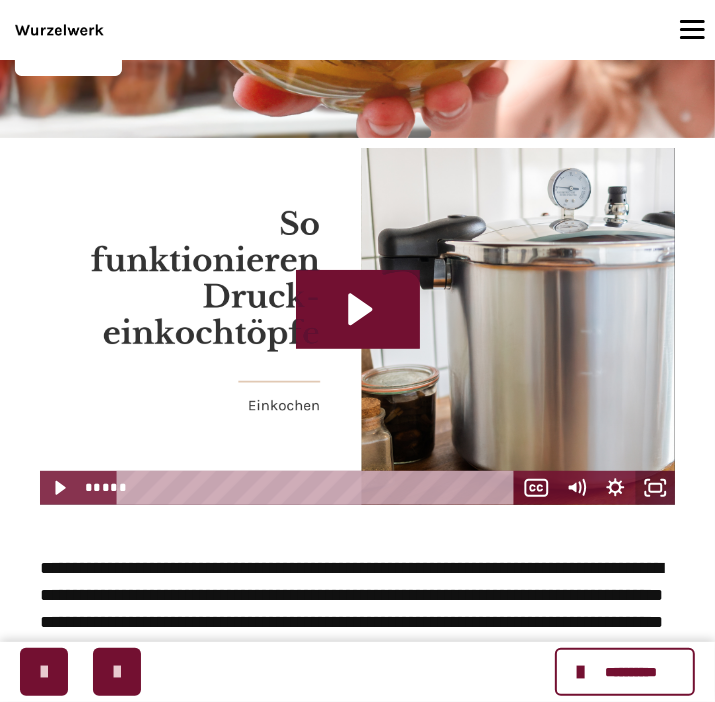 click 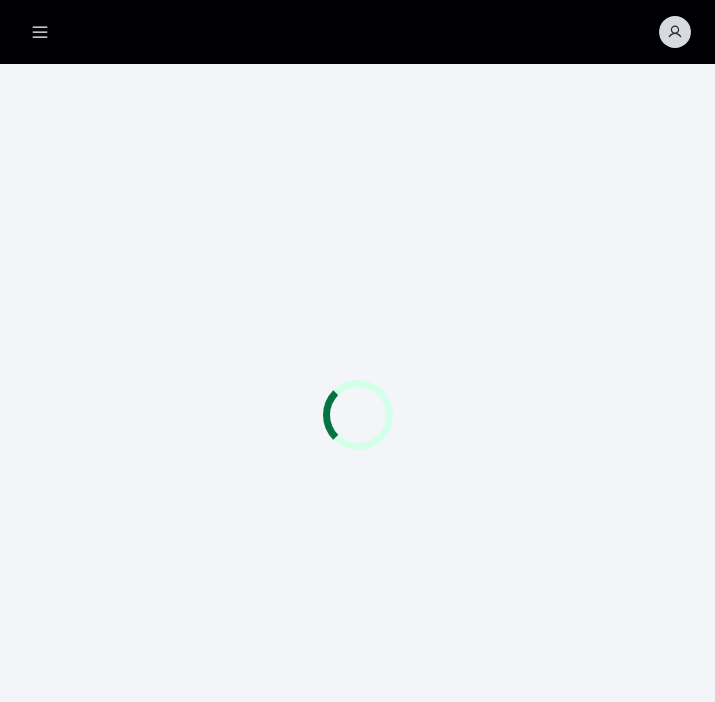 scroll, scrollTop: 0, scrollLeft: 0, axis: both 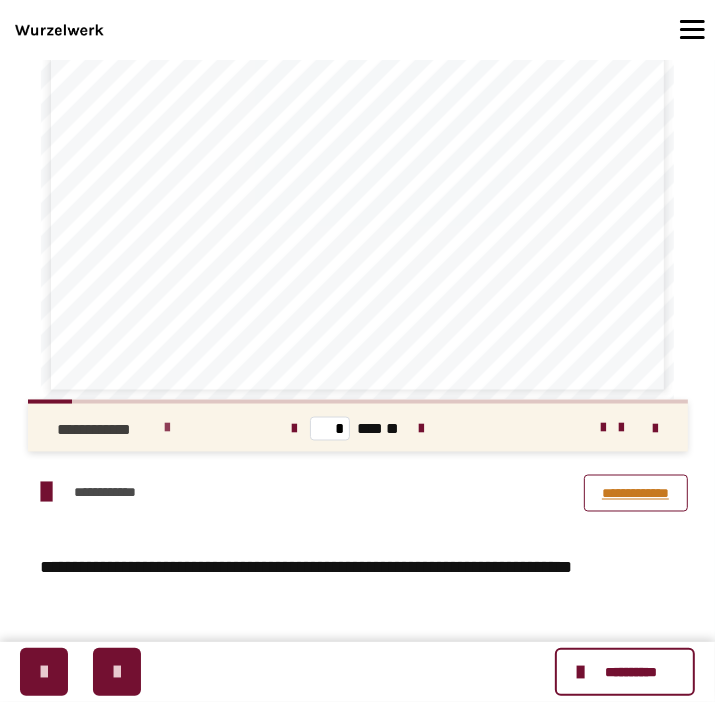 click at bounding box center [167, 428] 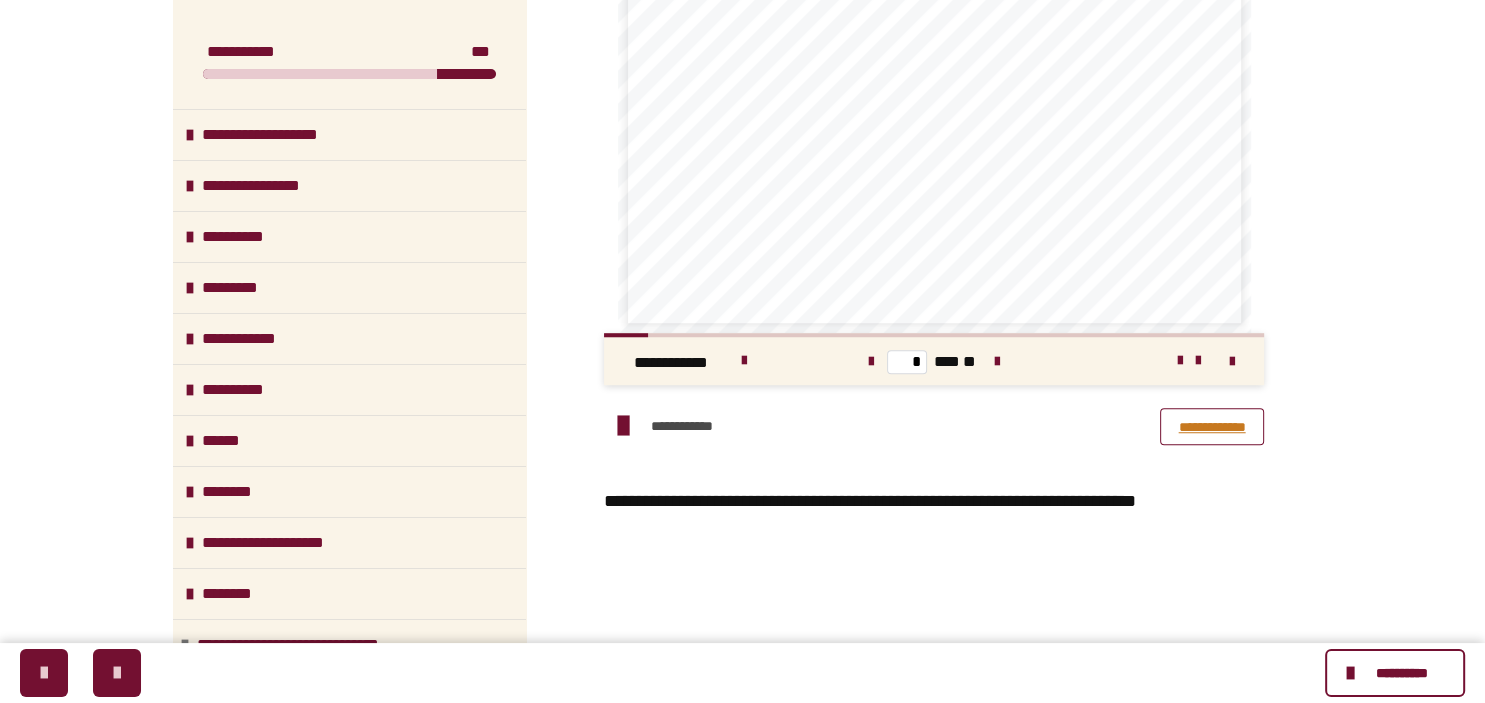 scroll, scrollTop: 845, scrollLeft: 0, axis: vertical 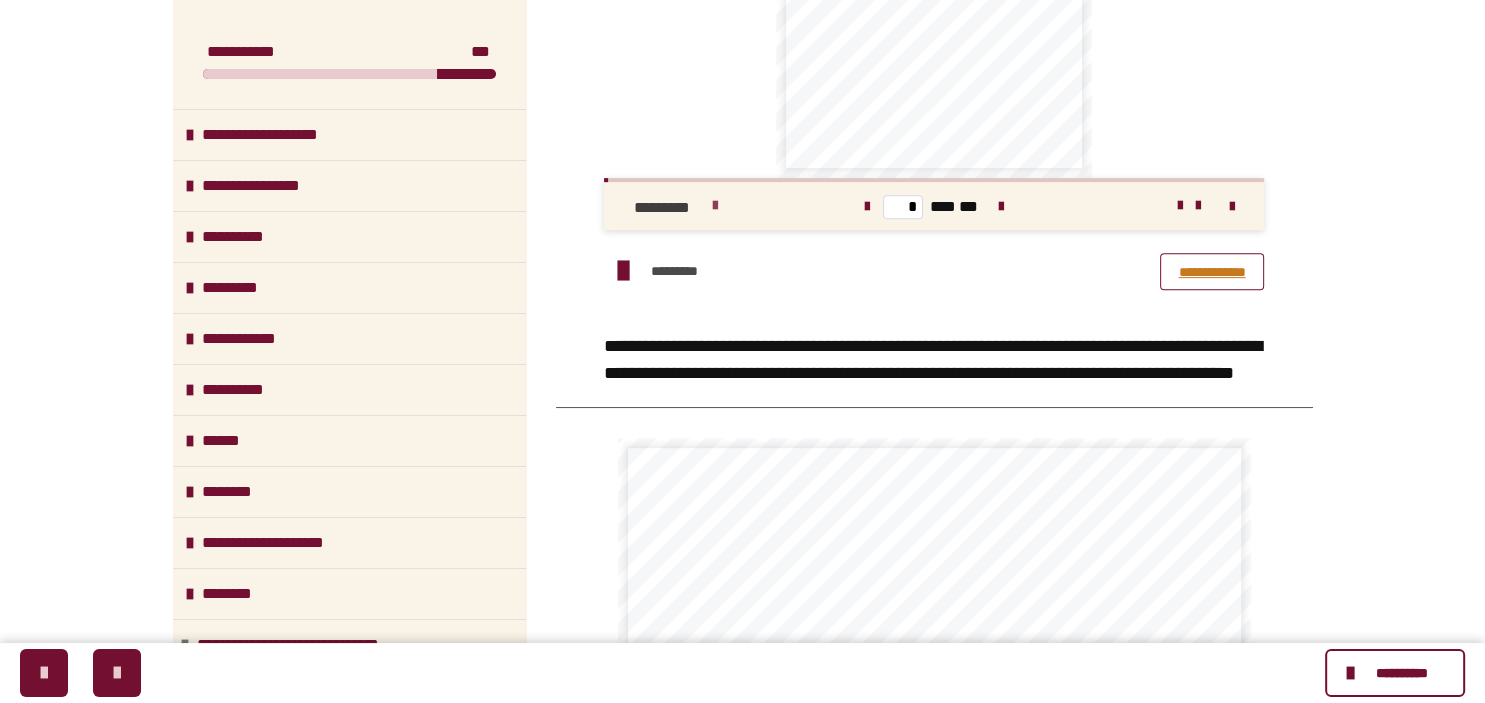 click at bounding box center [715, 206] 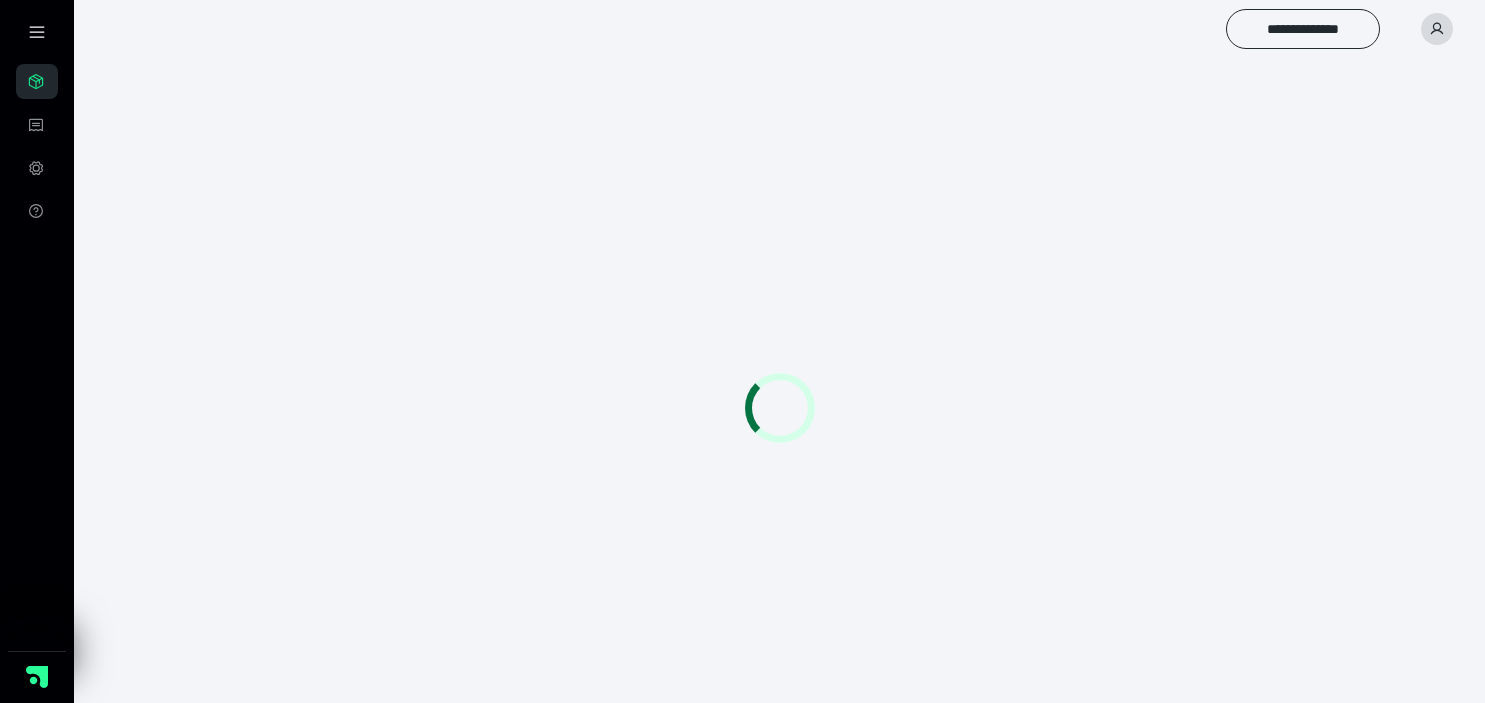 scroll, scrollTop: 0, scrollLeft: 0, axis: both 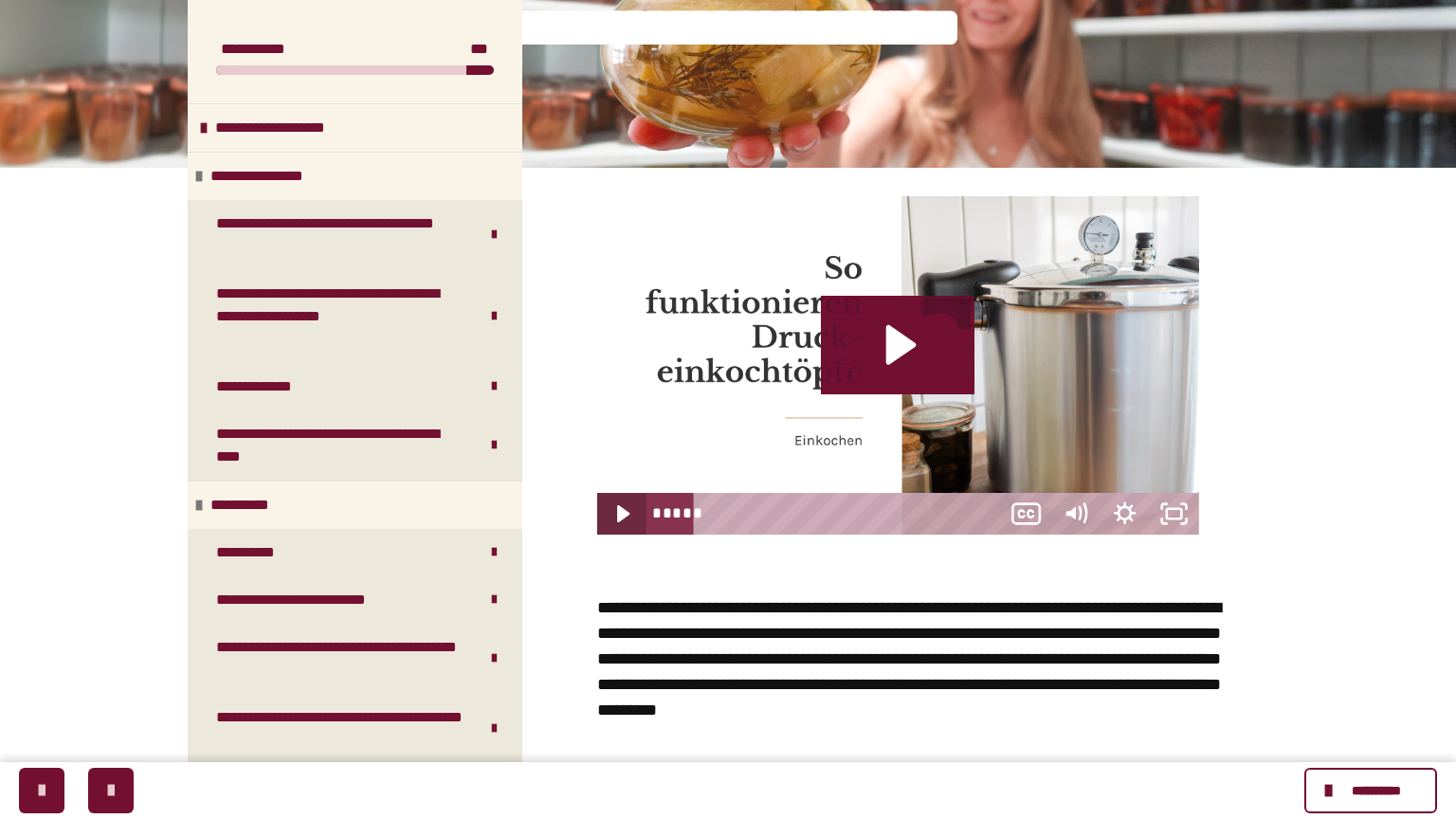 type 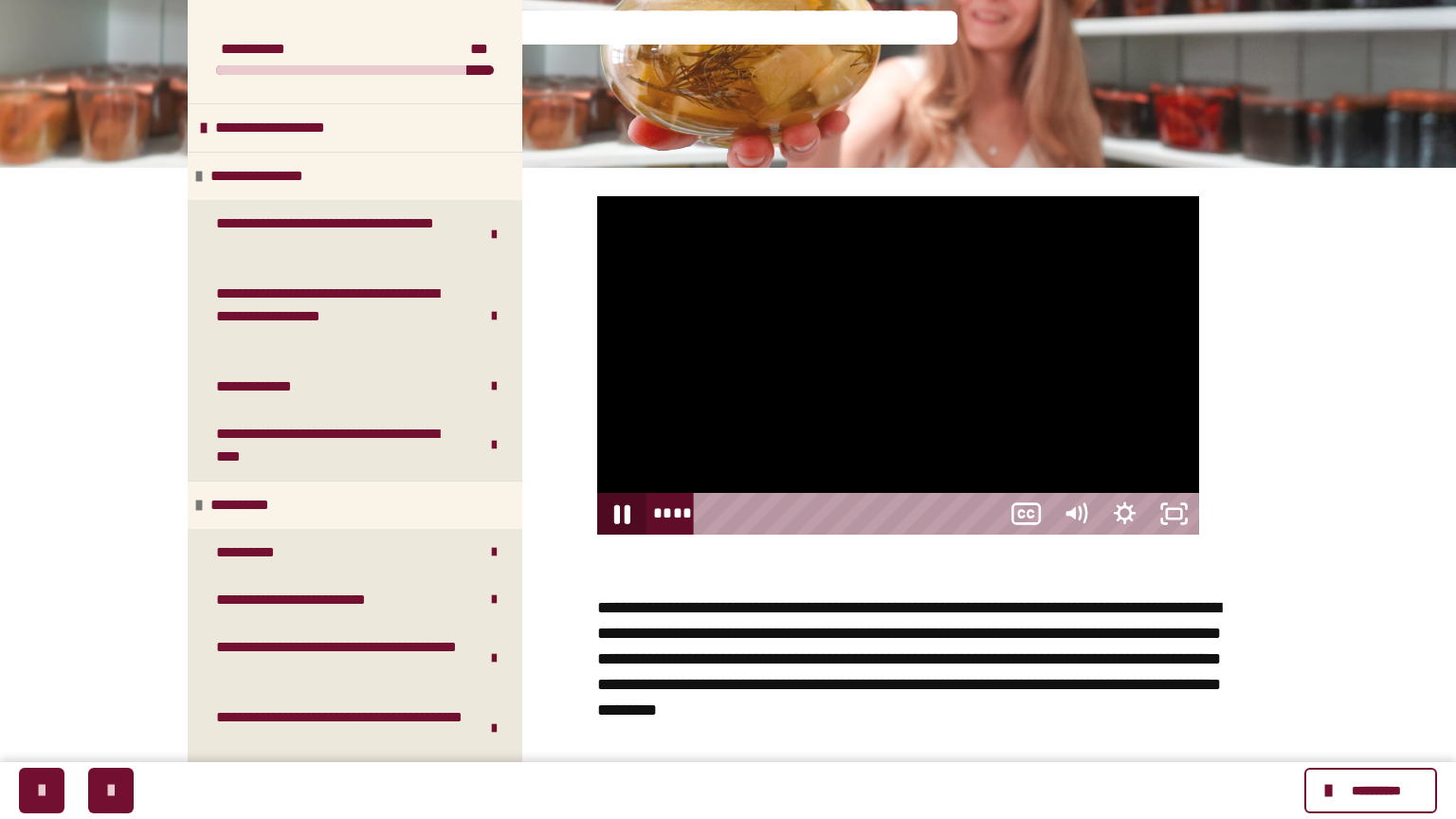 click 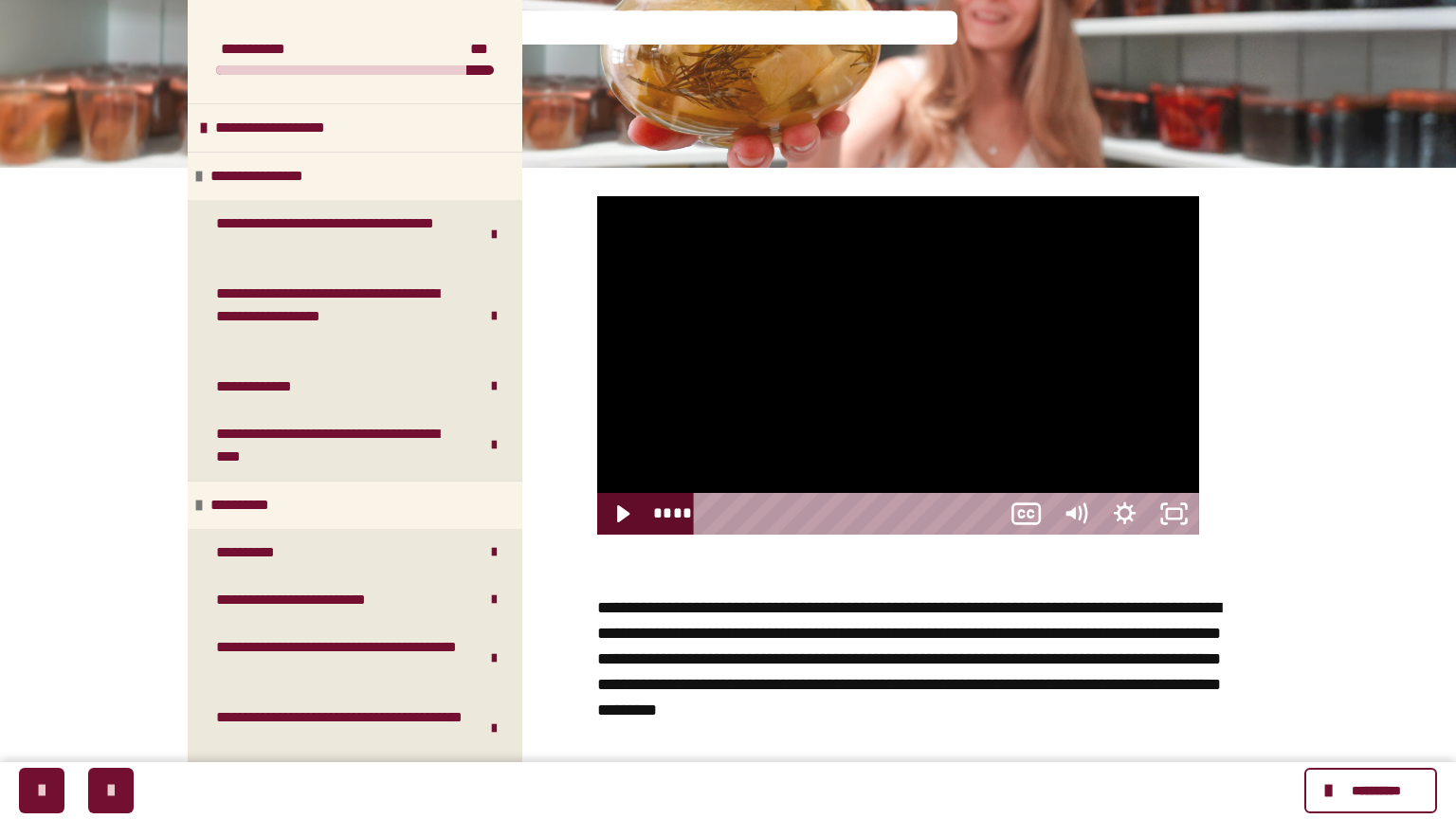 drag, startPoint x: 118, startPoint y: 796, endPoint x: 82, endPoint y: 798, distance: 36.055513 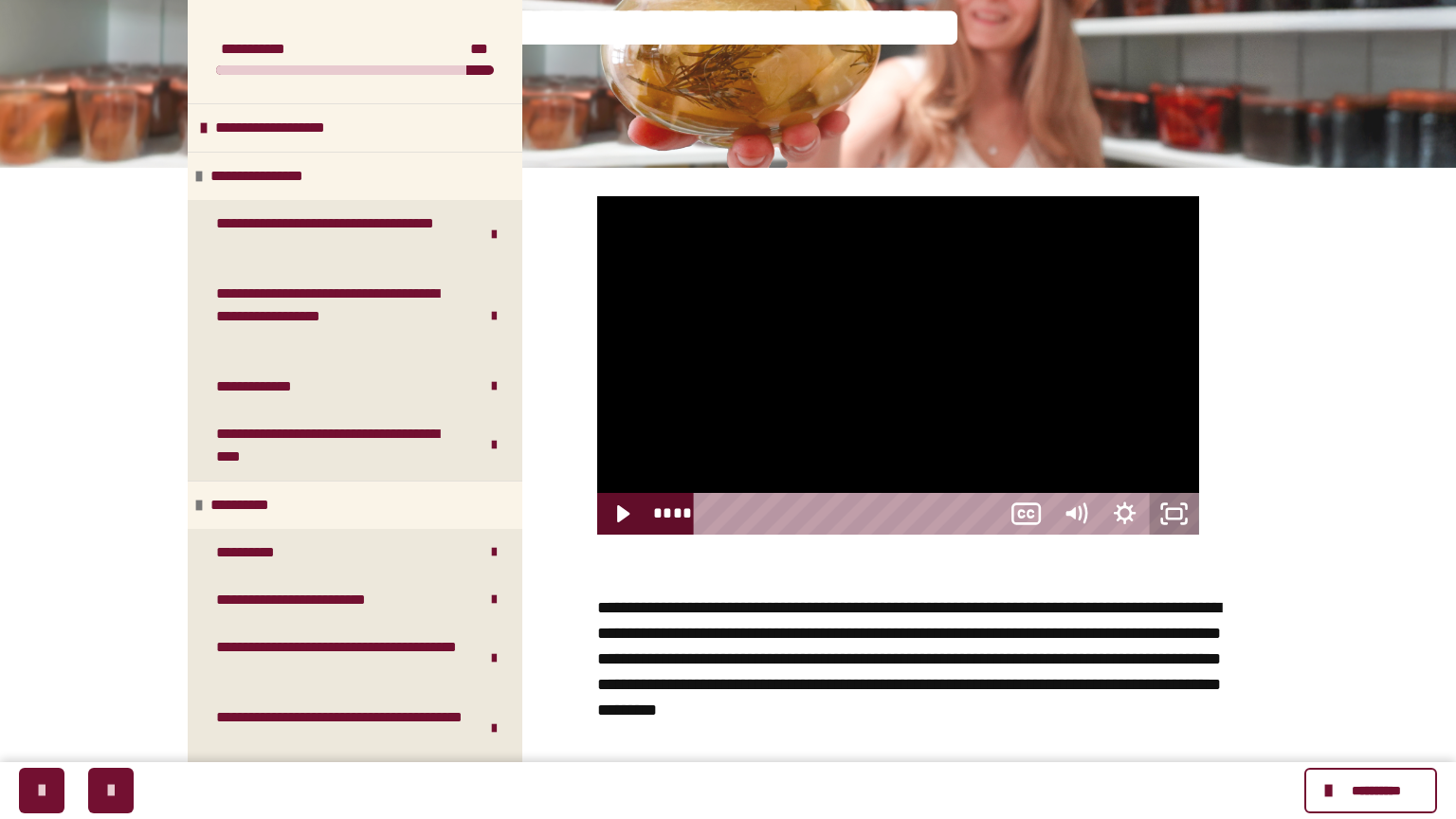click 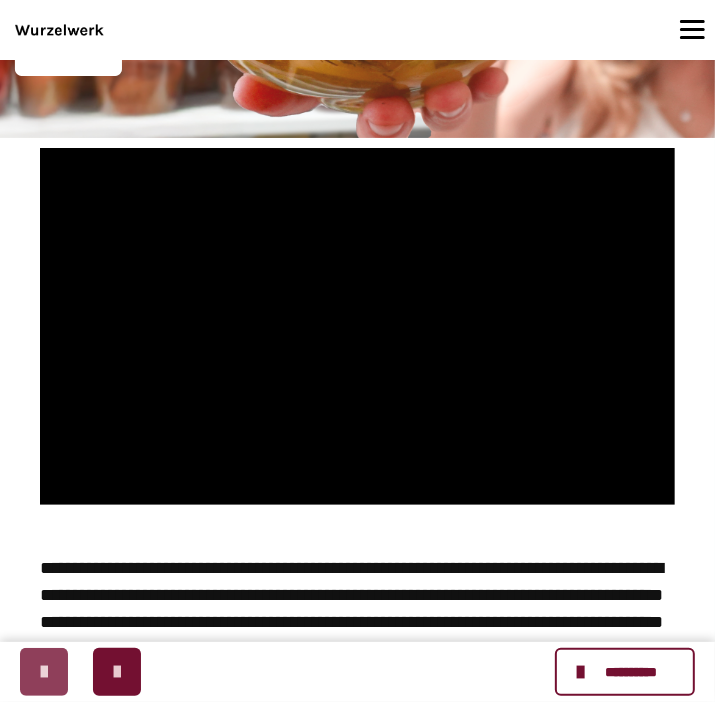 click at bounding box center (44, 672) 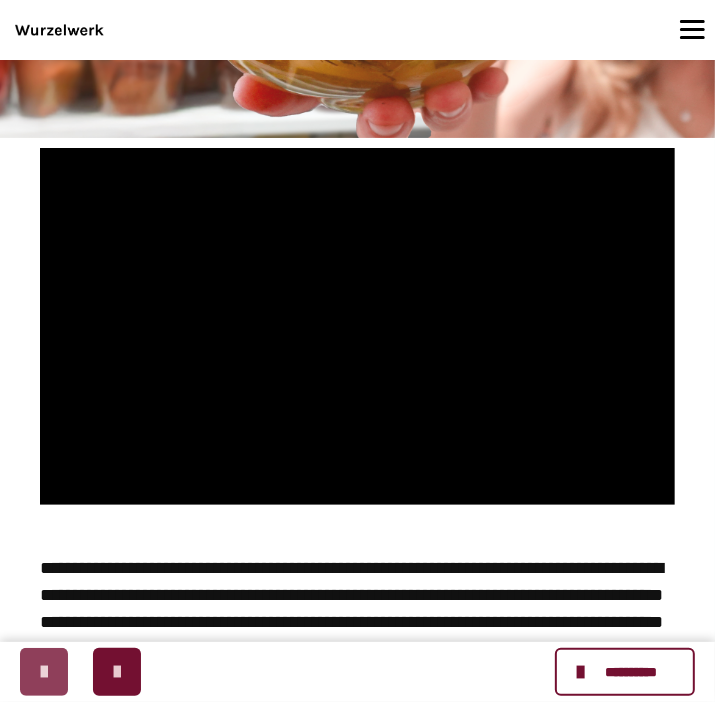 scroll, scrollTop: 0, scrollLeft: 0, axis: both 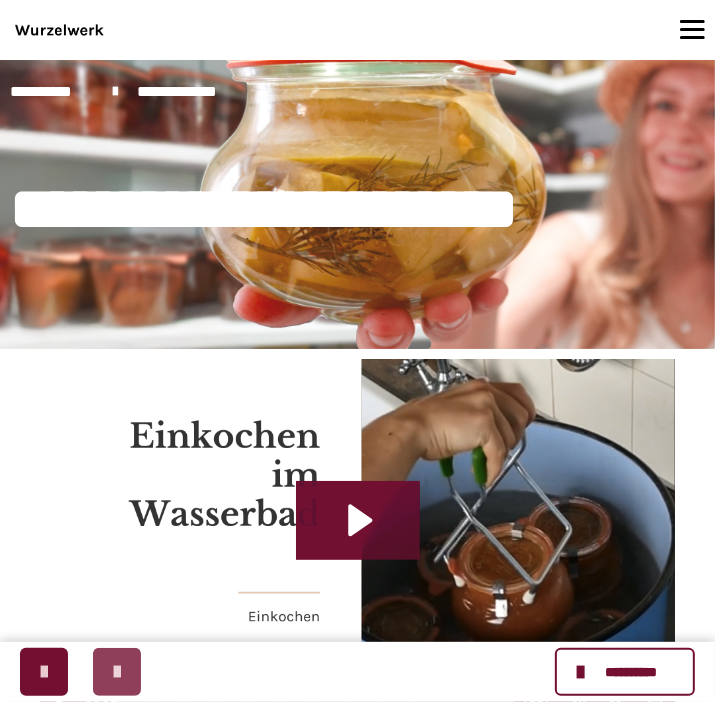 click at bounding box center [117, 672] 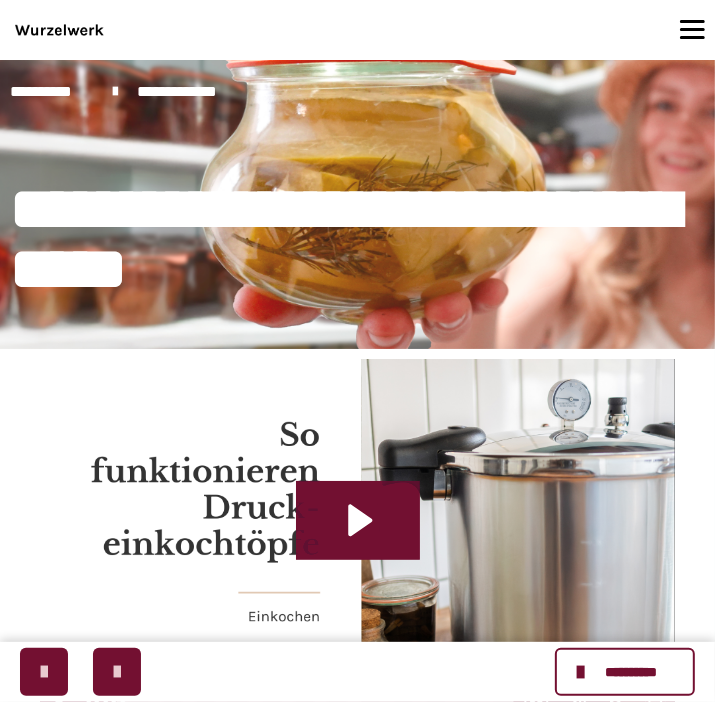 click at bounding box center [357, 537] 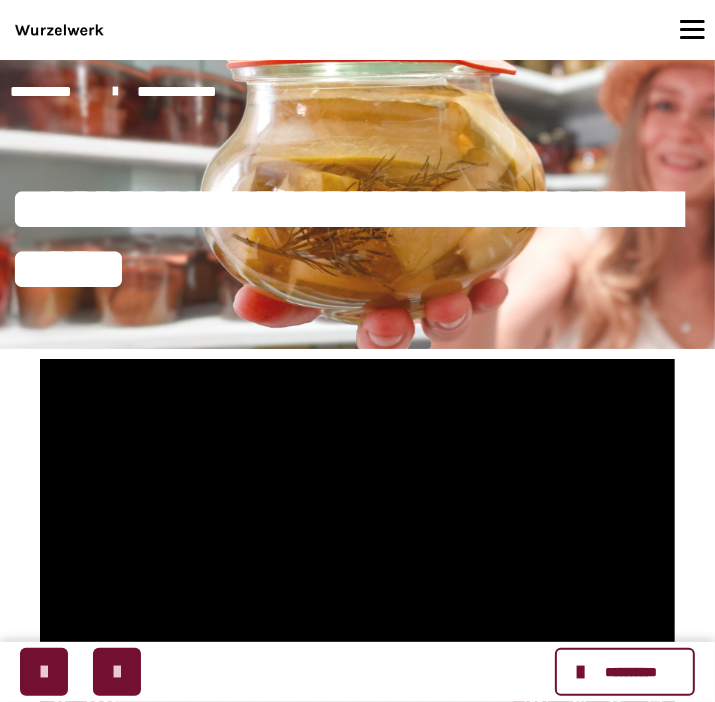 click at bounding box center (357, 537) 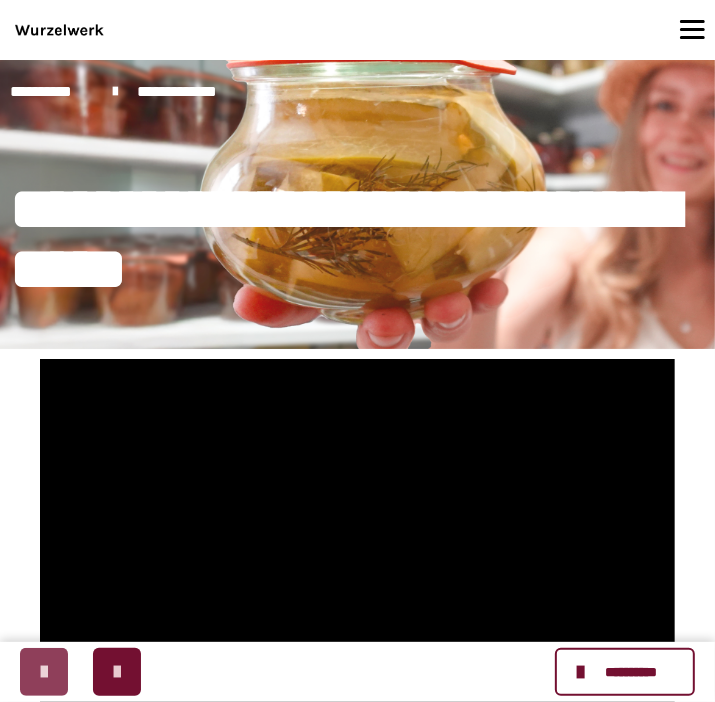 click at bounding box center [44, 672] 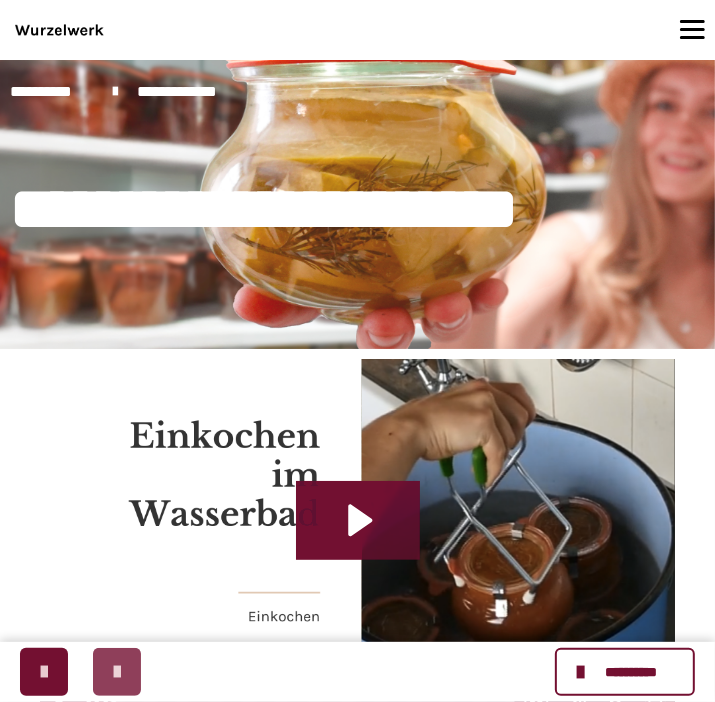 click at bounding box center [117, 672] 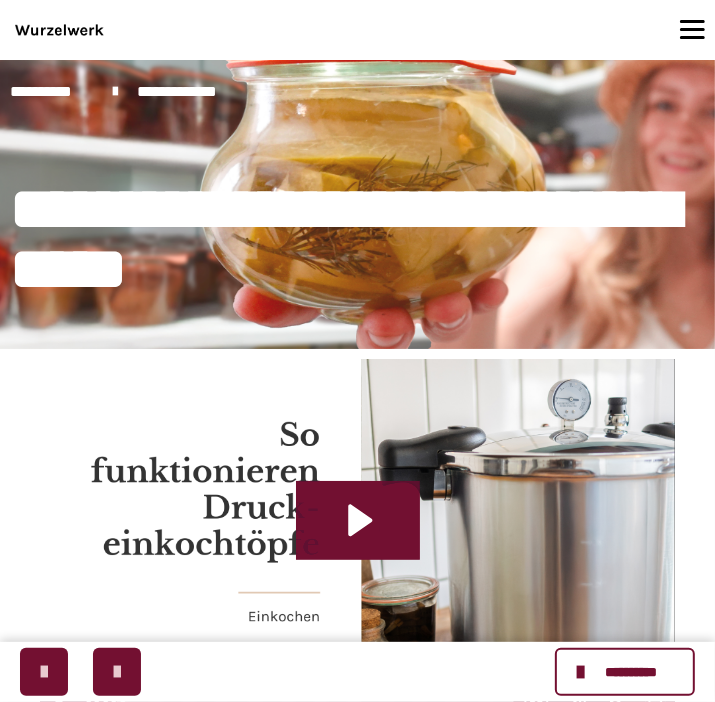 scroll, scrollTop: 316, scrollLeft: 0, axis: vertical 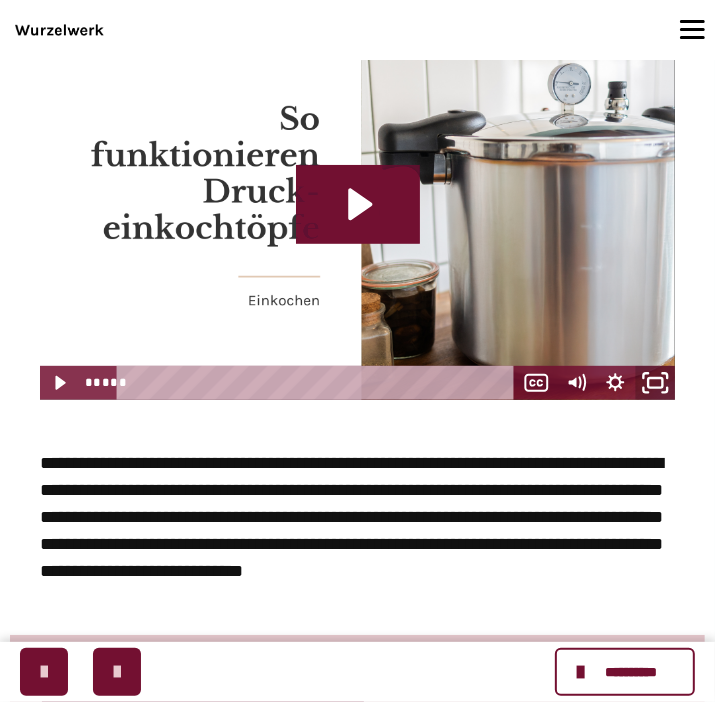 click 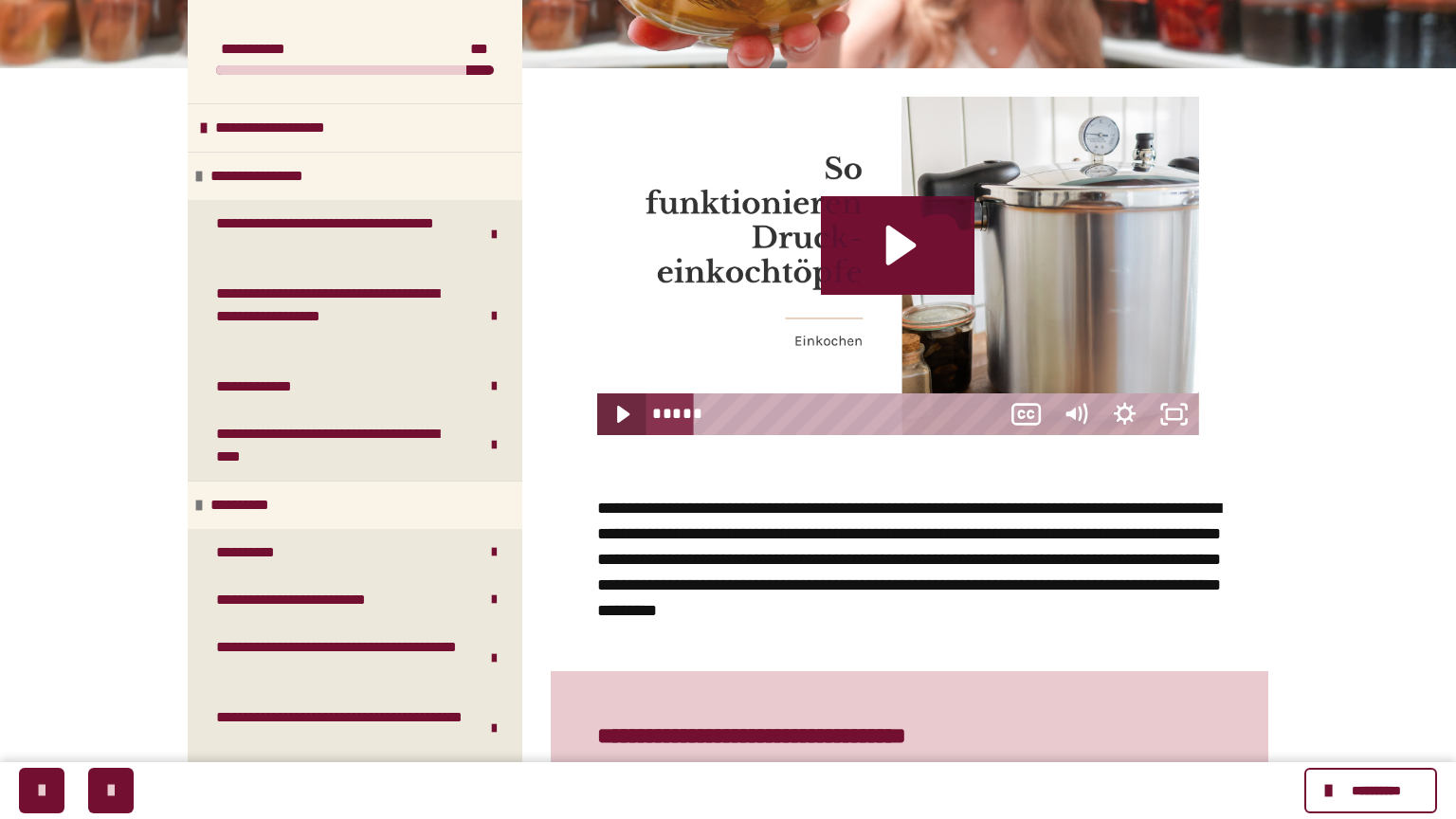 type 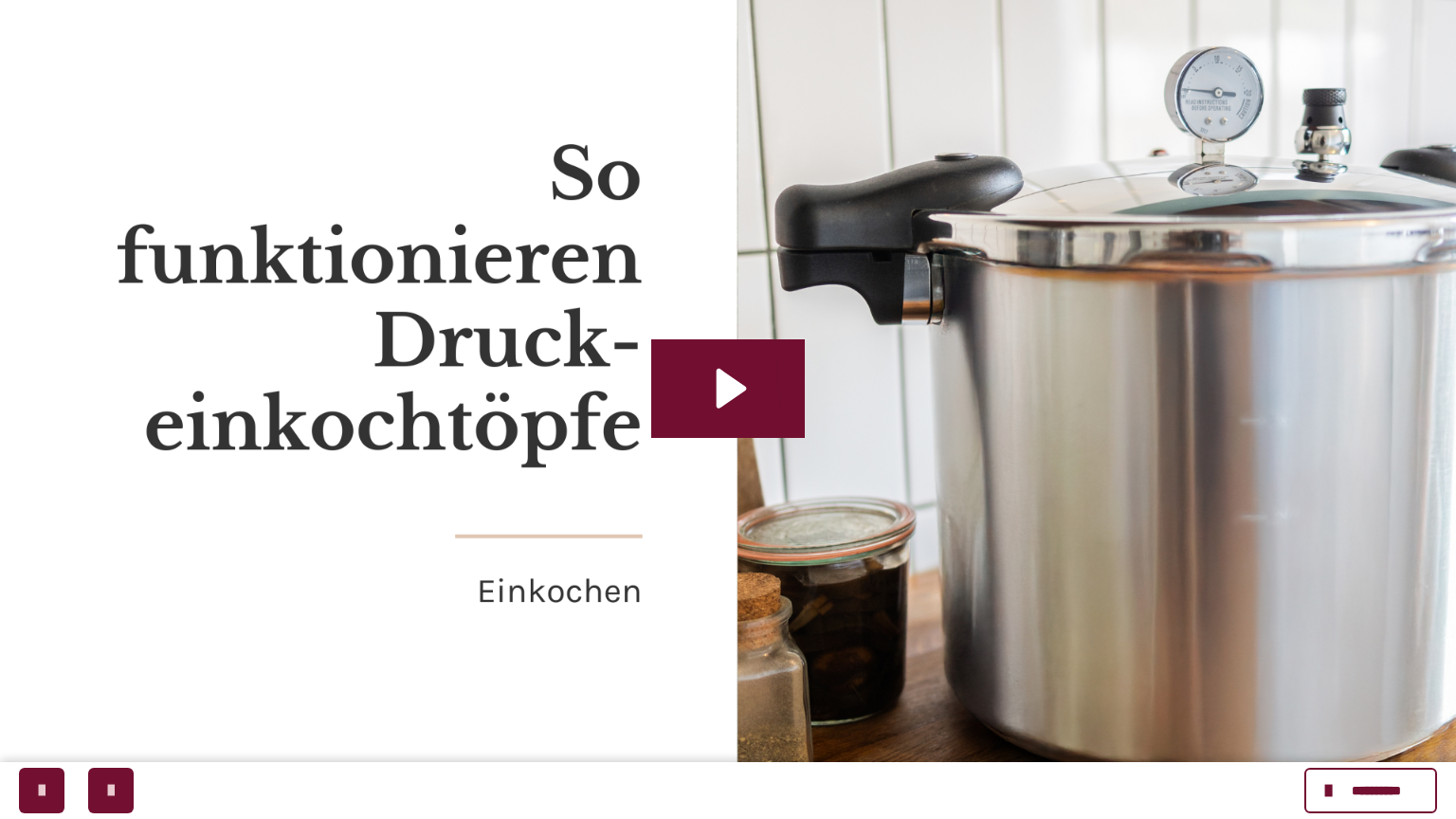 click 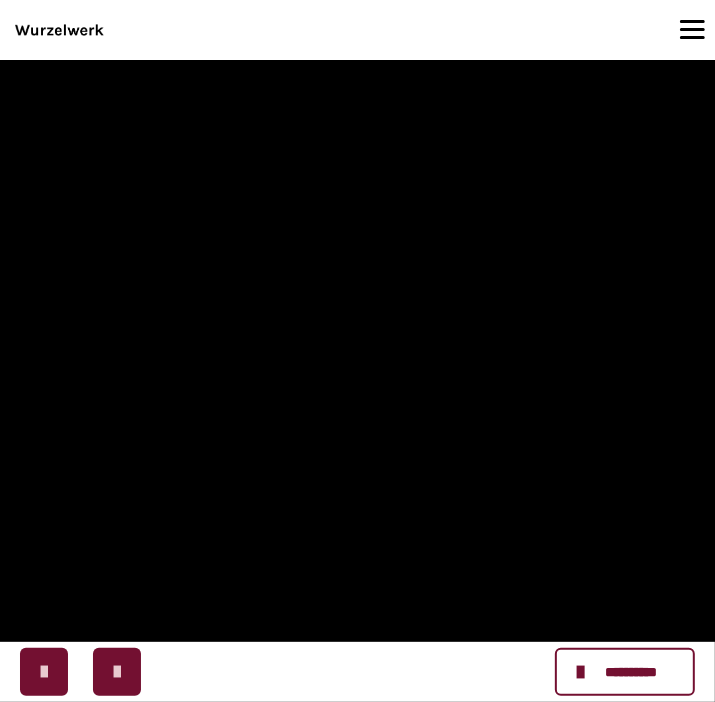 scroll, scrollTop: 722, scrollLeft: 0, axis: vertical 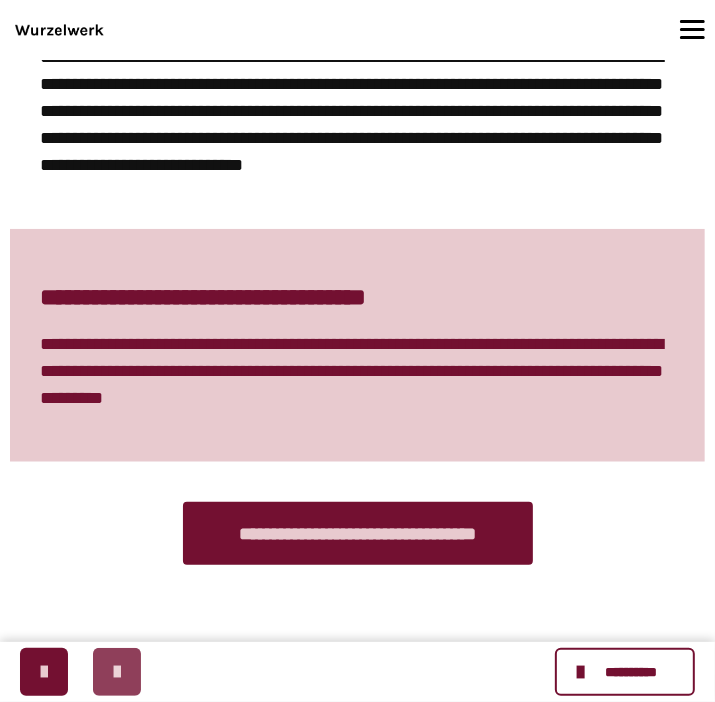 click at bounding box center [117, 672] 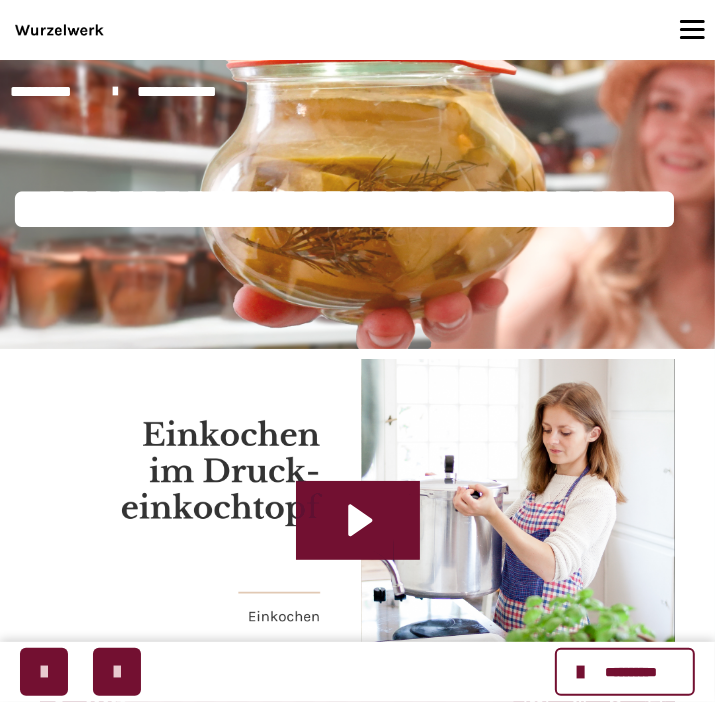 scroll, scrollTop: 105, scrollLeft: 0, axis: vertical 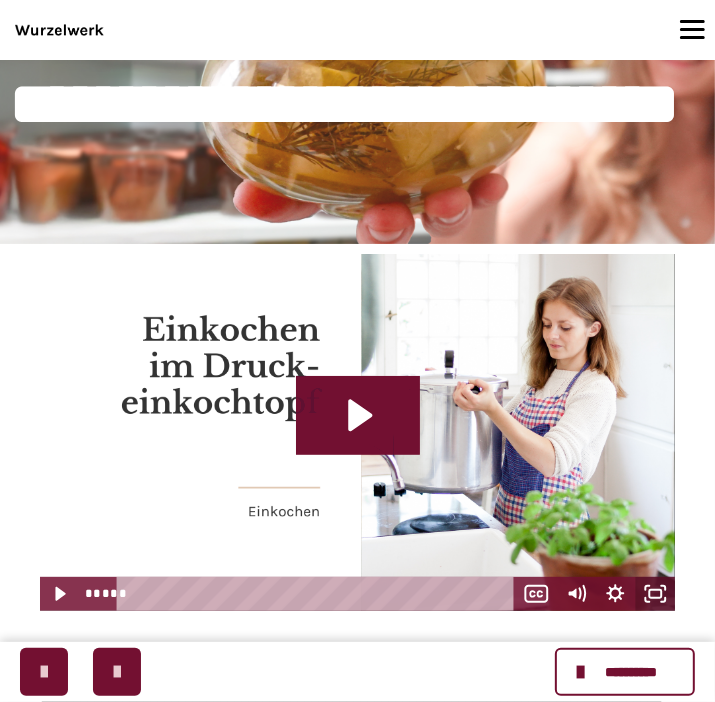 click 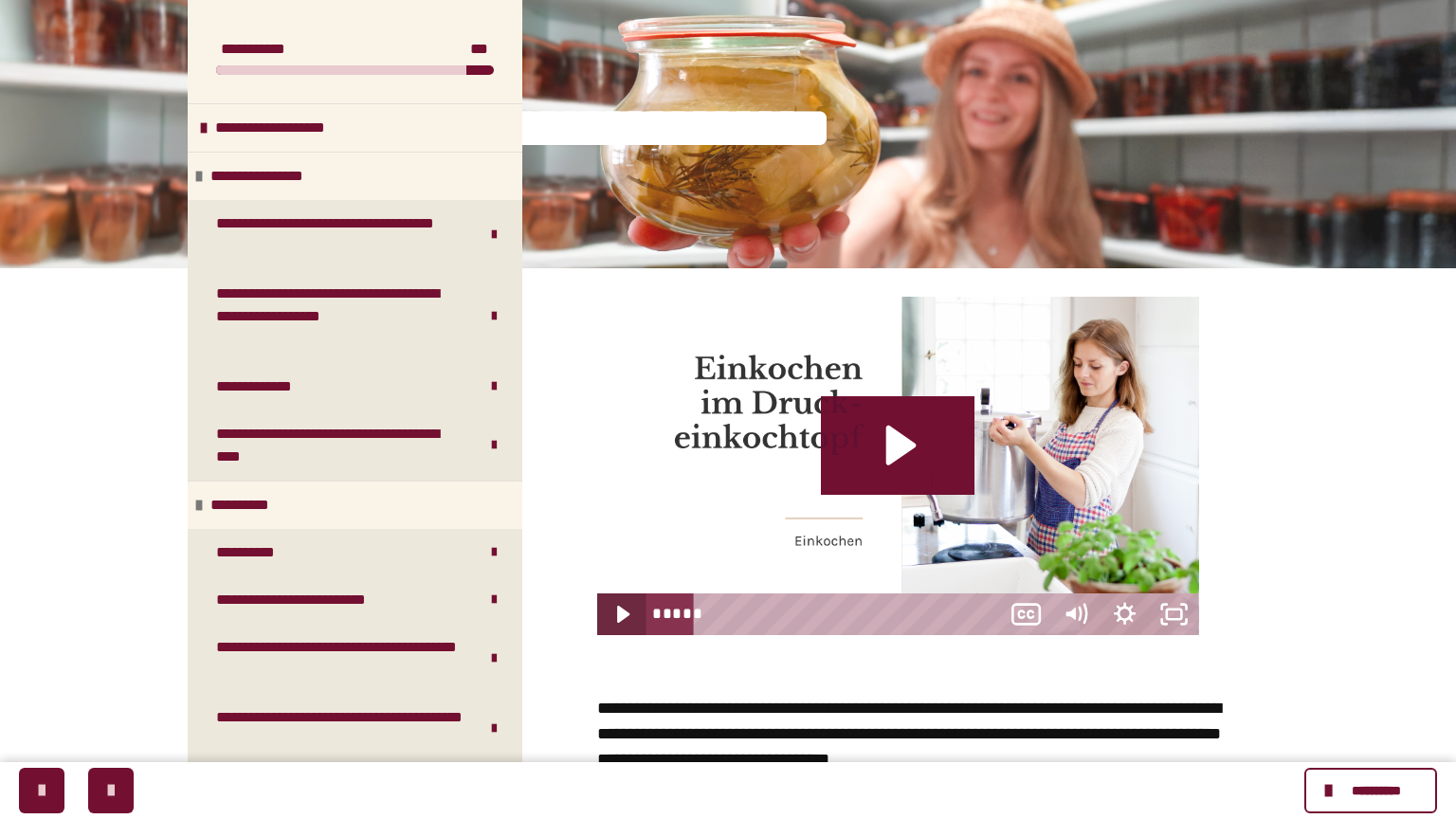type 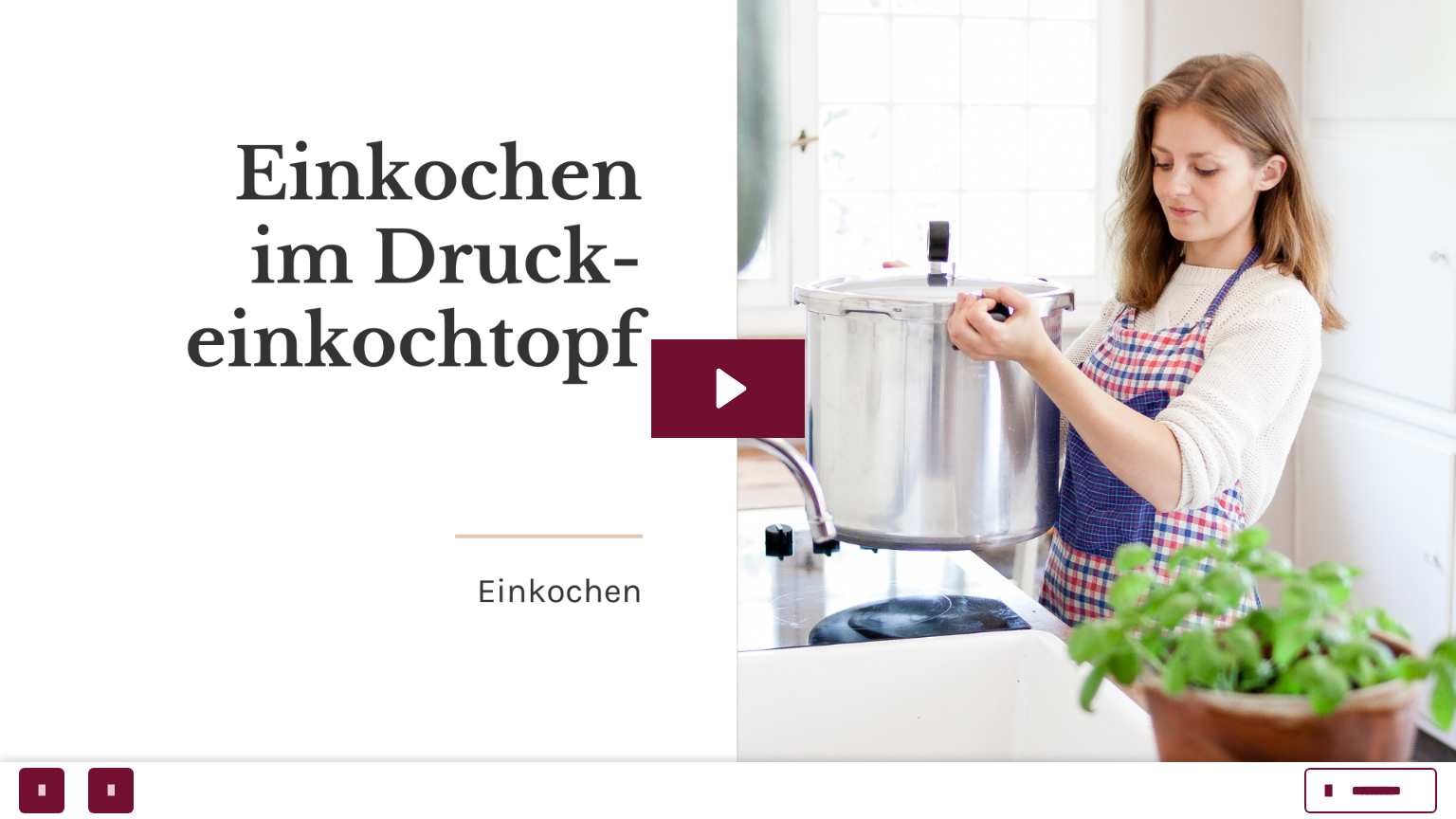 click 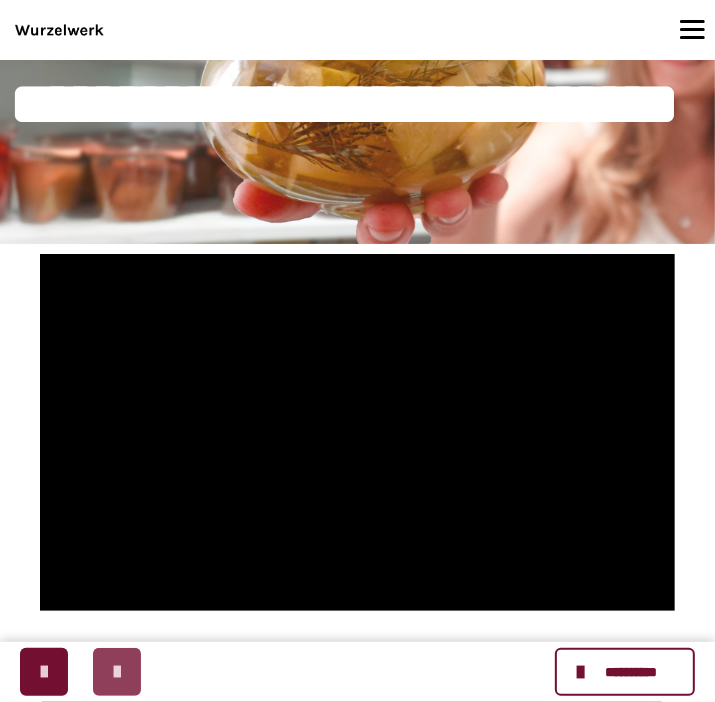 click at bounding box center (117, 672) 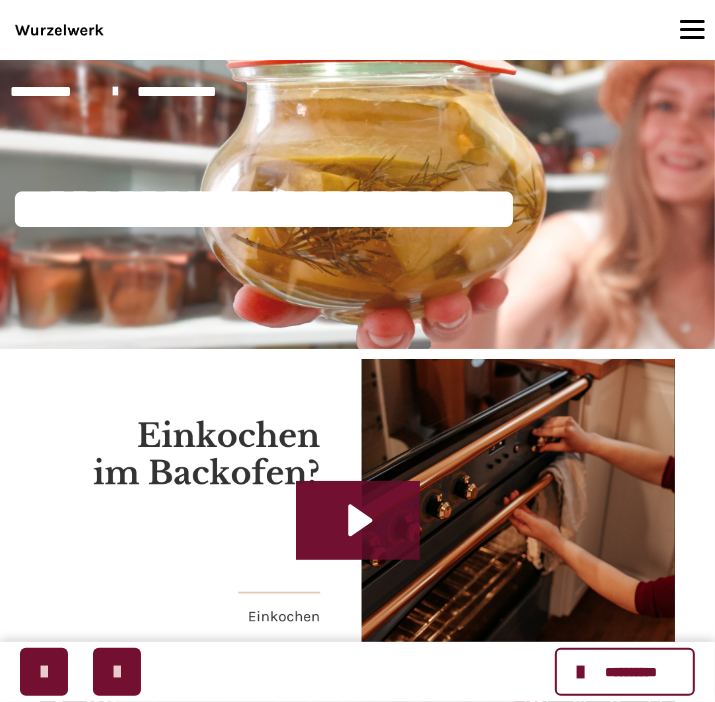 scroll, scrollTop: 105, scrollLeft: 0, axis: vertical 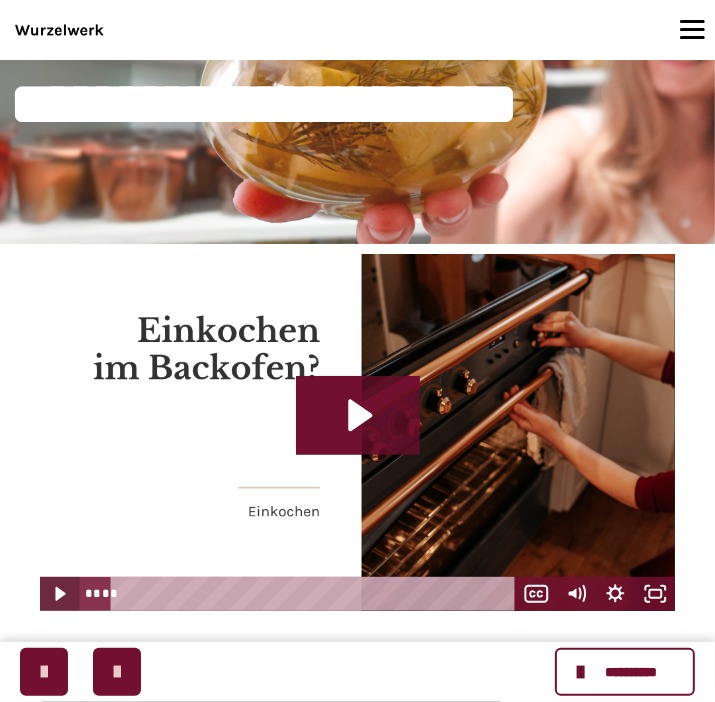 click 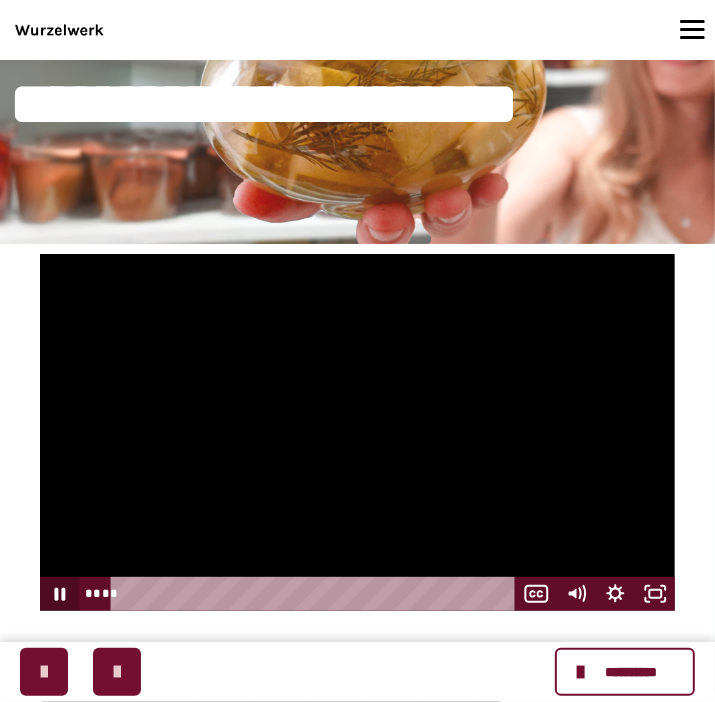click 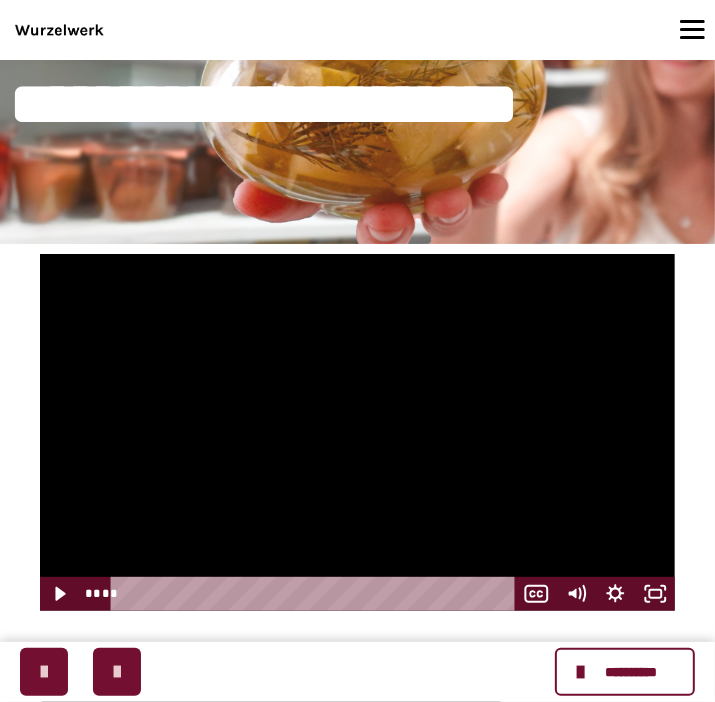 drag, startPoint x: 138, startPoint y: 598, endPoint x: 102, endPoint y: 606, distance: 36.878178 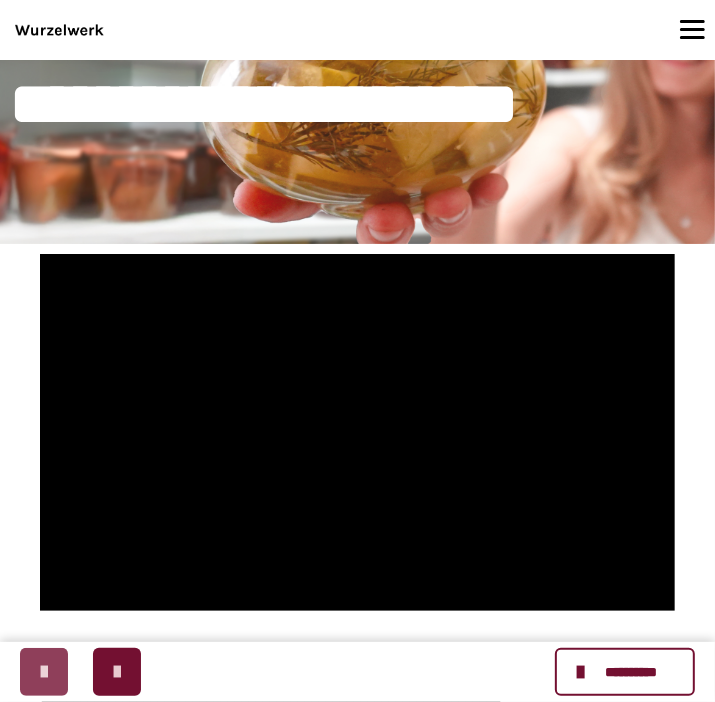 click at bounding box center (44, 672) 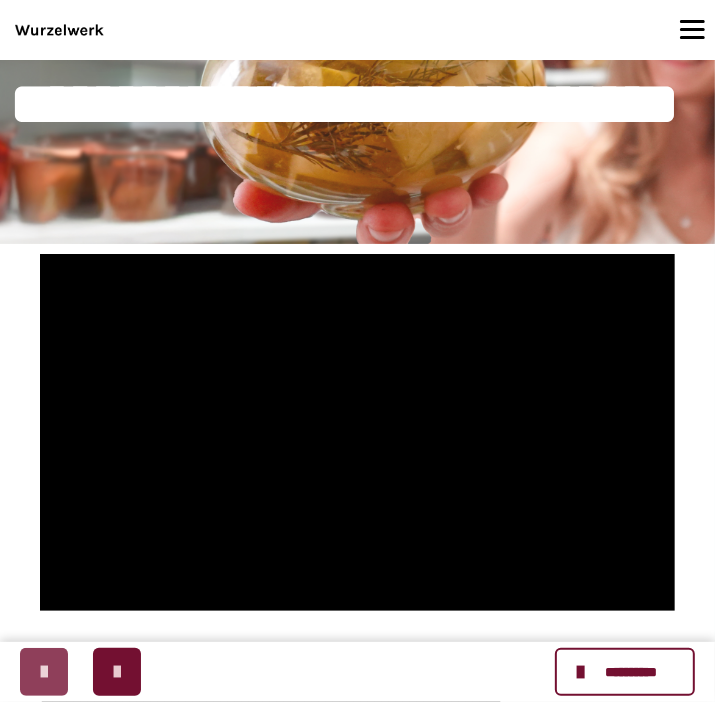 scroll, scrollTop: 0, scrollLeft: 0, axis: both 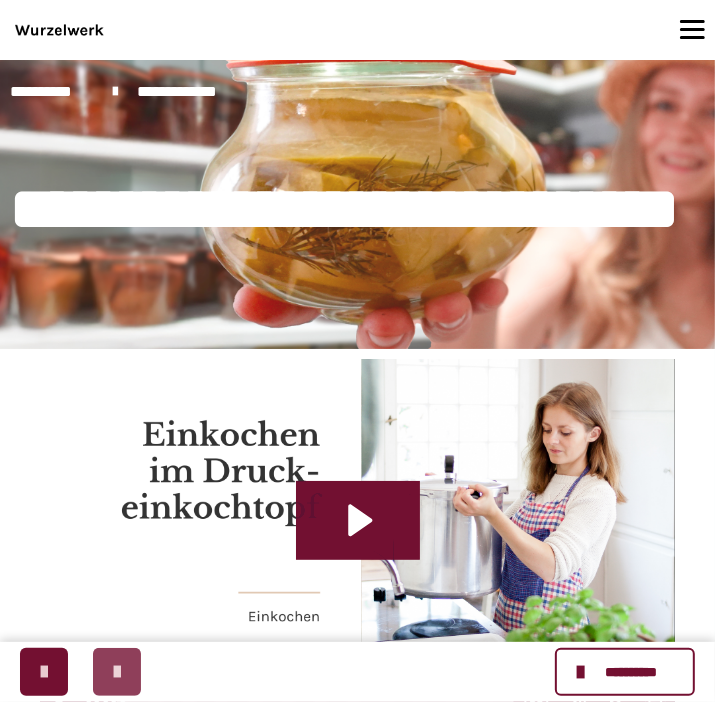 click at bounding box center [117, 672] 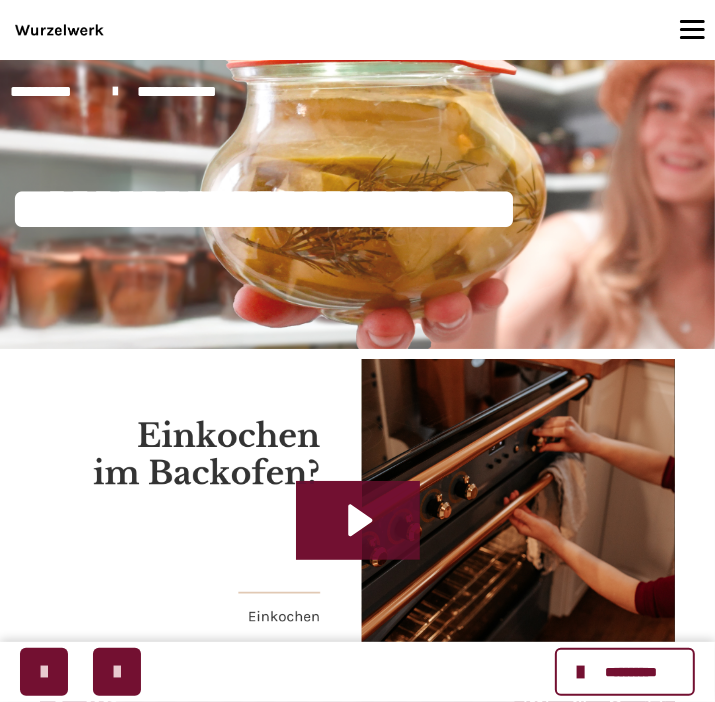 scroll, scrollTop: 105, scrollLeft: 0, axis: vertical 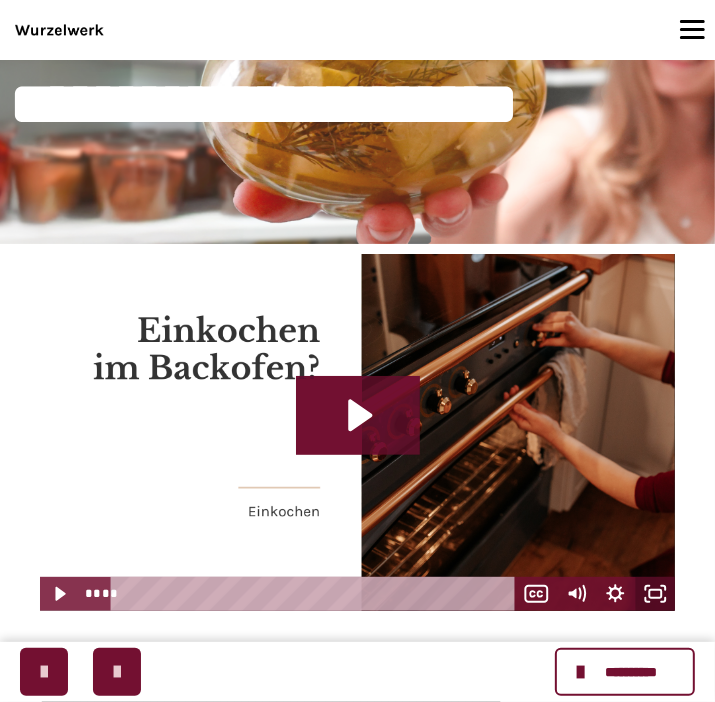 click 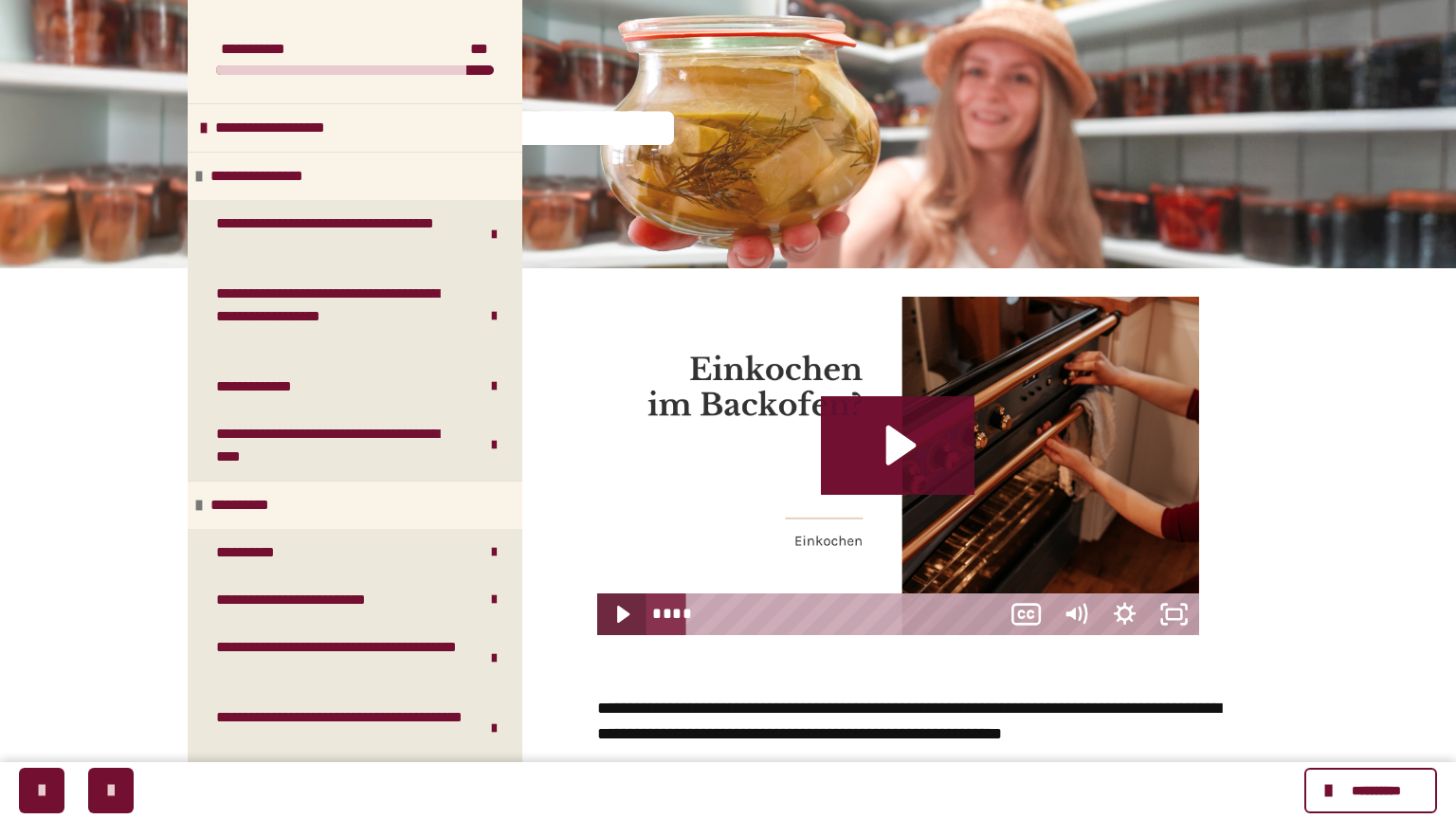 type 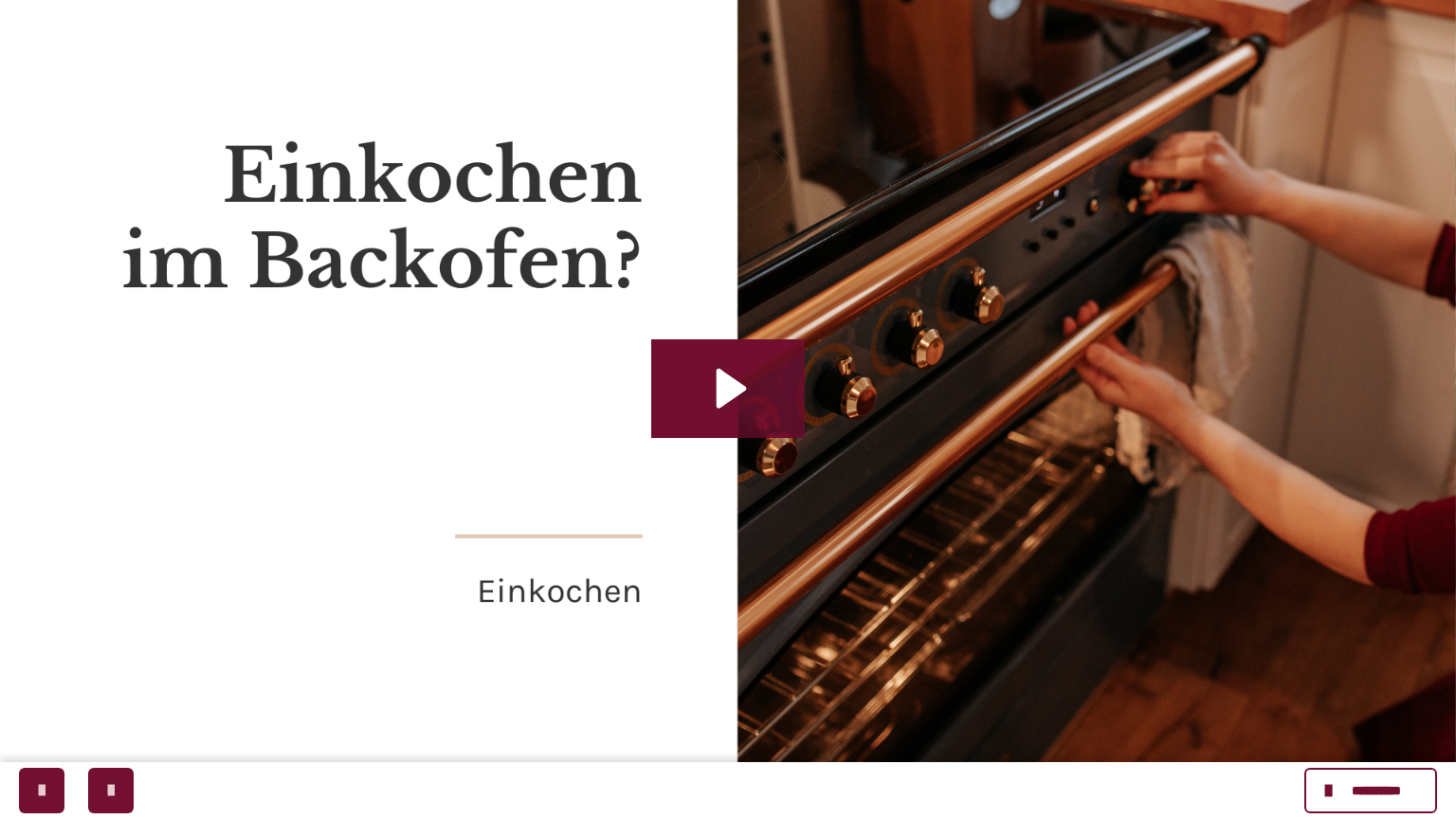 click 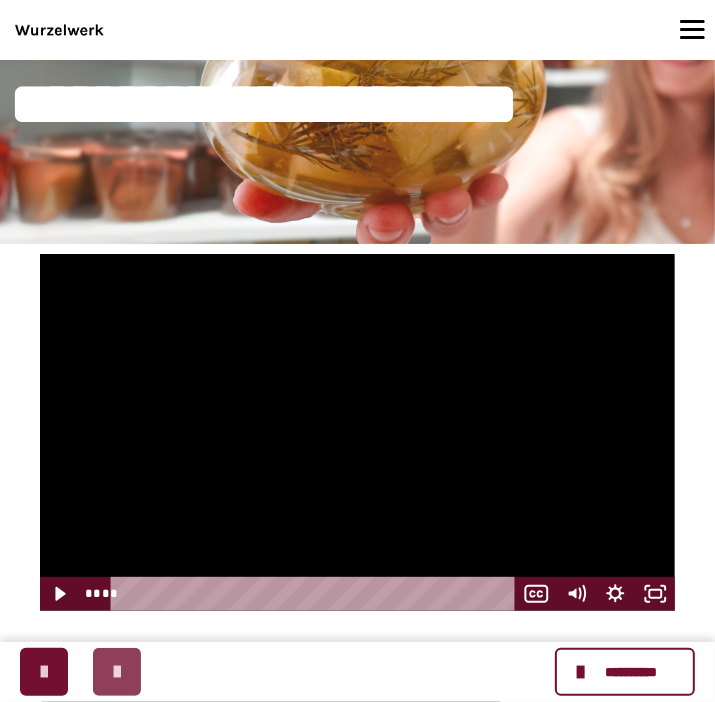 click at bounding box center (117, 672) 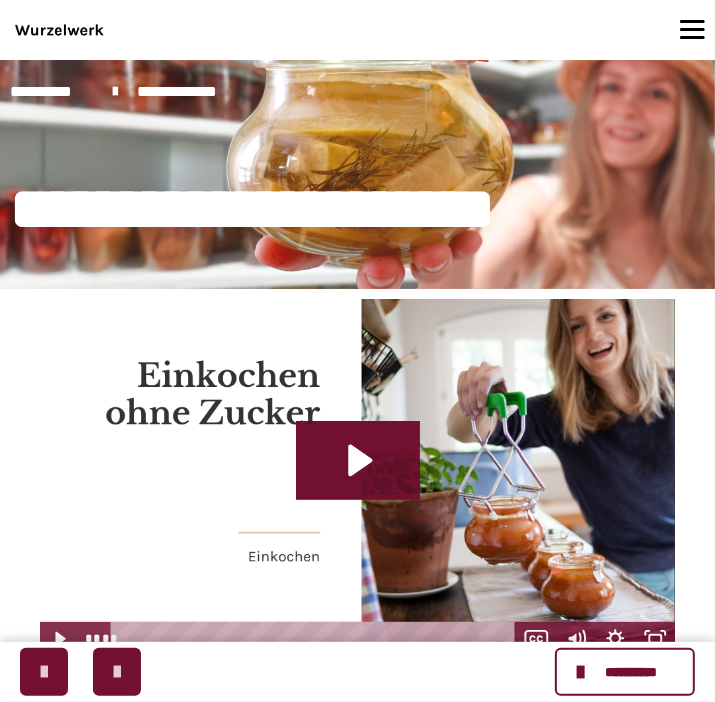 scroll, scrollTop: 105, scrollLeft: 0, axis: vertical 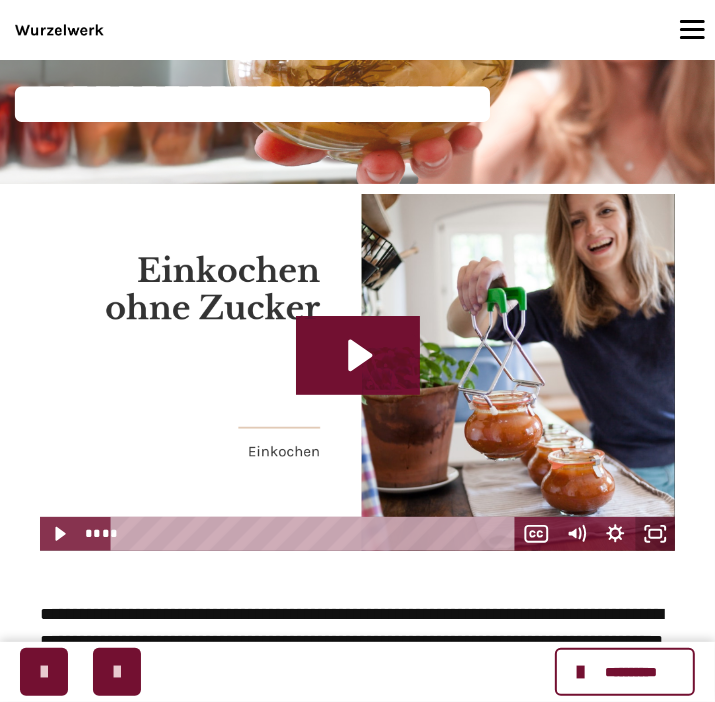 click 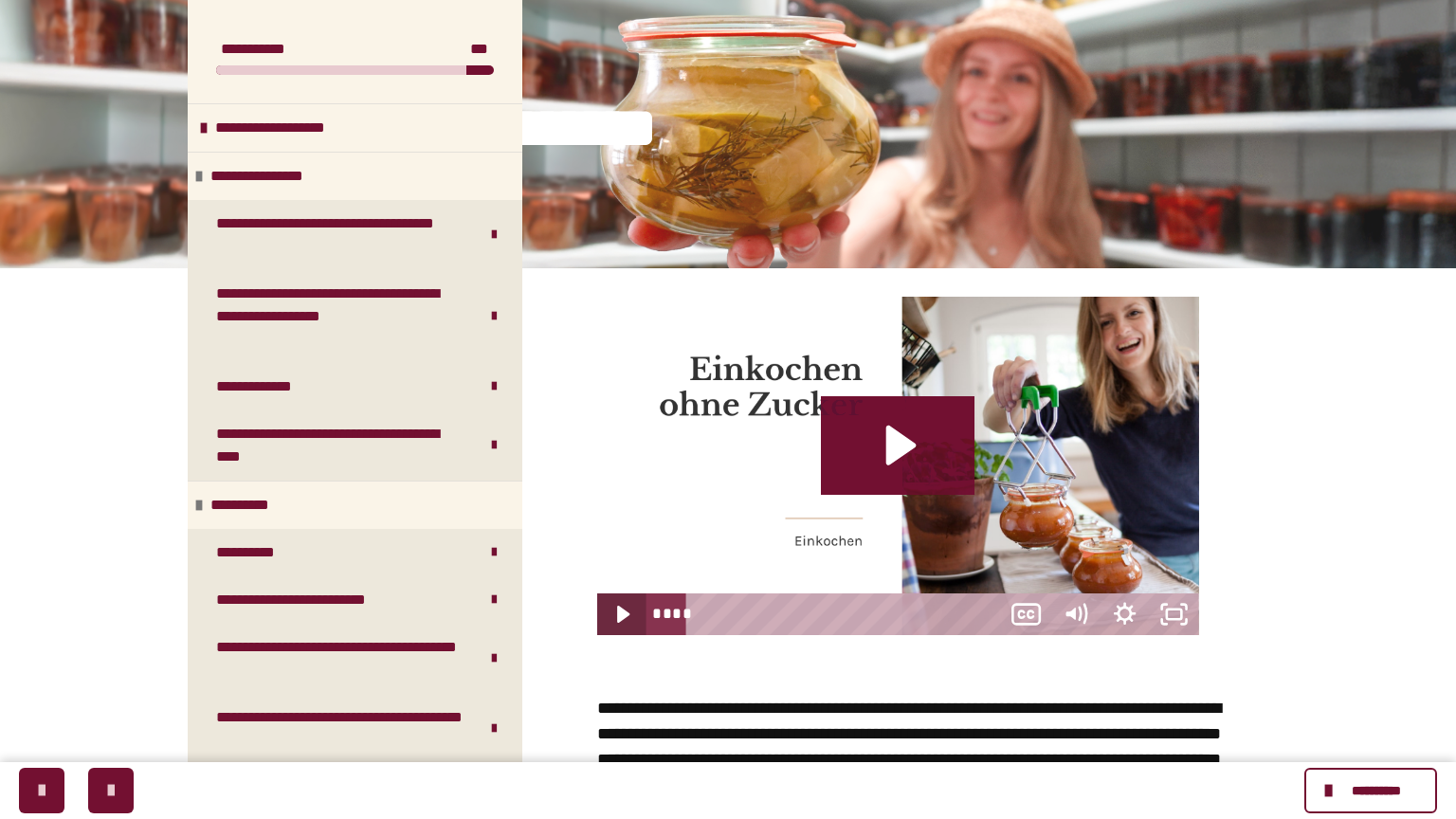 type 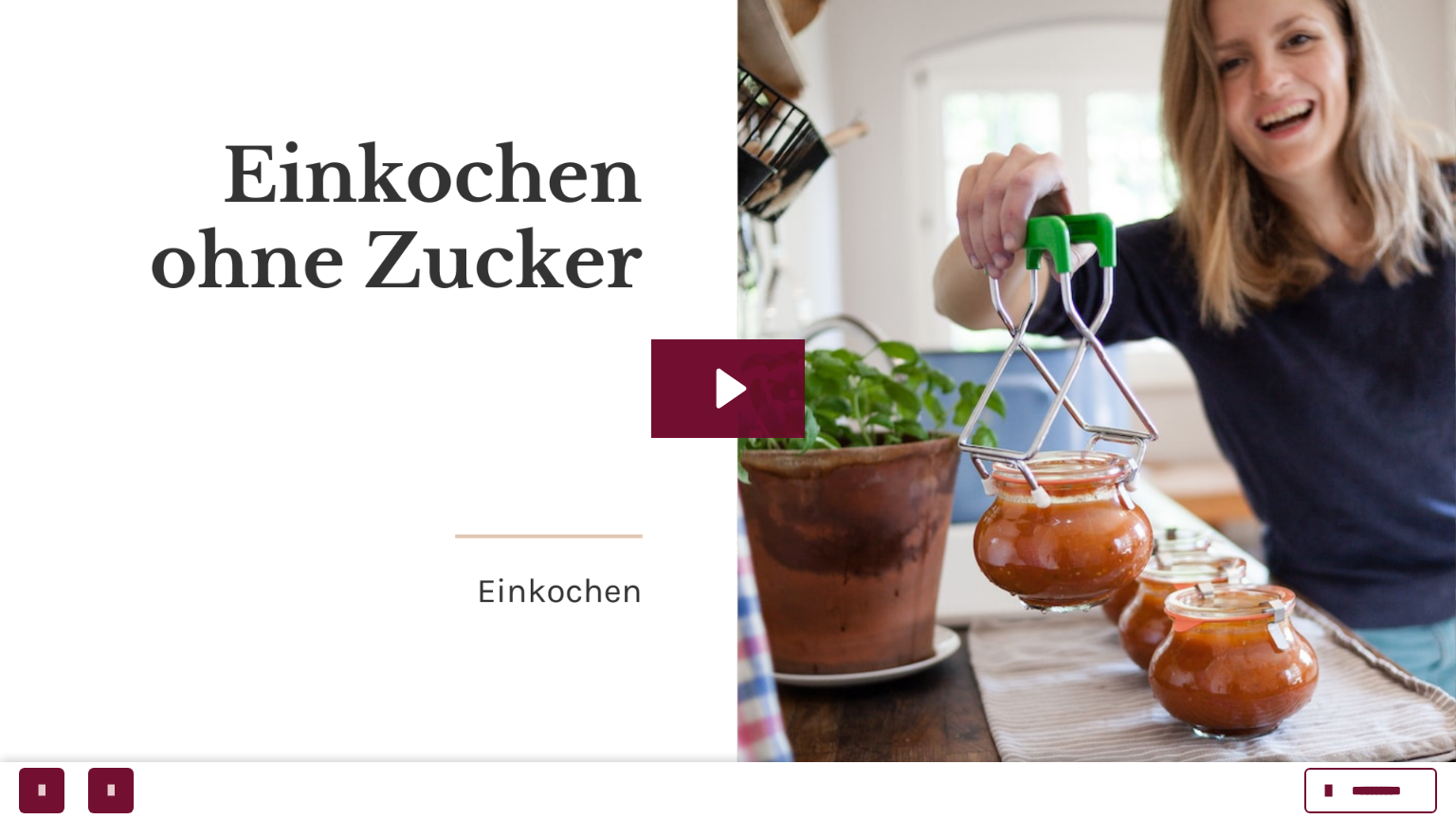 click 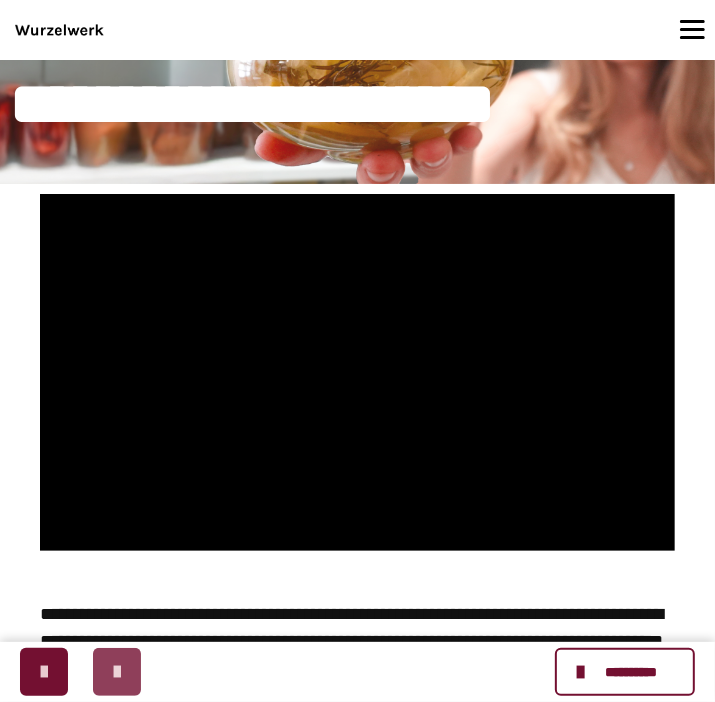 click at bounding box center (117, 672) 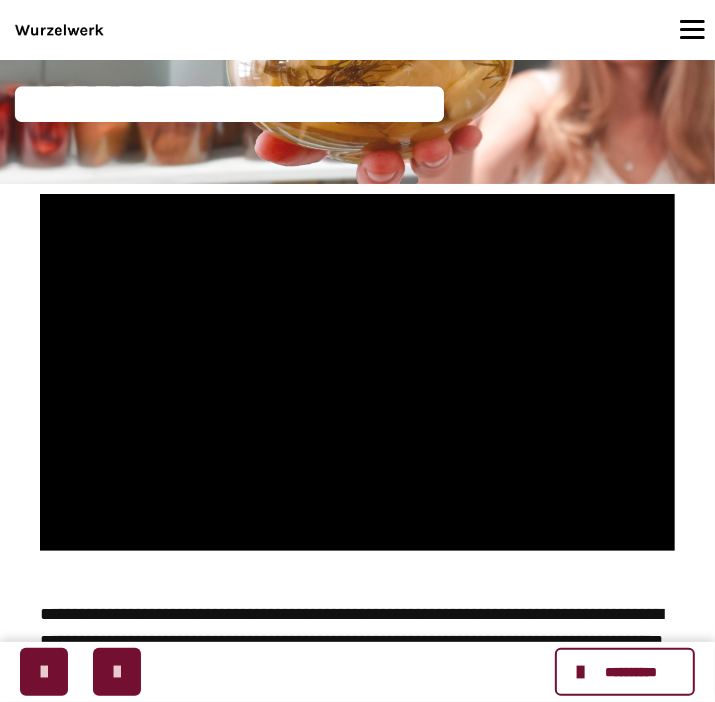 scroll, scrollTop: 0, scrollLeft: 0, axis: both 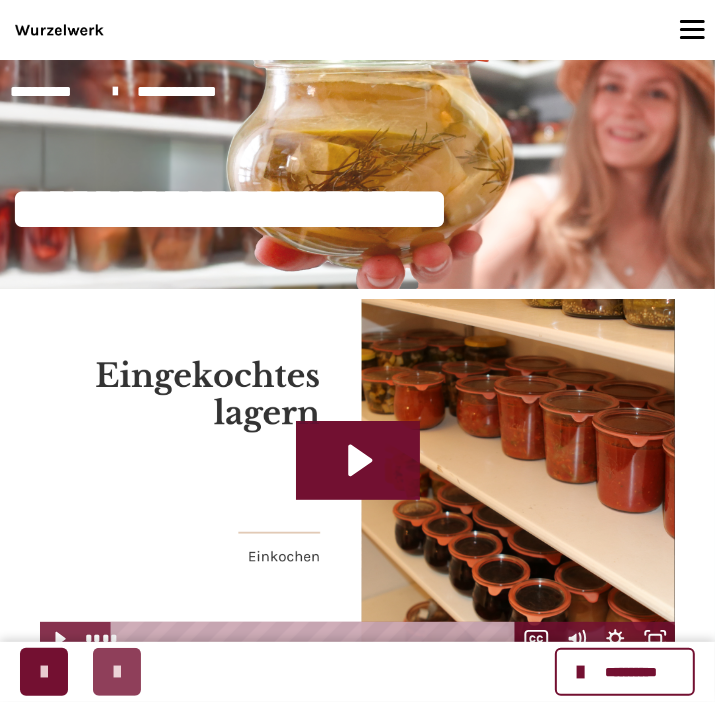 click at bounding box center (117, 672) 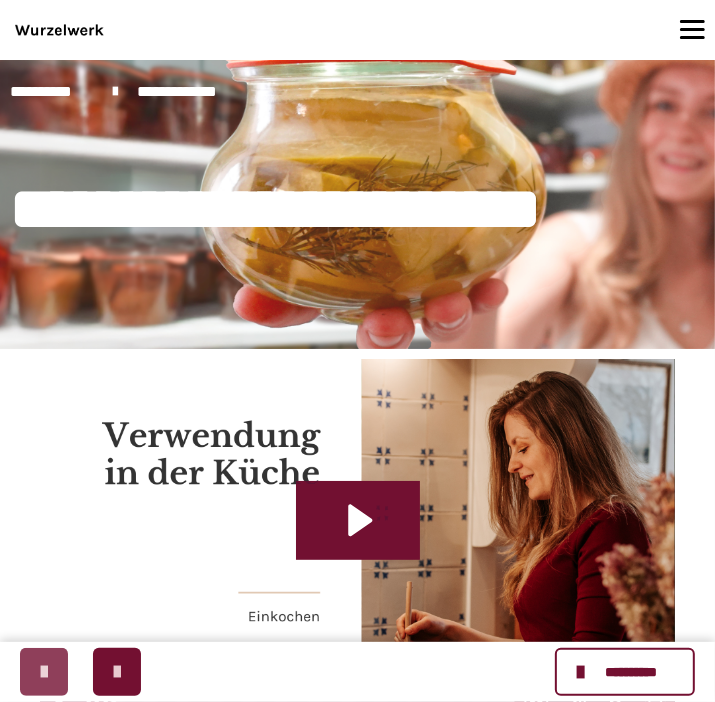 click at bounding box center [44, 672] 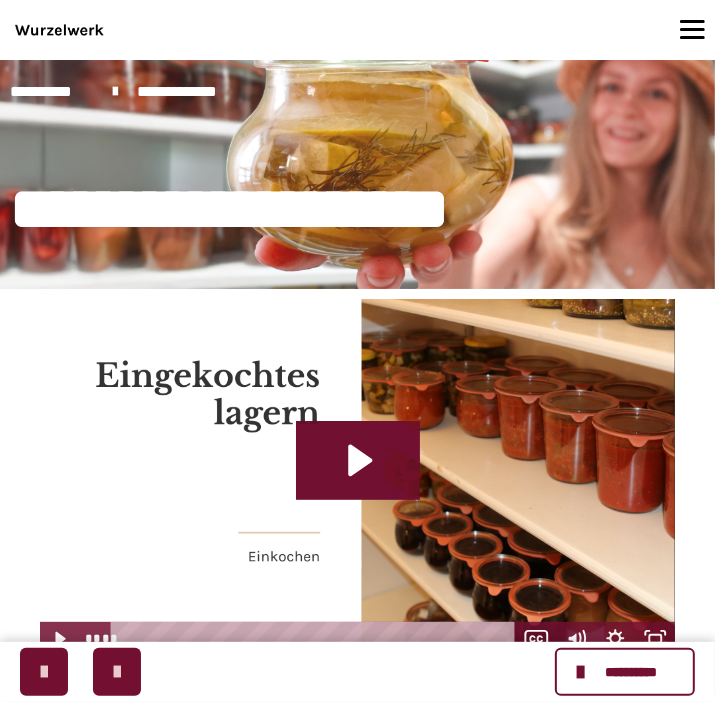 scroll, scrollTop: 105, scrollLeft: 0, axis: vertical 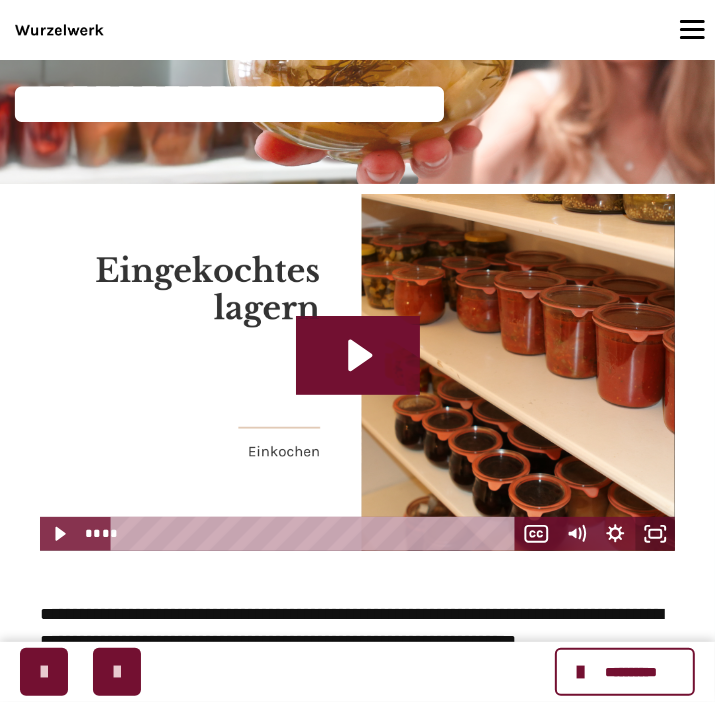 click 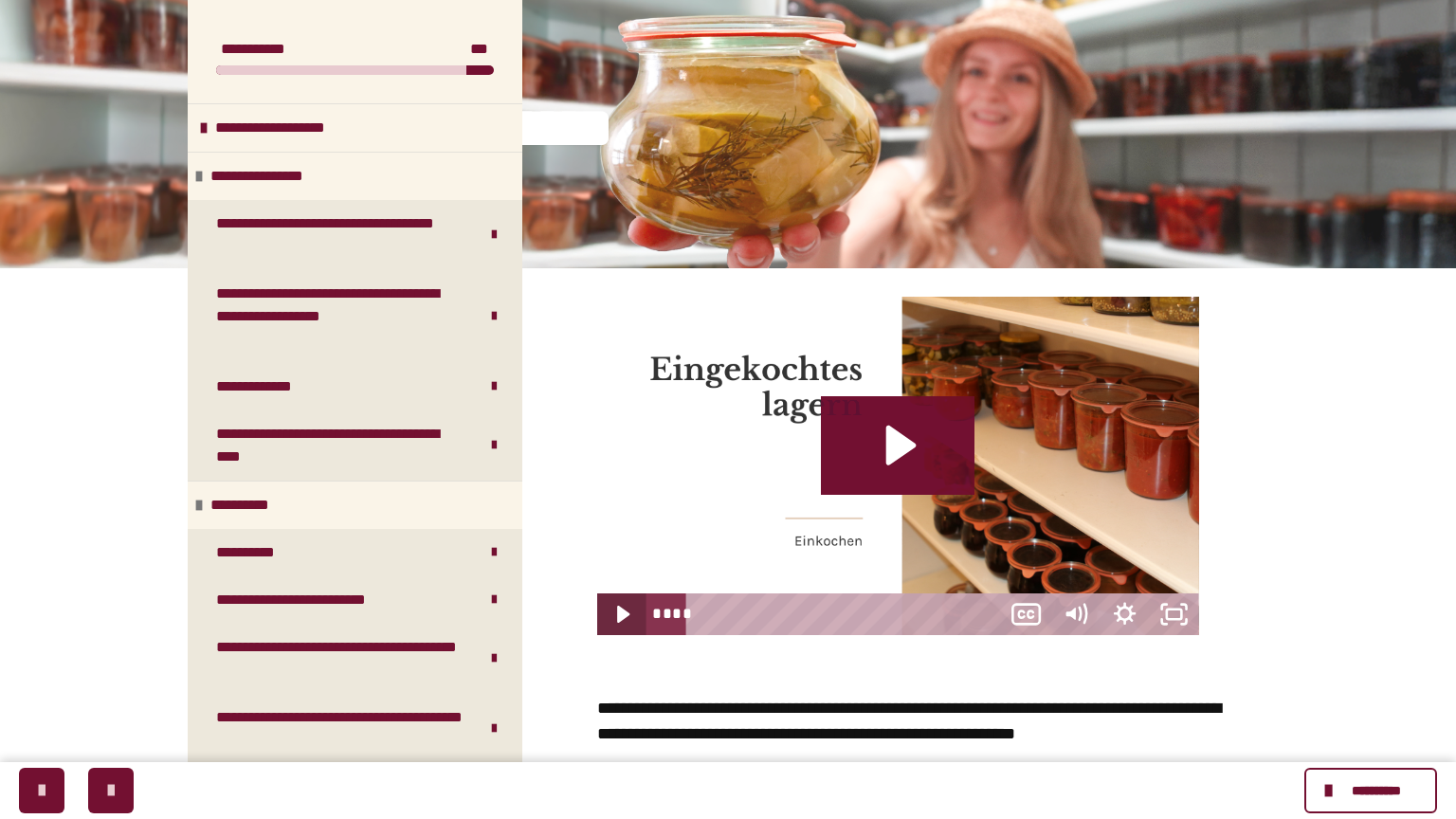 type 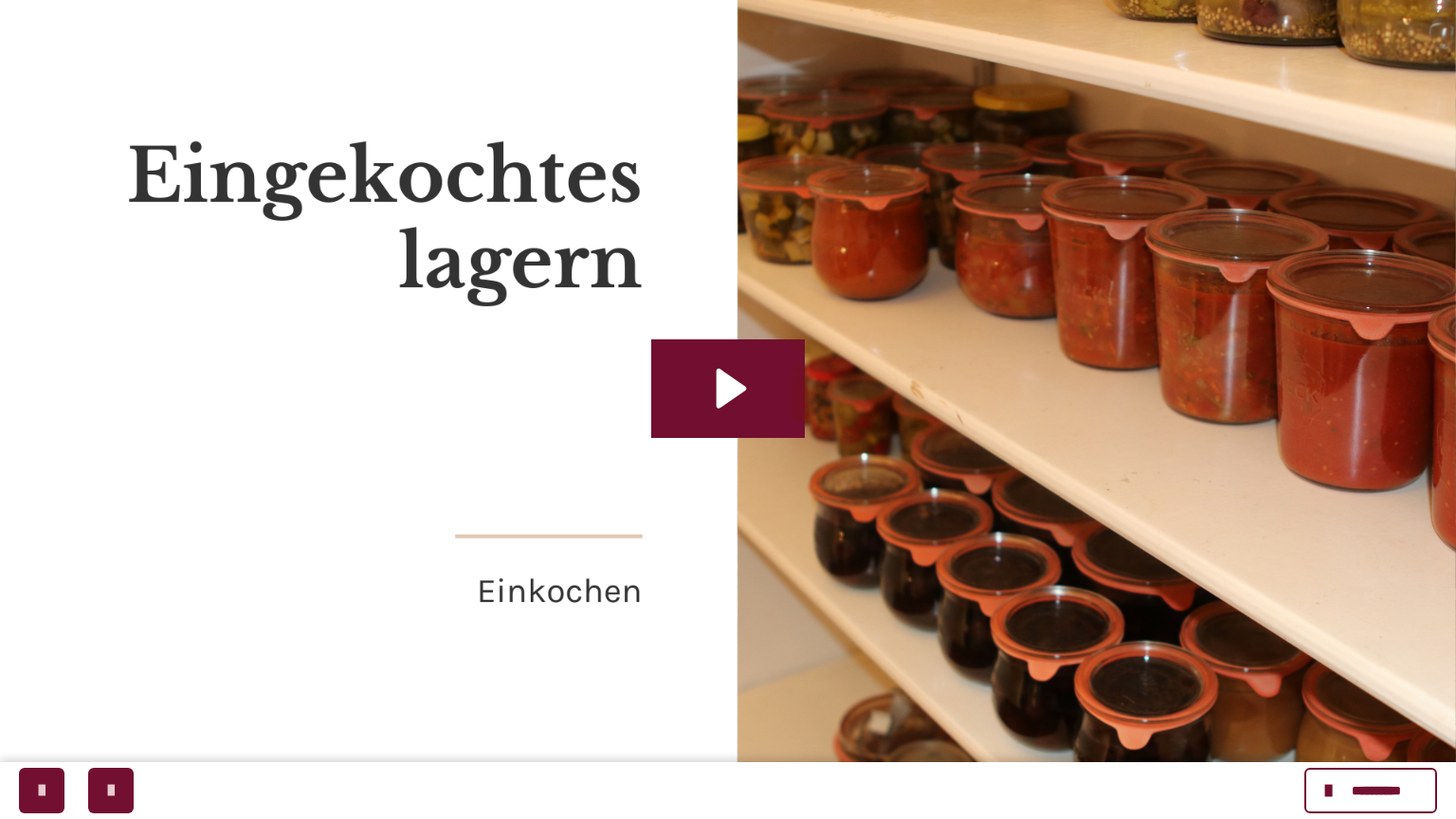 click 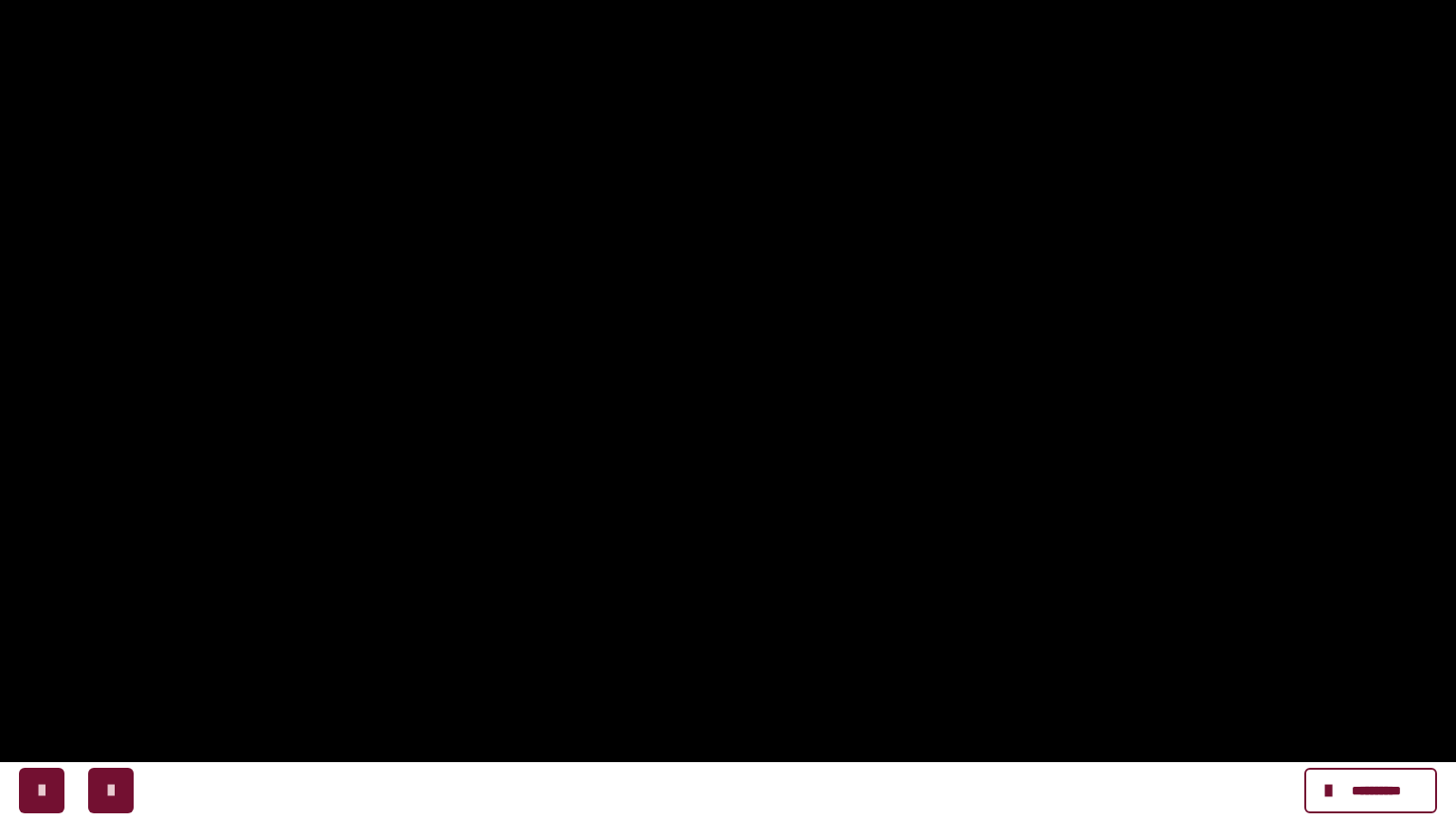 click 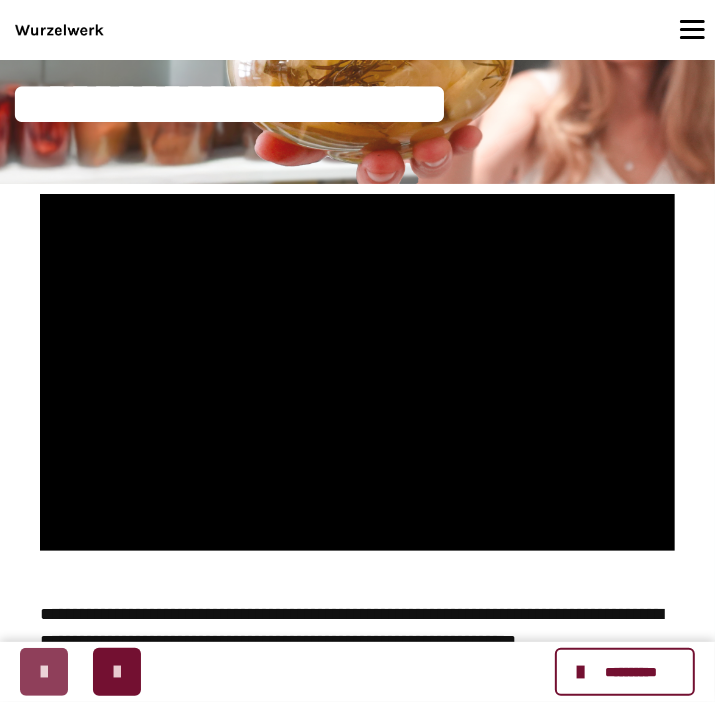 click at bounding box center [44, 672] 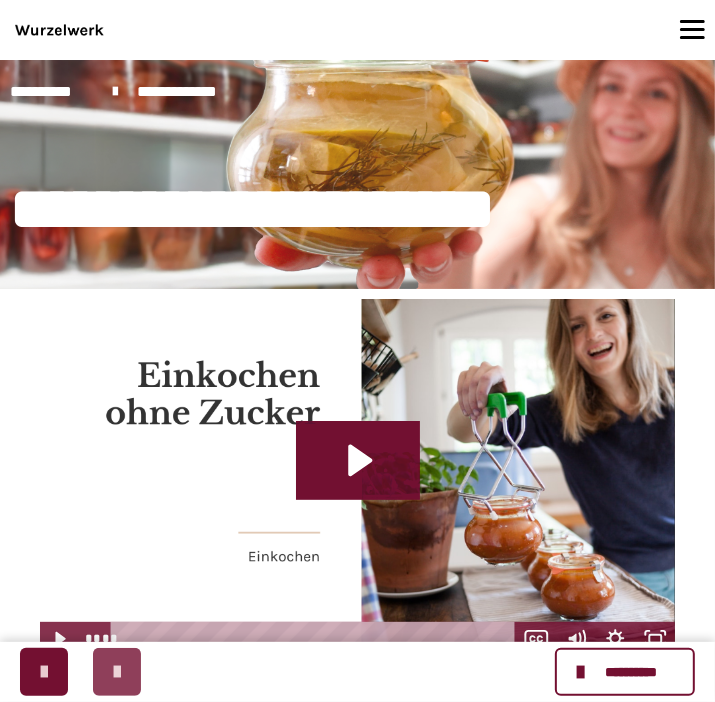 click at bounding box center [117, 672] 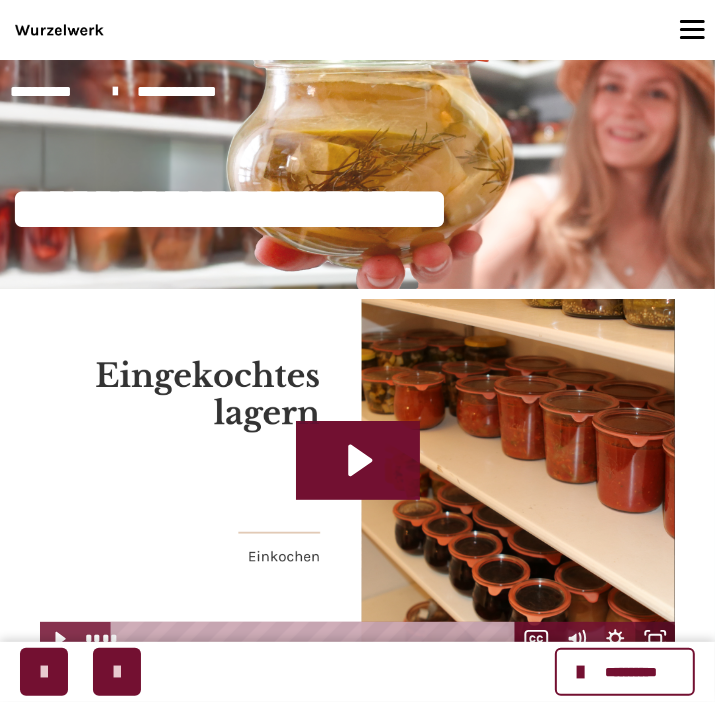 click 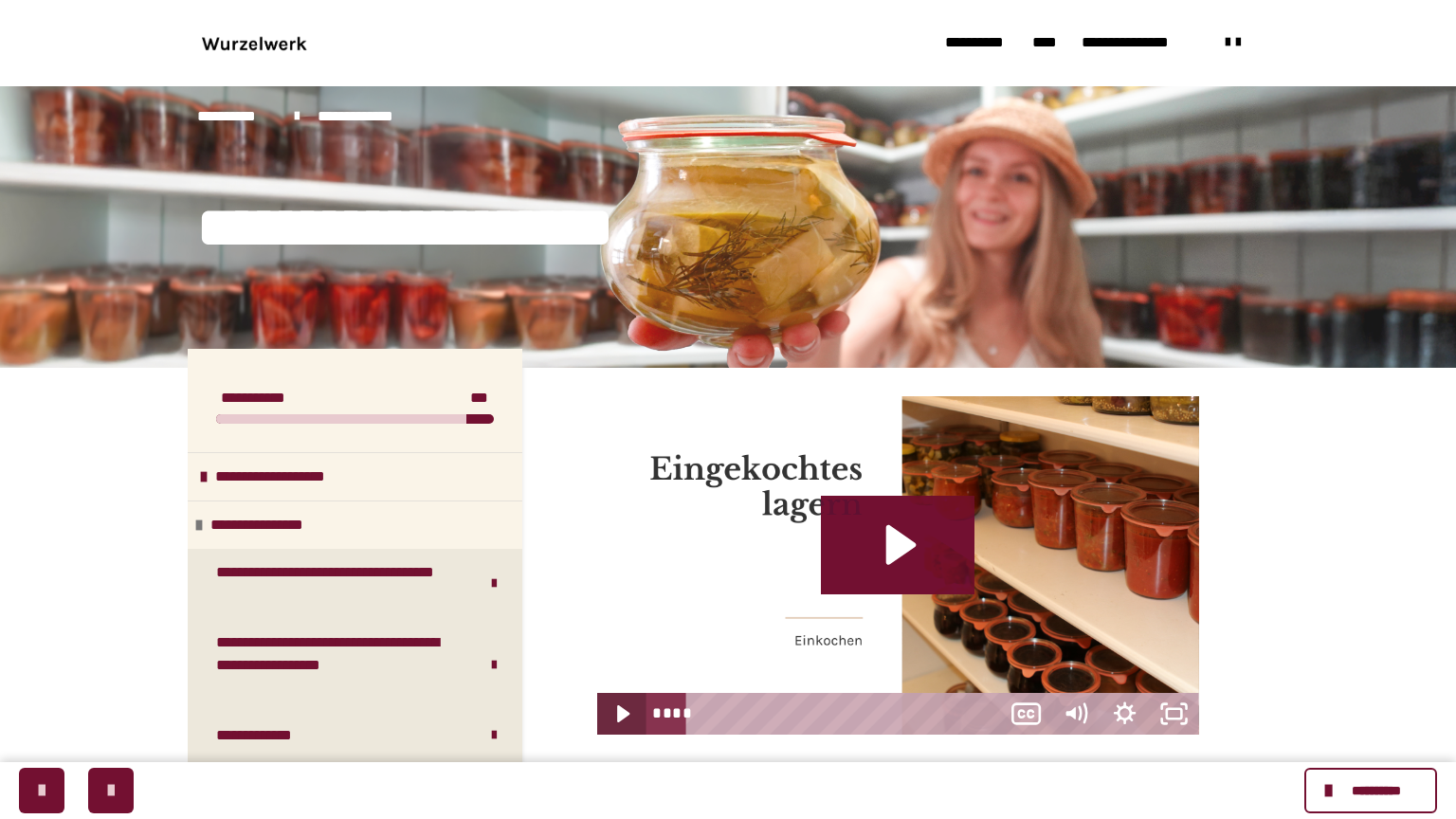 type 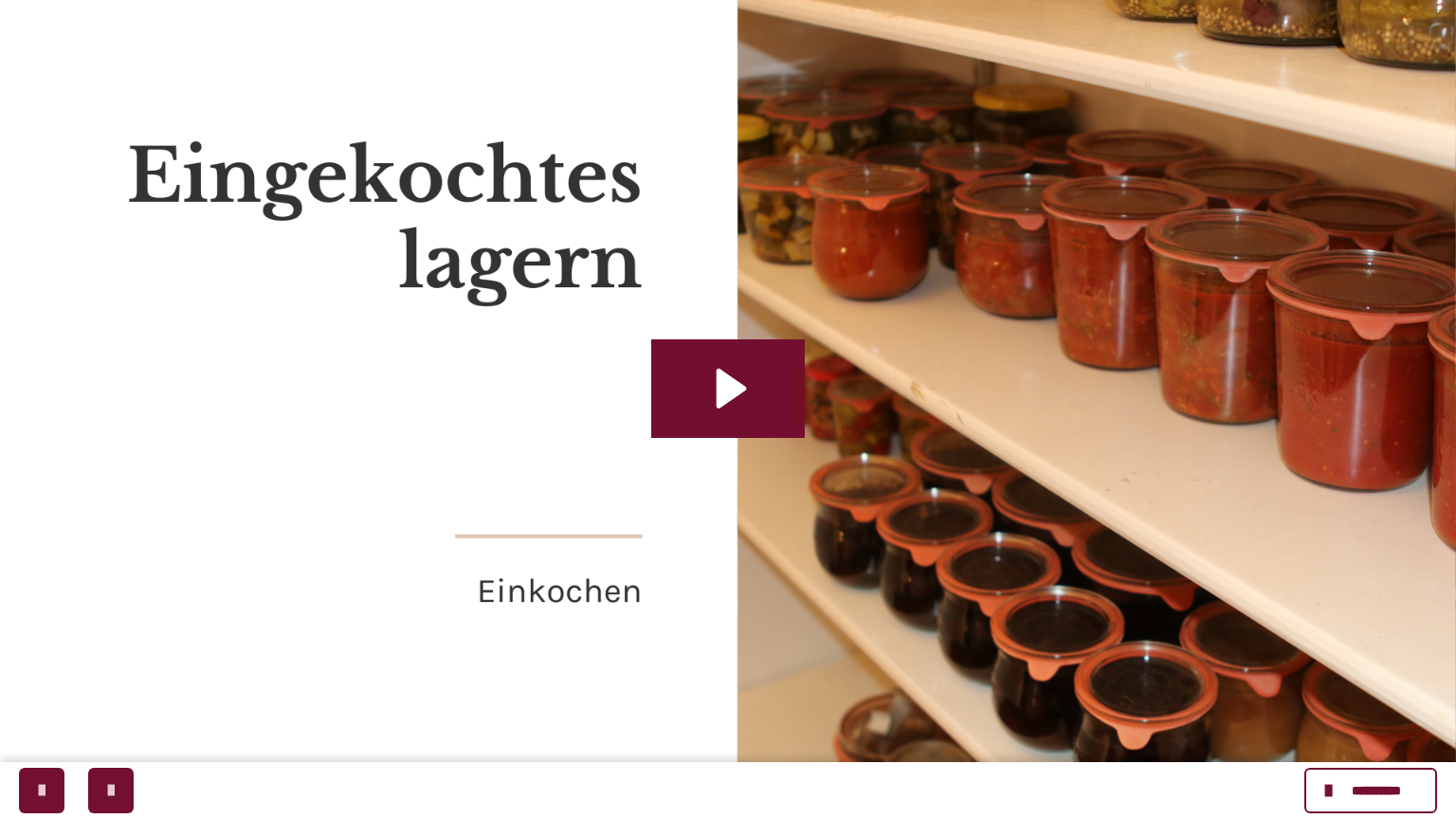 click 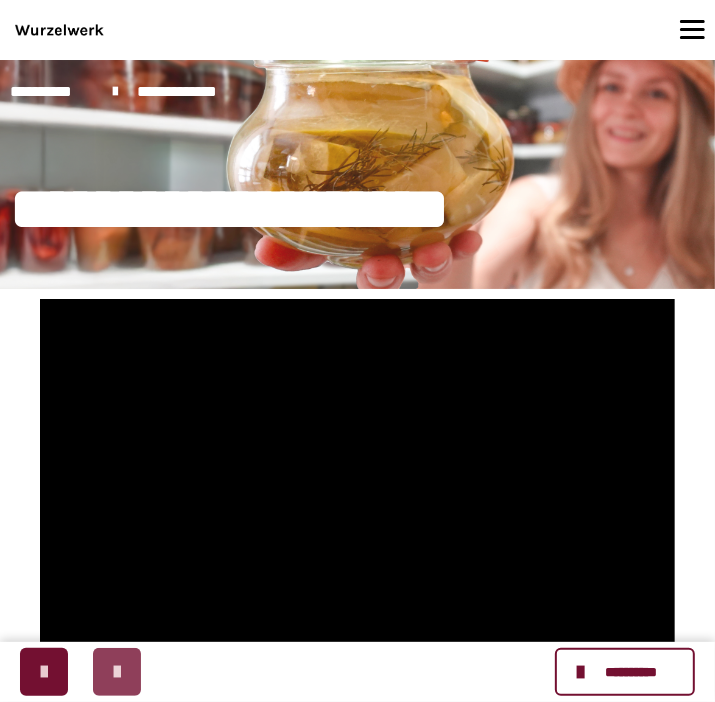 click at bounding box center (117, 672) 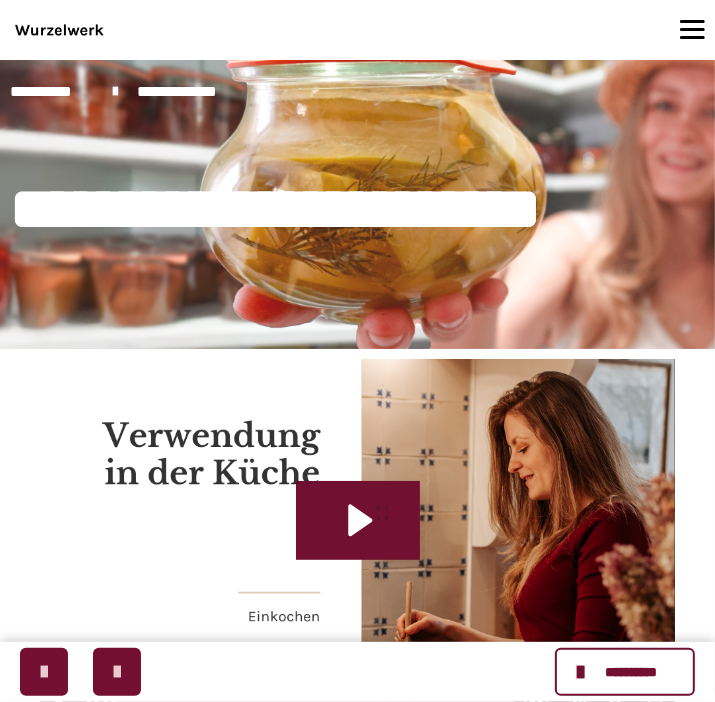 scroll, scrollTop: 105, scrollLeft: 0, axis: vertical 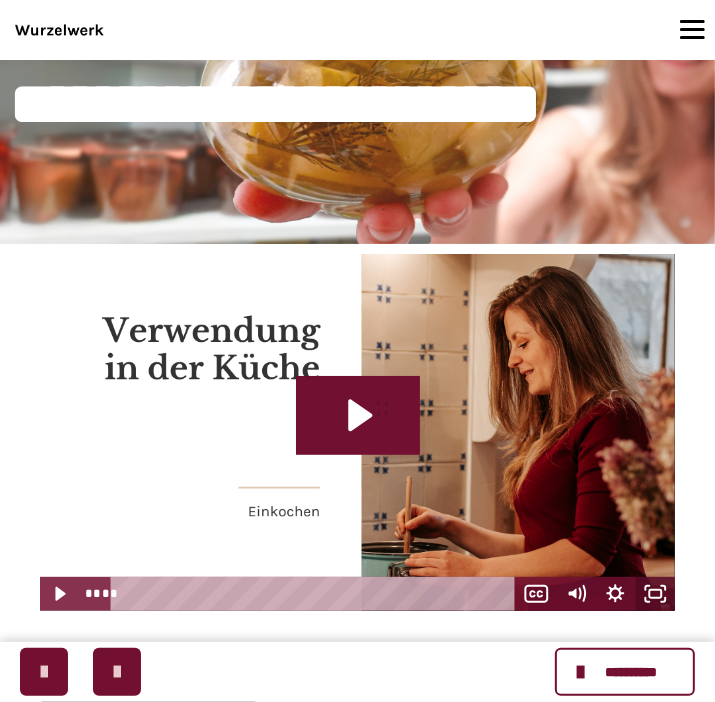 click 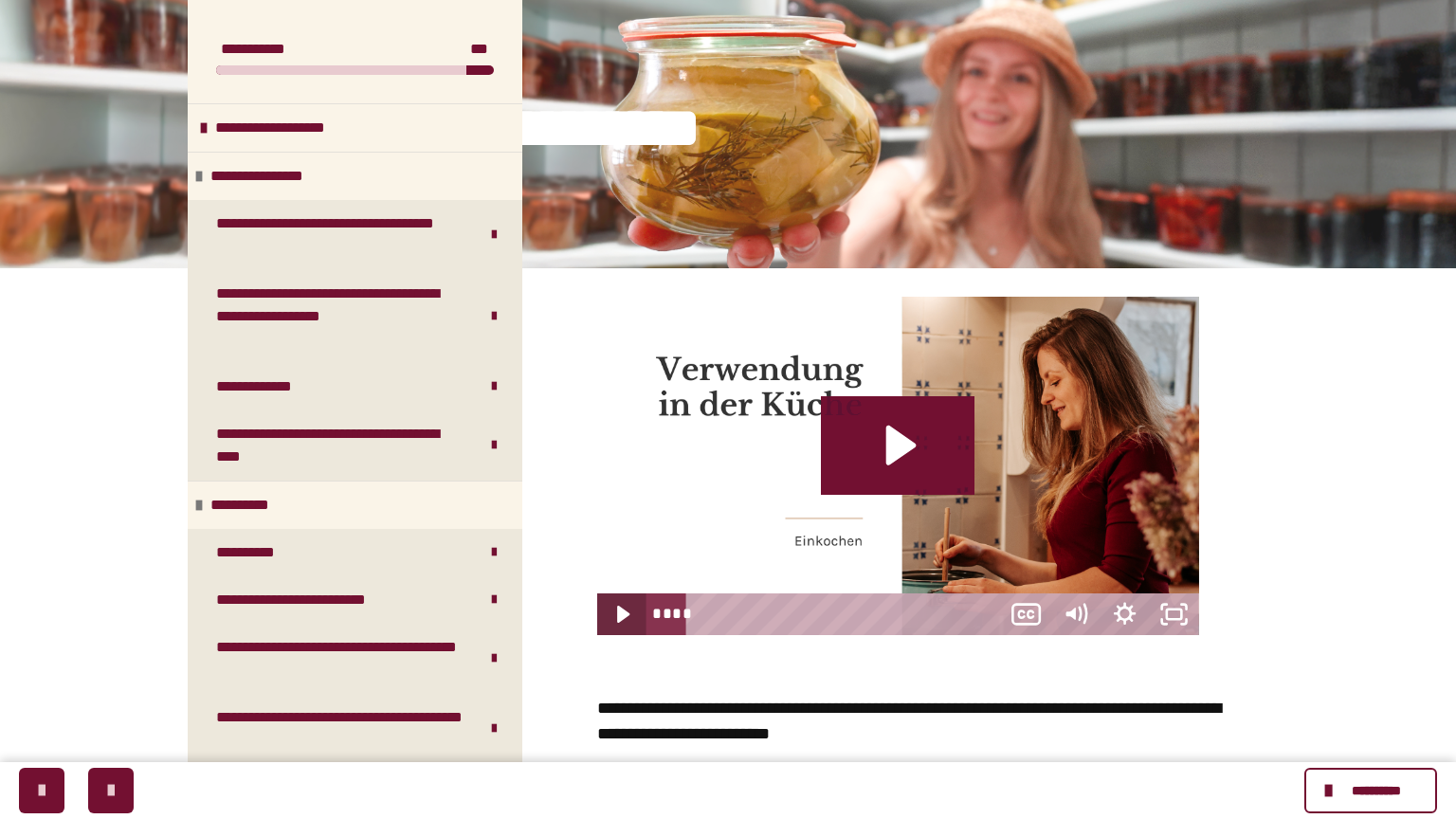 type 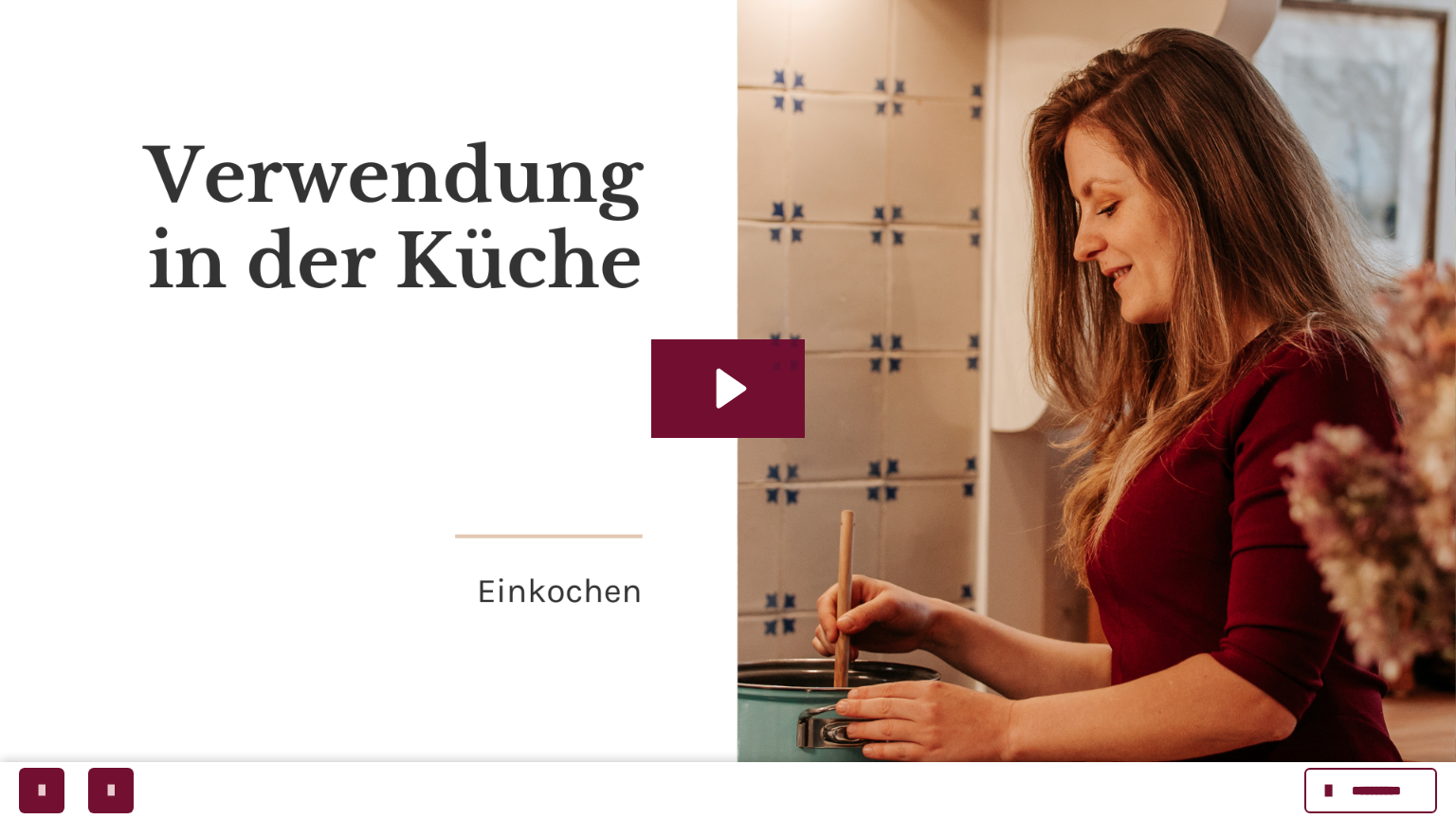 click 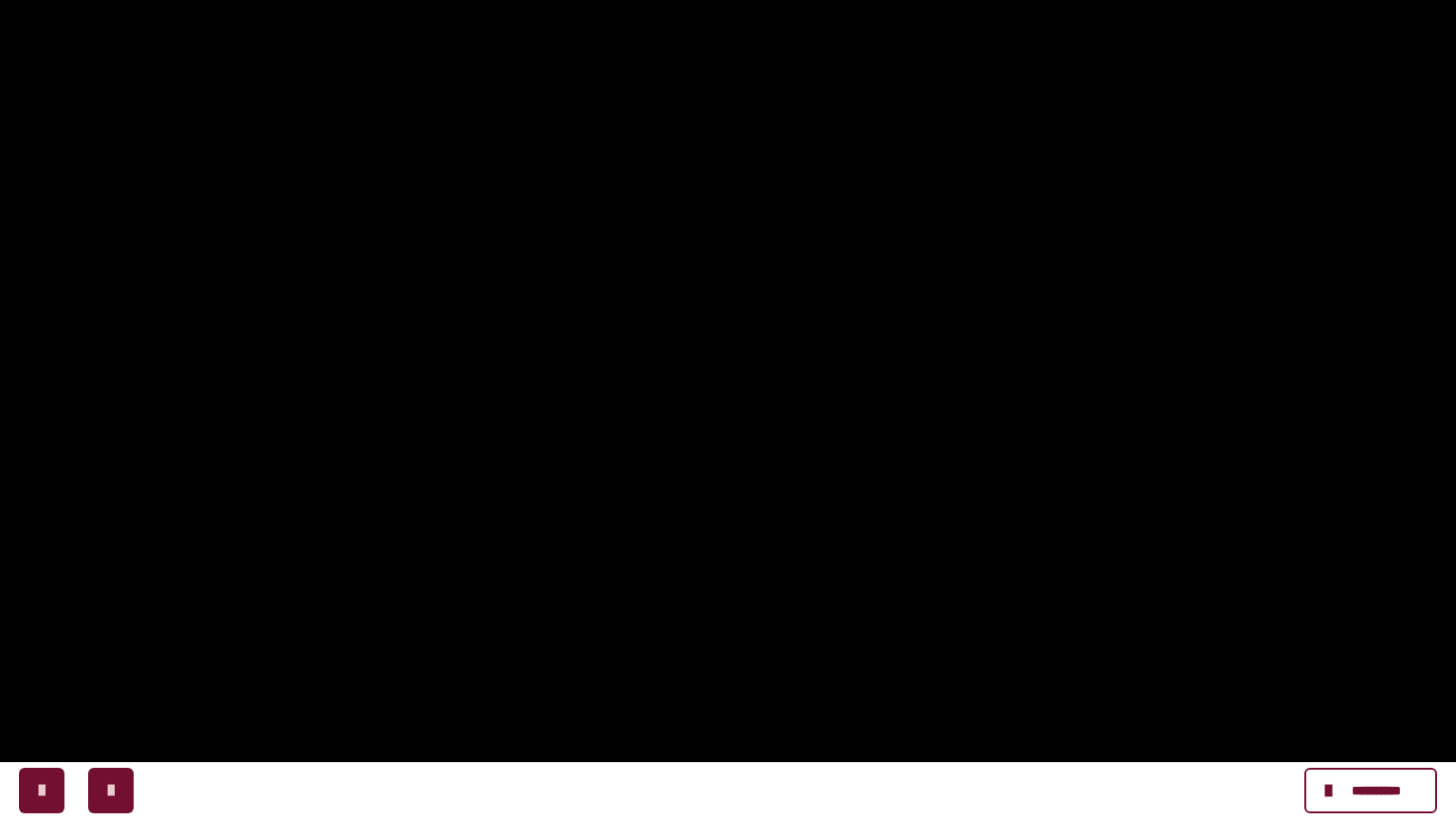 click 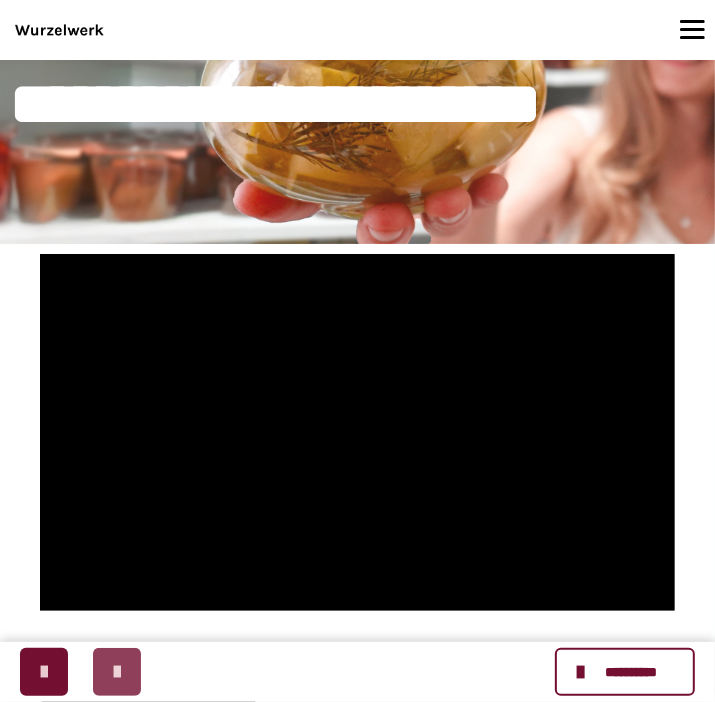 click at bounding box center (117, 672) 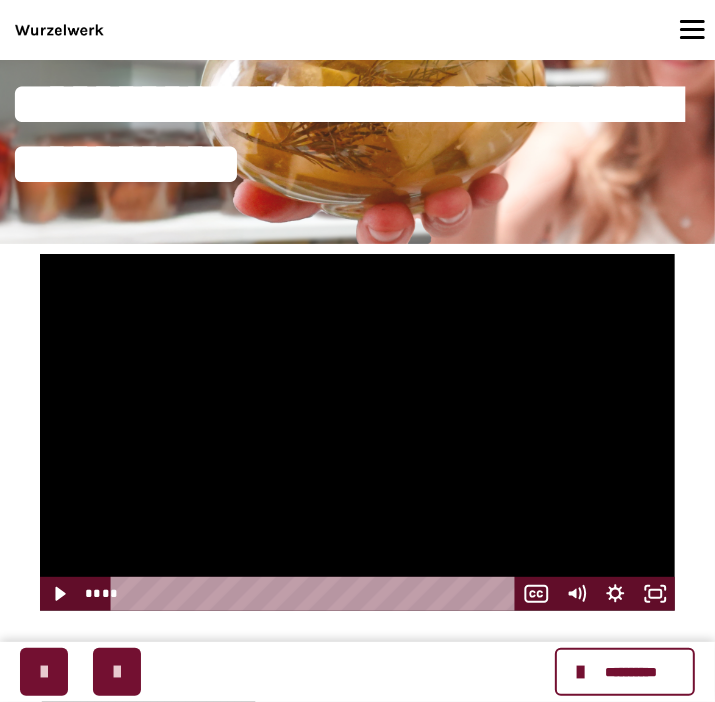 scroll, scrollTop: 0, scrollLeft: 0, axis: both 